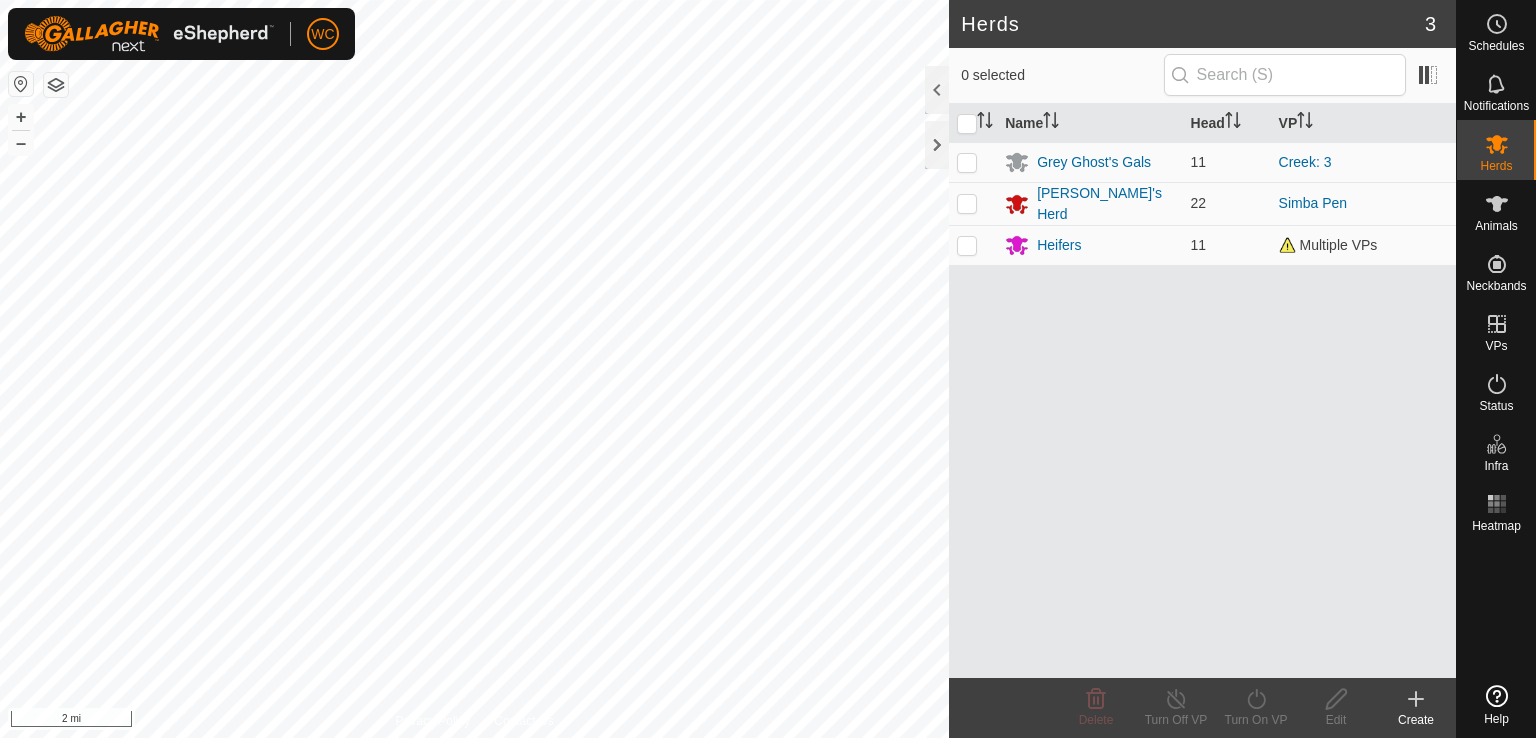 scroll, scrollTop: 0, scrollLeft: 0, axis: both 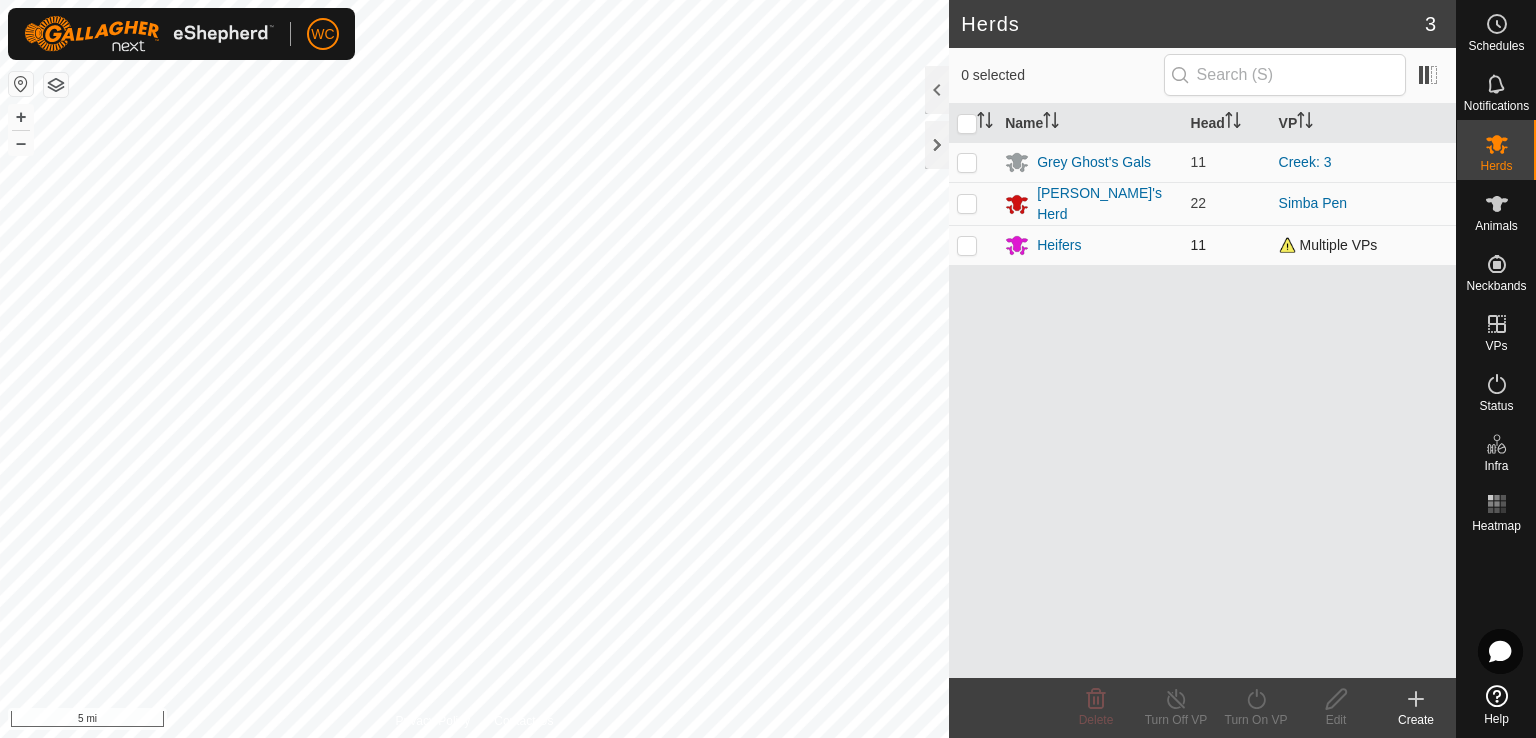 click at bounding box center (967, 245) 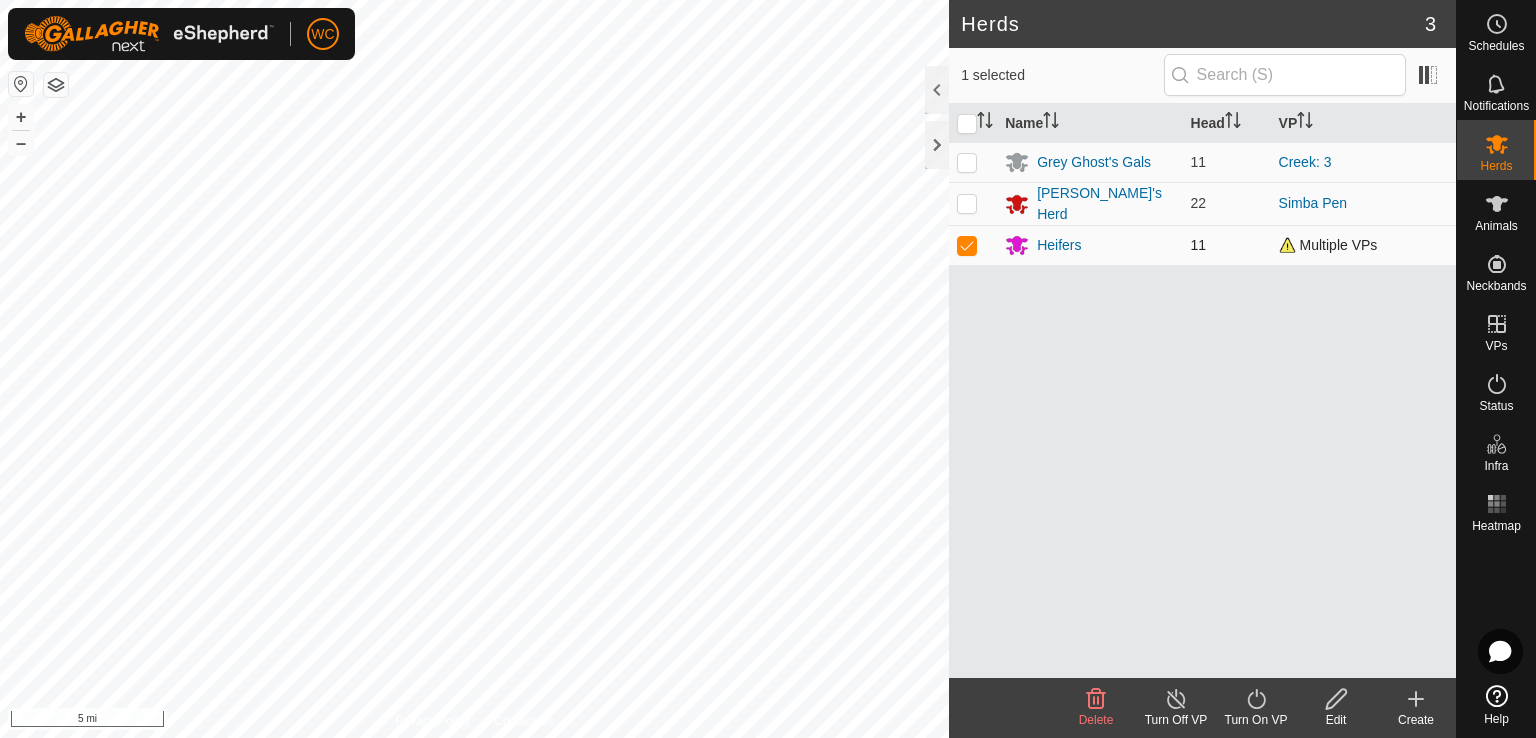 click at bounding box center (967, 245) 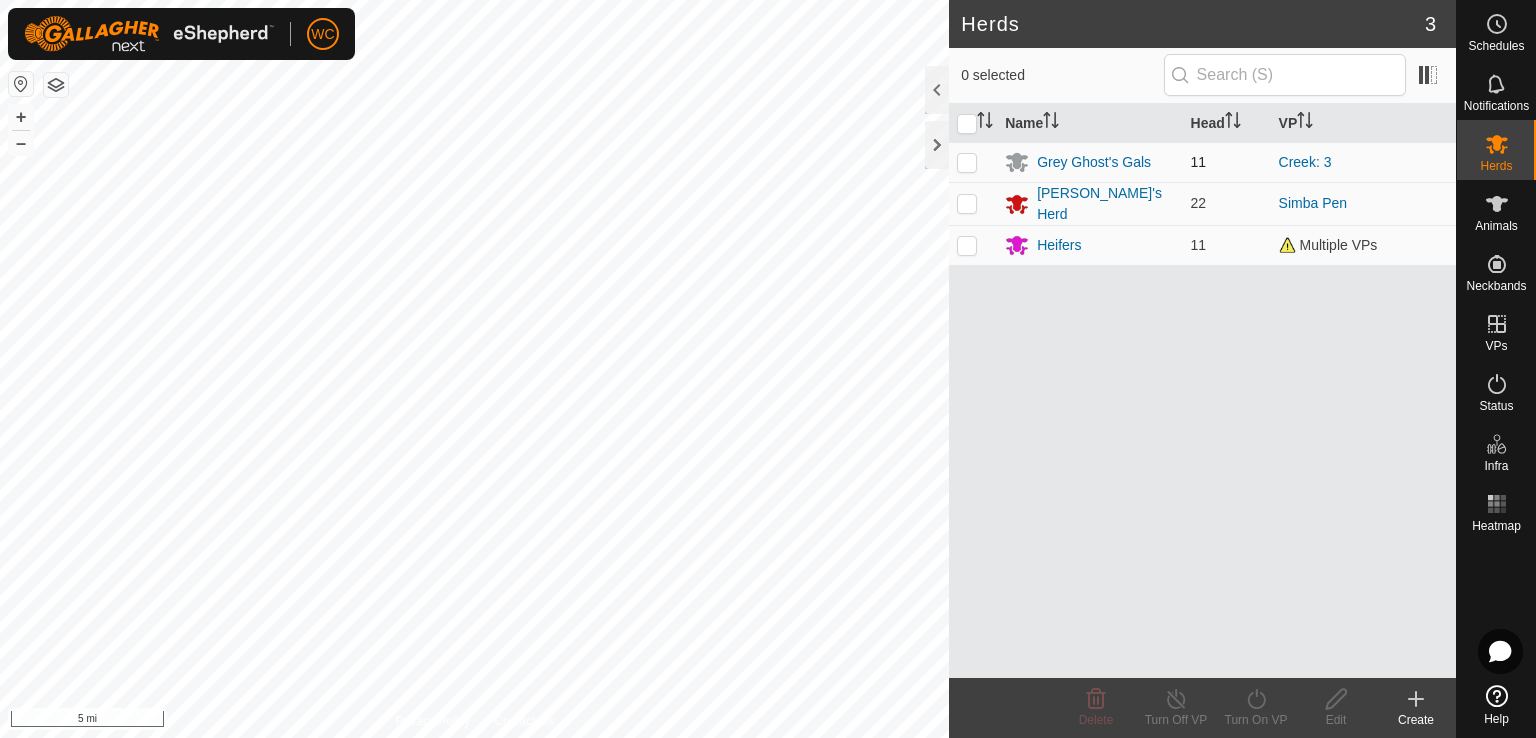 click at bounding box center (967, 162) 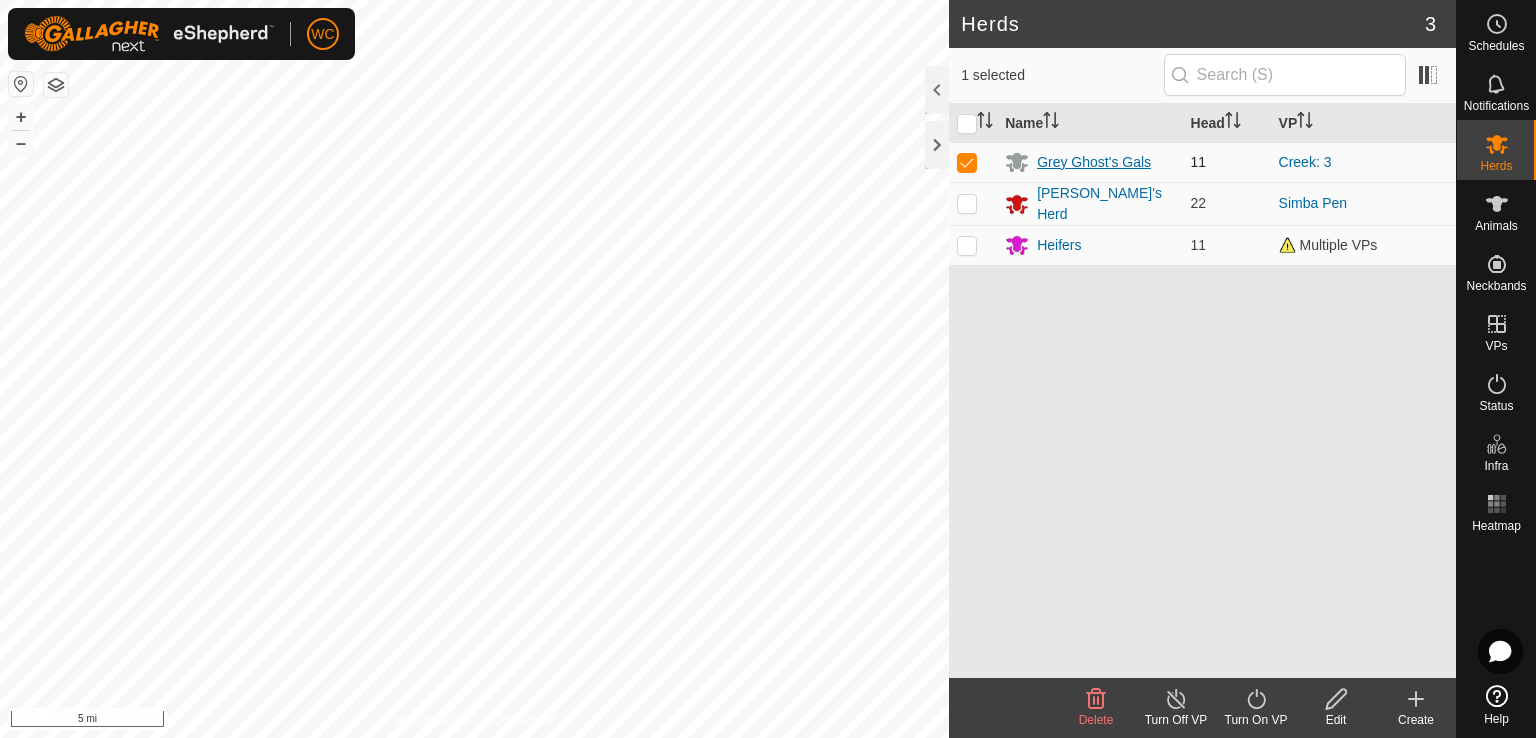 click on "Grey Ghost's Gals" at bounding box center (1094, 162) 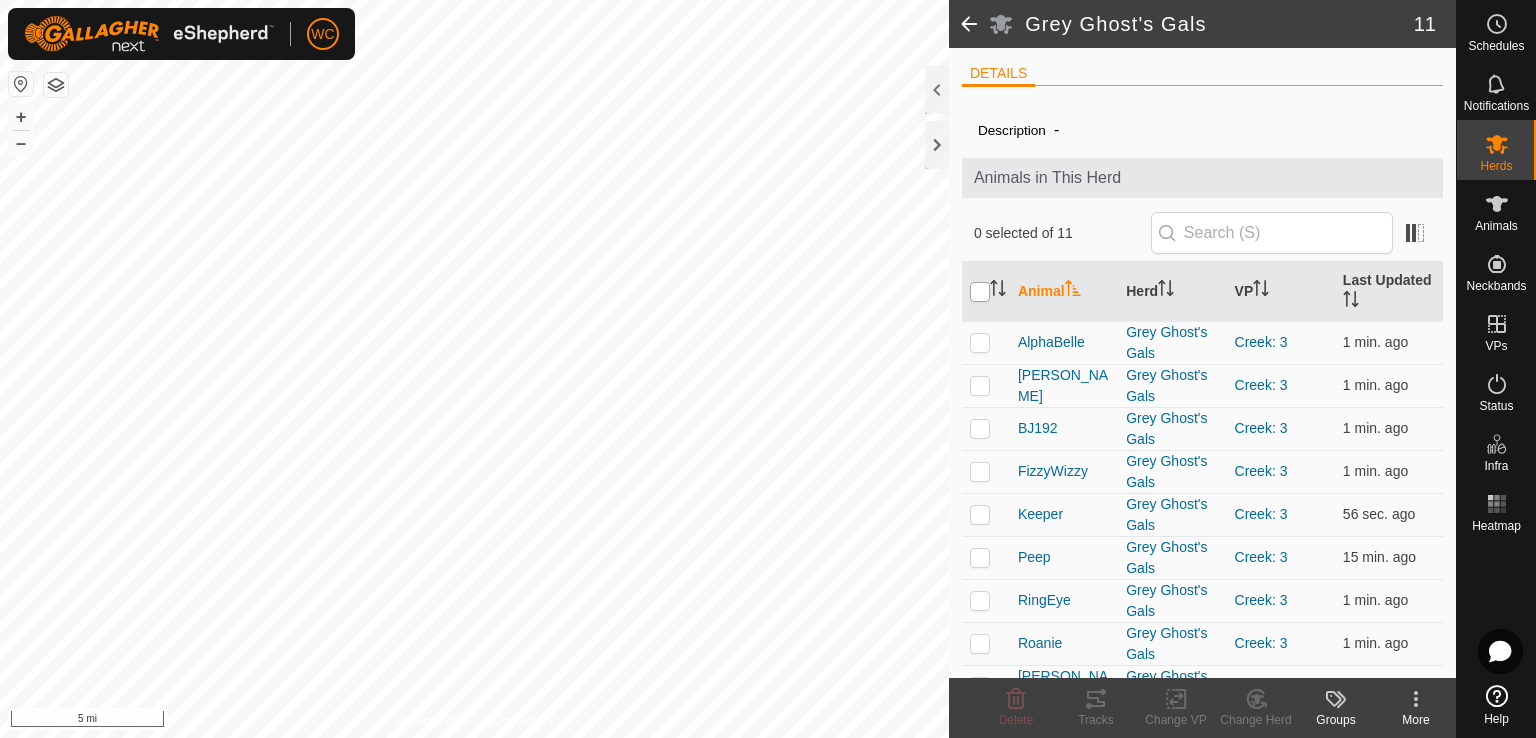 click at bounding box center [980, 292] 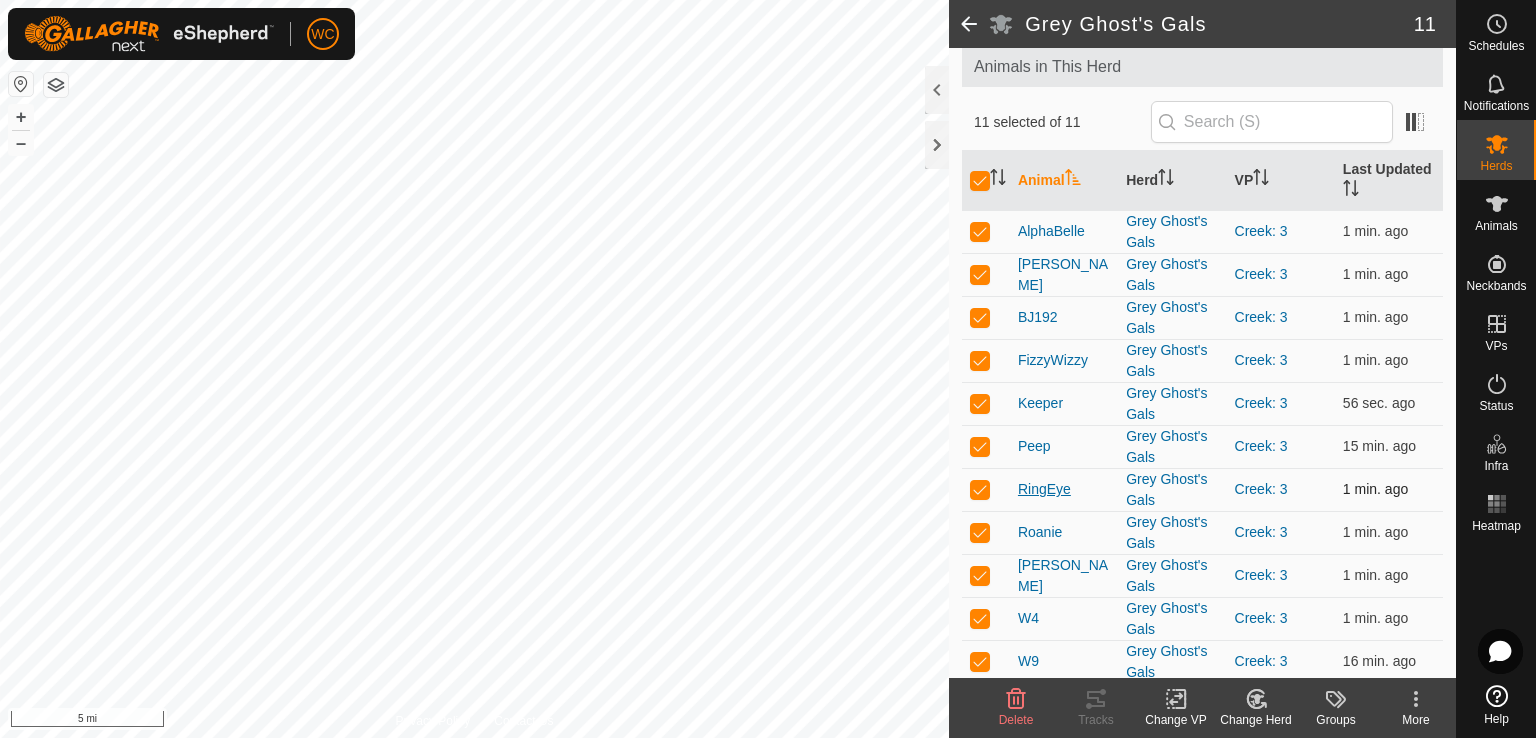 scroll, scrollTop: 113, scrollLeft: 0, axis: vertical 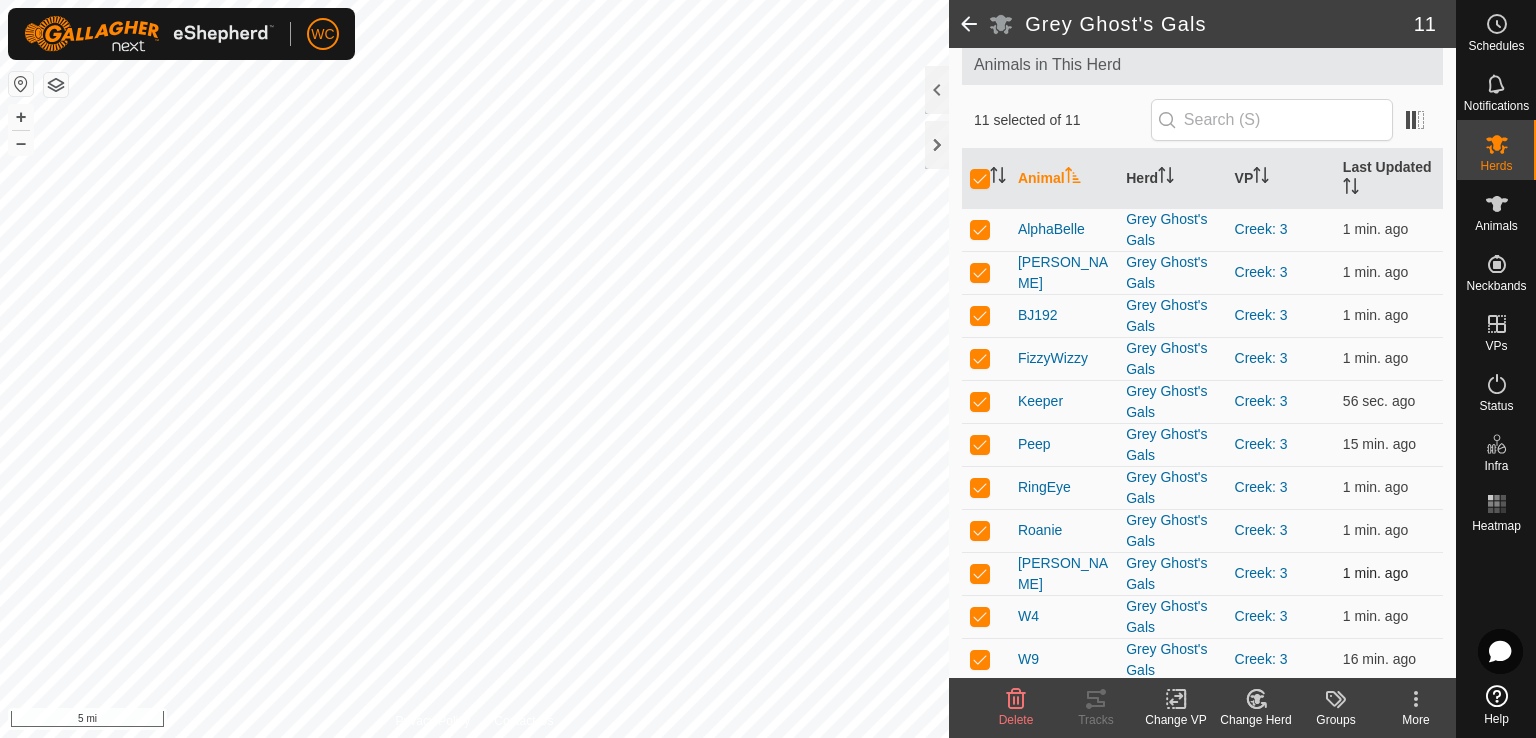 click at bounding box center [980, 573] 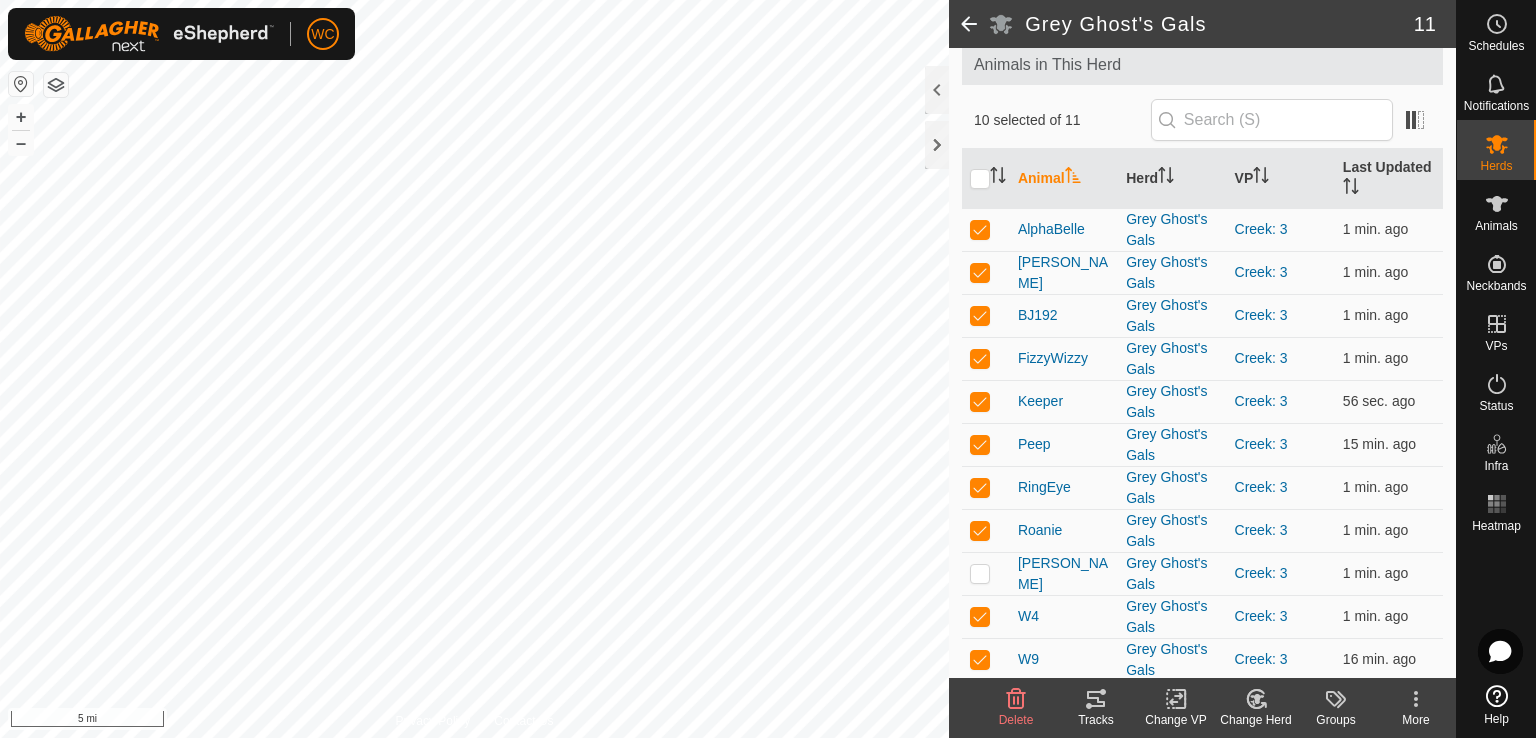 click 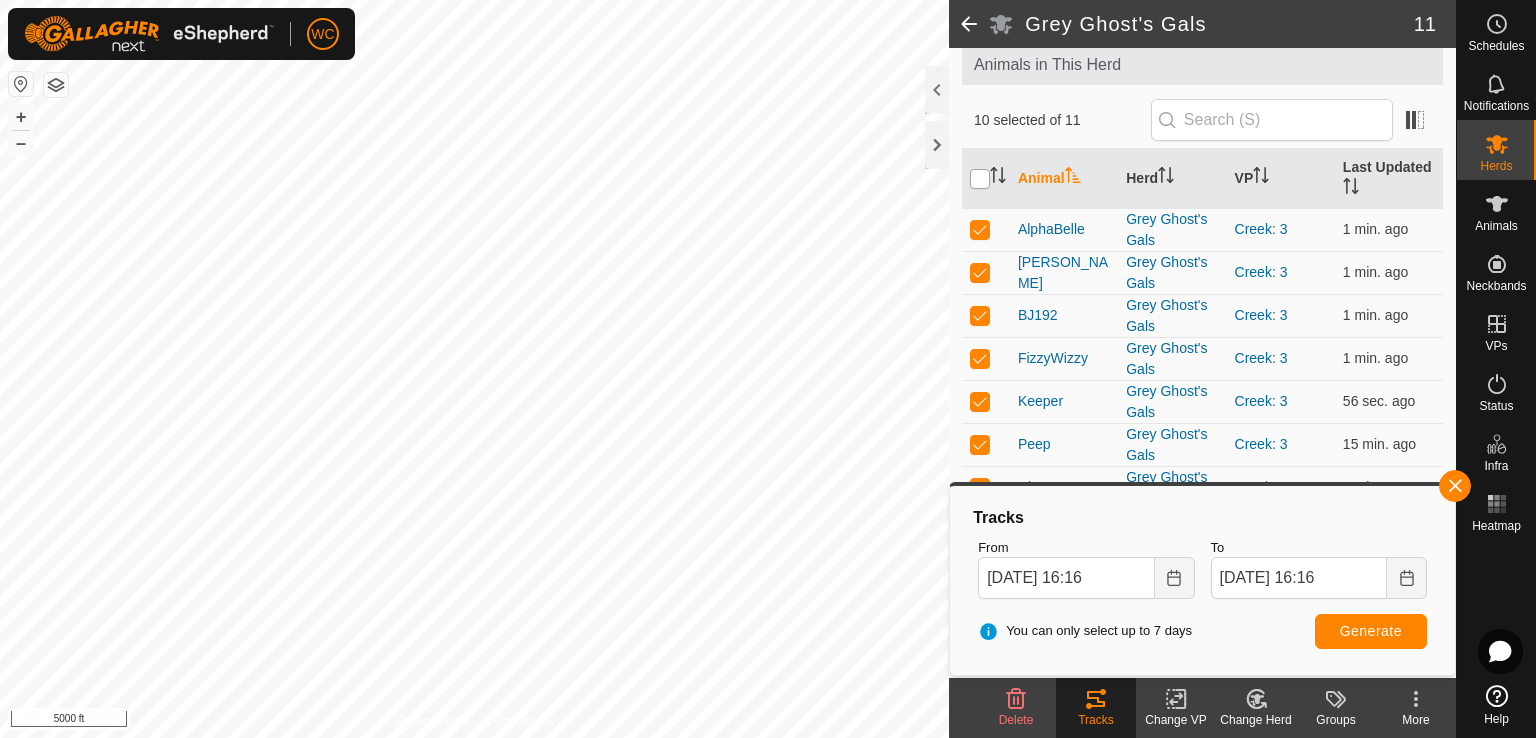 click at bounding box center (986, 179) 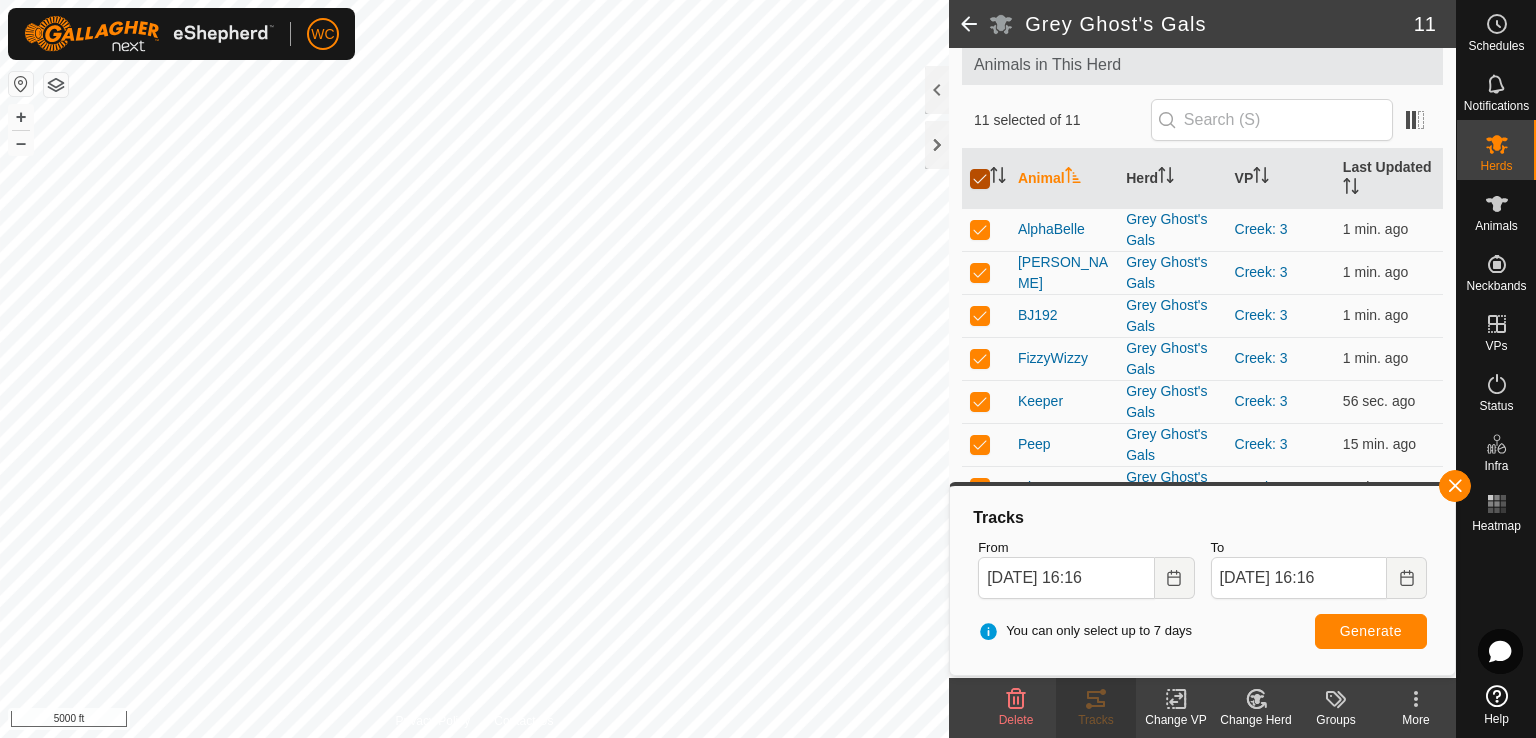 checkbox on "true" 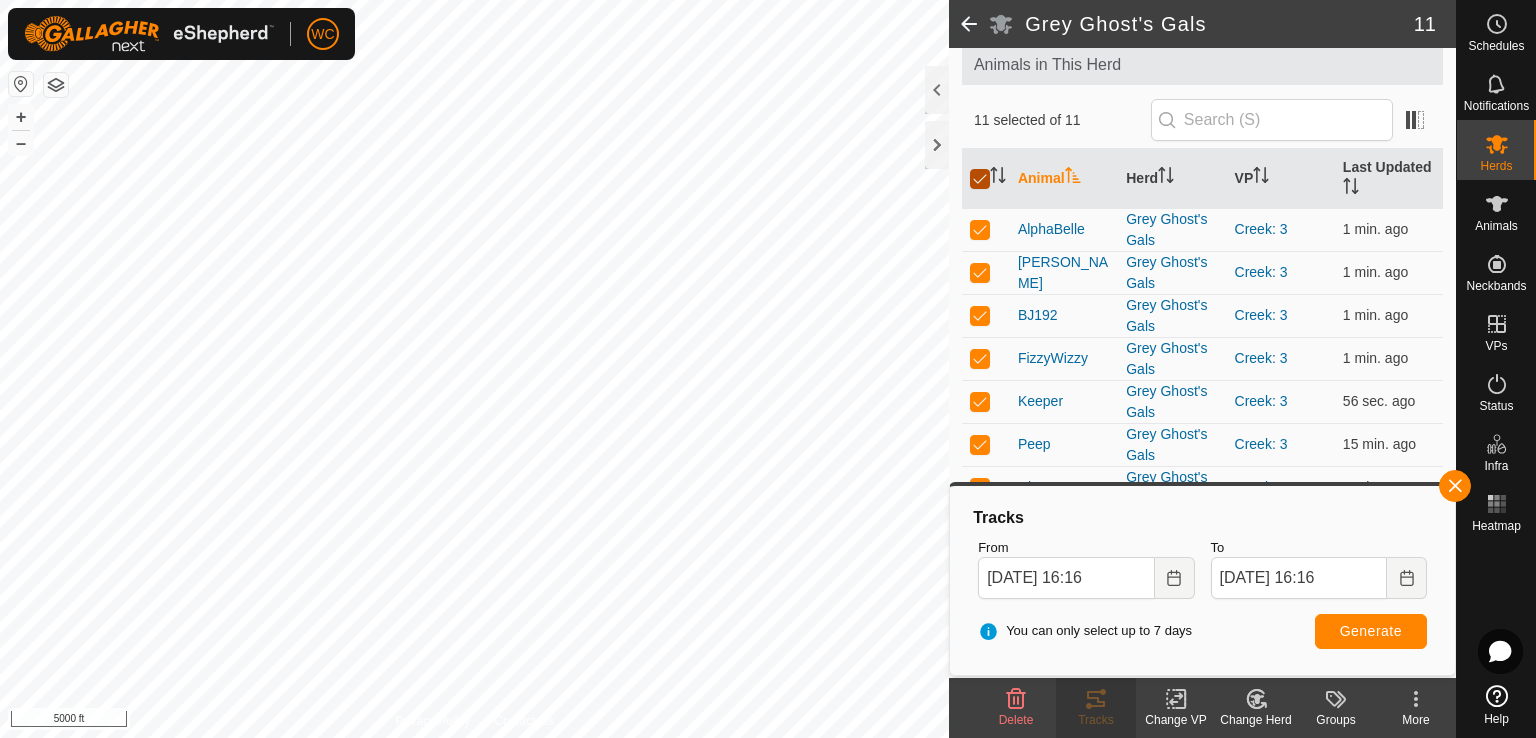 click at bounding box center (980, 179) 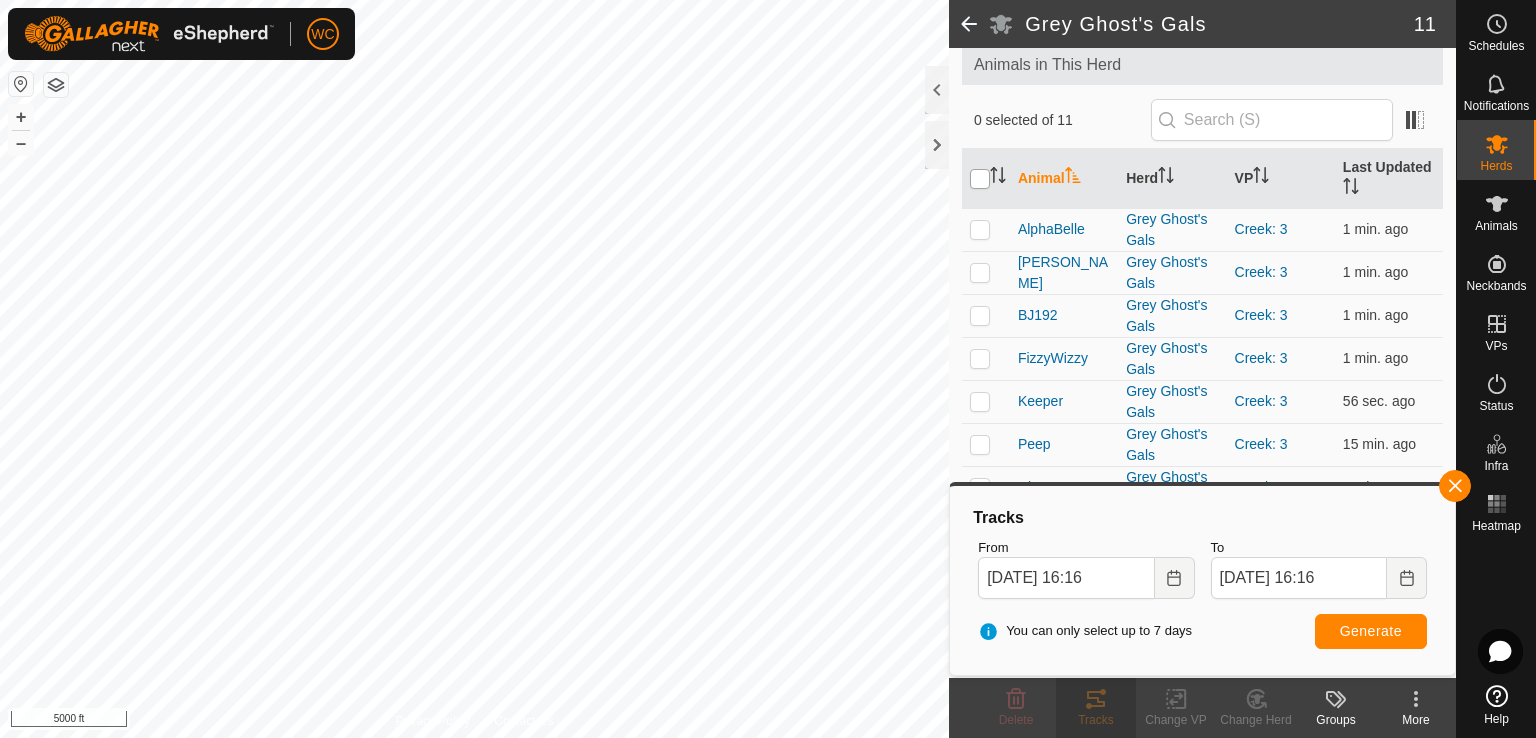 click at bounding box center (980, 179) 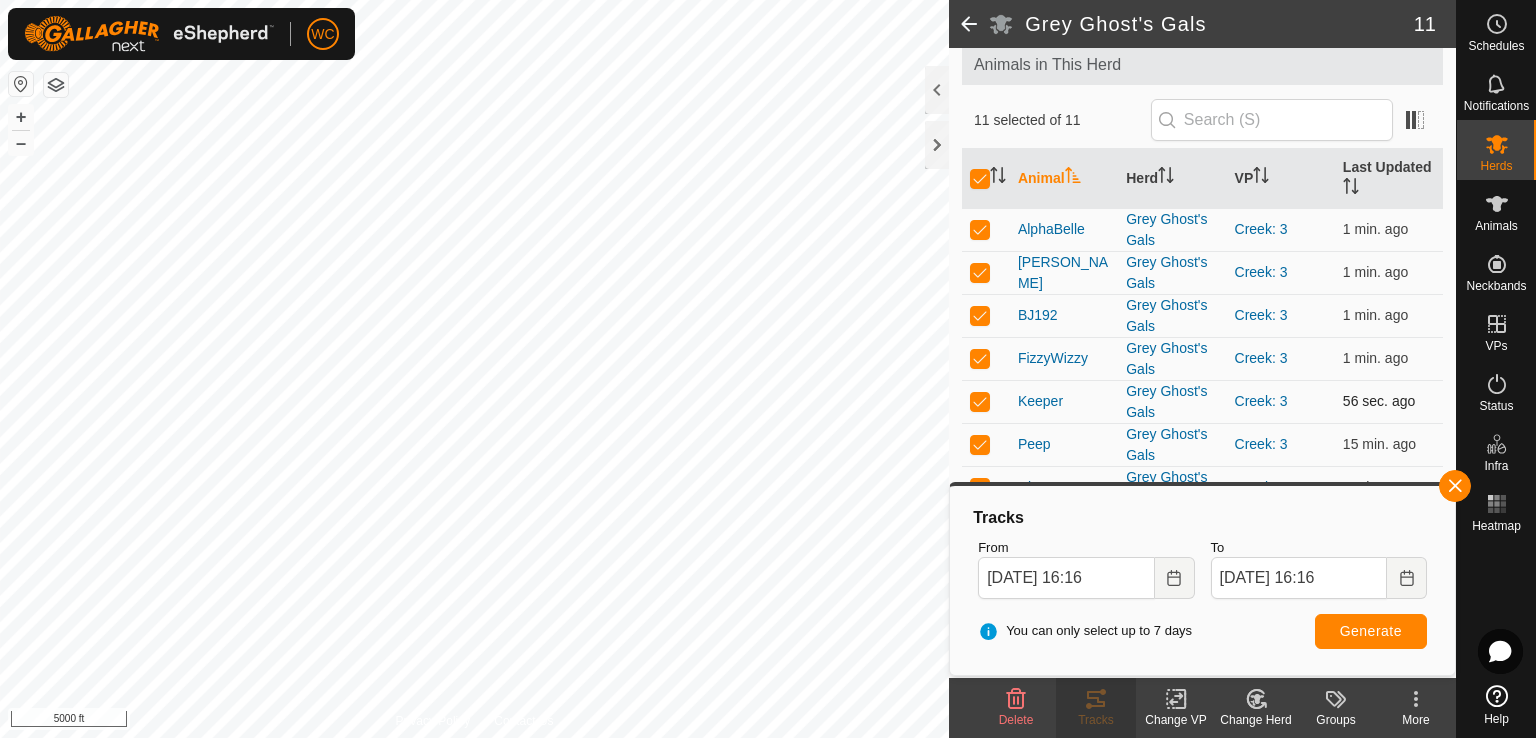 click at bounding box center (980, 401) 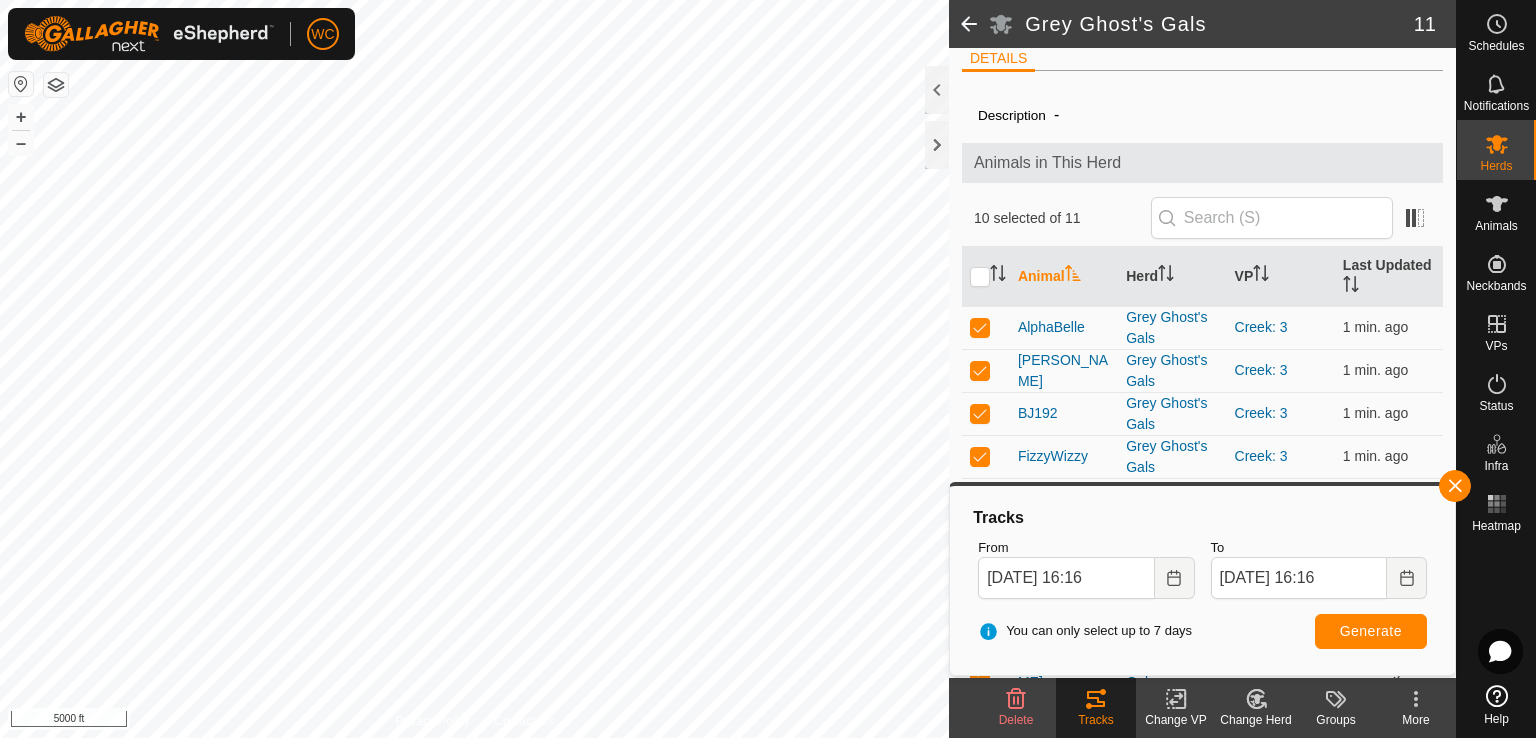 scroll, scrollTop: 113, scrollLeft: 0, axis: vertical 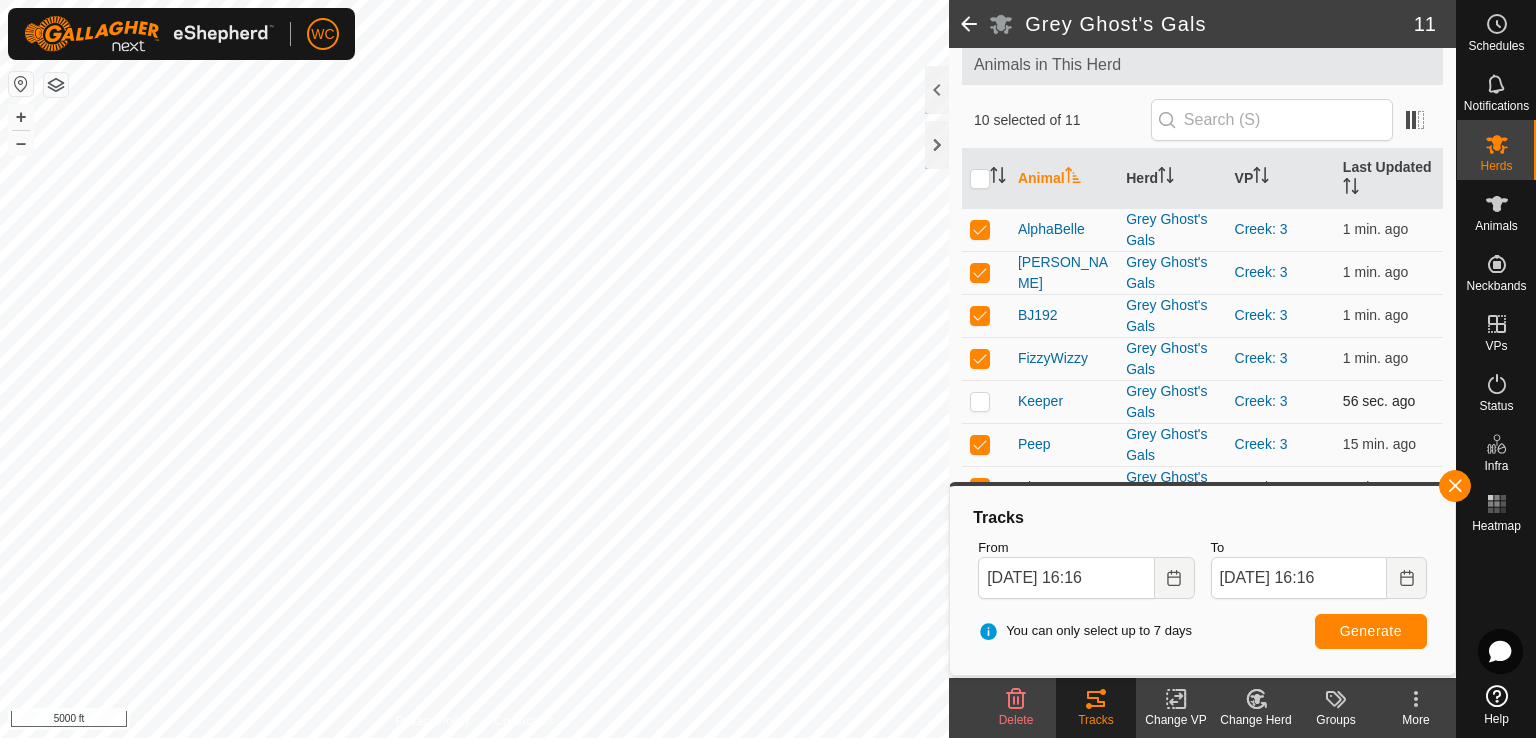 click at bounding box center [980, 401] 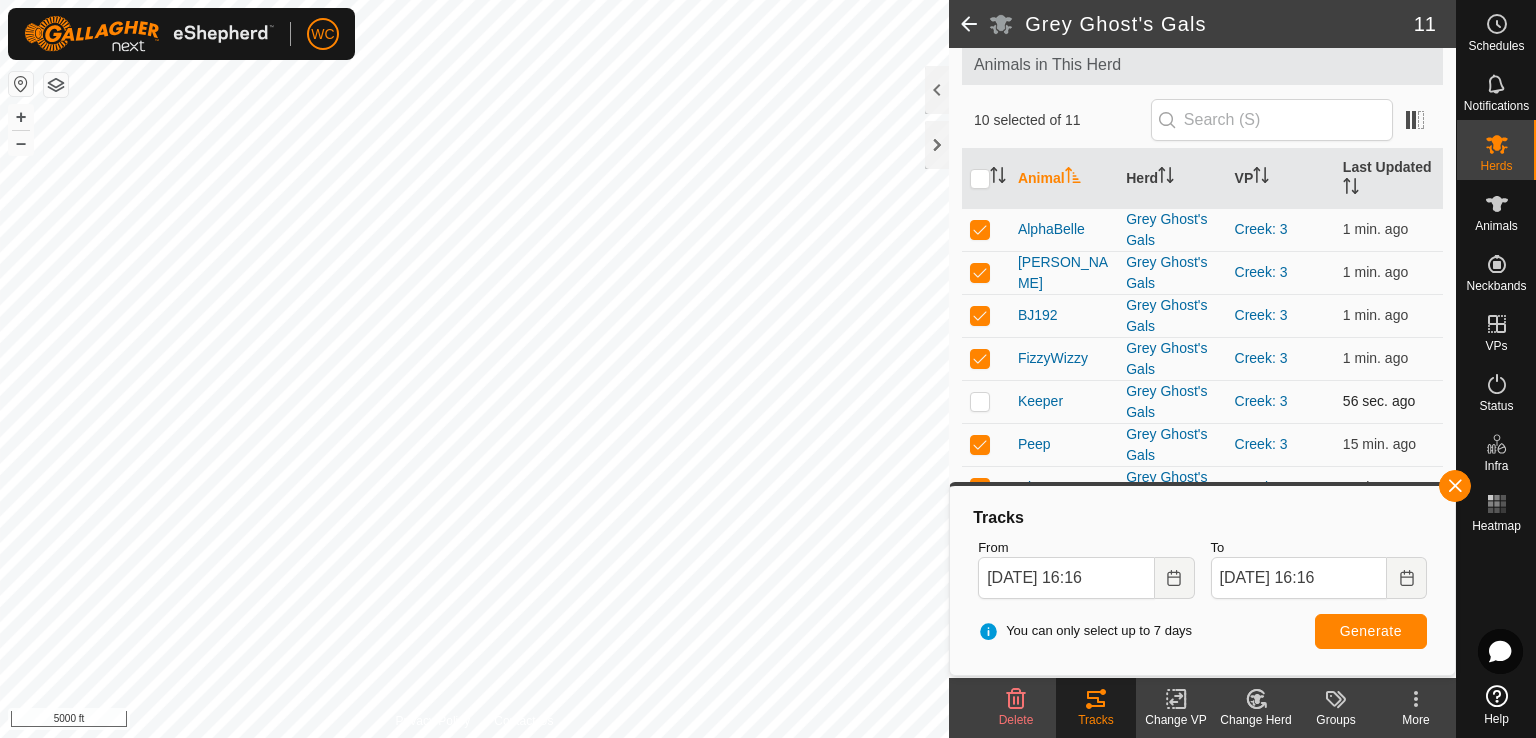 checkbox on "true" 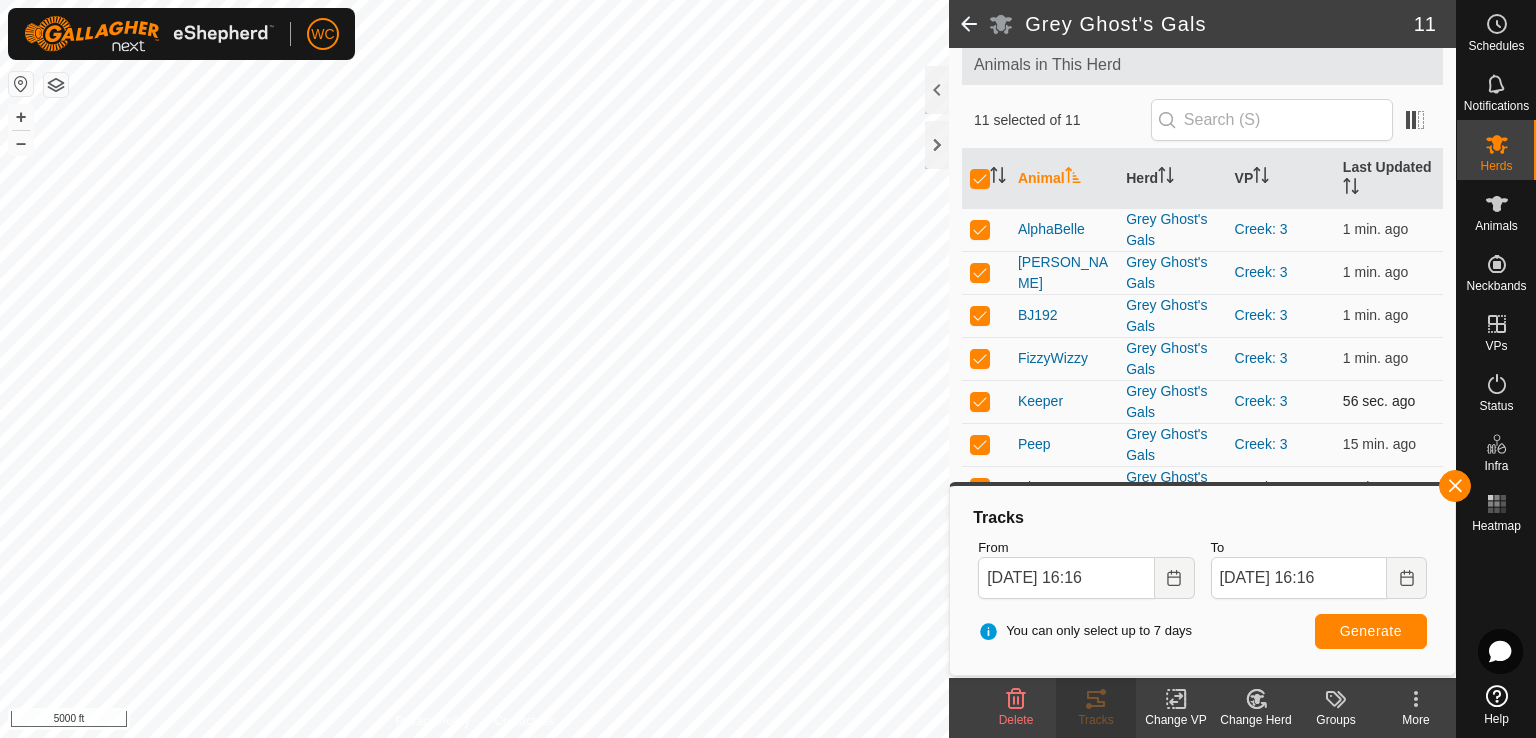 click at bounding box center (980, 401) 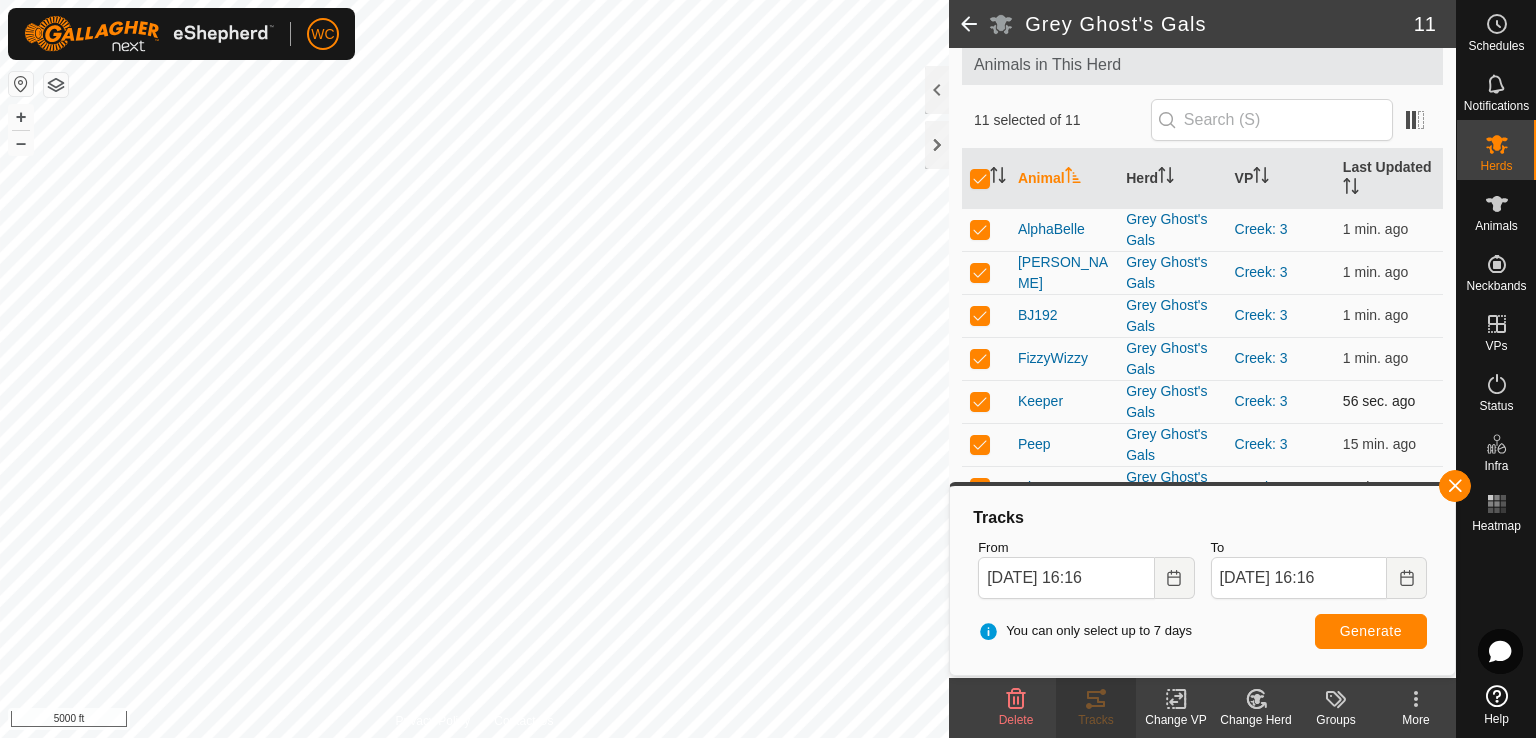 checkbox on "false" 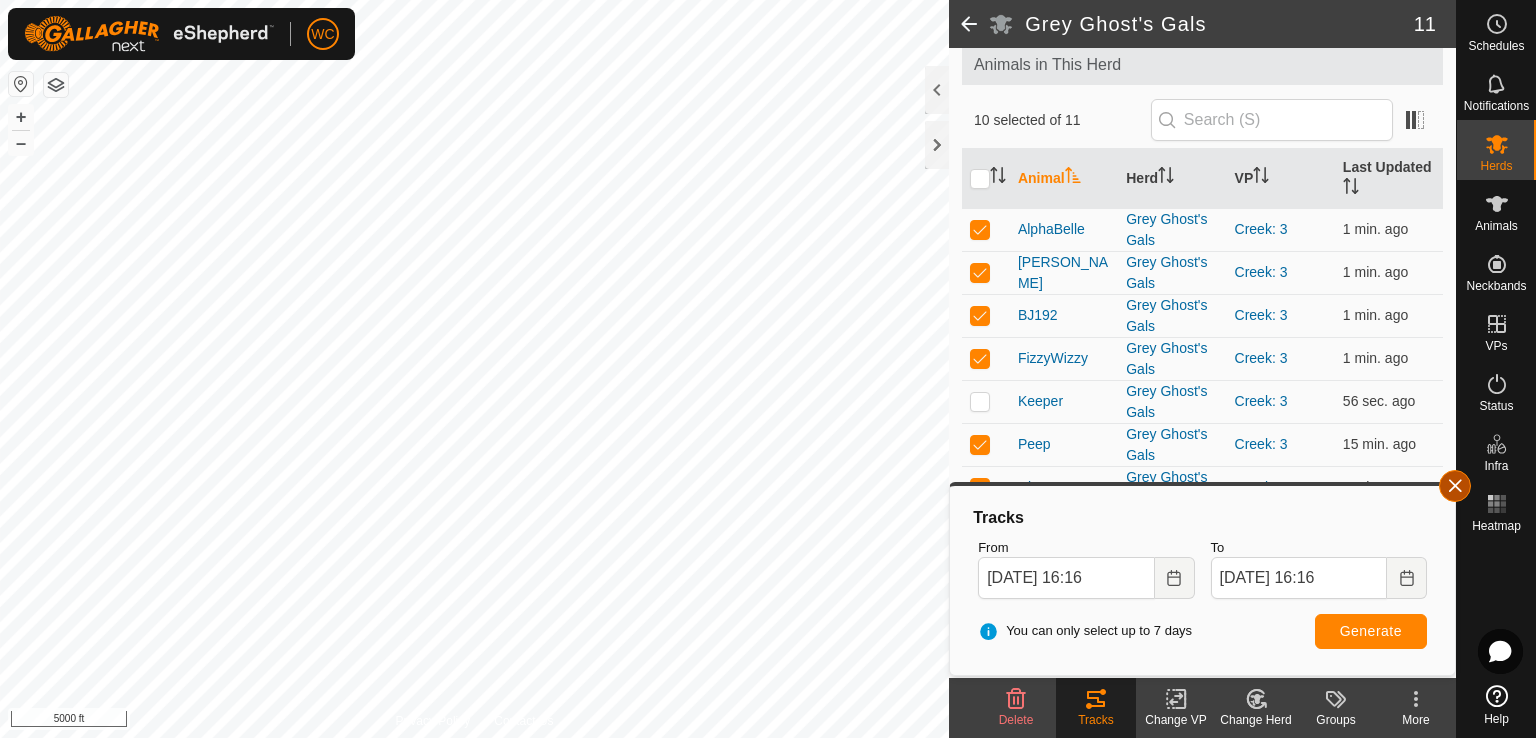 click at bounding box center [1455, 486] 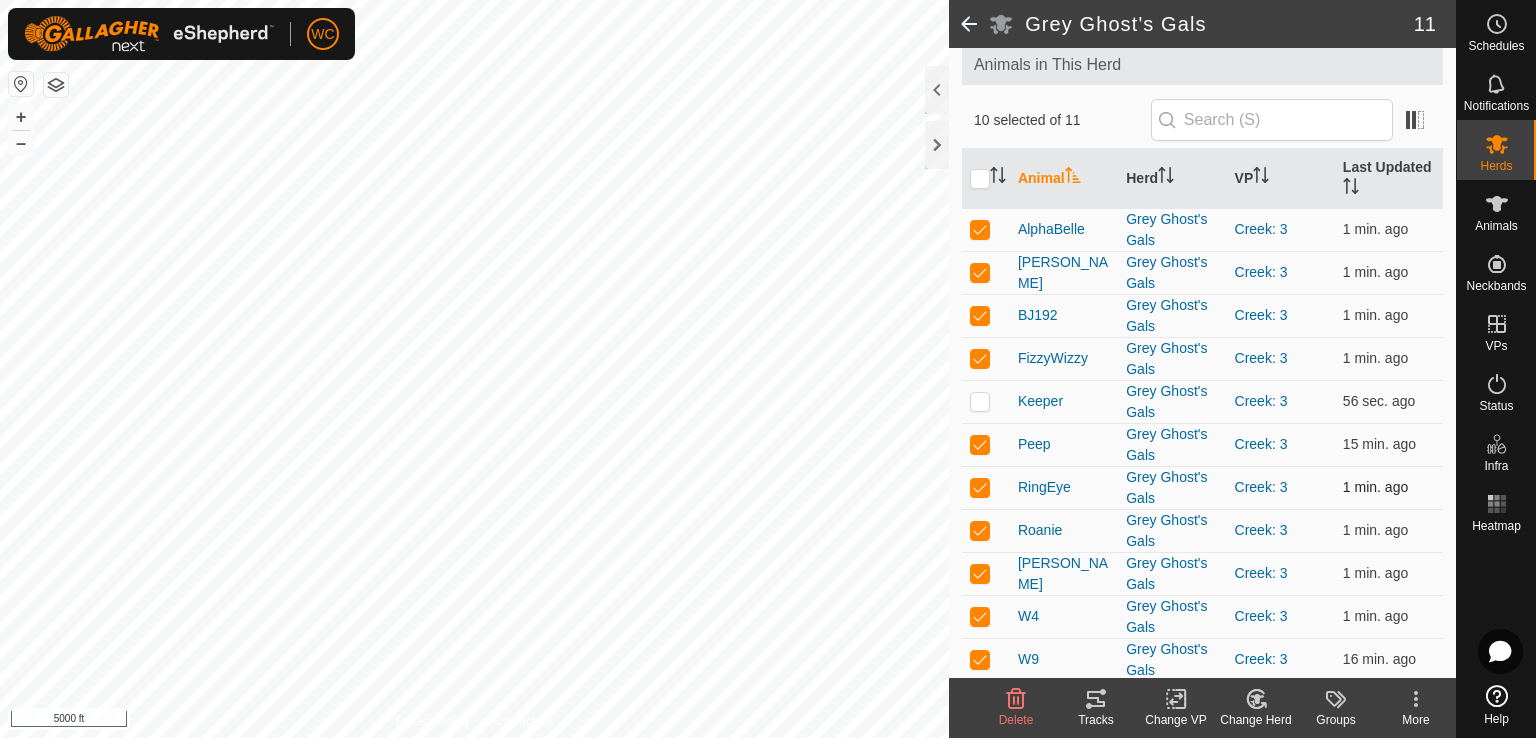 click at bounding box center (980, 487) 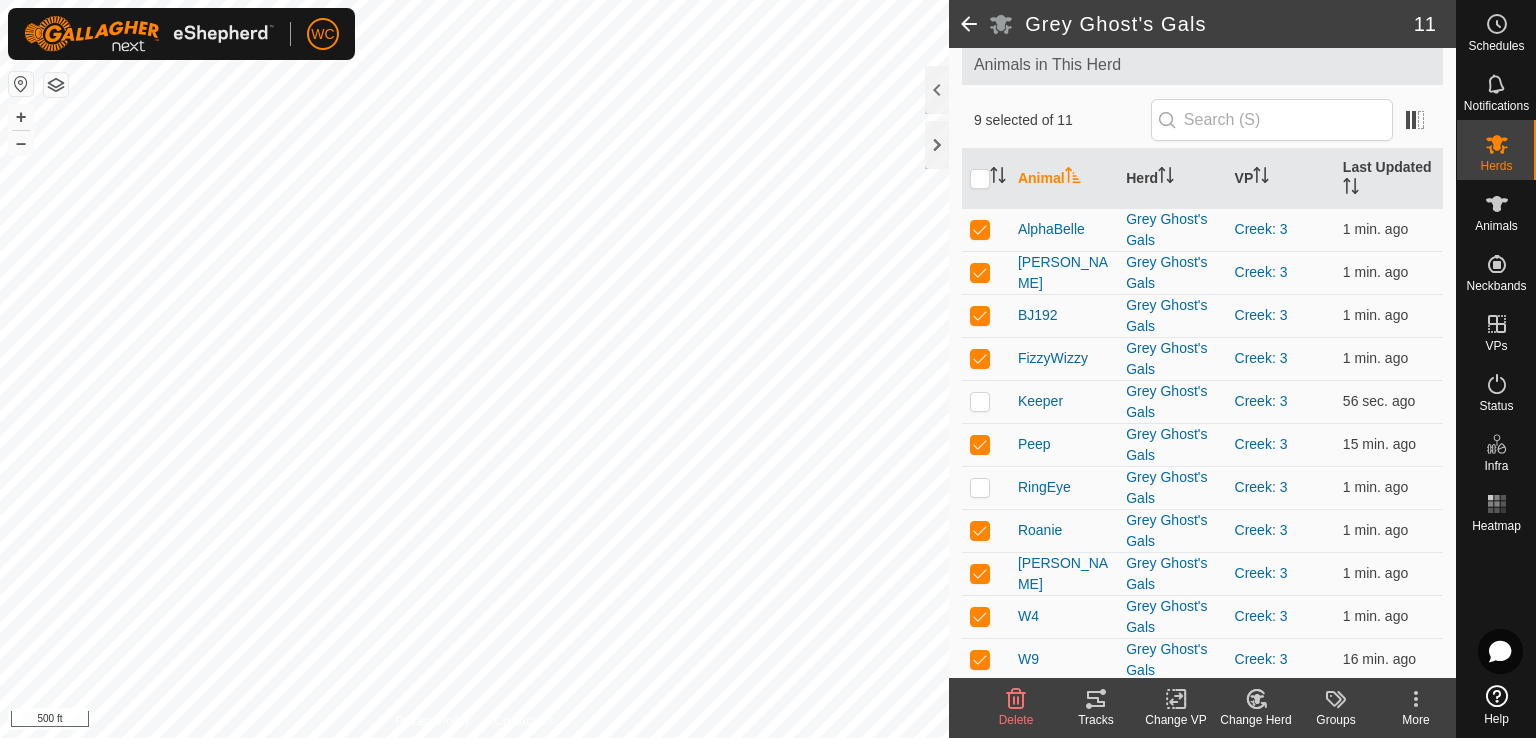 click 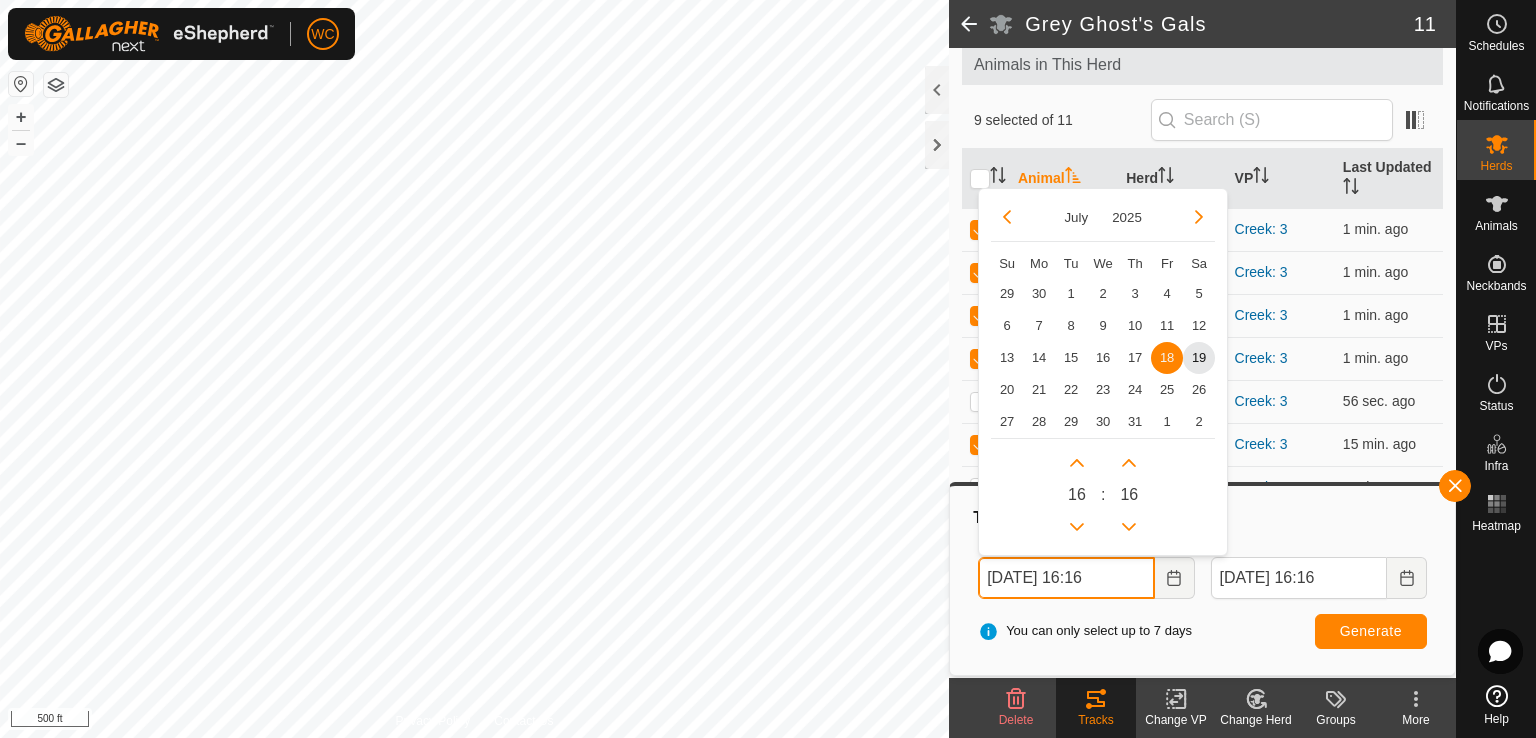 click on "Jul 18, 2025 16:16" at bounding box center (1066, 578) 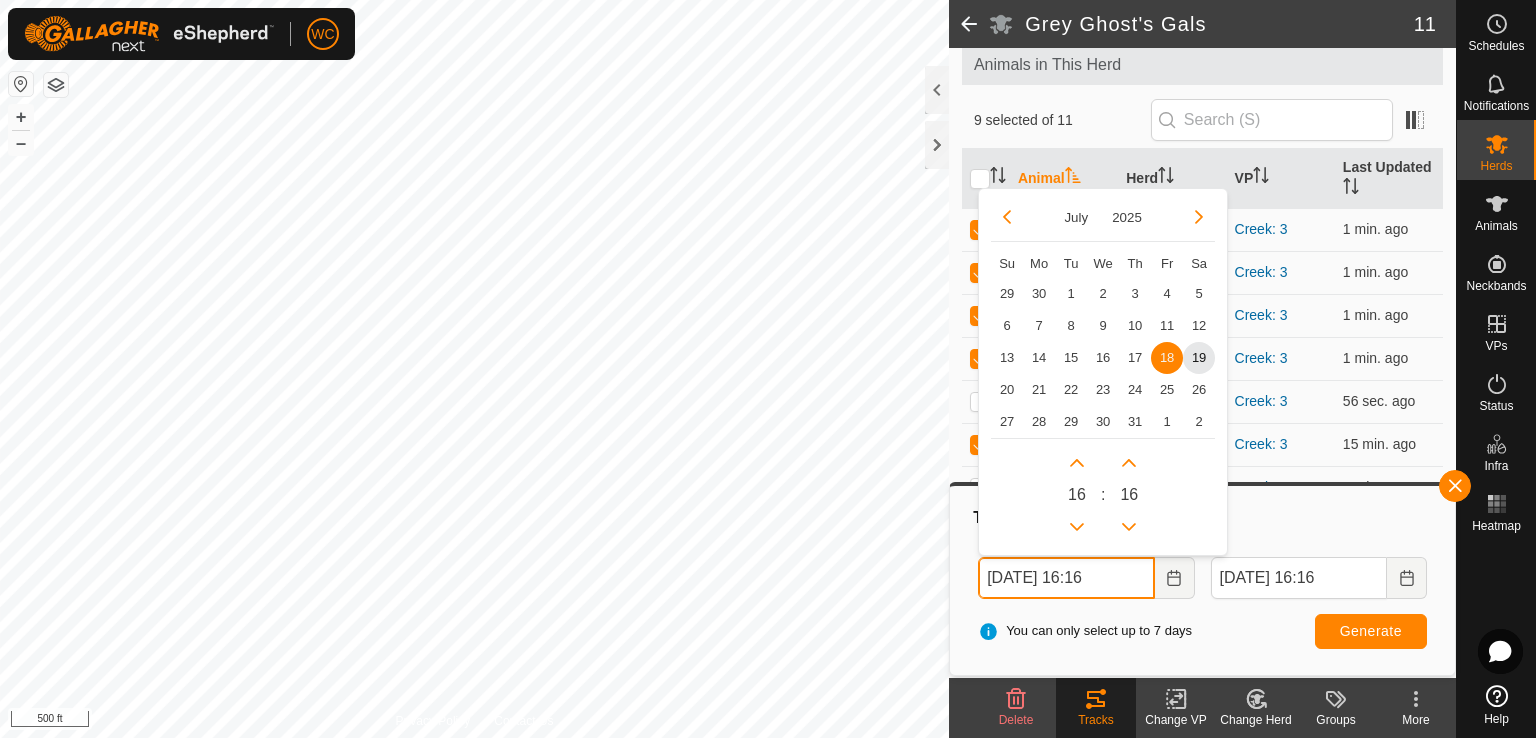 click on "Jul 18, 2025 16:16" at bounding box center [1066, 578] 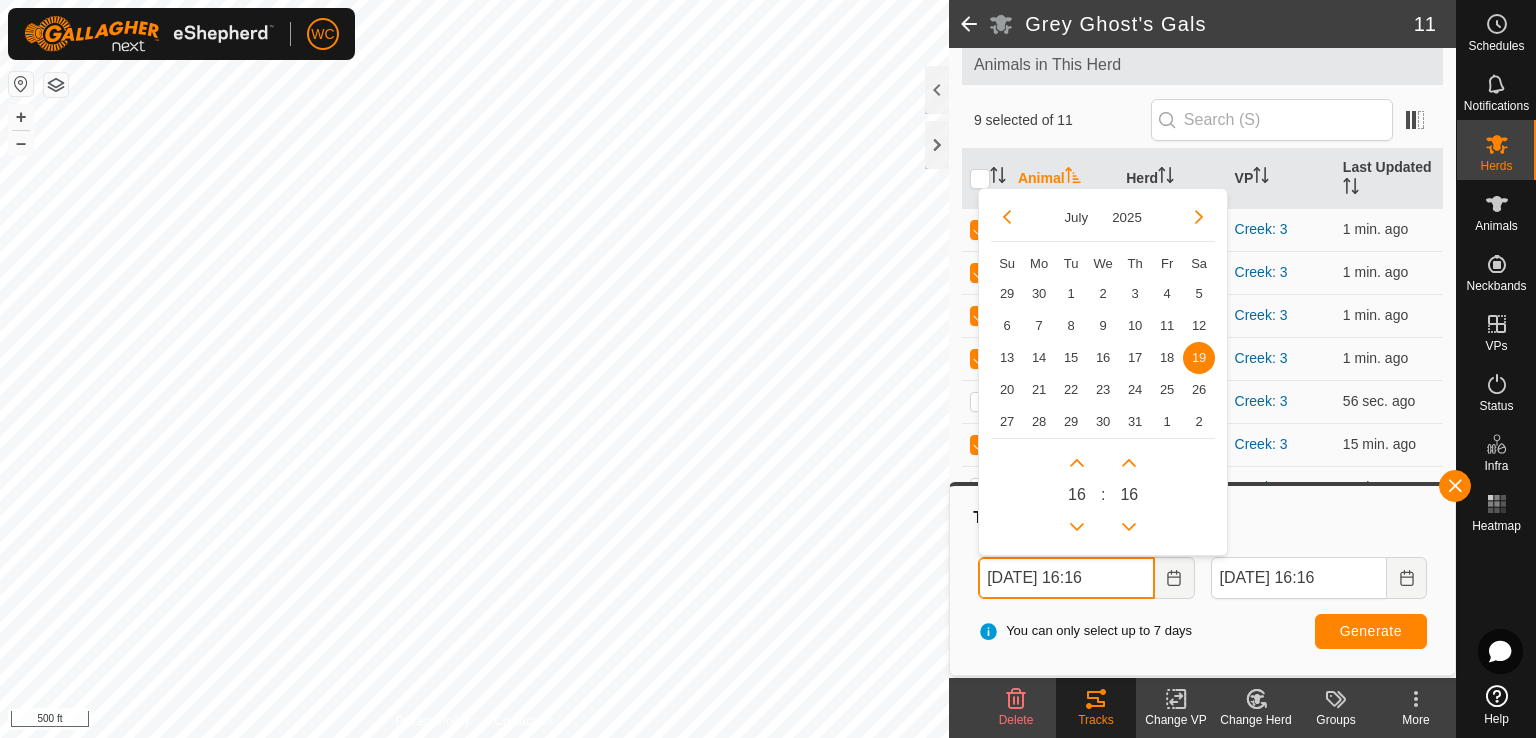 click on "Jul 19, 2025 16:16" at bounding box center (1066, 578) 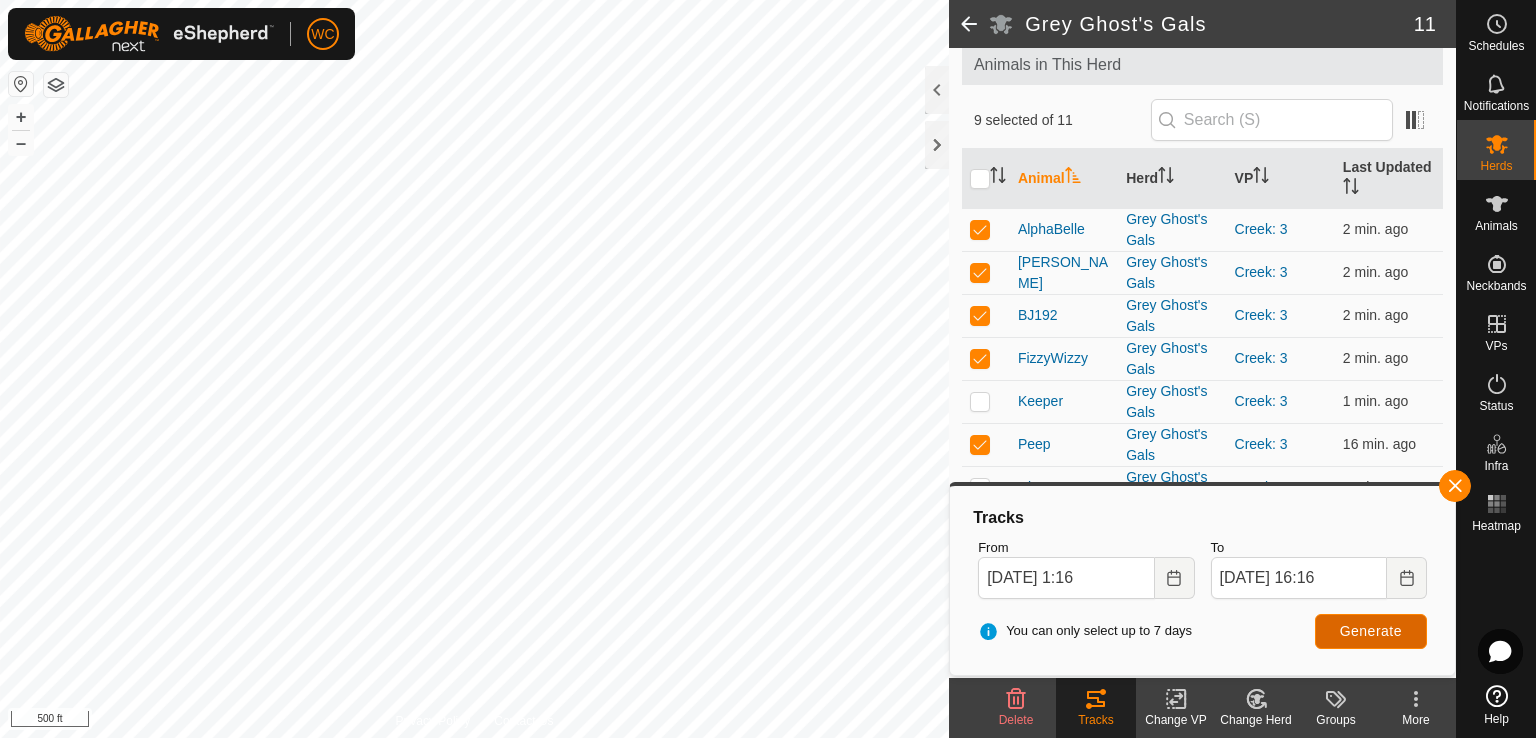 type on "Jul 19, 2025 01:16" 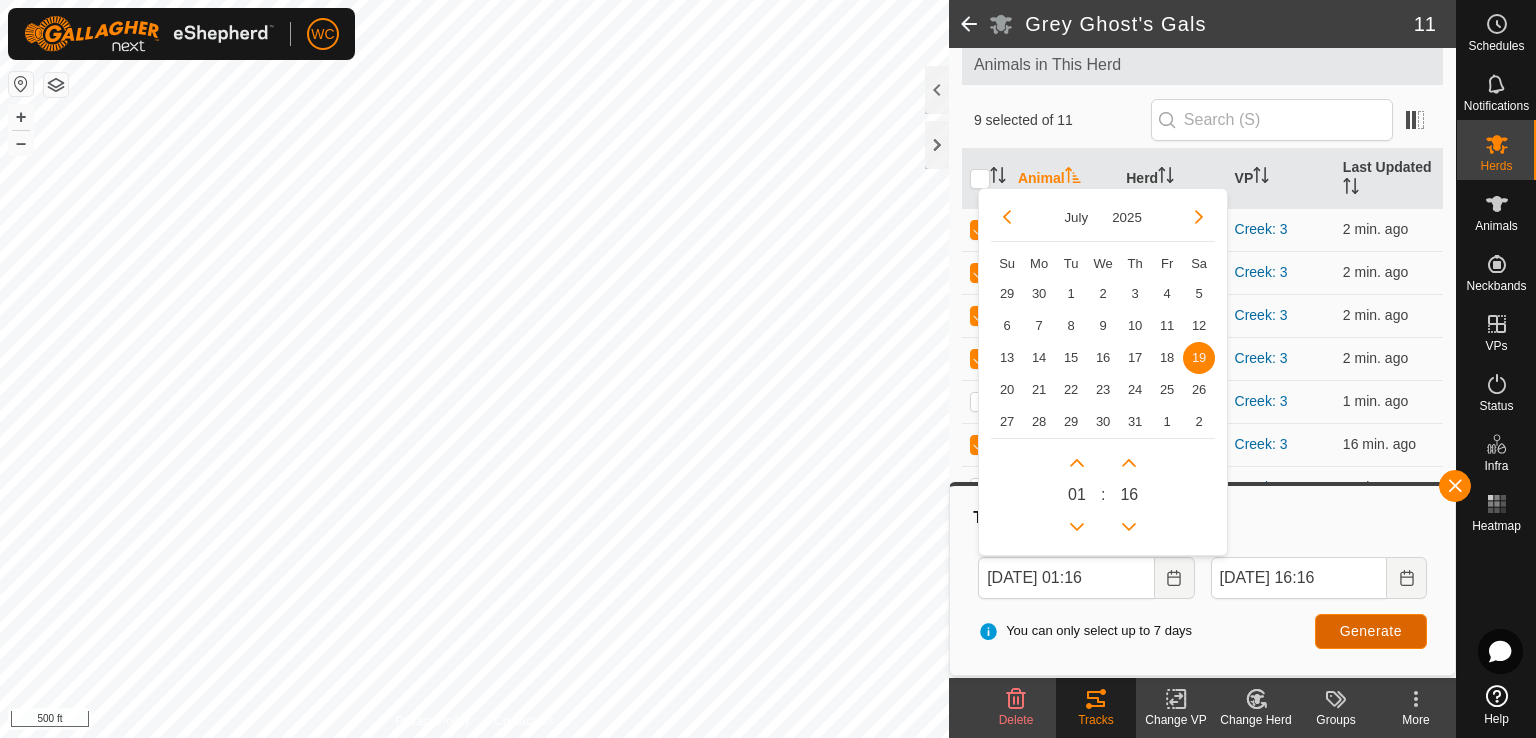 click on "Generate" at bounding box center [1371, 631] 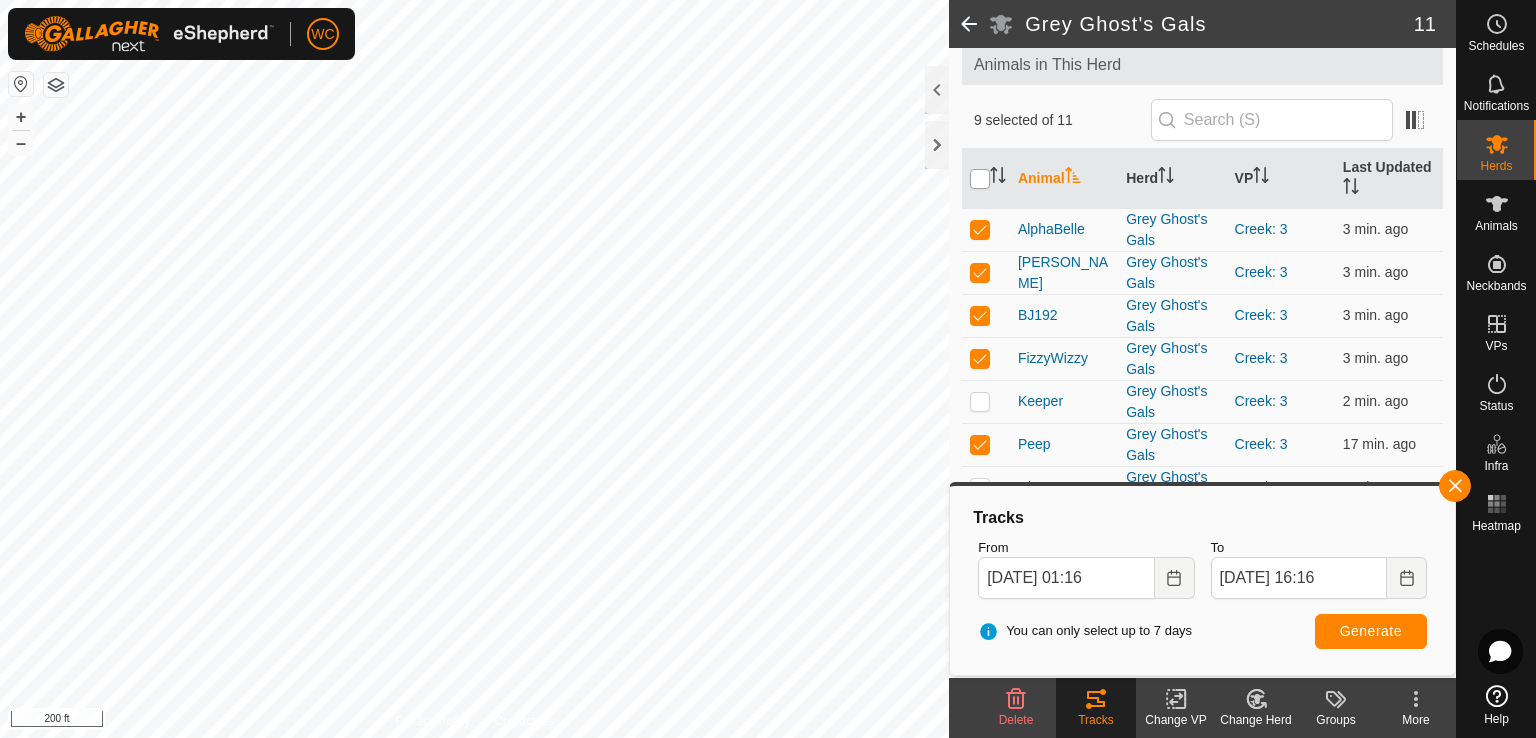 click at bounding box center [980, 179] 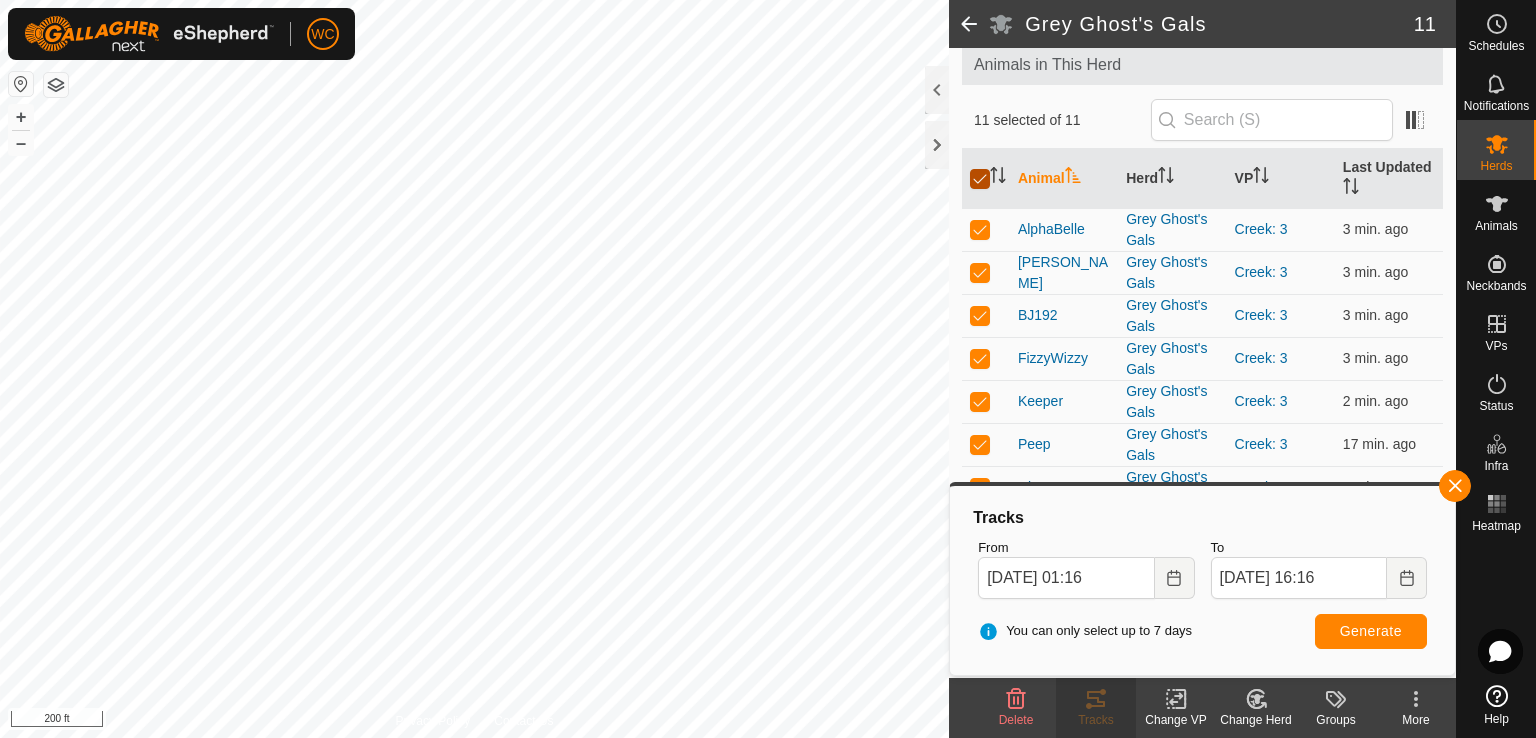 click at bounding box center [980, 179] 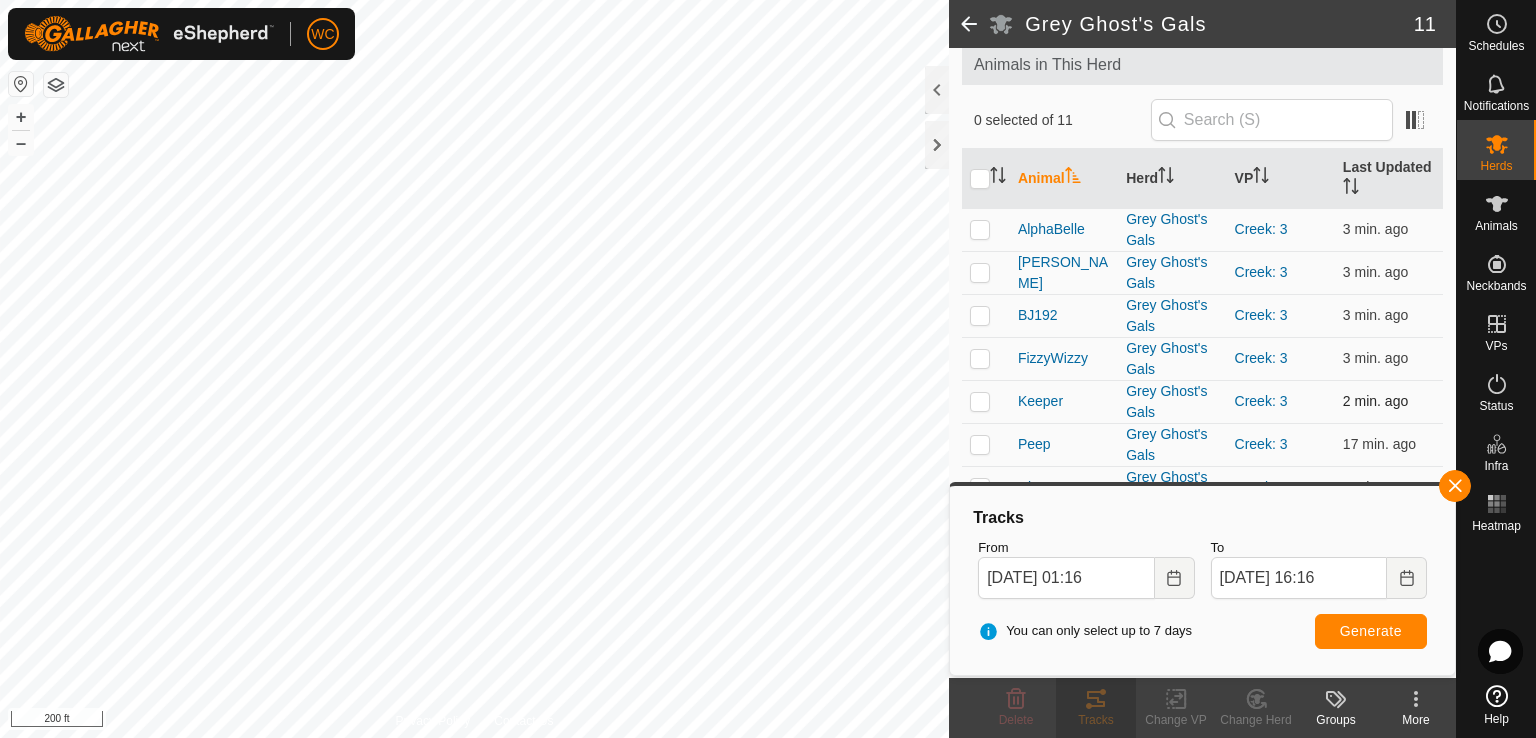 click at bounding box center [980, 401] 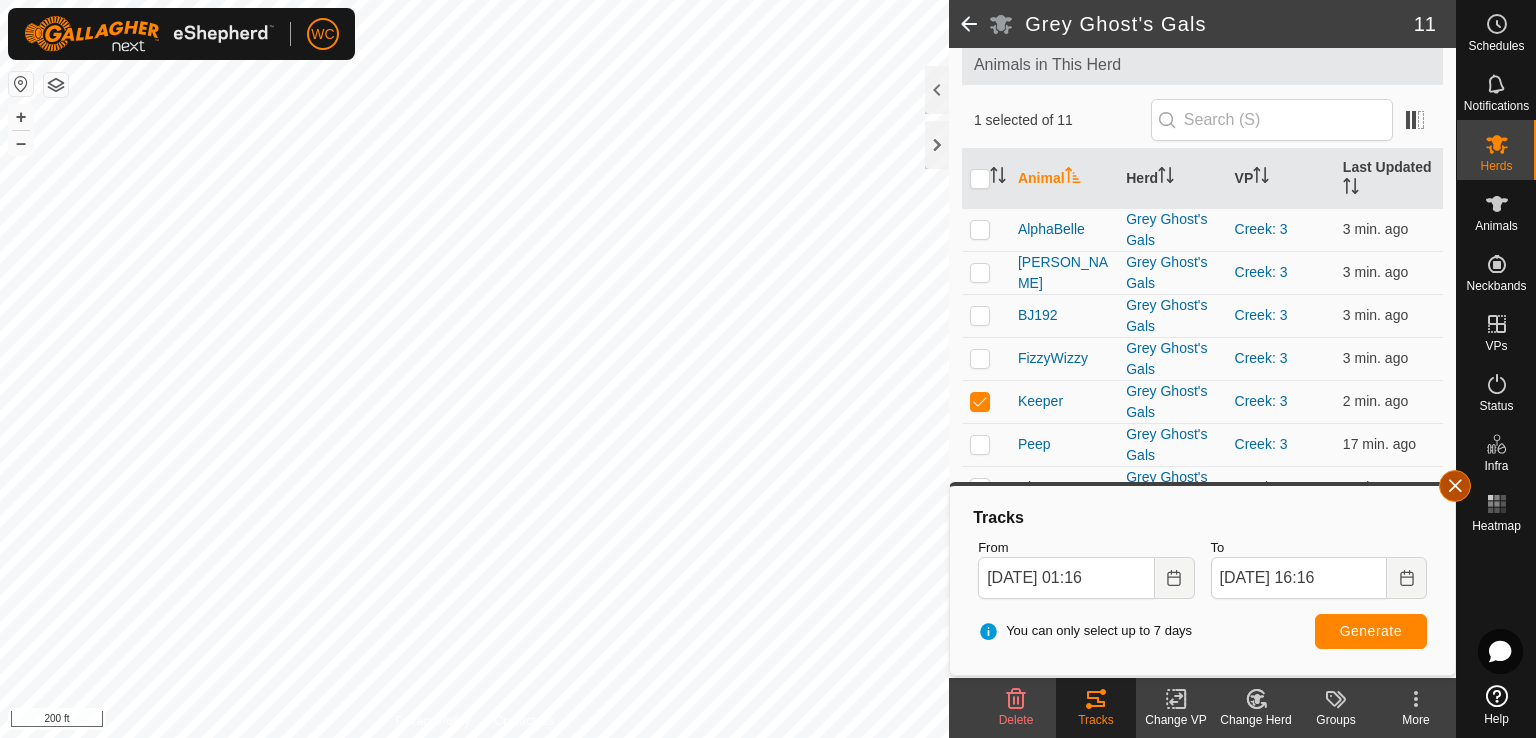 click at bounding box center [1455, 486] 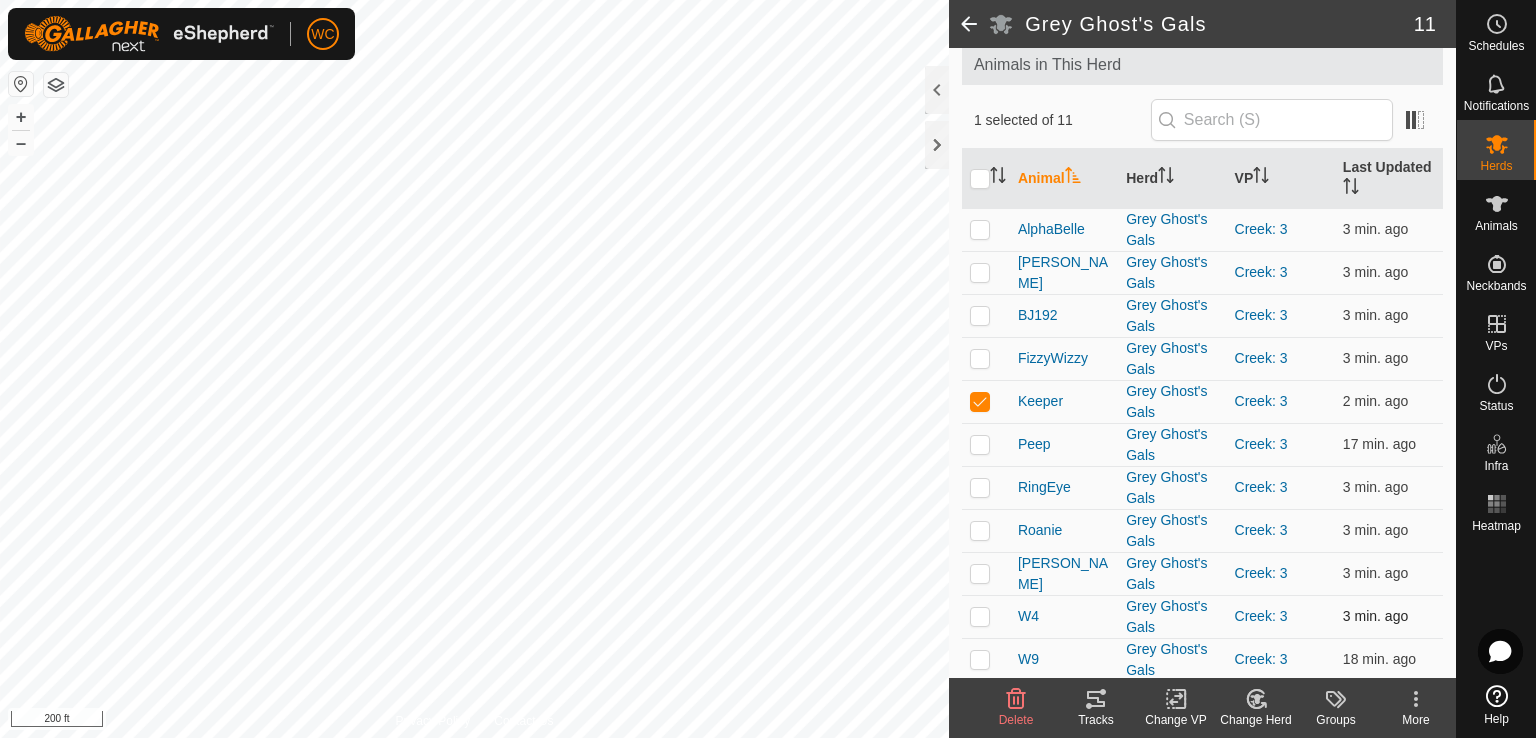 click at bounding box center (980, 616) 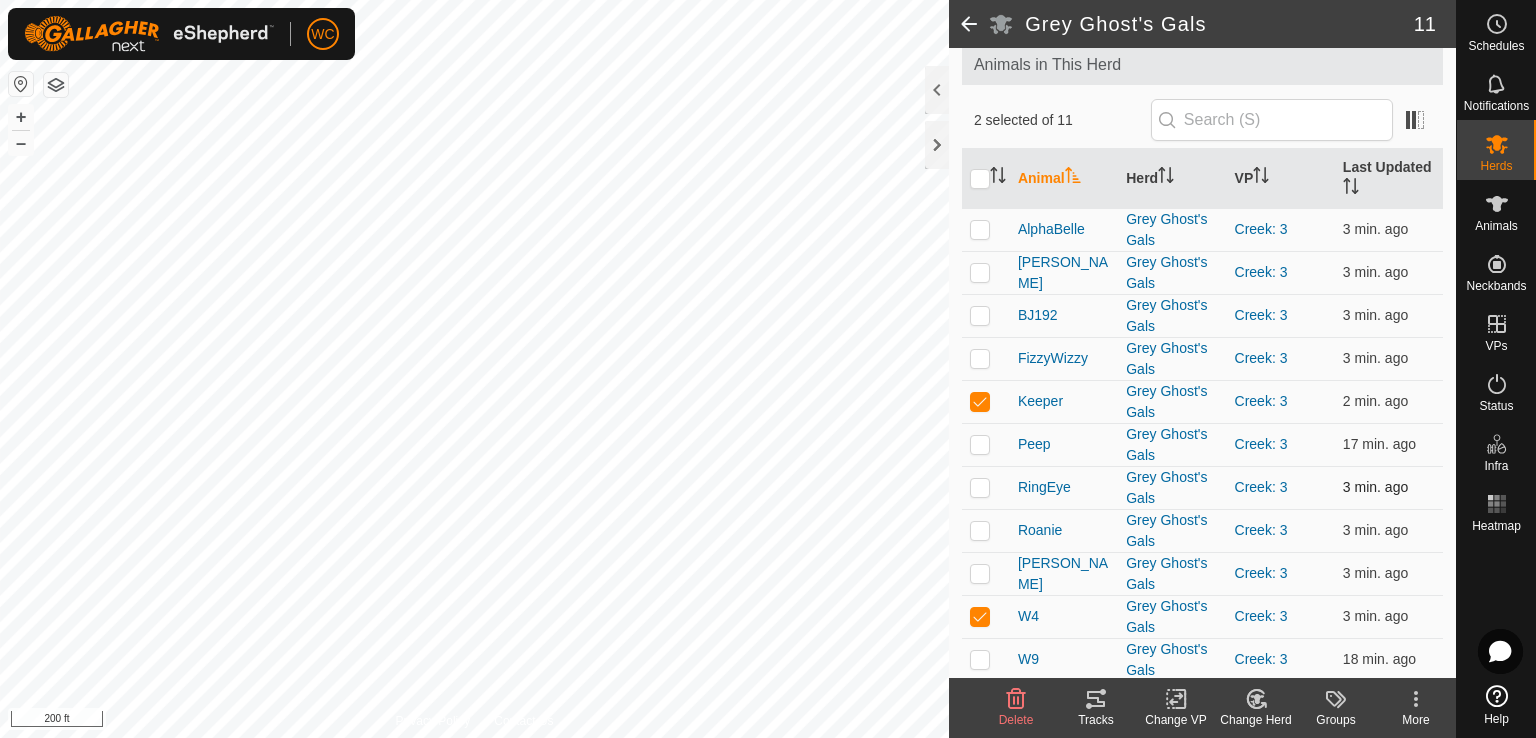 click at bounding box center (986, 487) 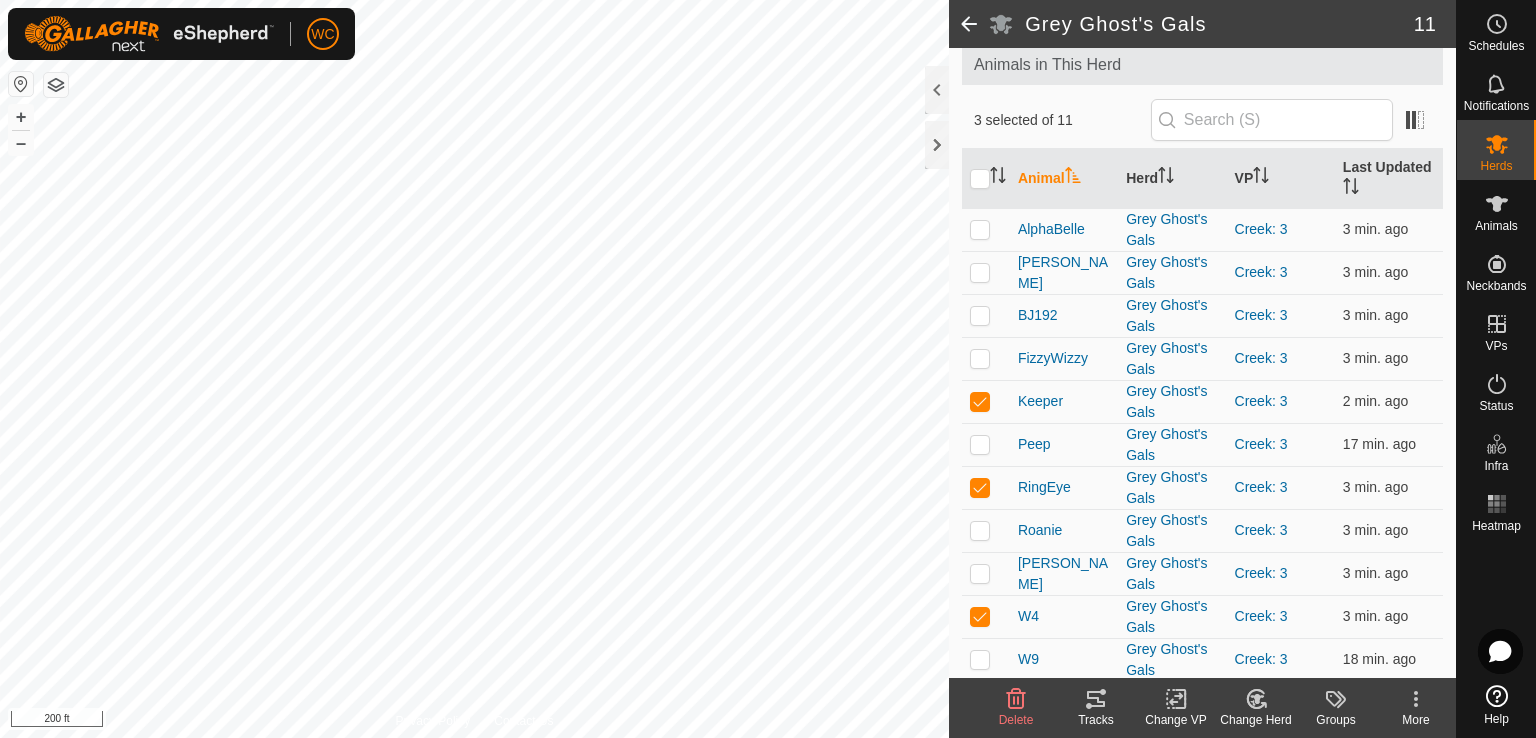 click 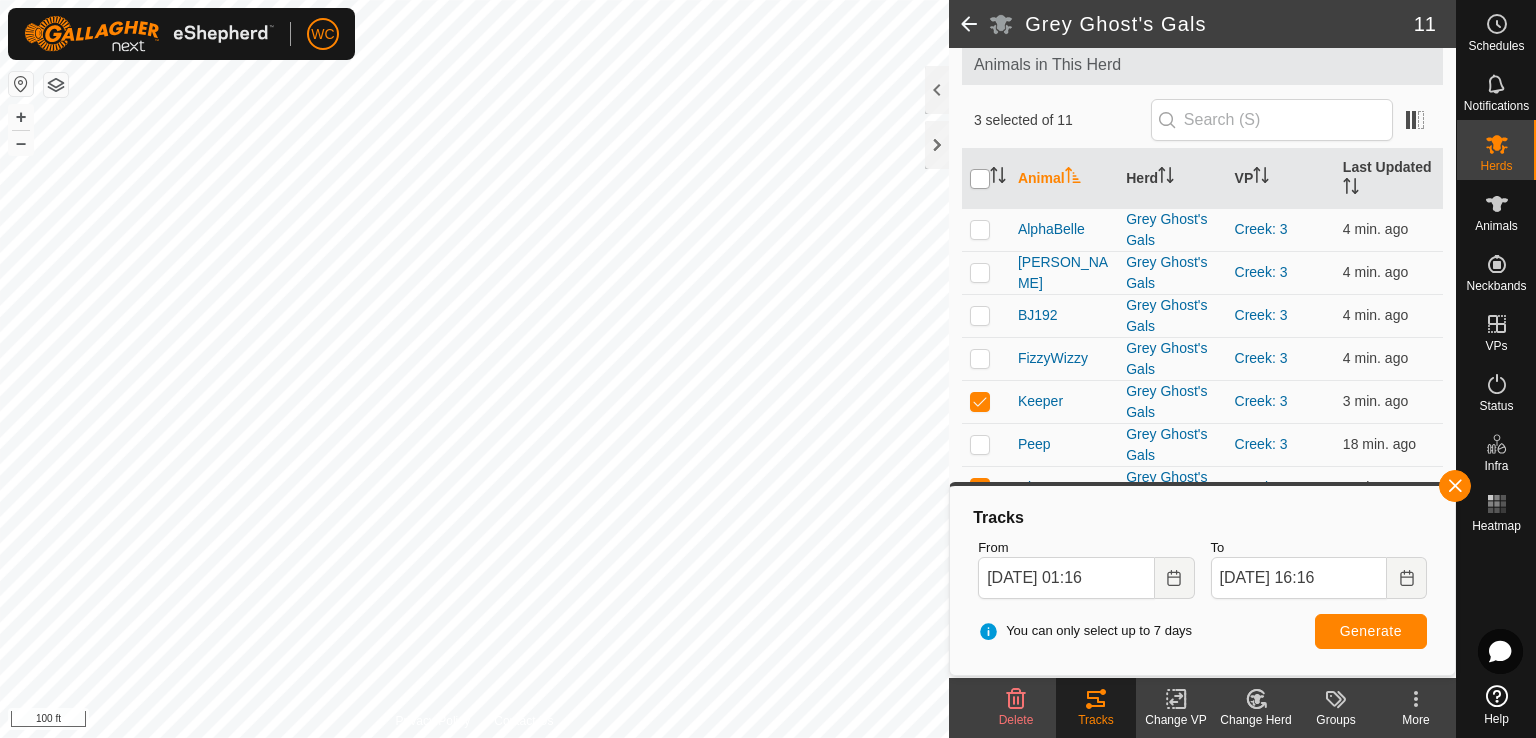 click at bounding box center [980, 179] 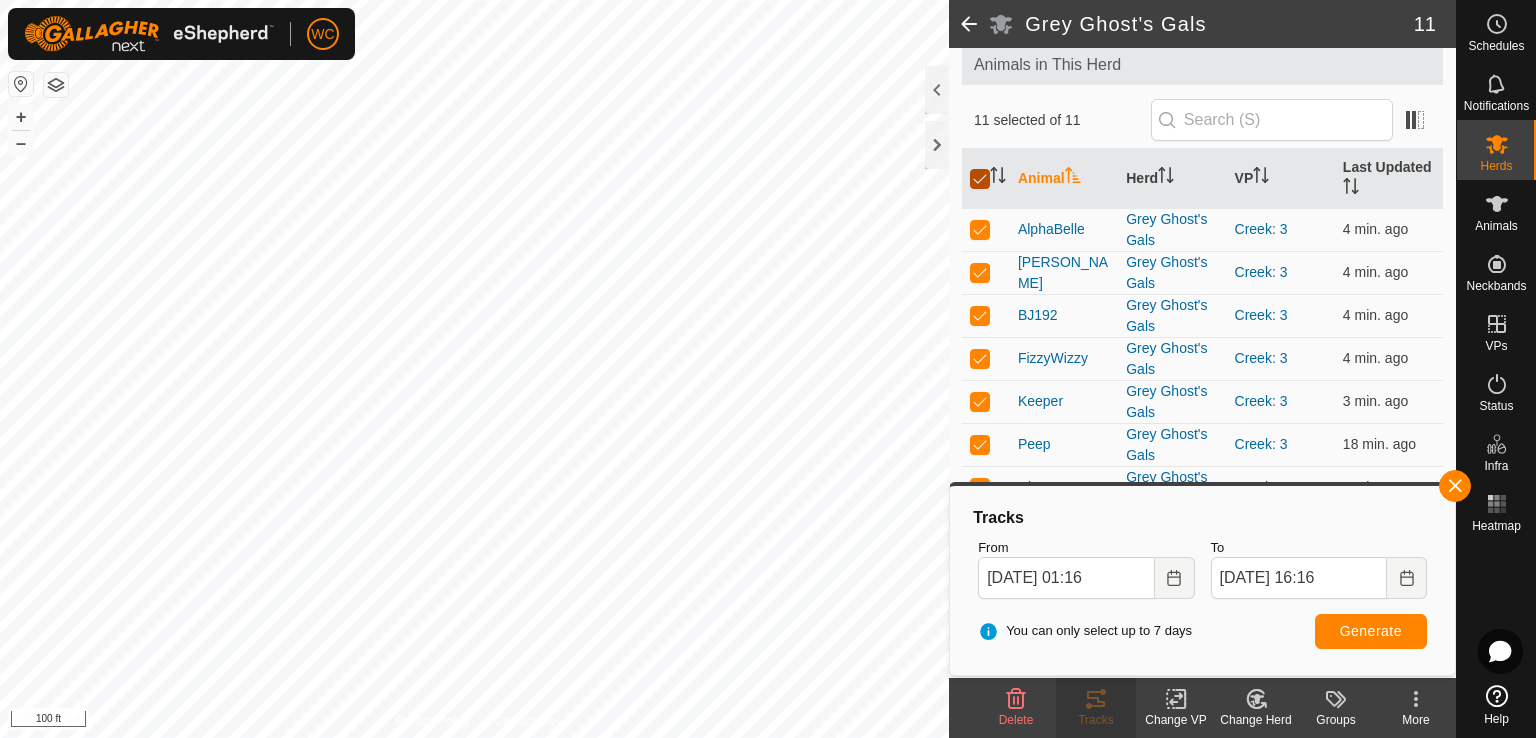 click at bounding box center (980, 179) 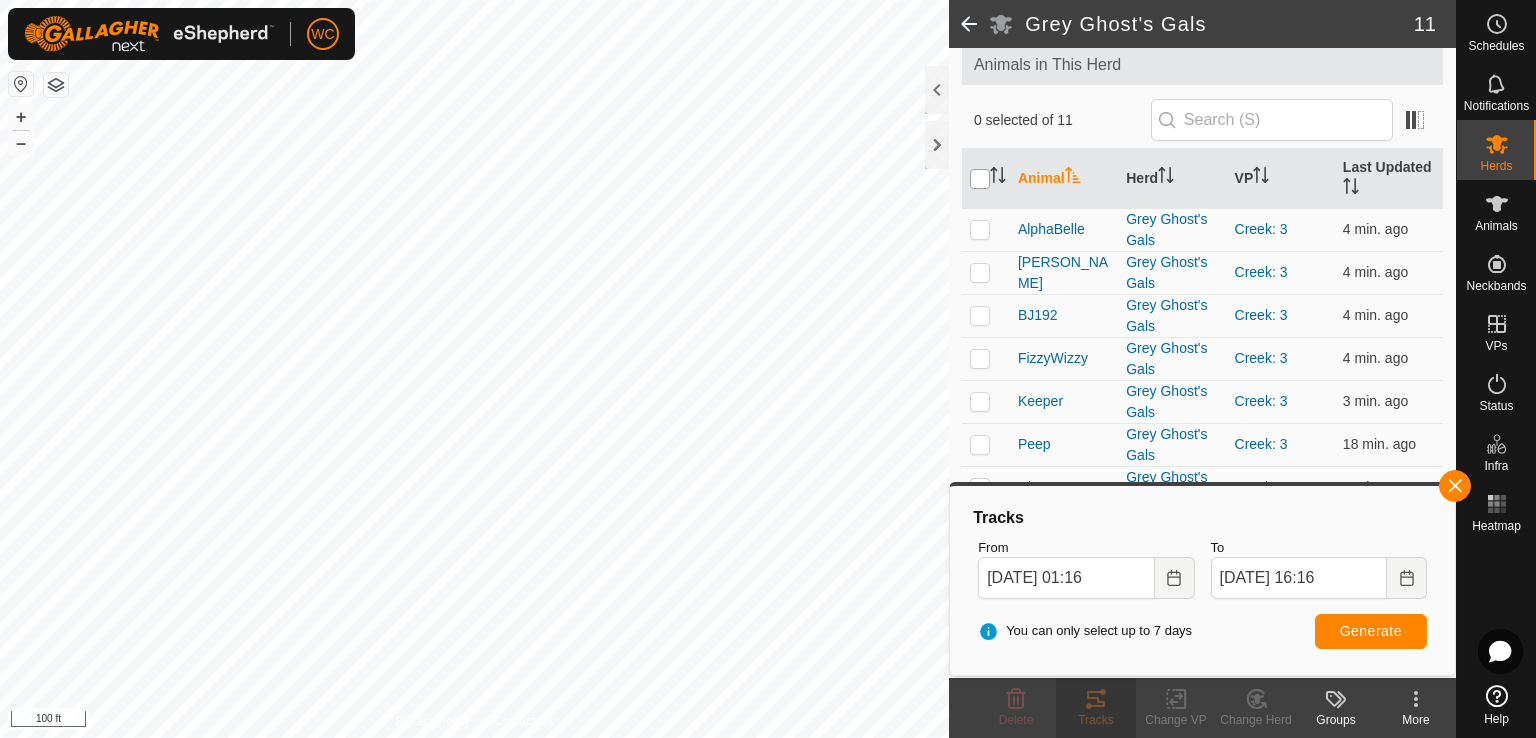 click at bounding box center [980, 179] 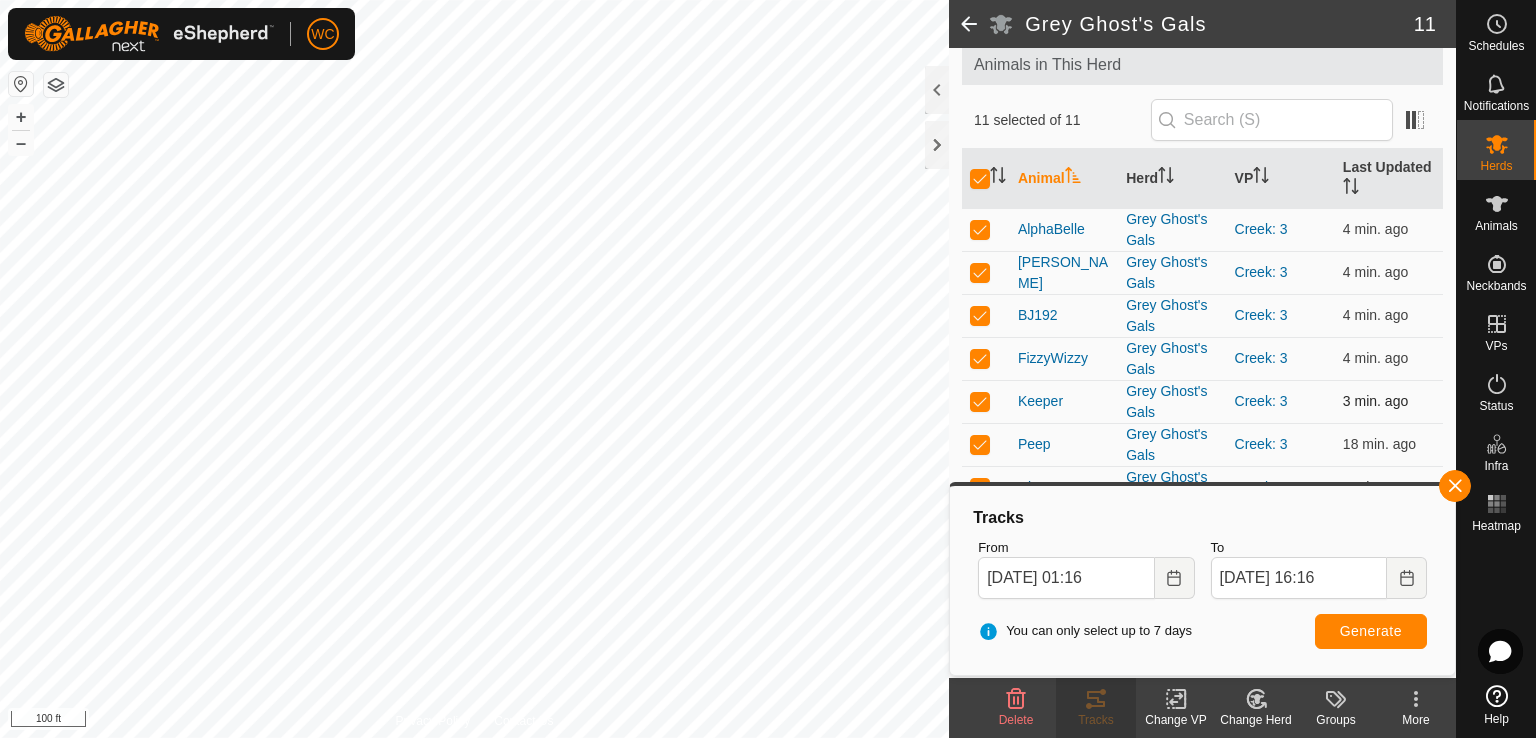 click at bounding box center [986, 401] 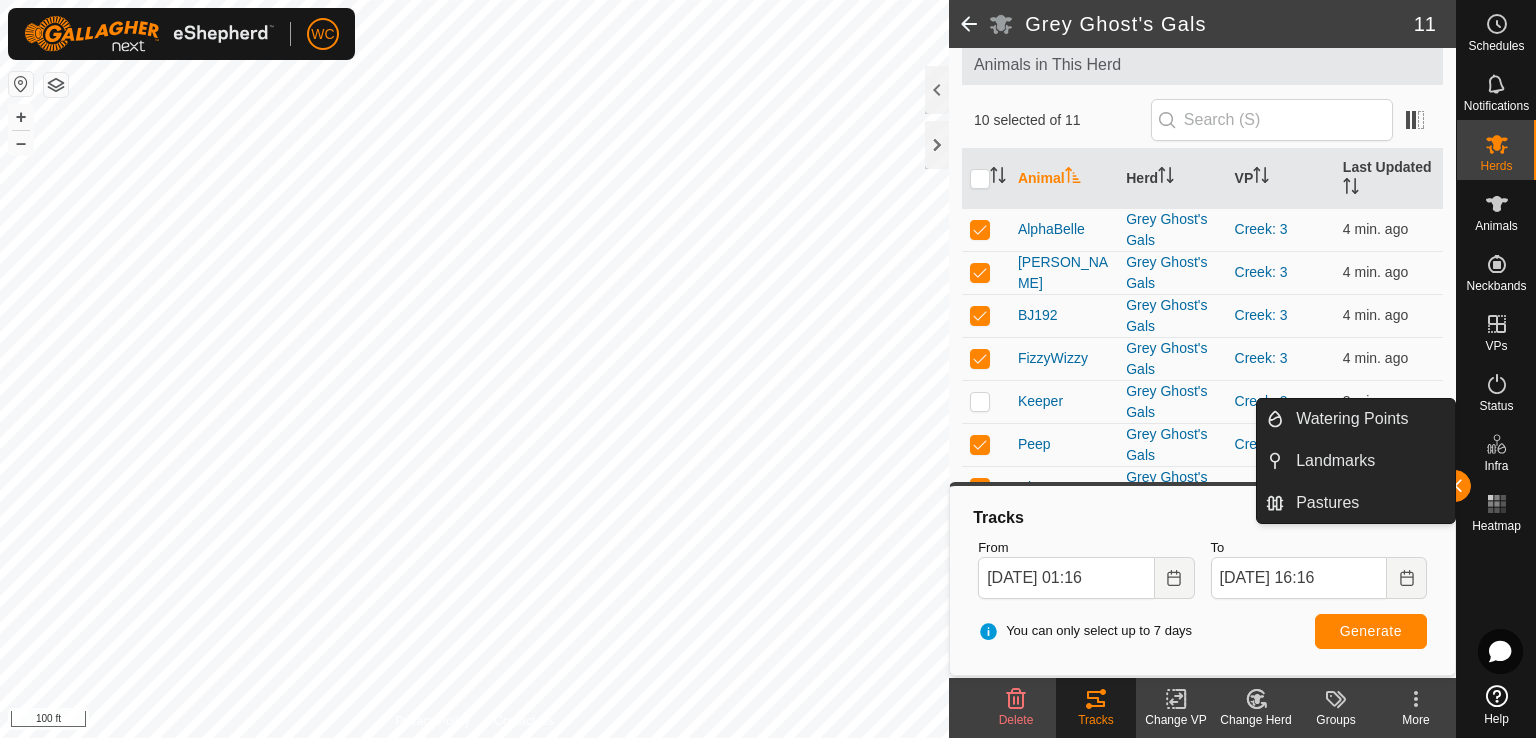 click on "Watering Points Landmarks Pastures" at bounding box center [1356, 461] 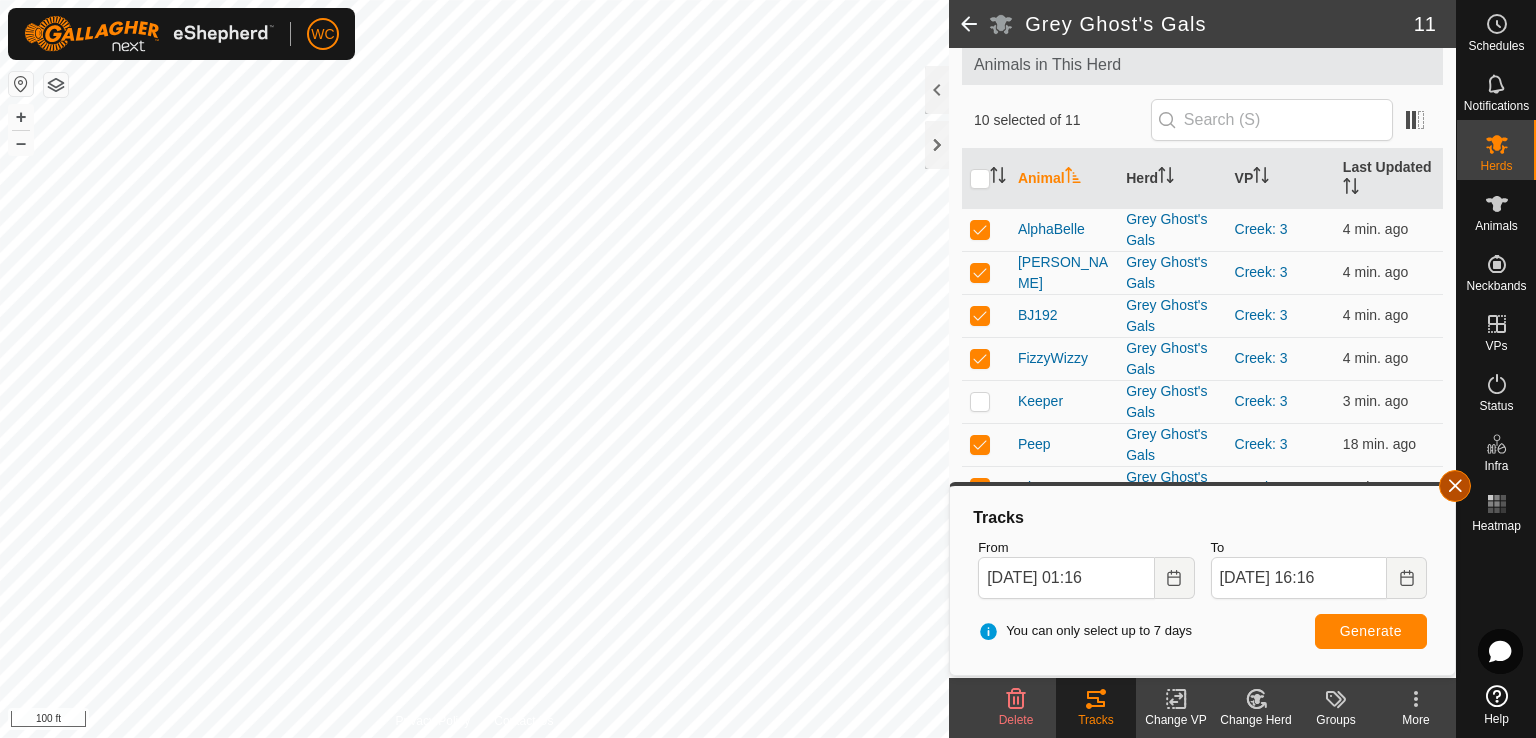 click at bounding box center [1455, 486] 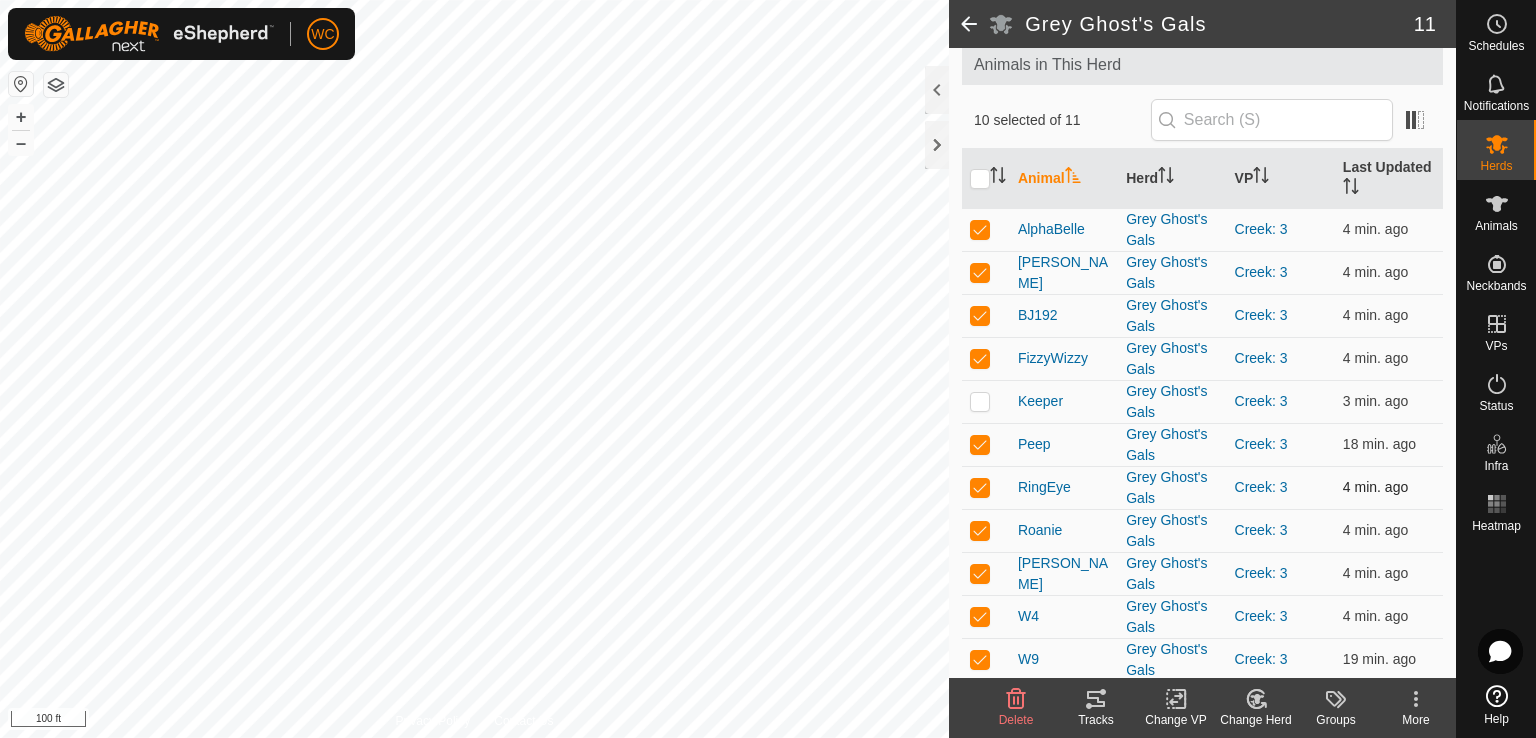 click at bounding box center (980, 487) 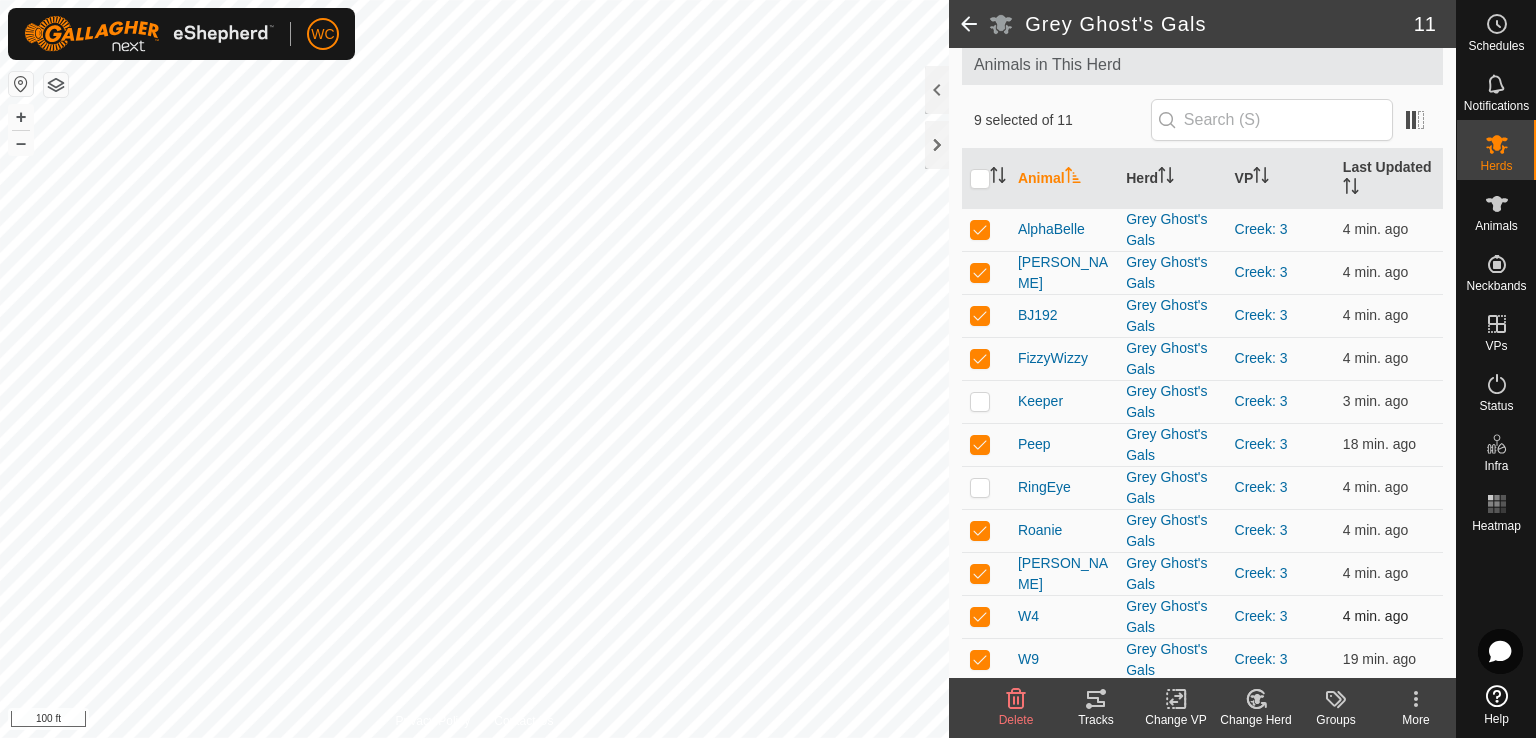 click at bounding box center [980, 616] 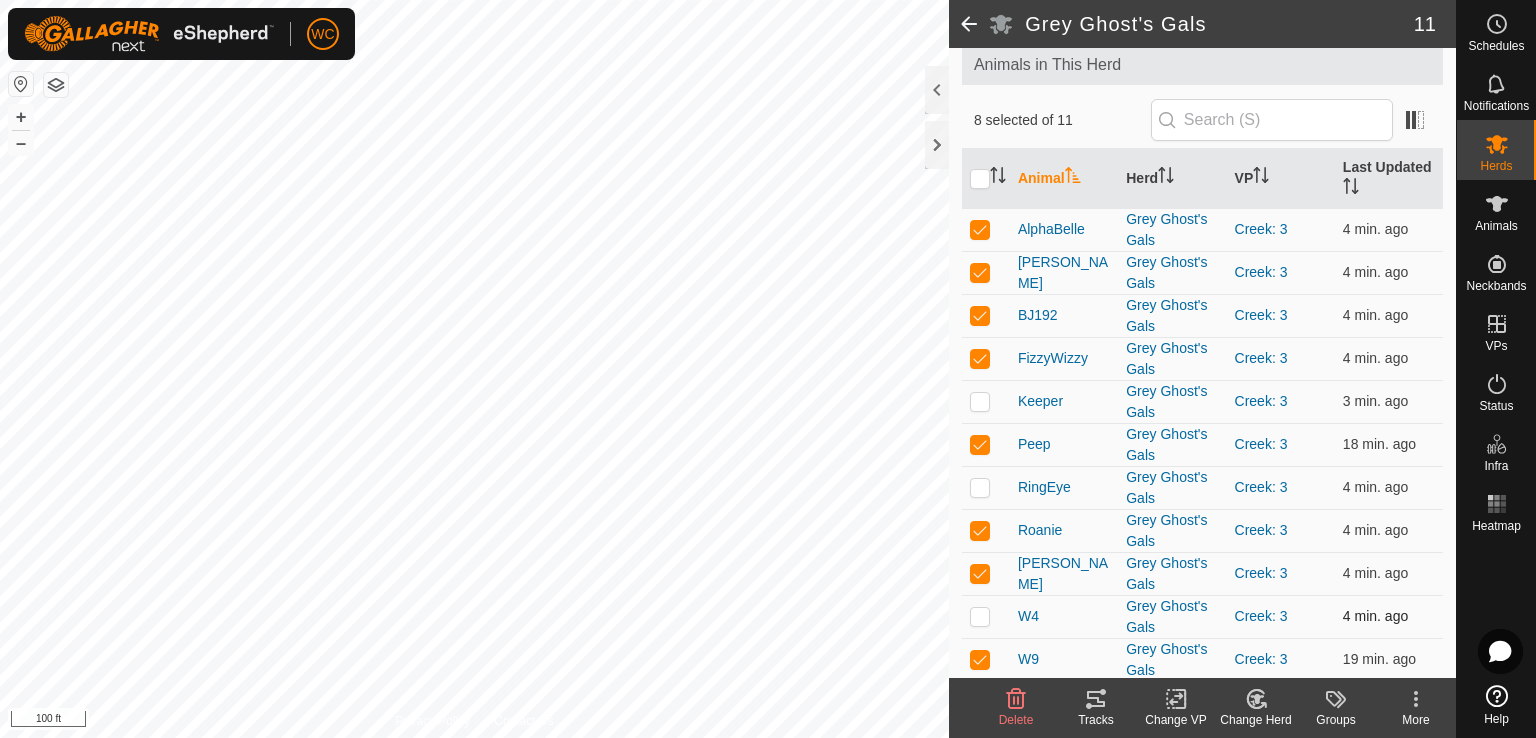 checkbox on "false" 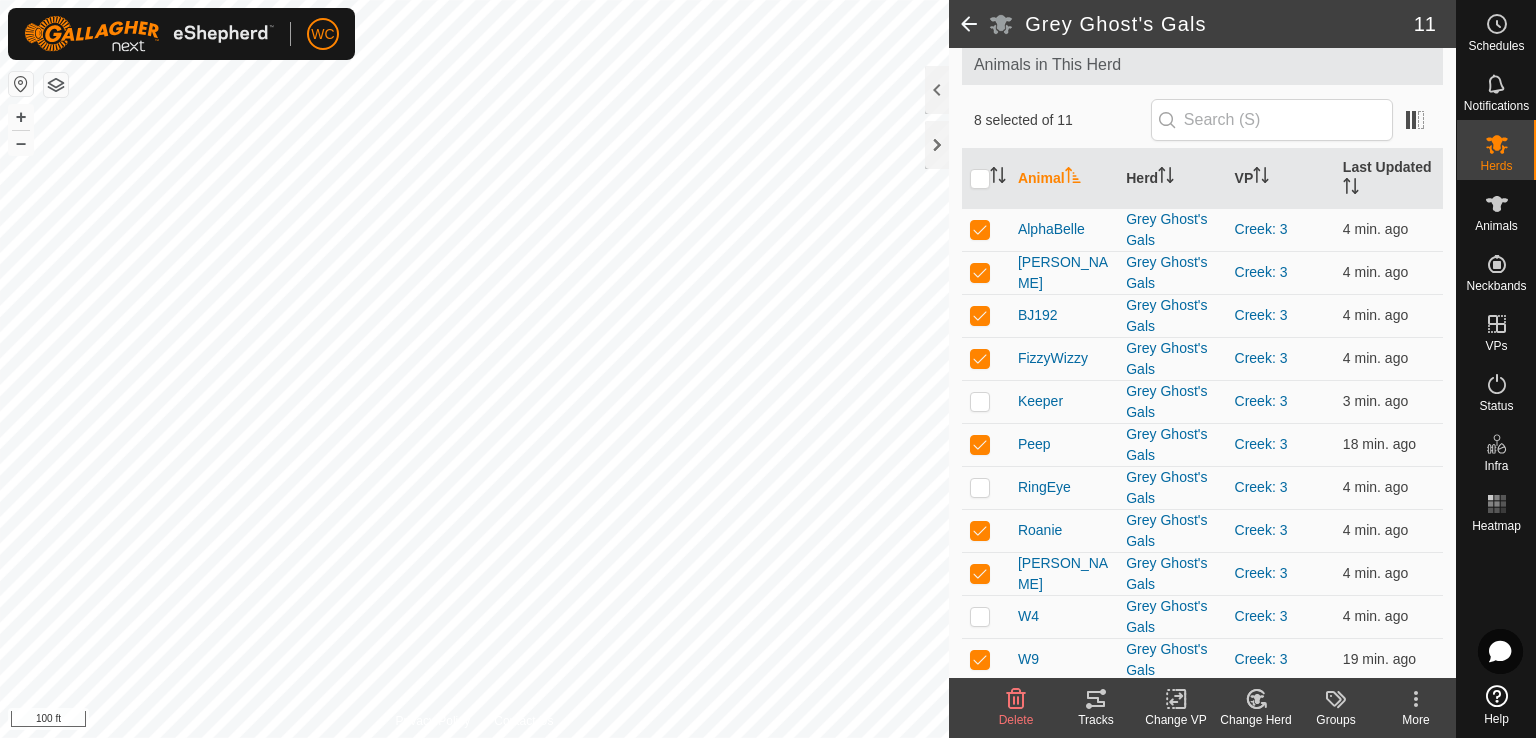 click 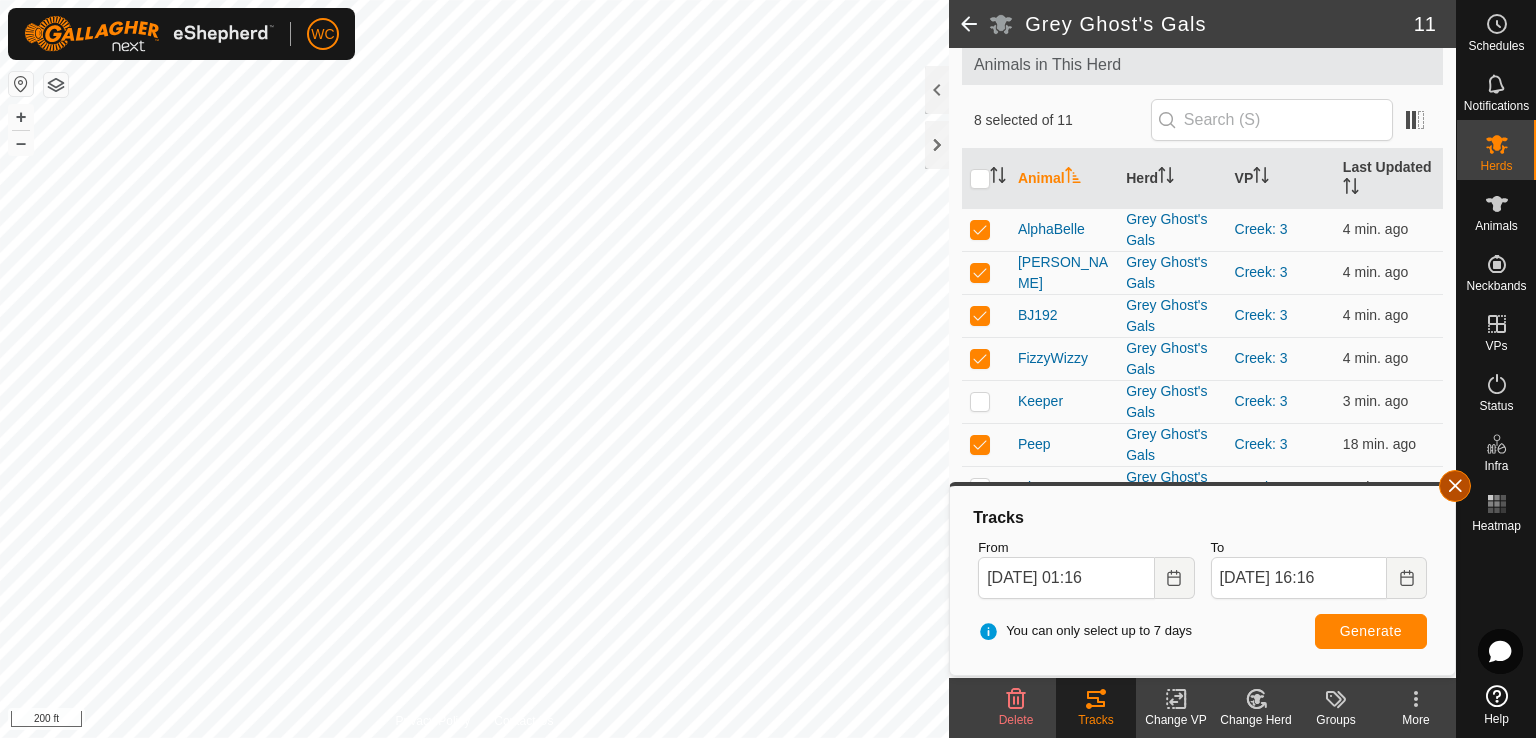 click at bounding box center (1455, 486) 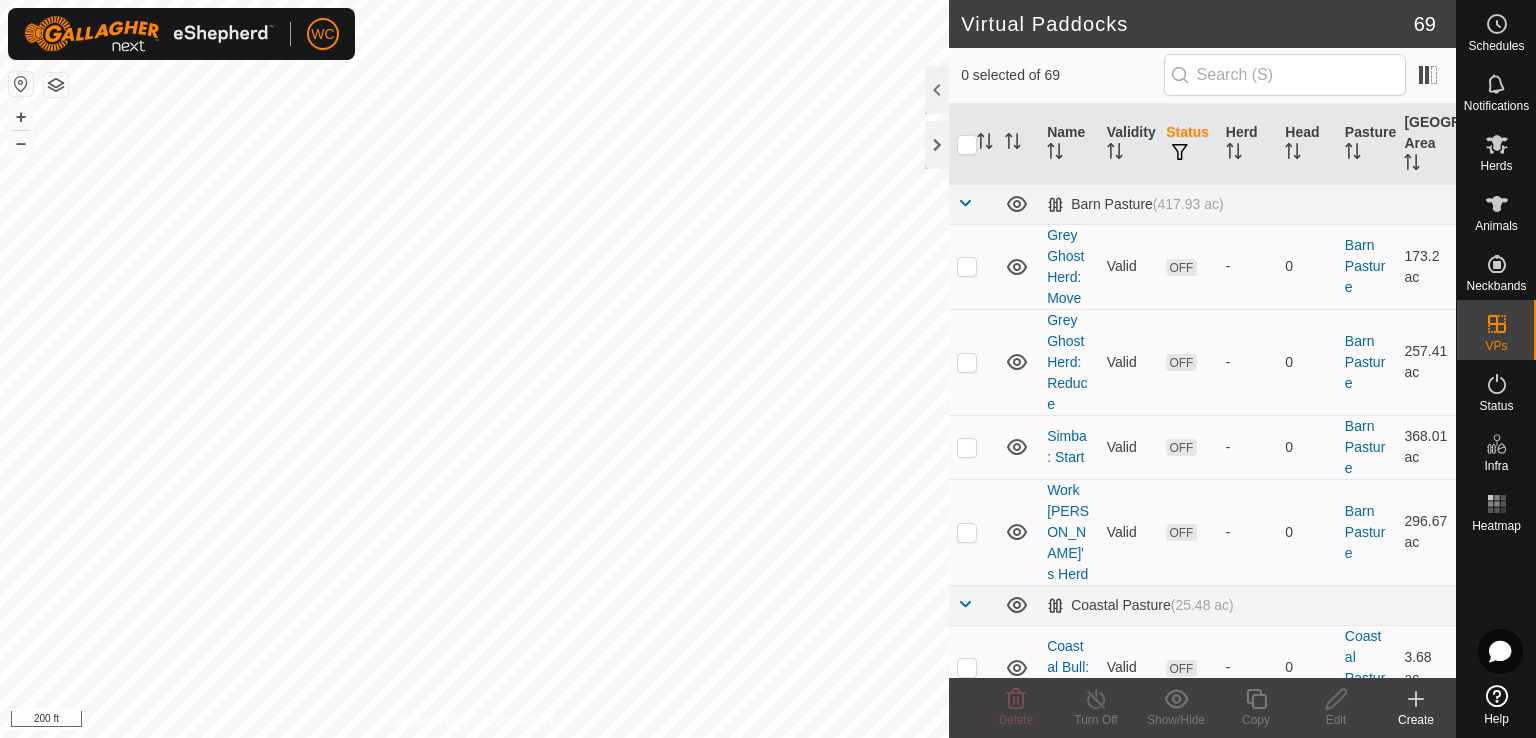 checkbox on "true" 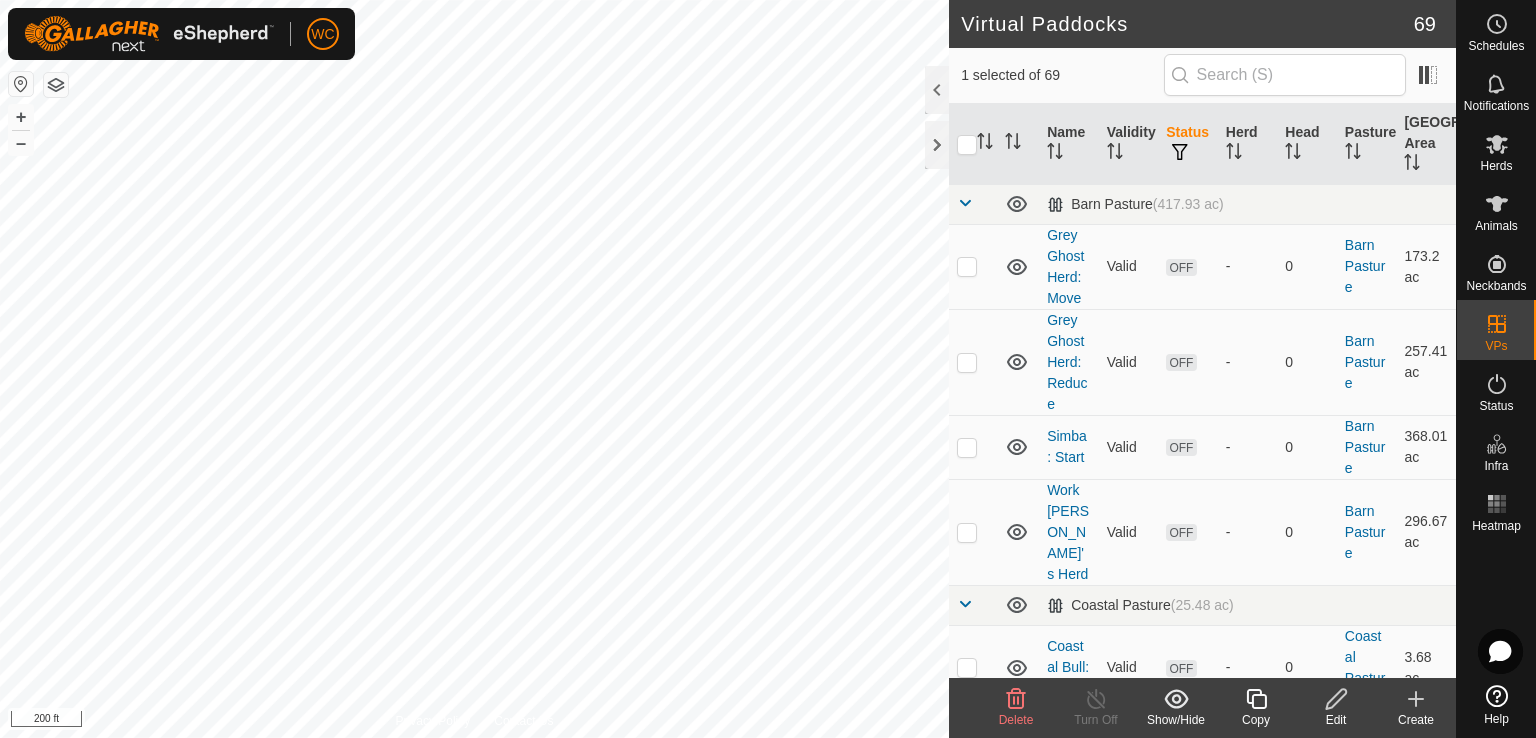 checkbox on "true" 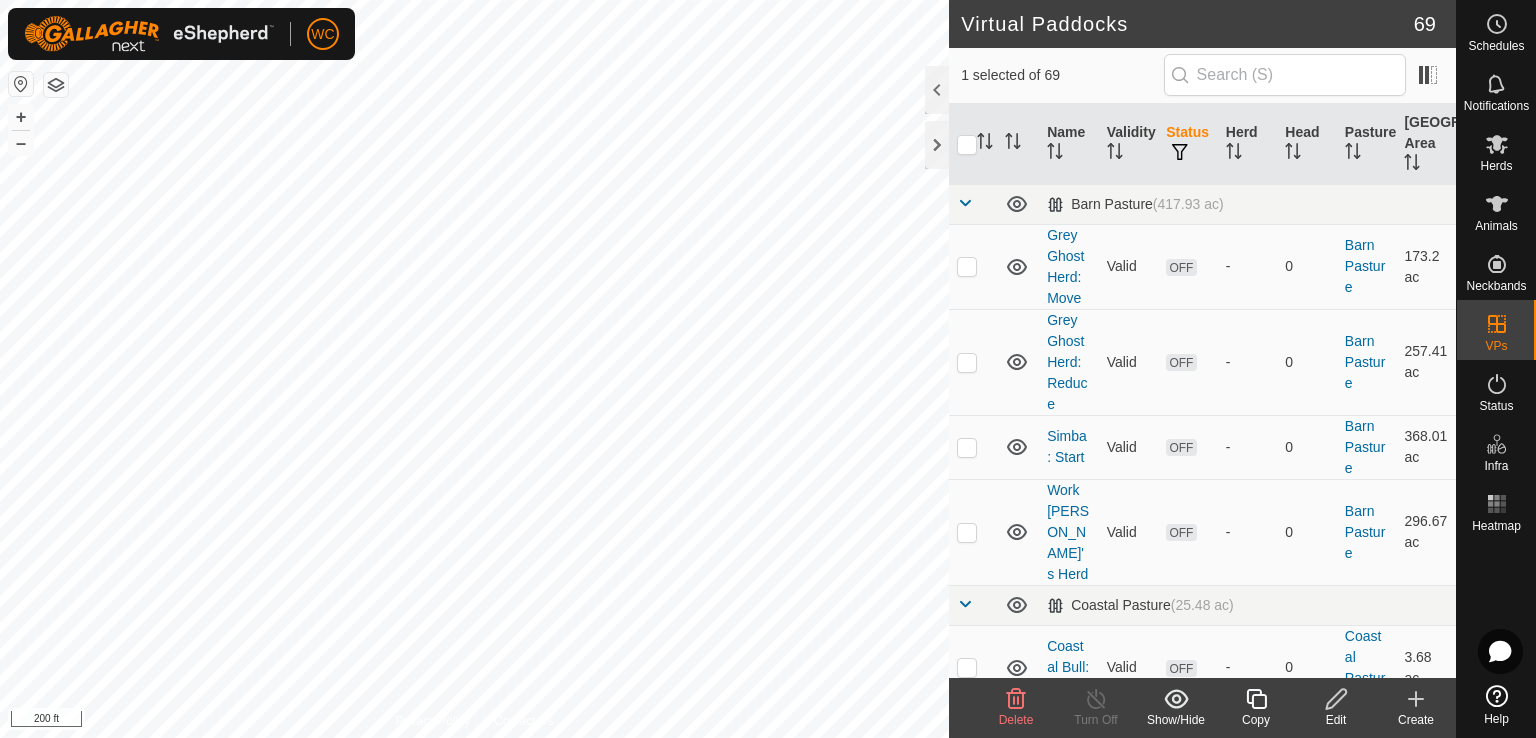 checkbox on "false" 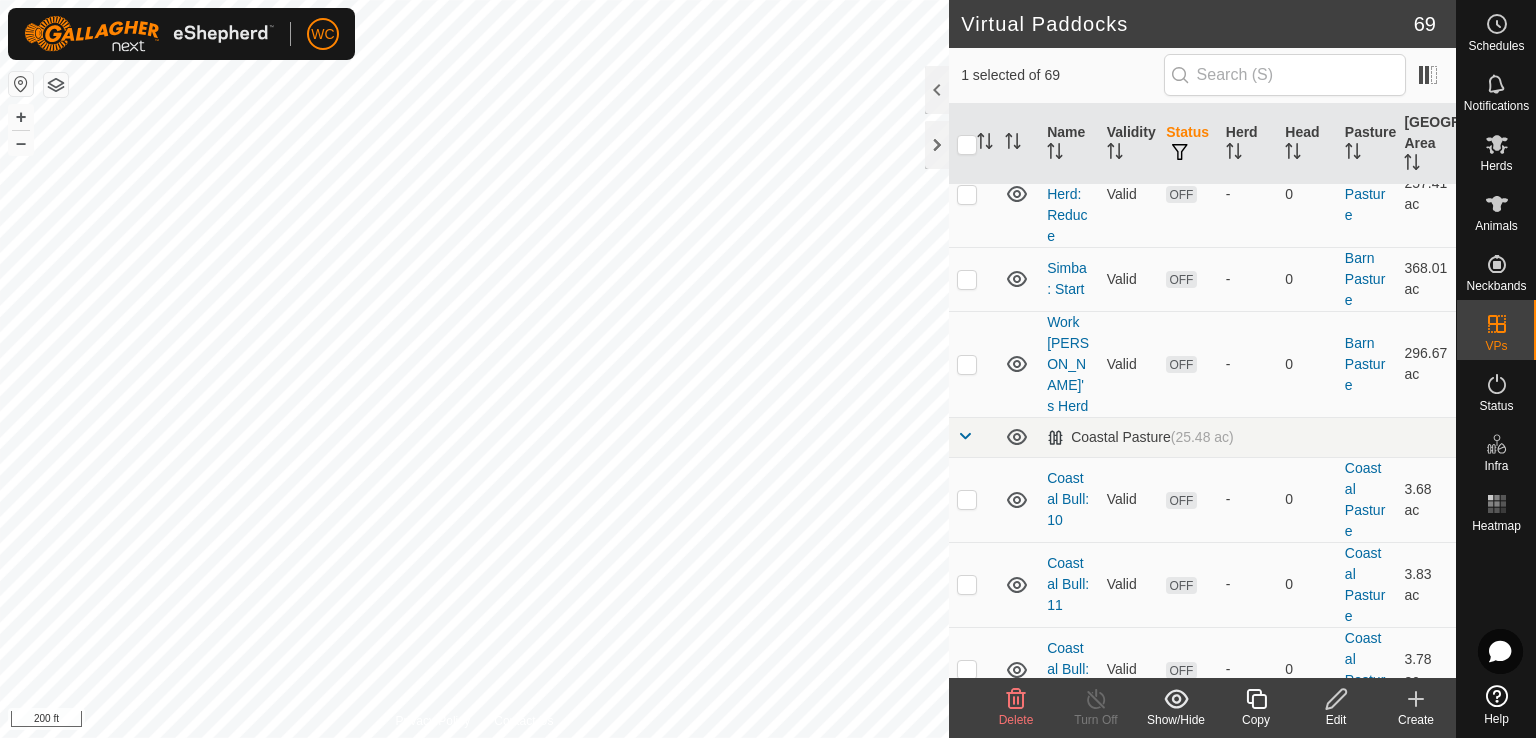 scroll, scrollTop: 0, scrollLeft: 0, axis: both 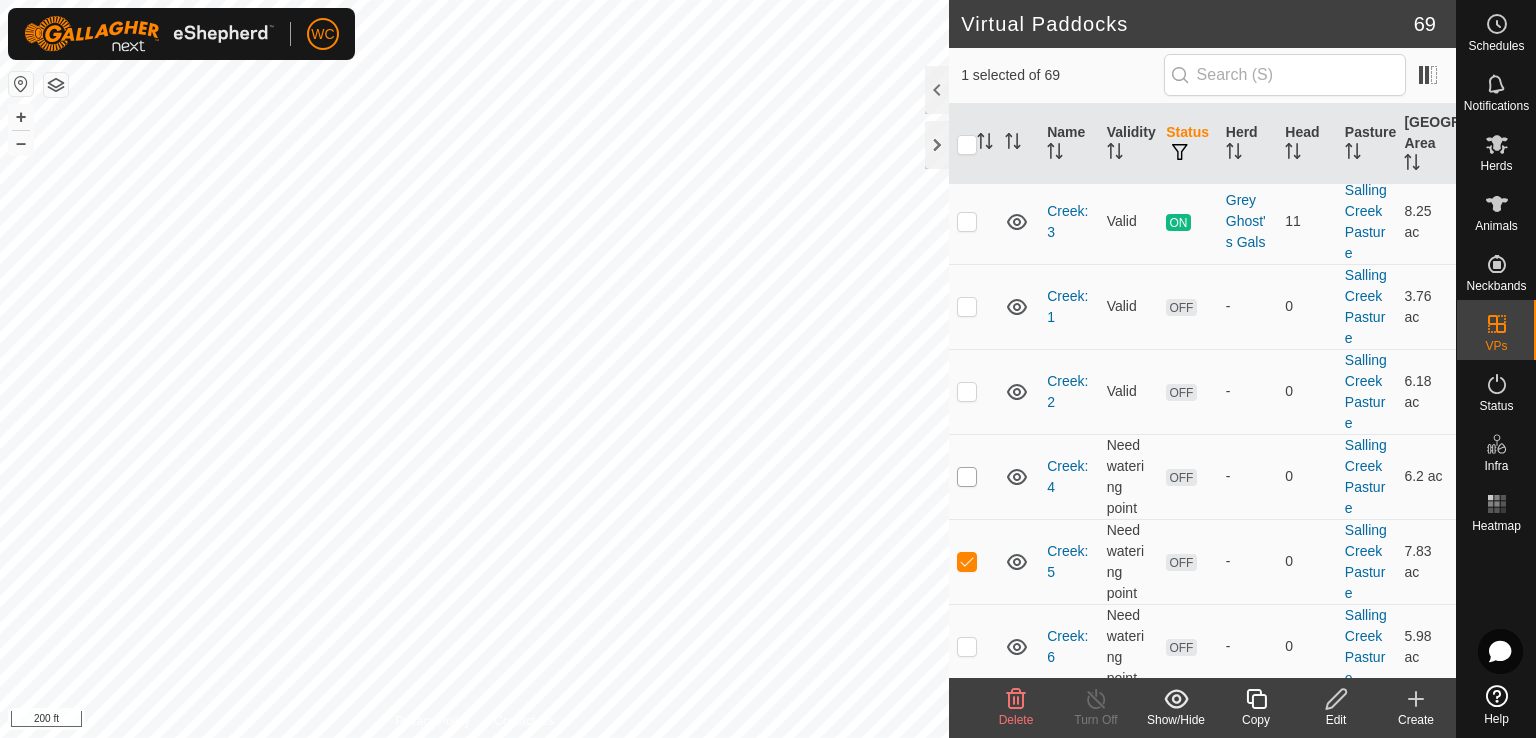 click at bounding box center [967, 477] 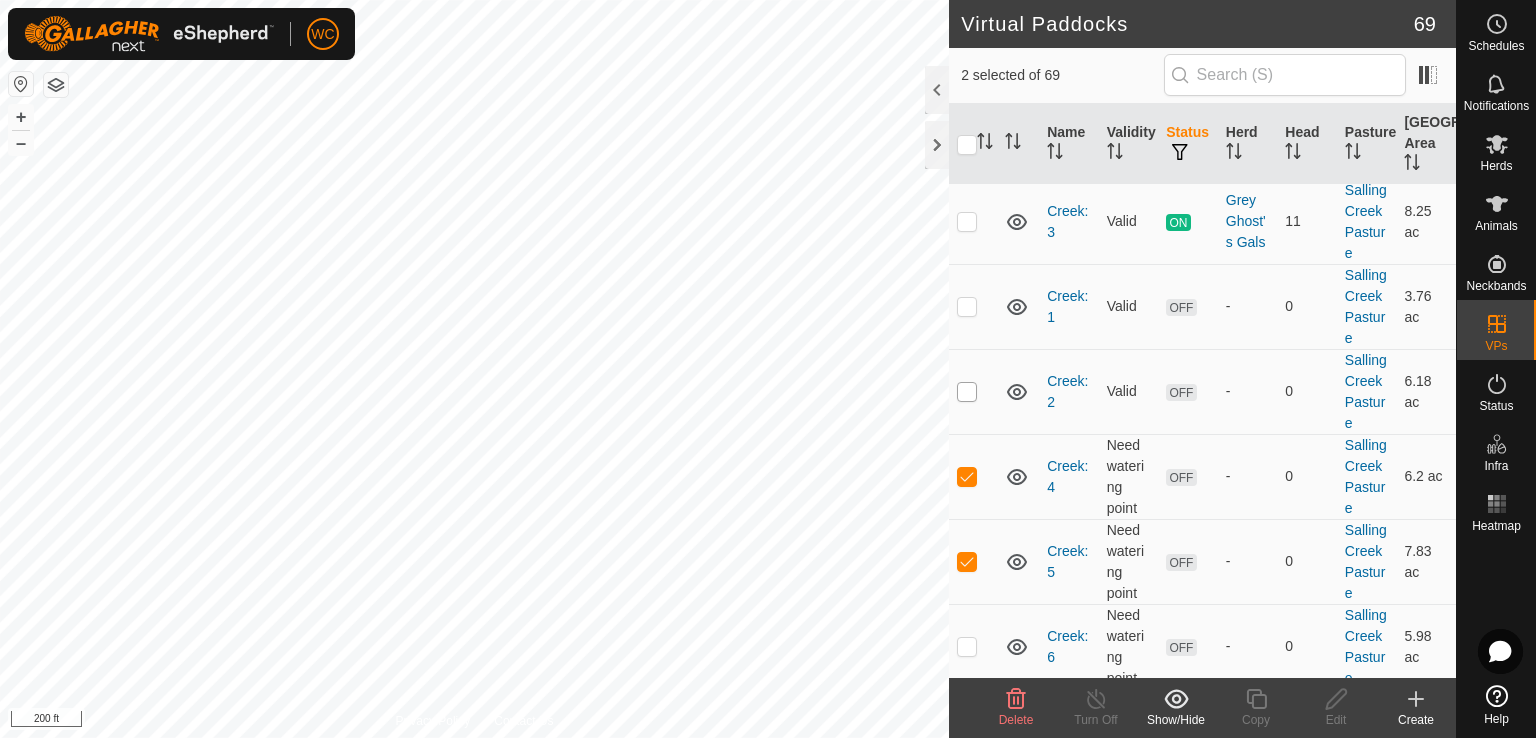 click at bounding box center [967, 392] 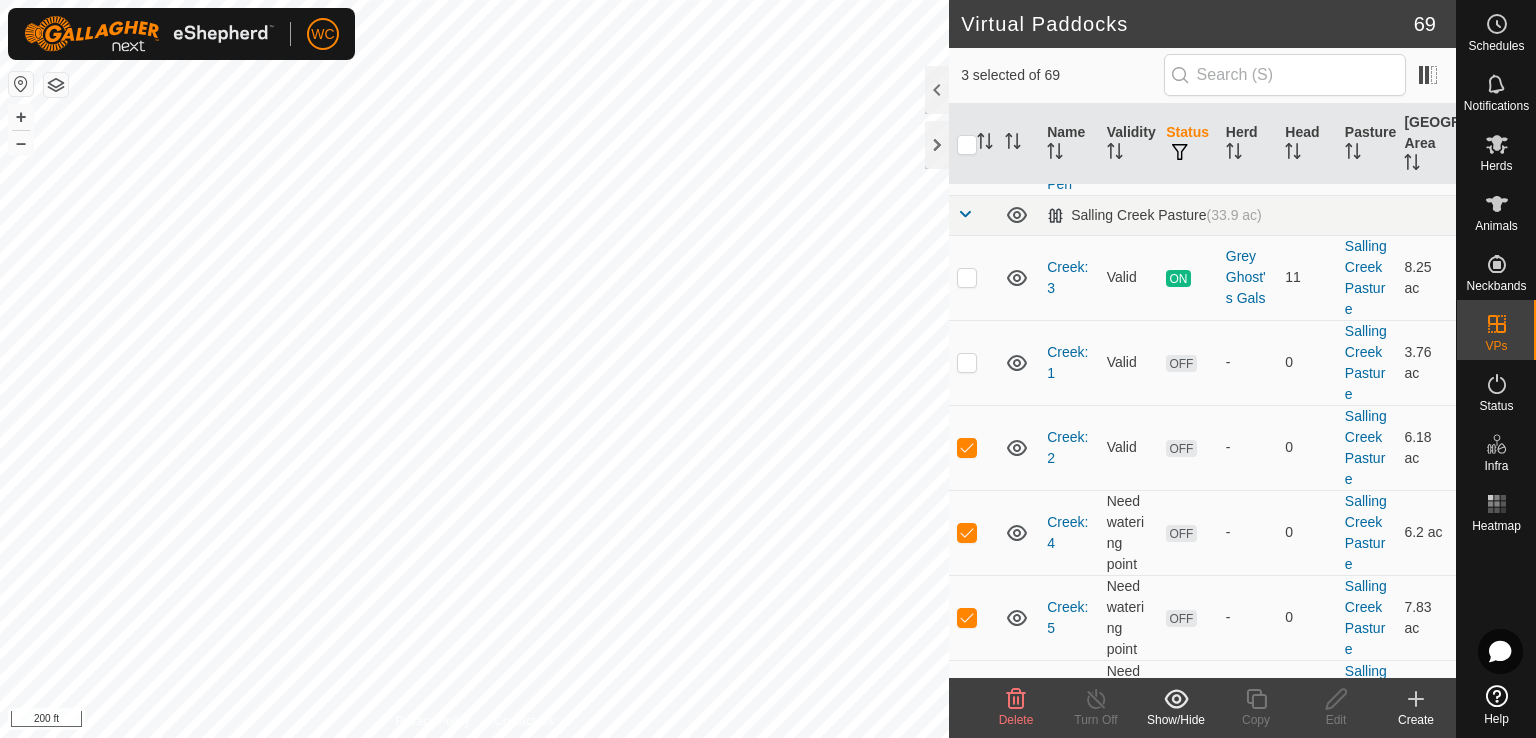 scroll, scrollTop: 4536, scrollLeft: 0, axis: vertical 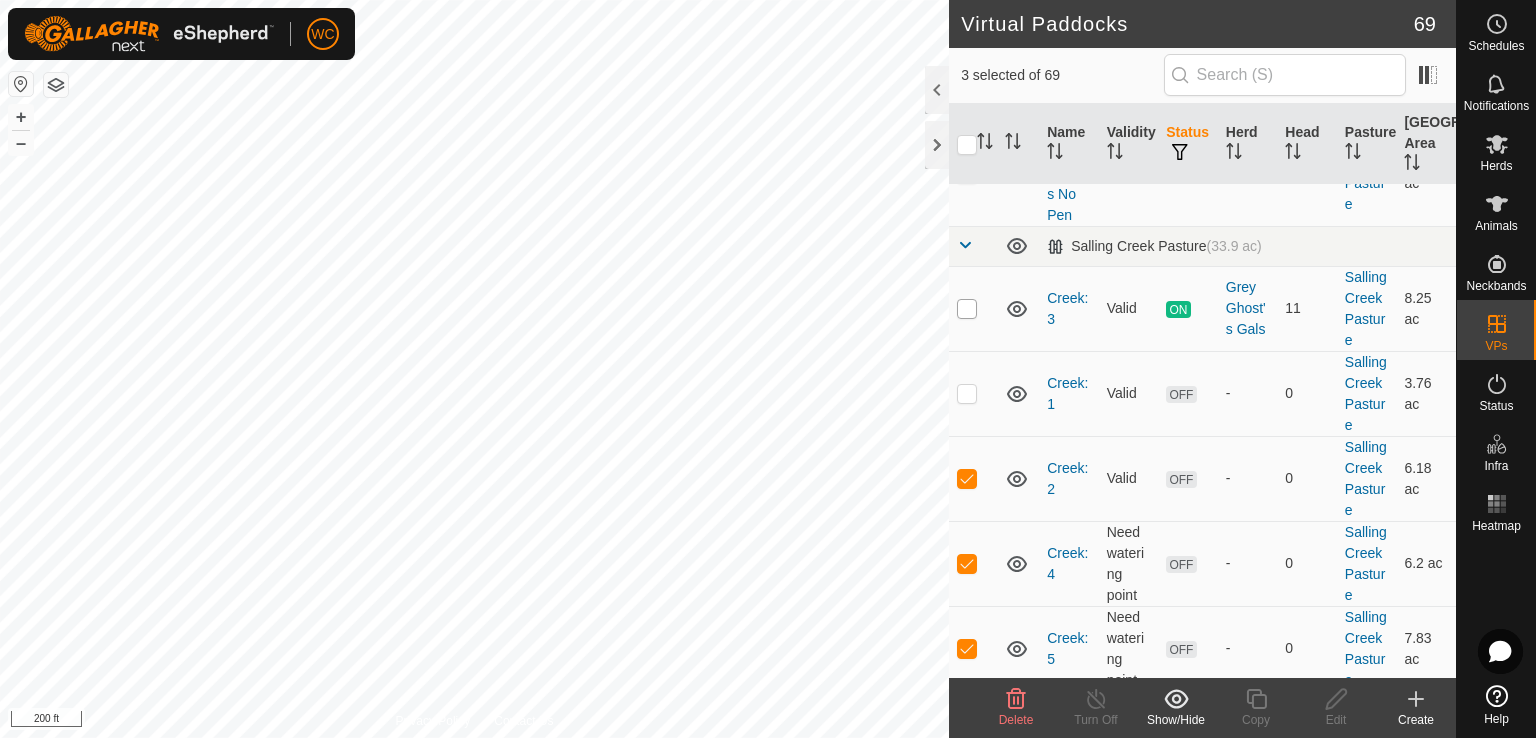 click at bounding box center [967, 309] 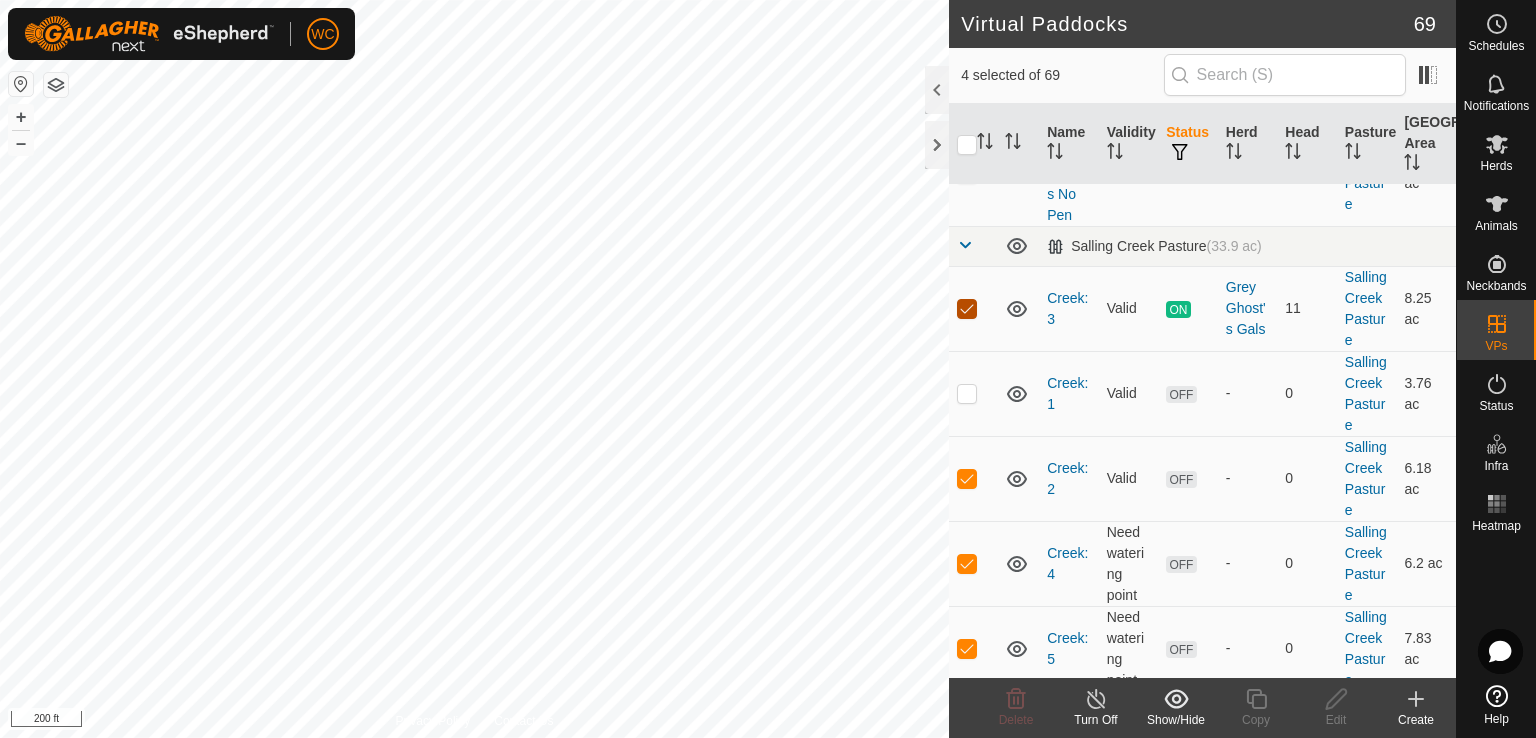 click at bounding box center (967, 309) 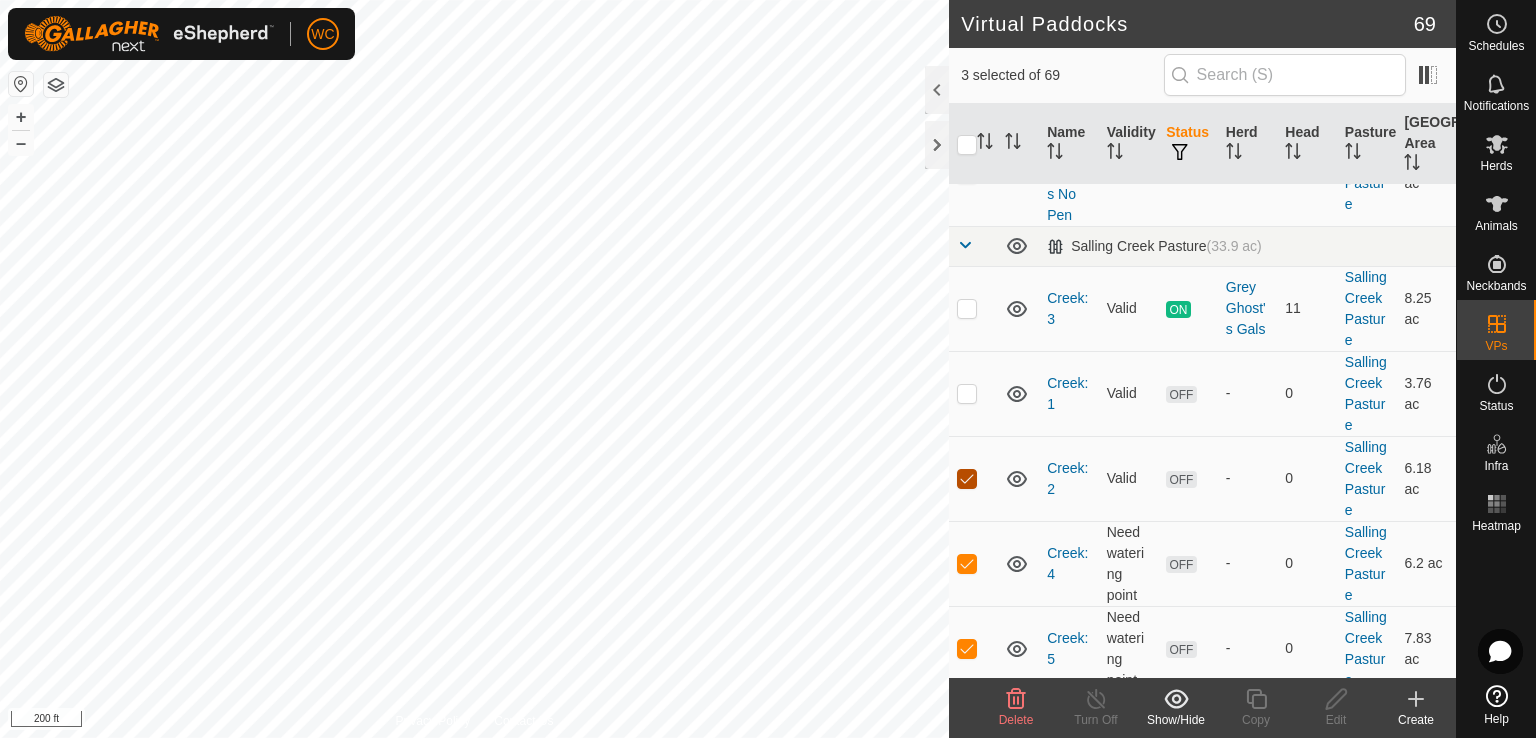 click at bounding box center (967, 479) 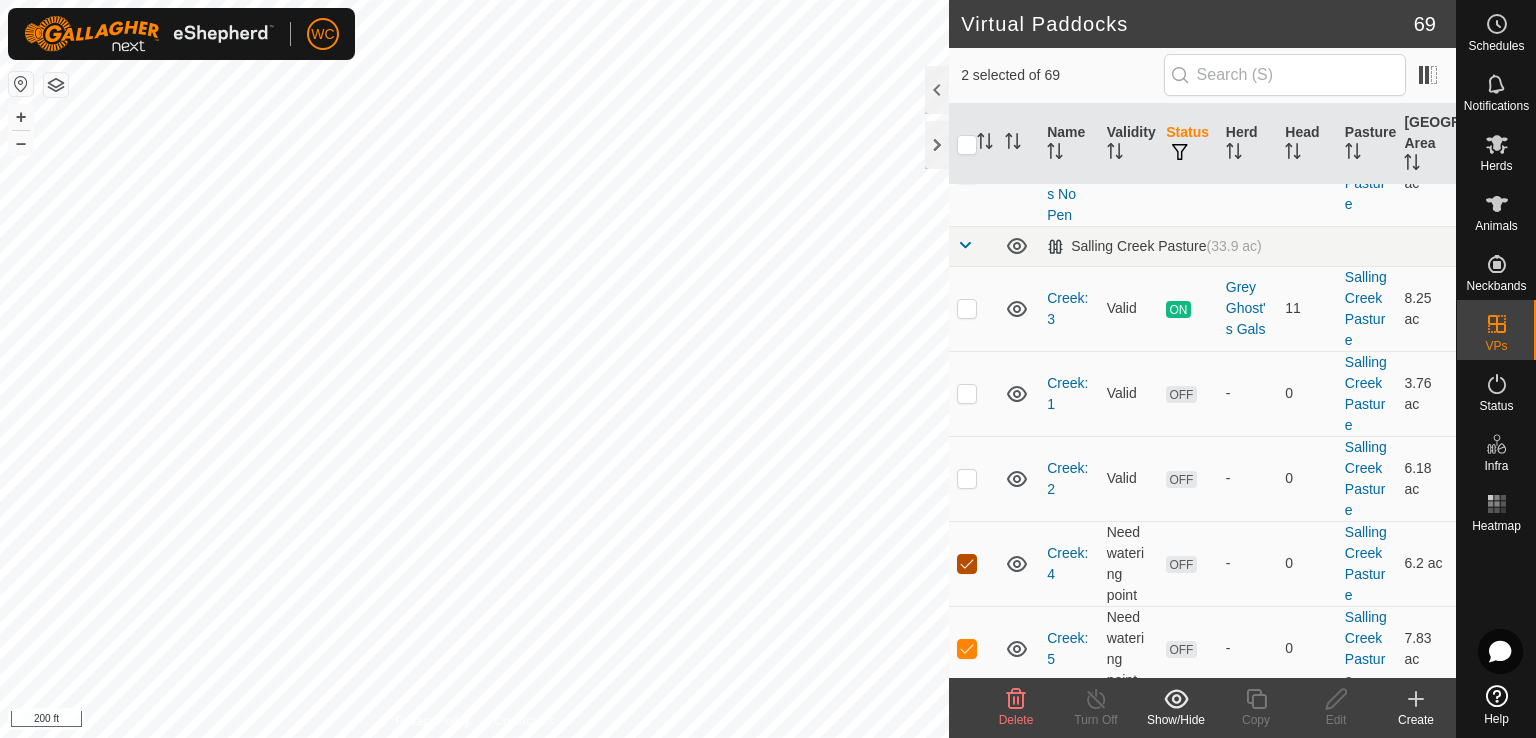 click at bounding box center (967, 564) 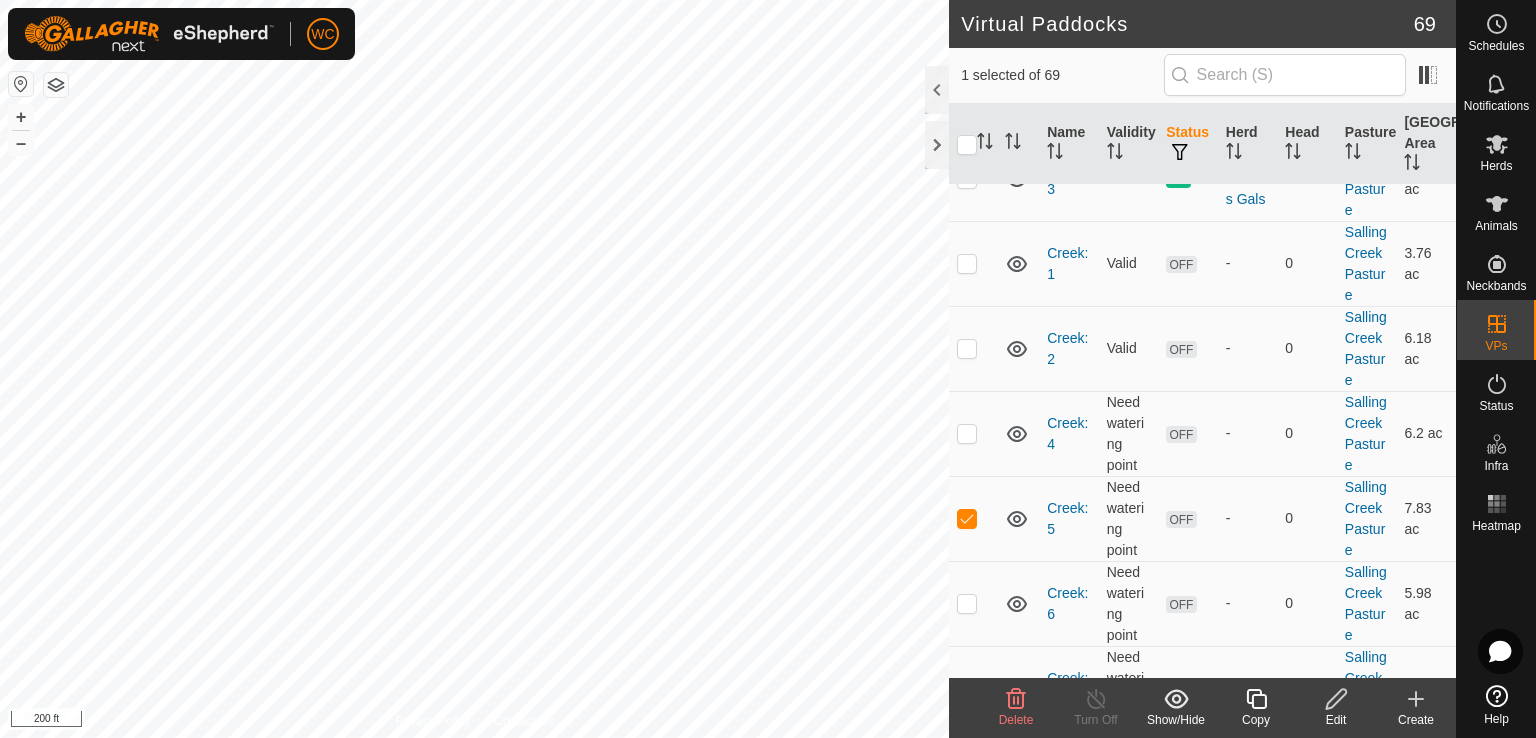 scroll, scrollTop: 4677, scrollLeft: 0, axis: vertical 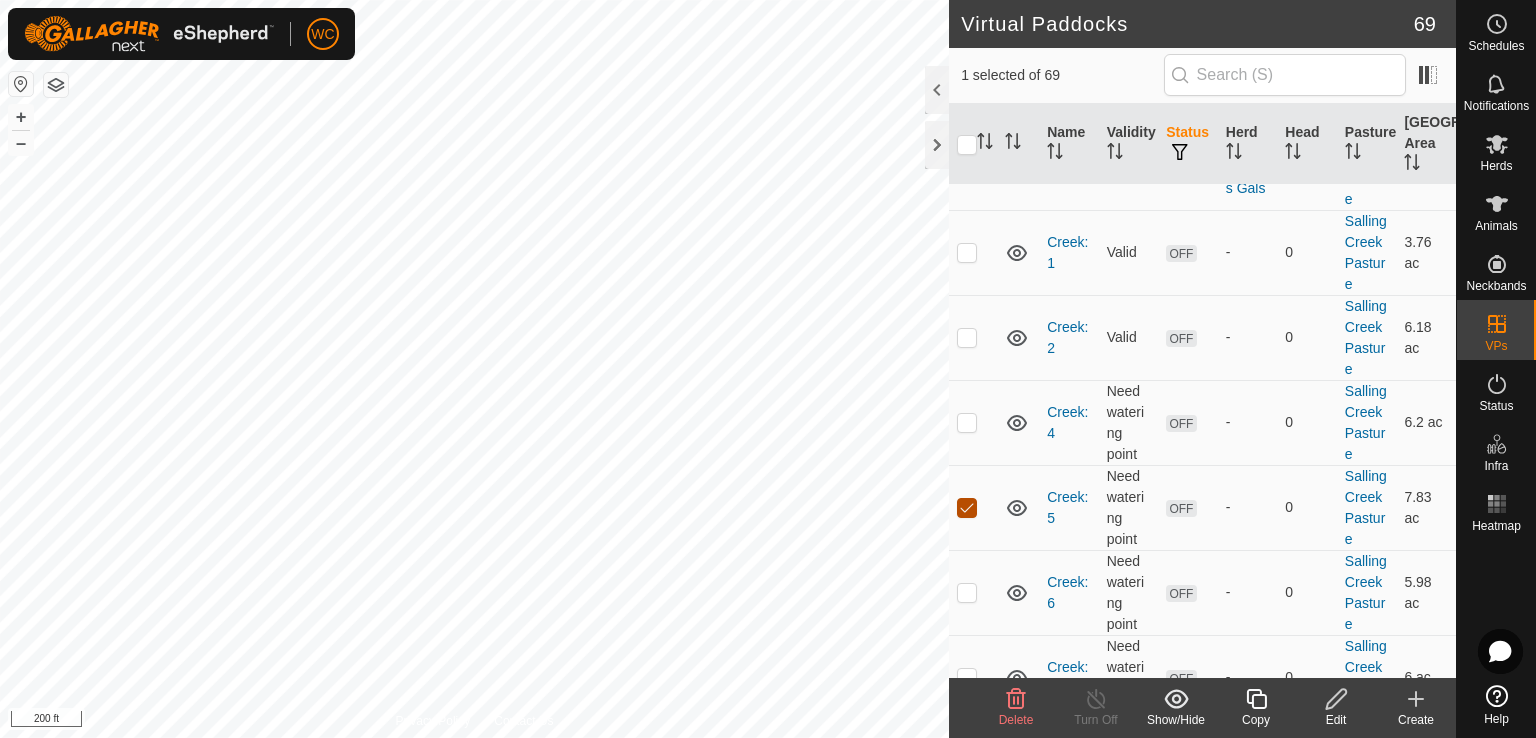 click at bounding box center [967, 508] 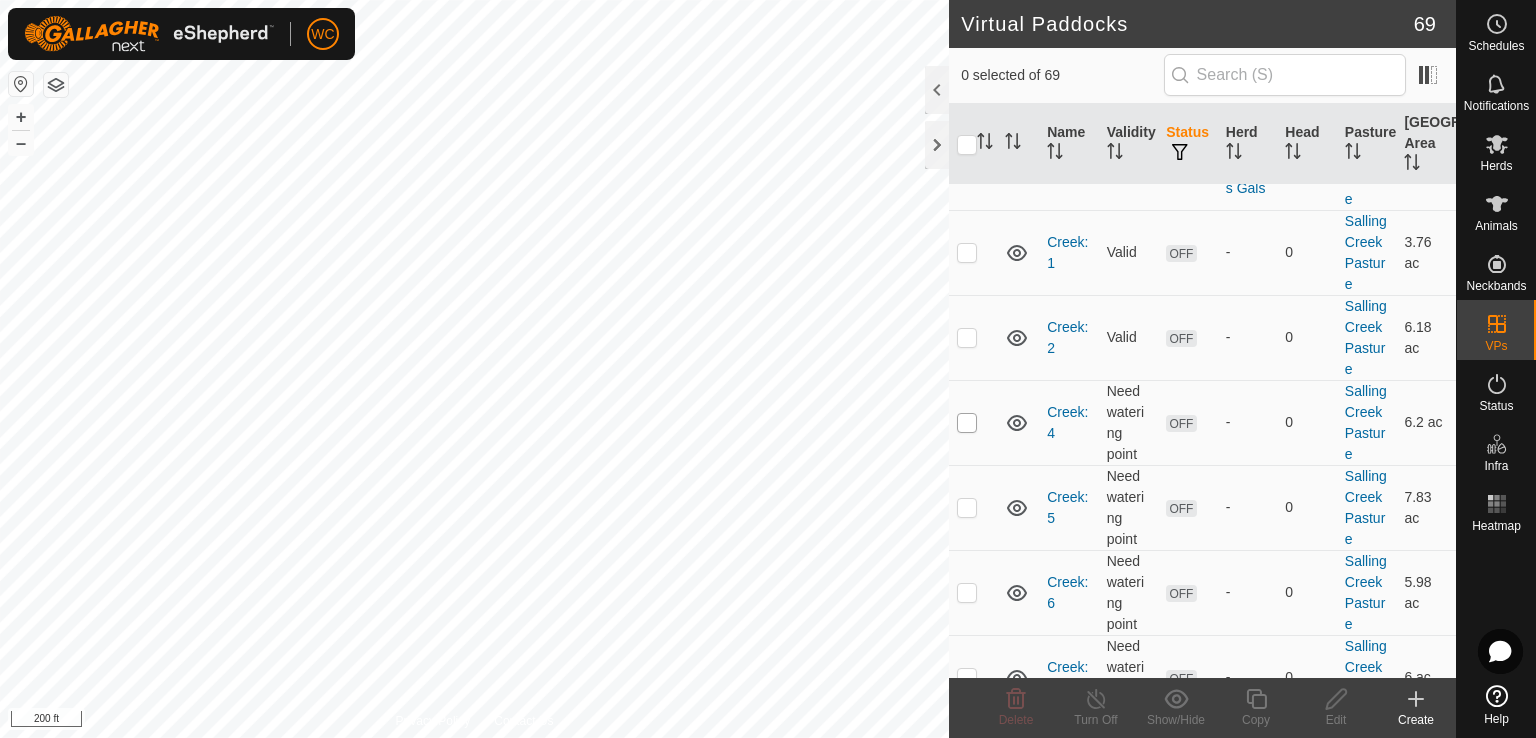 click at bounding box center (967, 423) 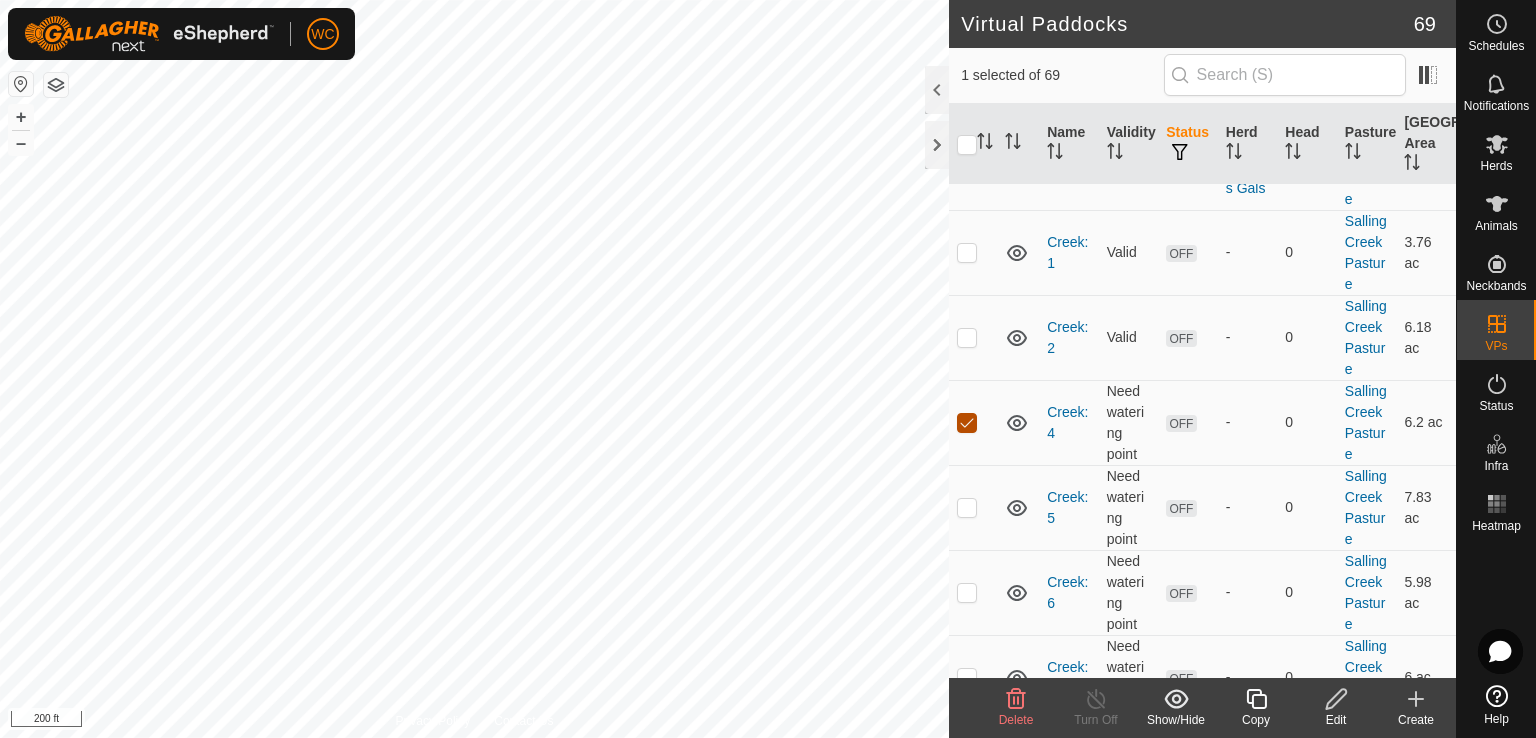 click at bounding box center (967, 423) 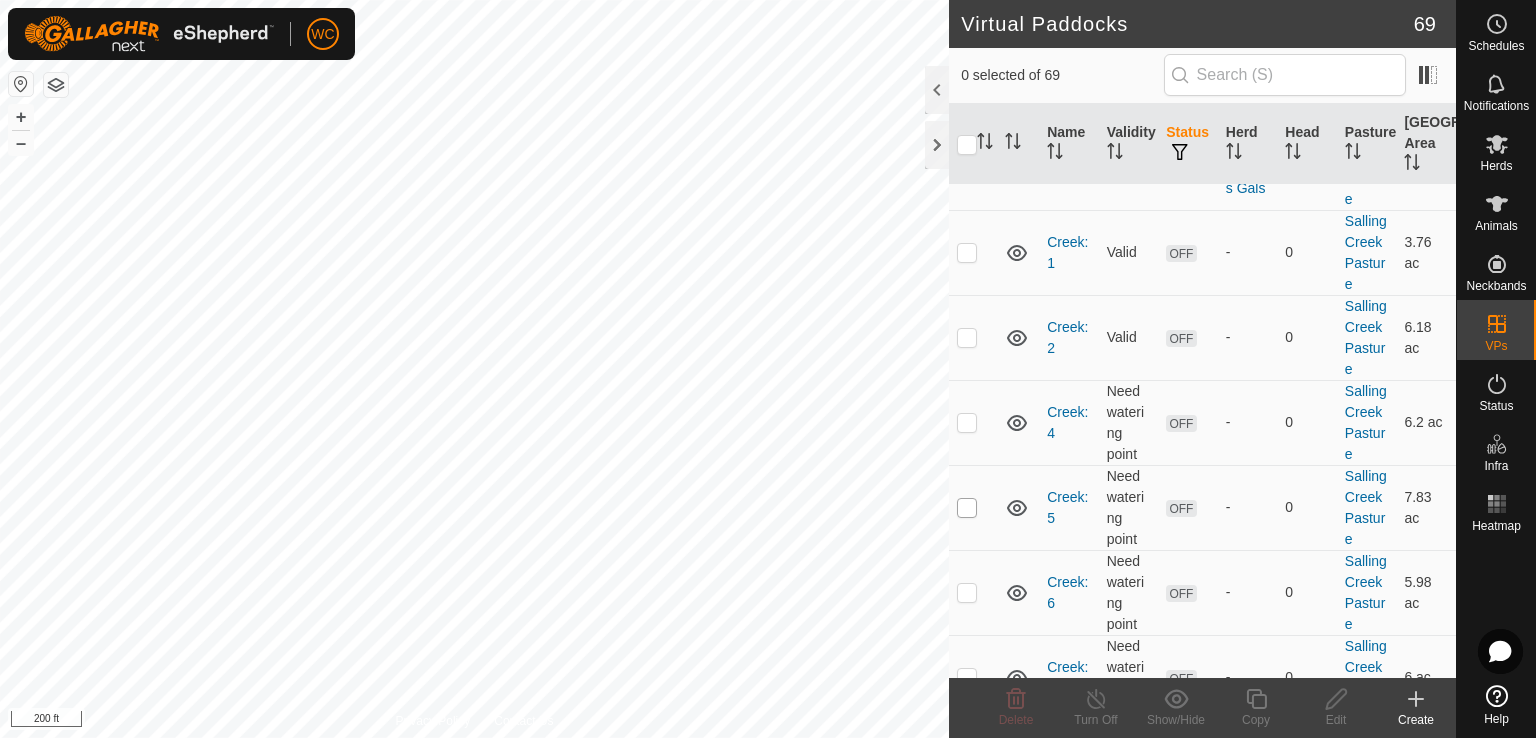 click at bounding box center (967, 508) 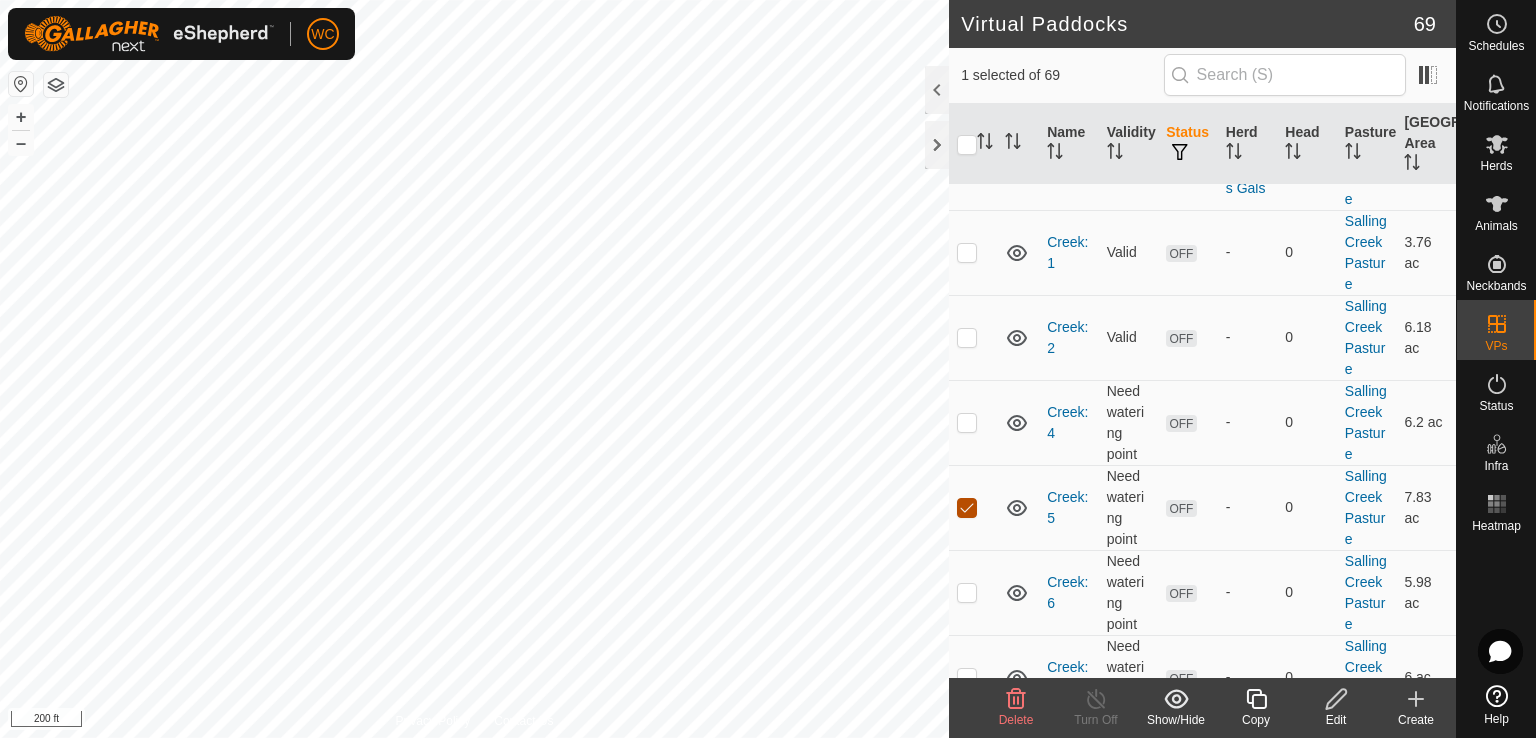 click at bounding box center (967, 508) 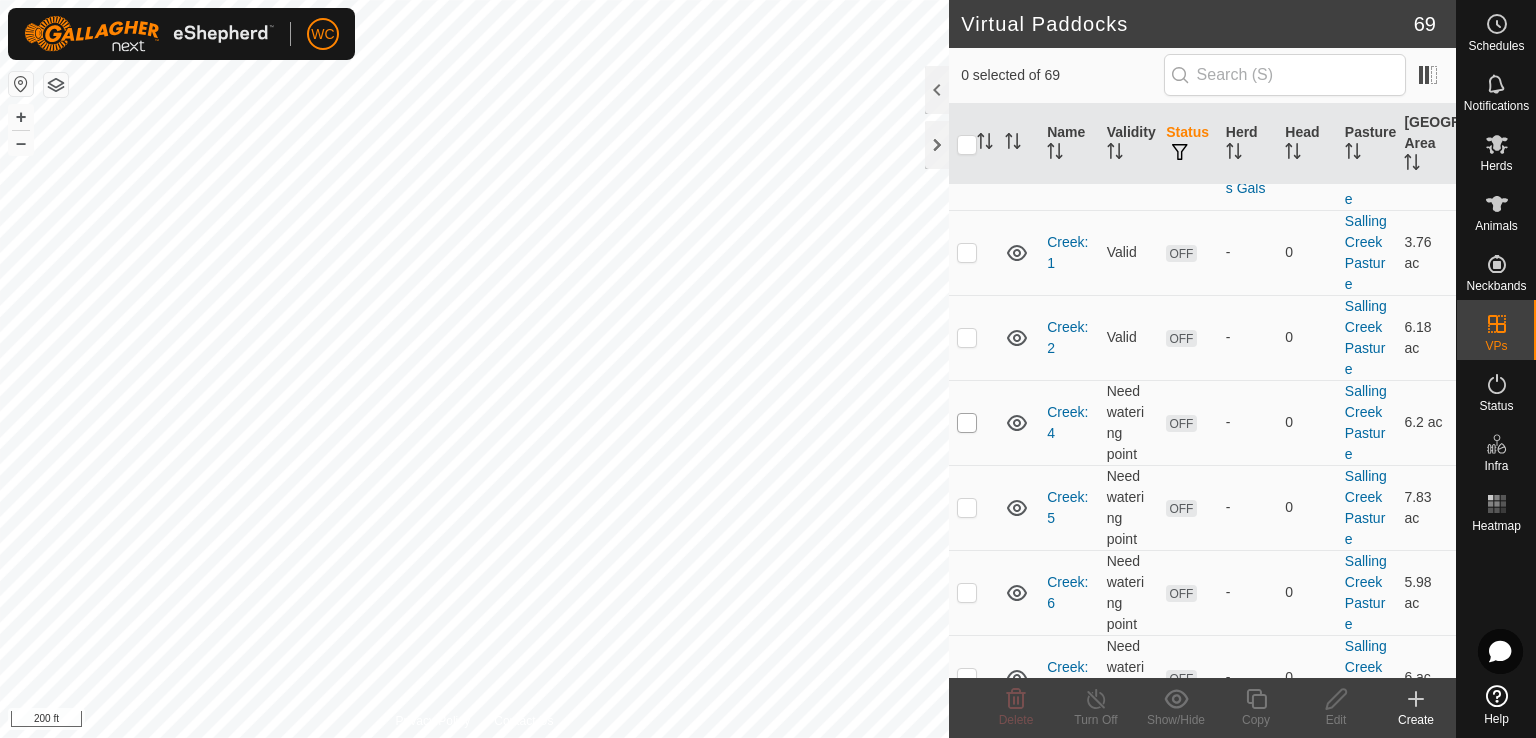 click at bounding box center (967, 423) 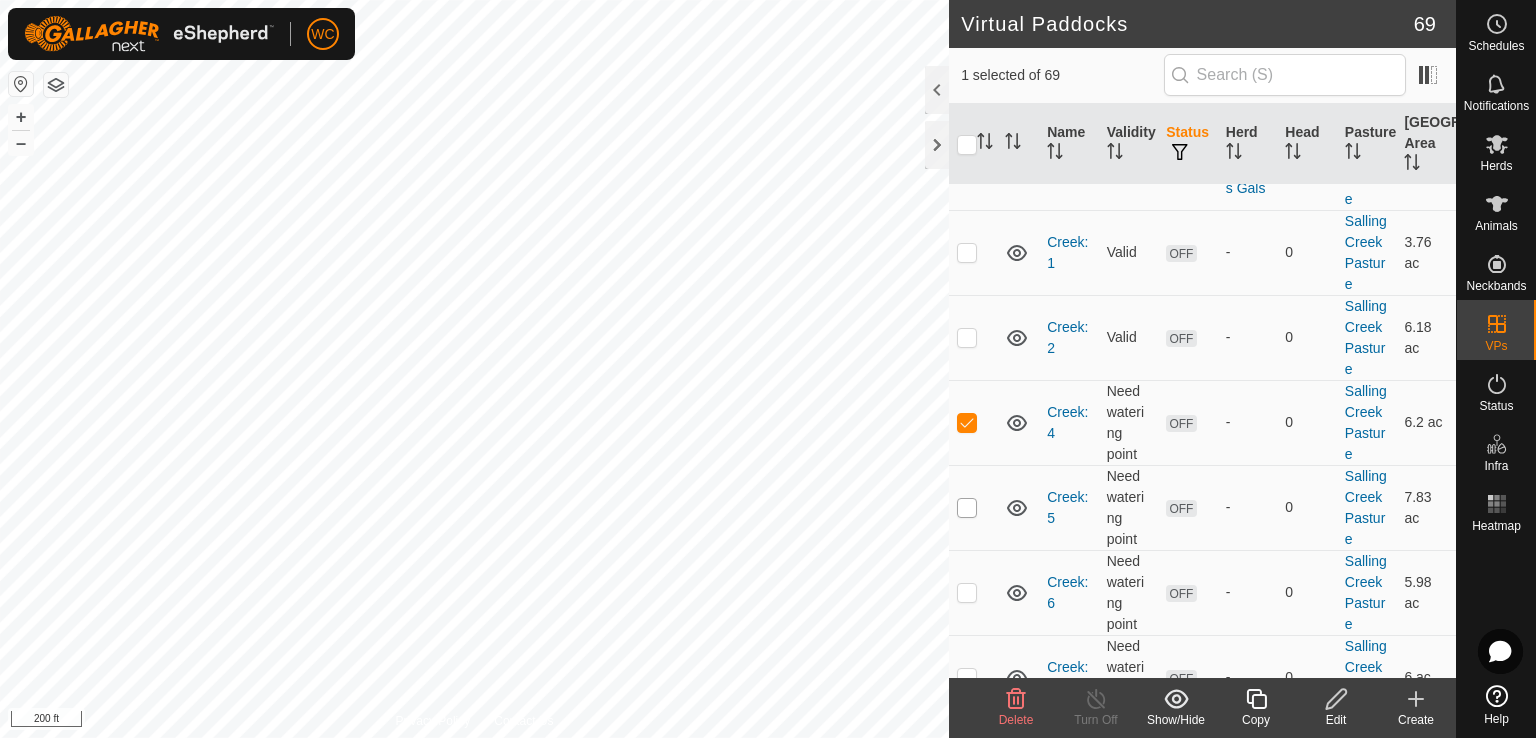 click at bounding box center [967, 508] 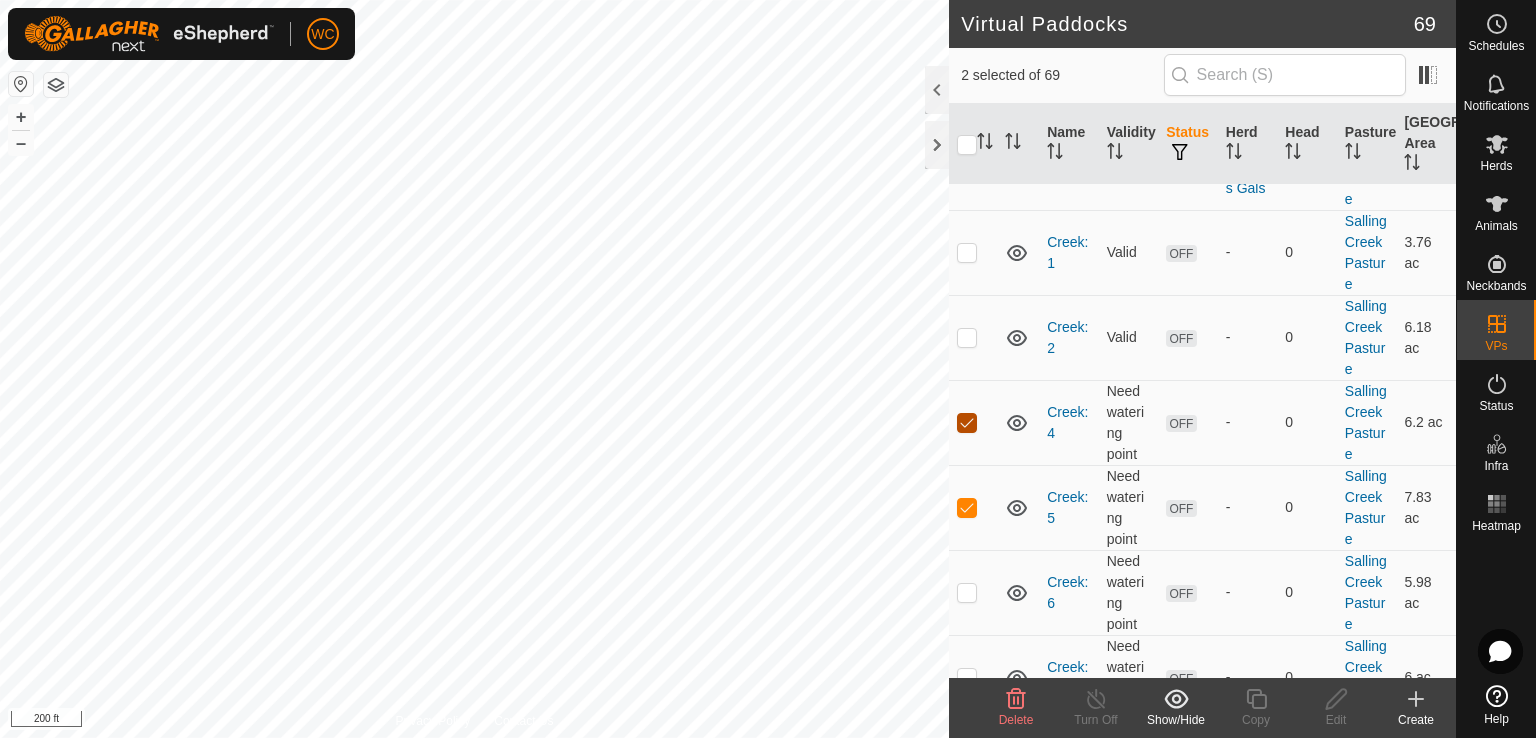 click at bounding box center [967, 423] 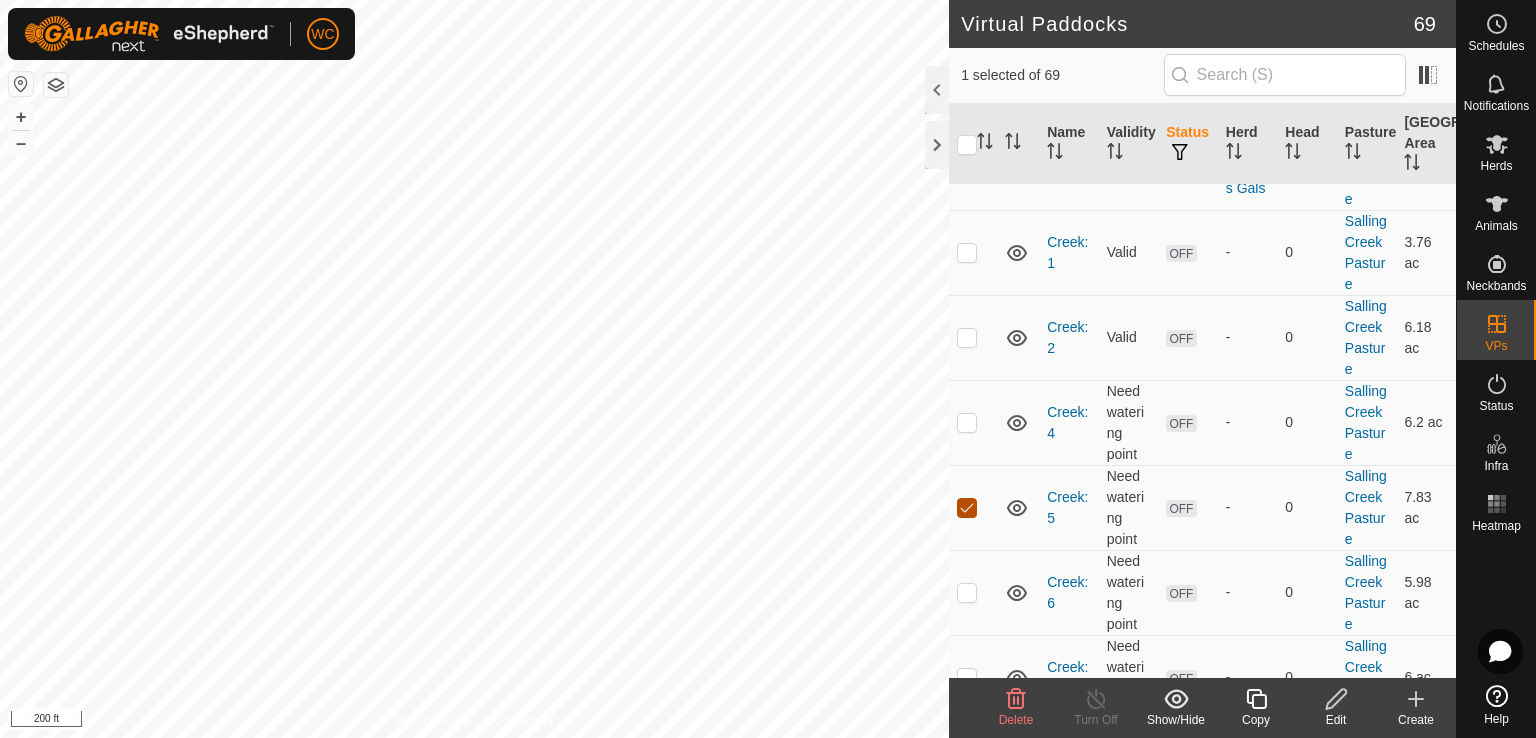 click at bounding box center [967, 508] 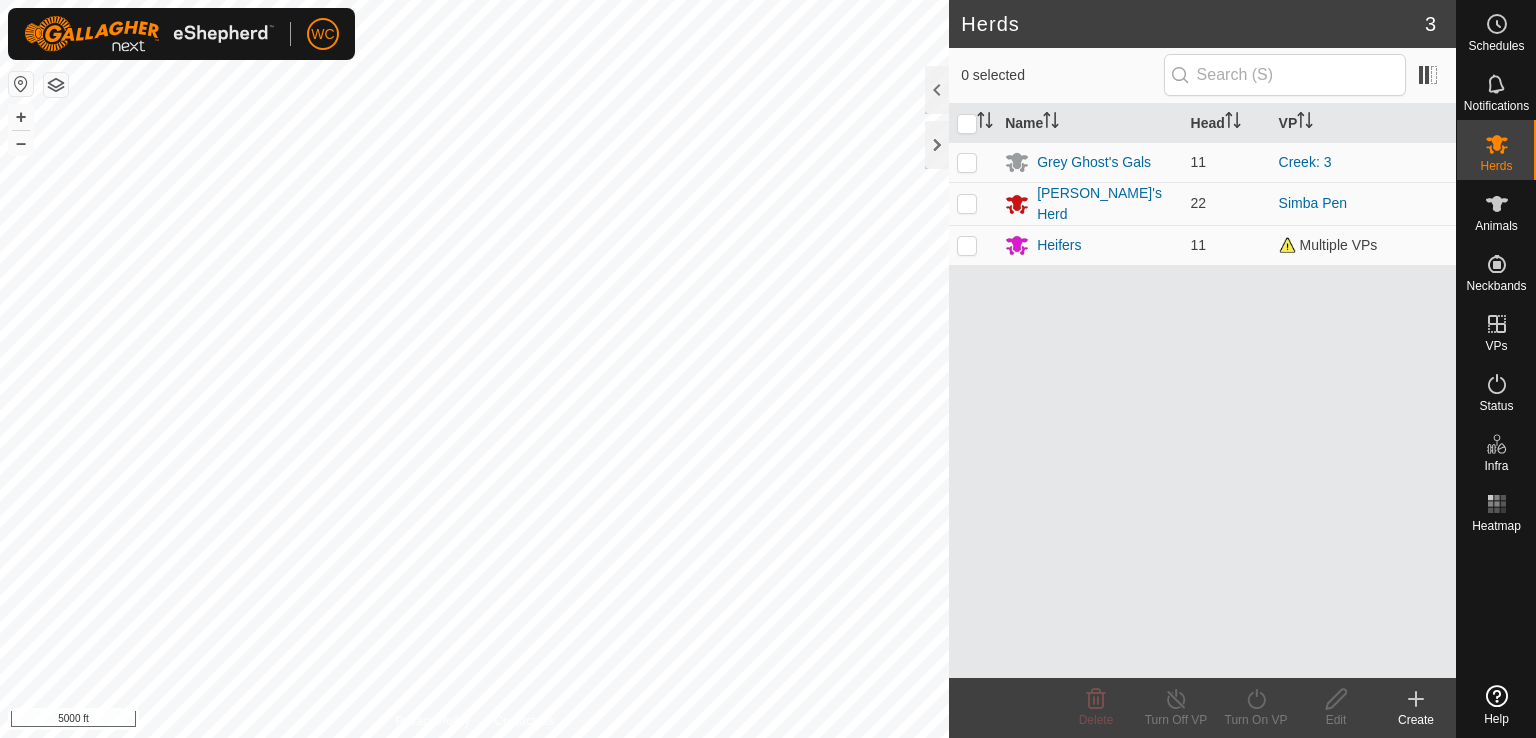 scroll, scrollTop: 0, scrollLeft: 0, axis: both 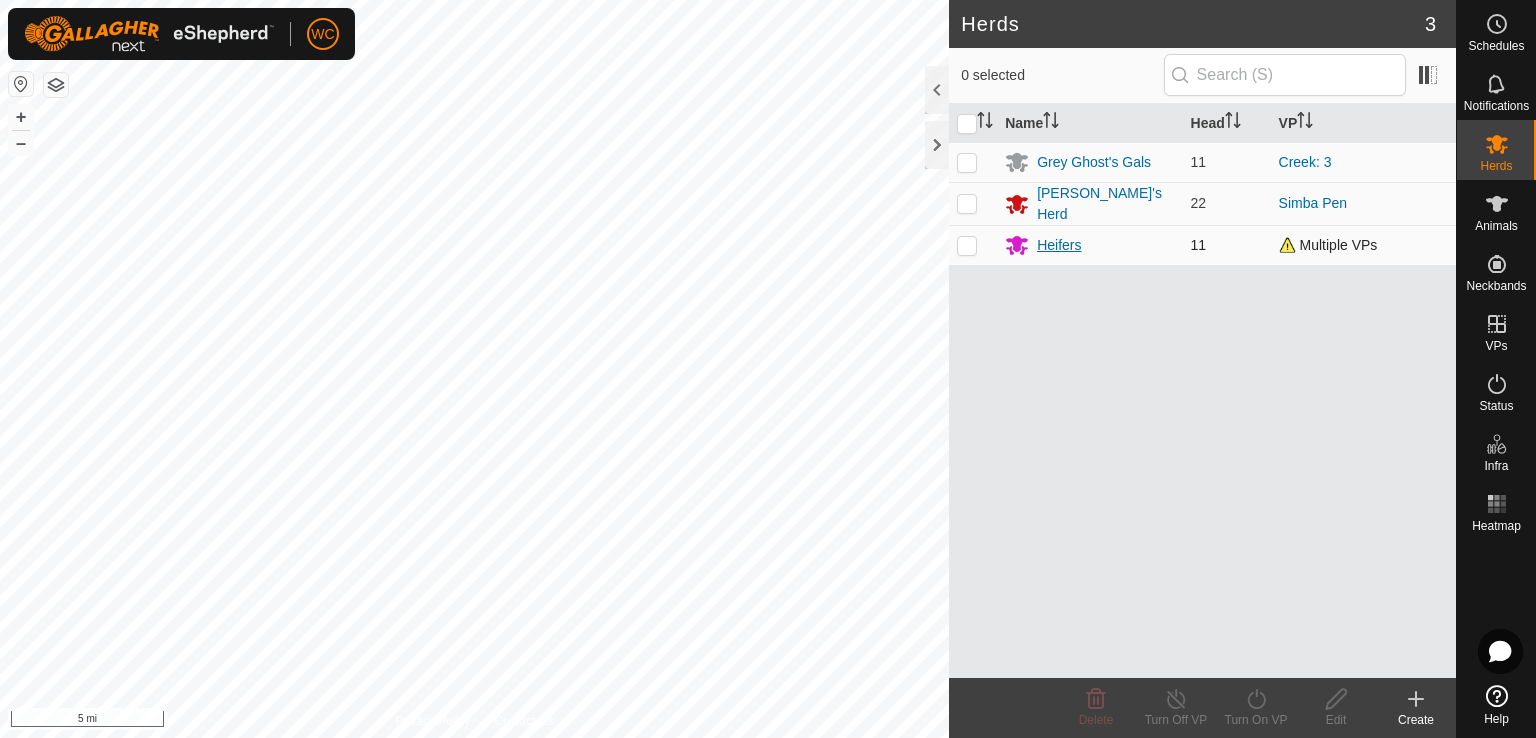 click on "Heifers" at bounding box center [1059, 245] 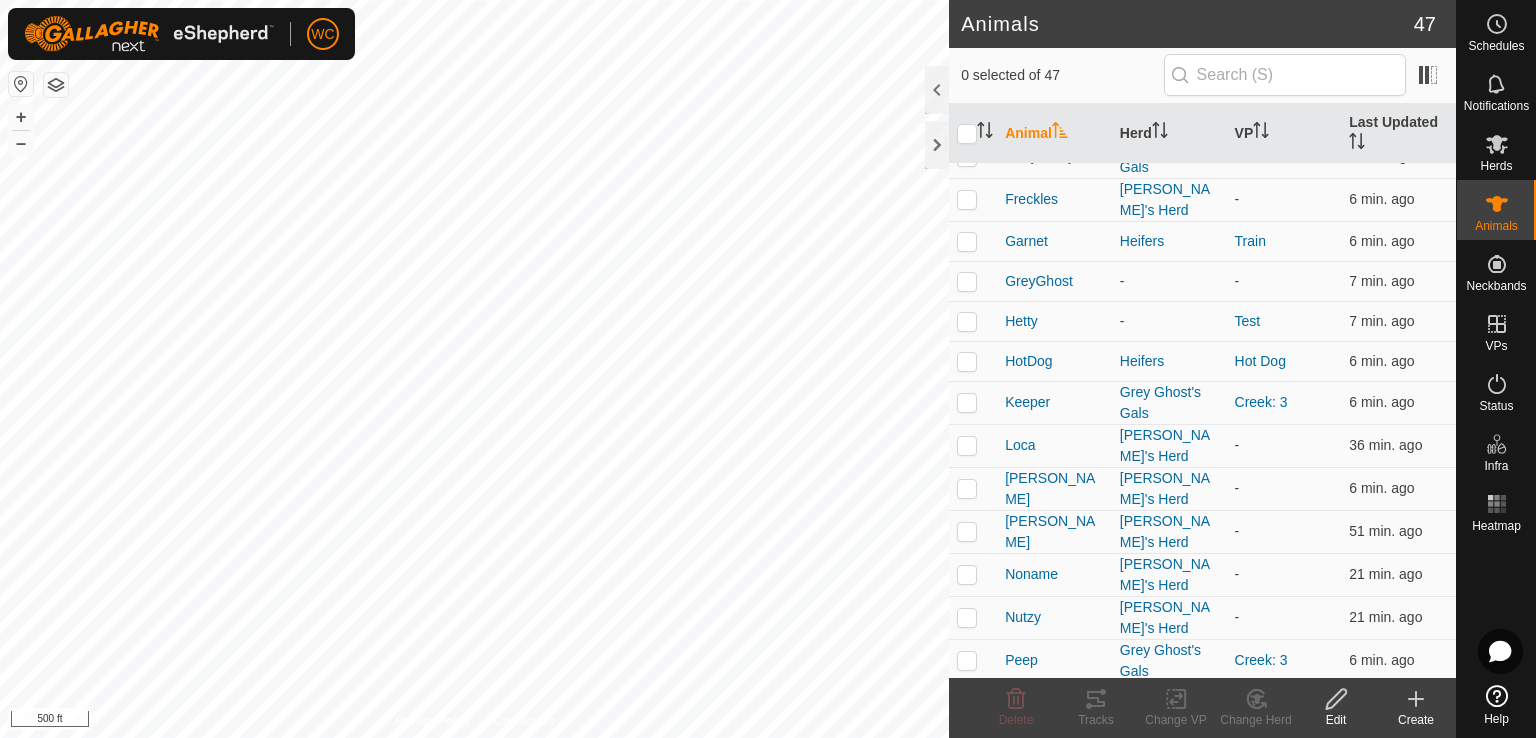 scroll, scrollTop: 666, scrollLeft: 0, axis: vertical 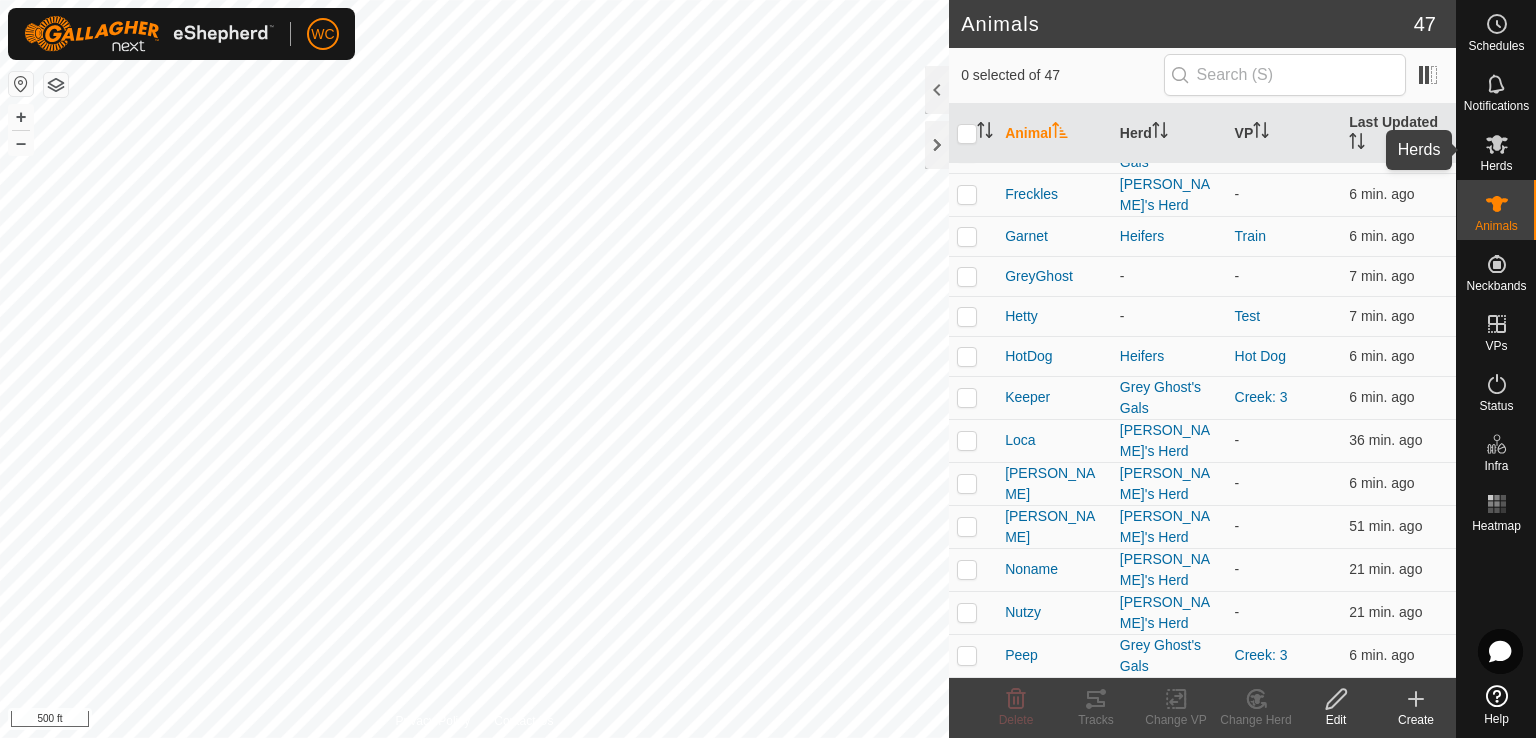click at bounding box center [1497, 144] 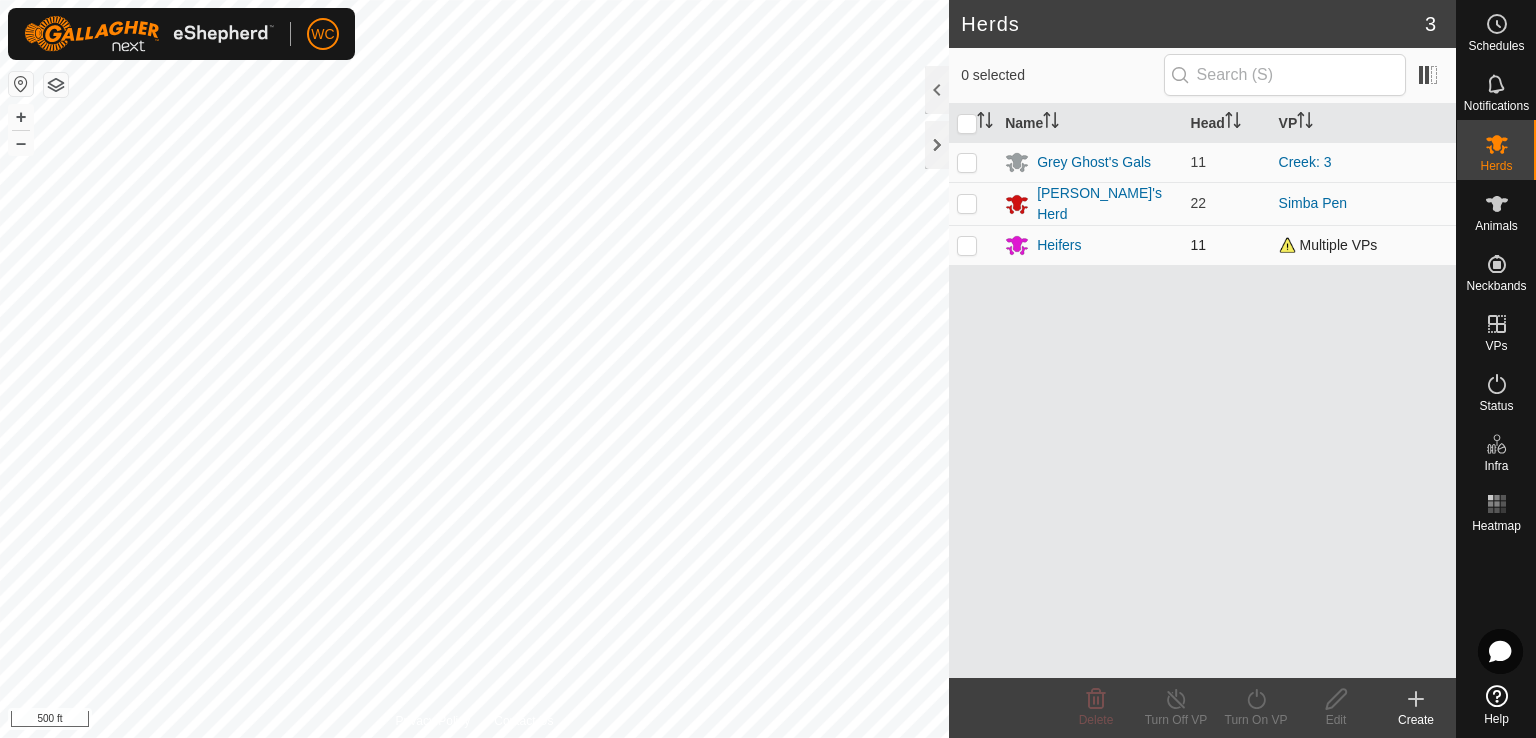 click at bounding box center [967, 245] 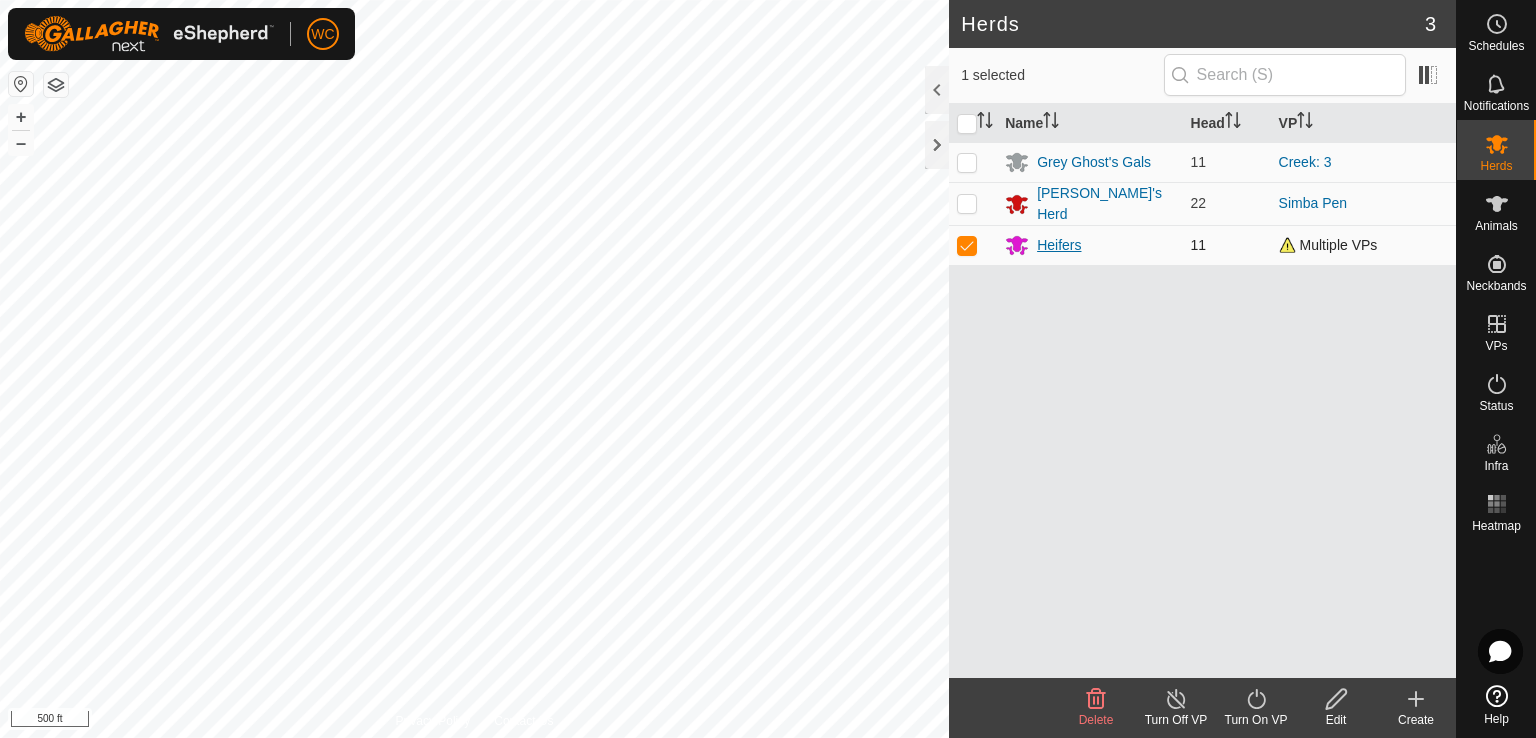 click on "Heifers" at bounding box center [1059, 245] 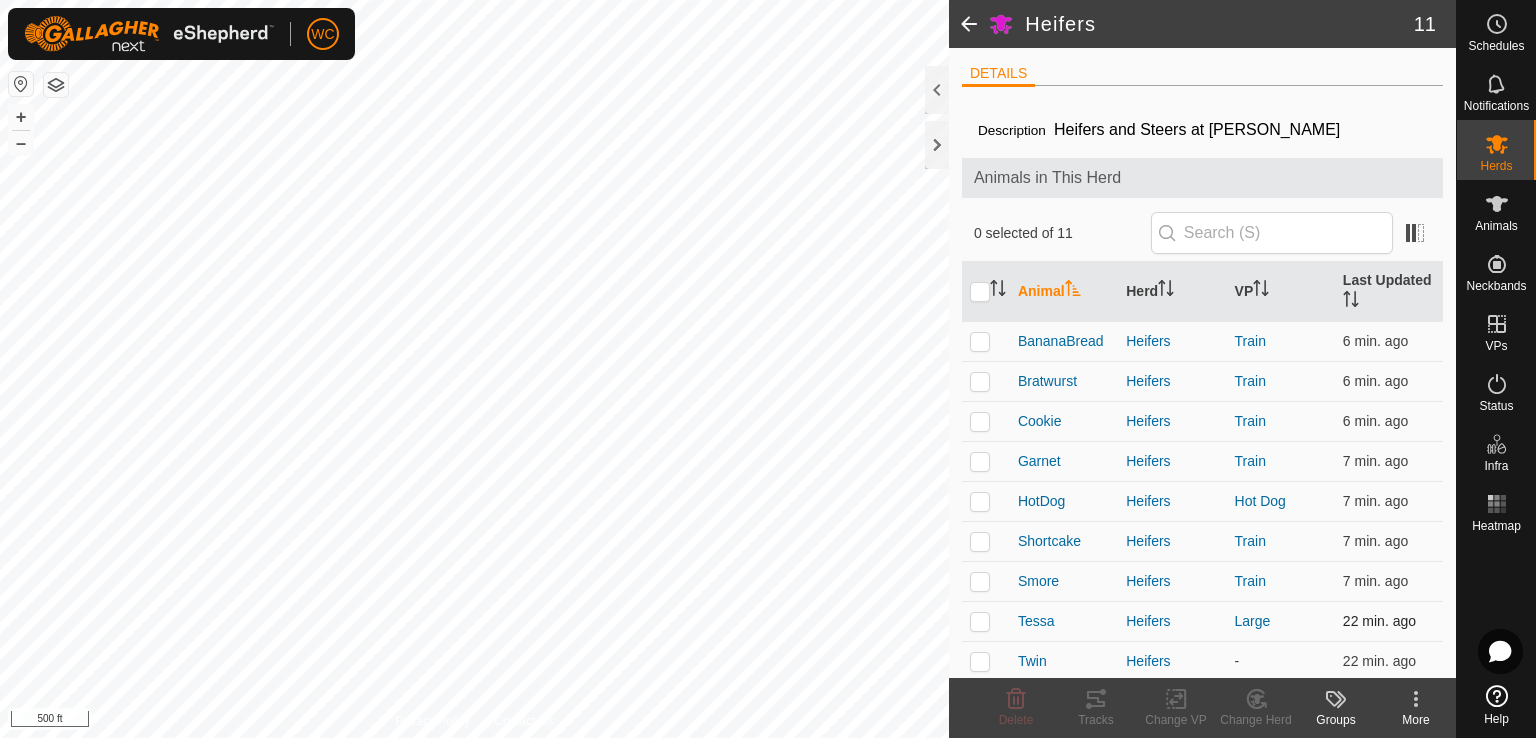 click at bounding box center (980, 621) 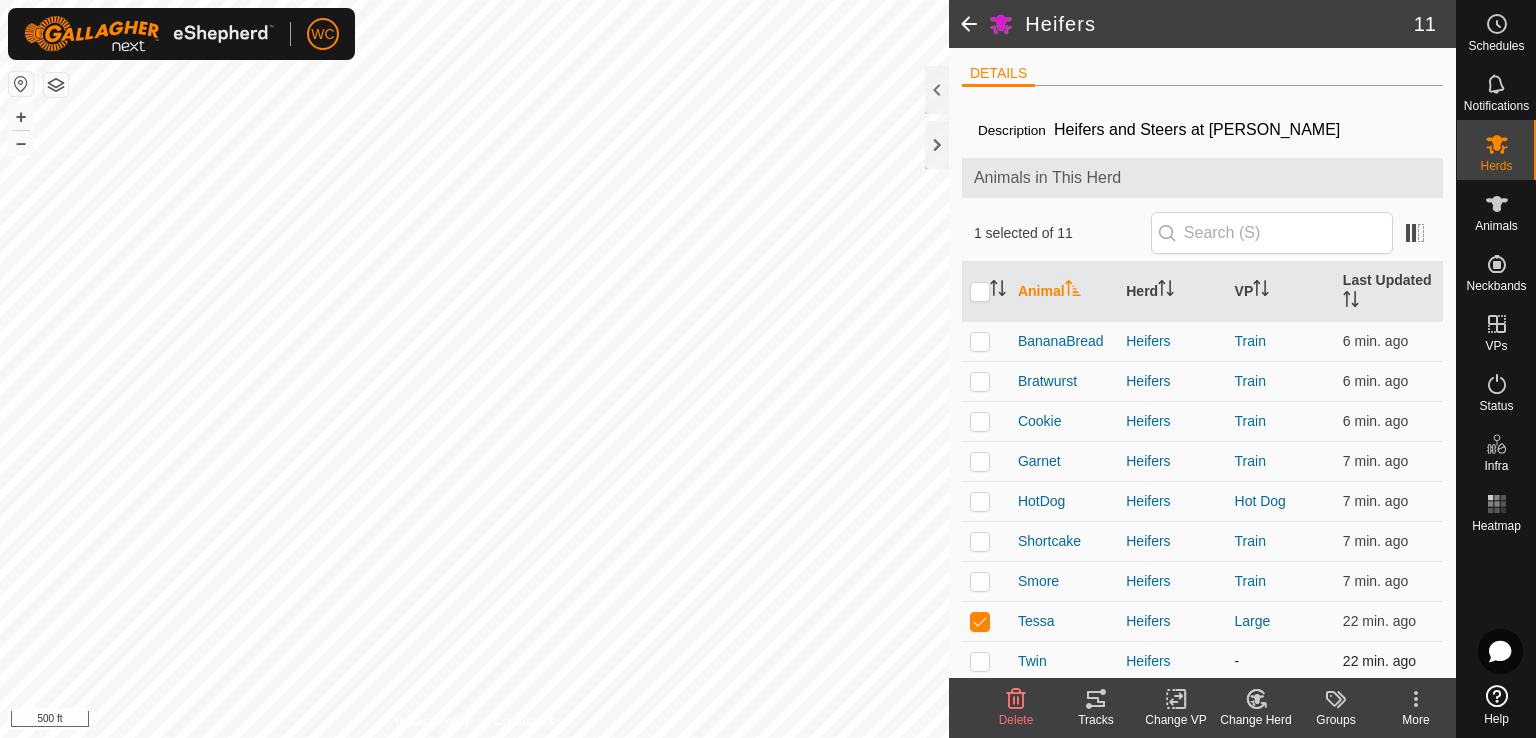 click at bounding box center (980, 661) 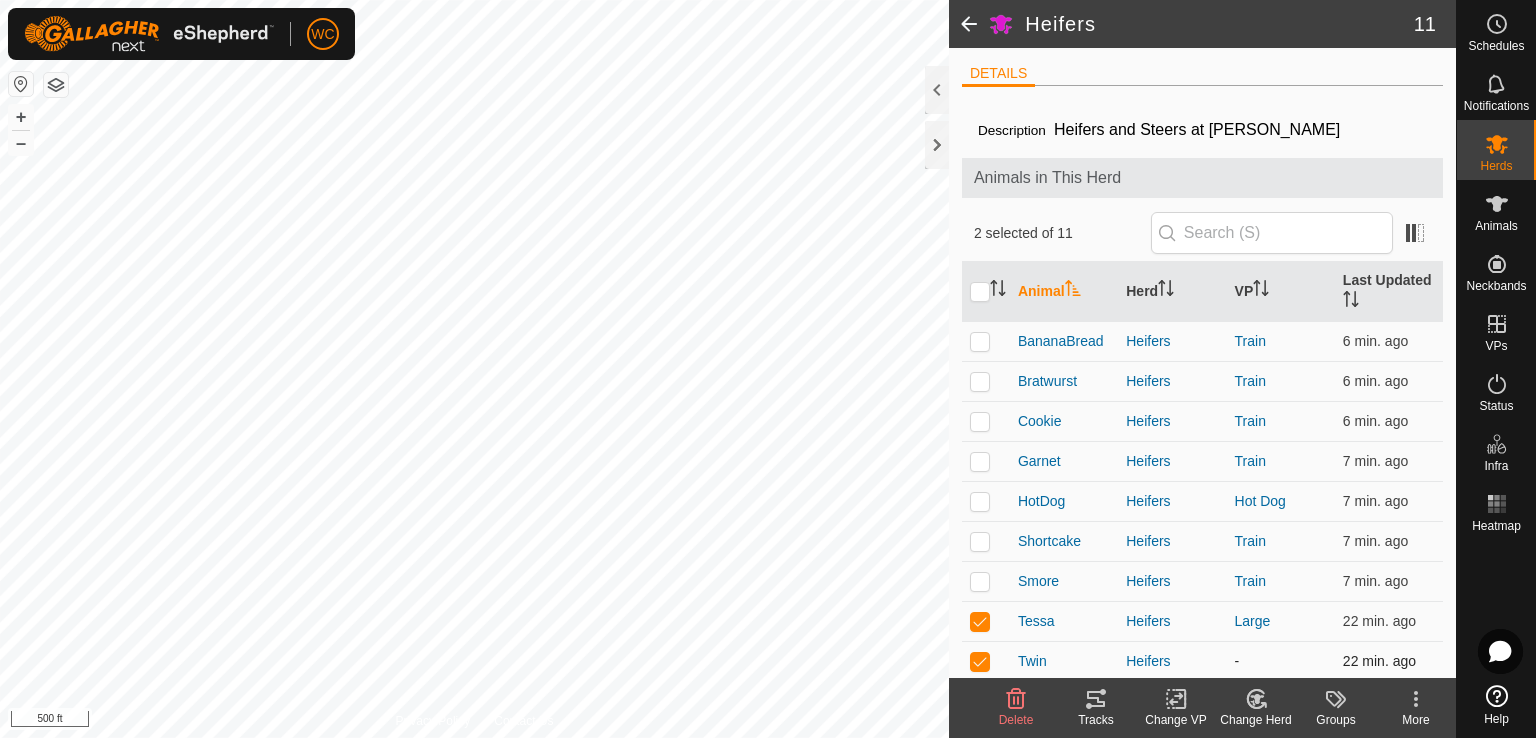 click at bounding box center (980, 661) 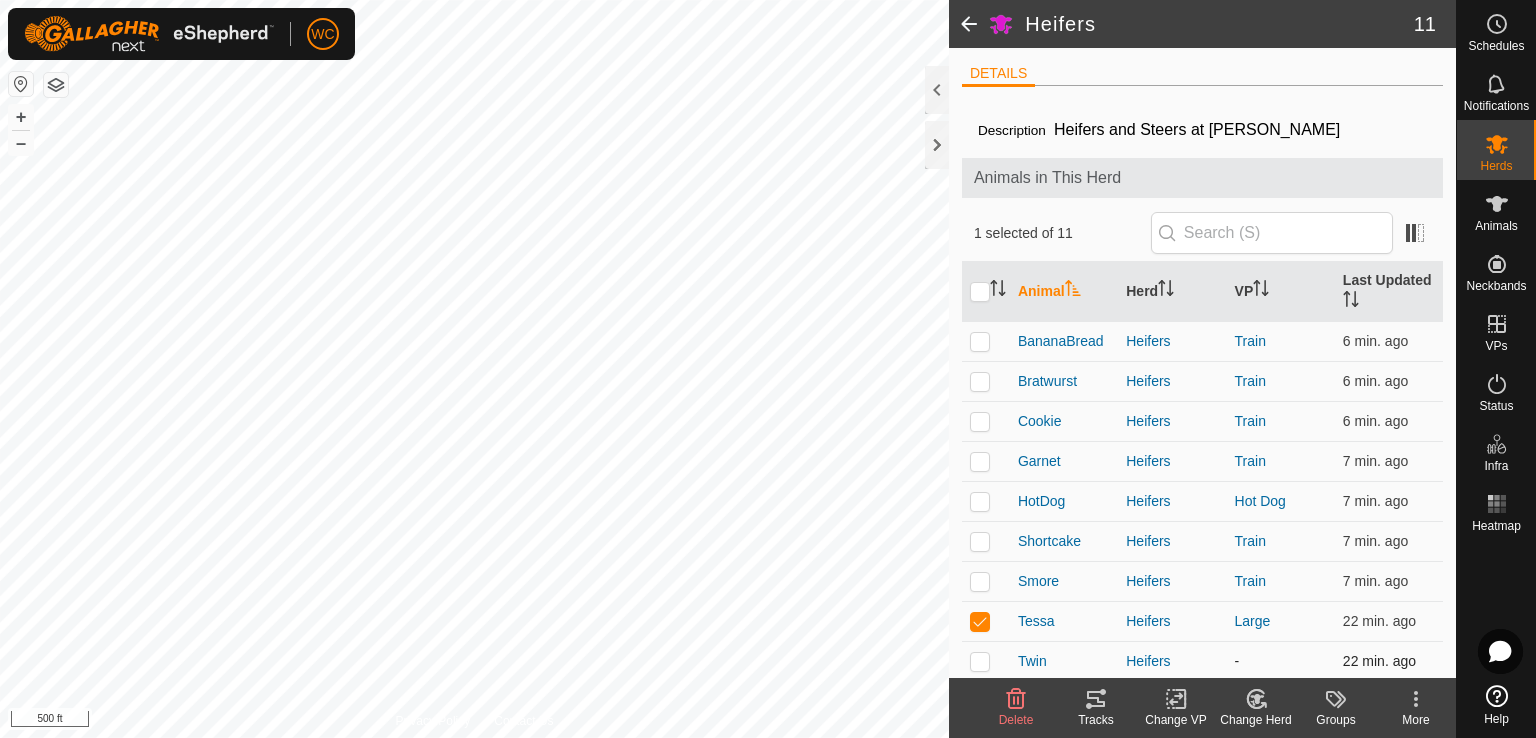click at bounding box center [980, 661] 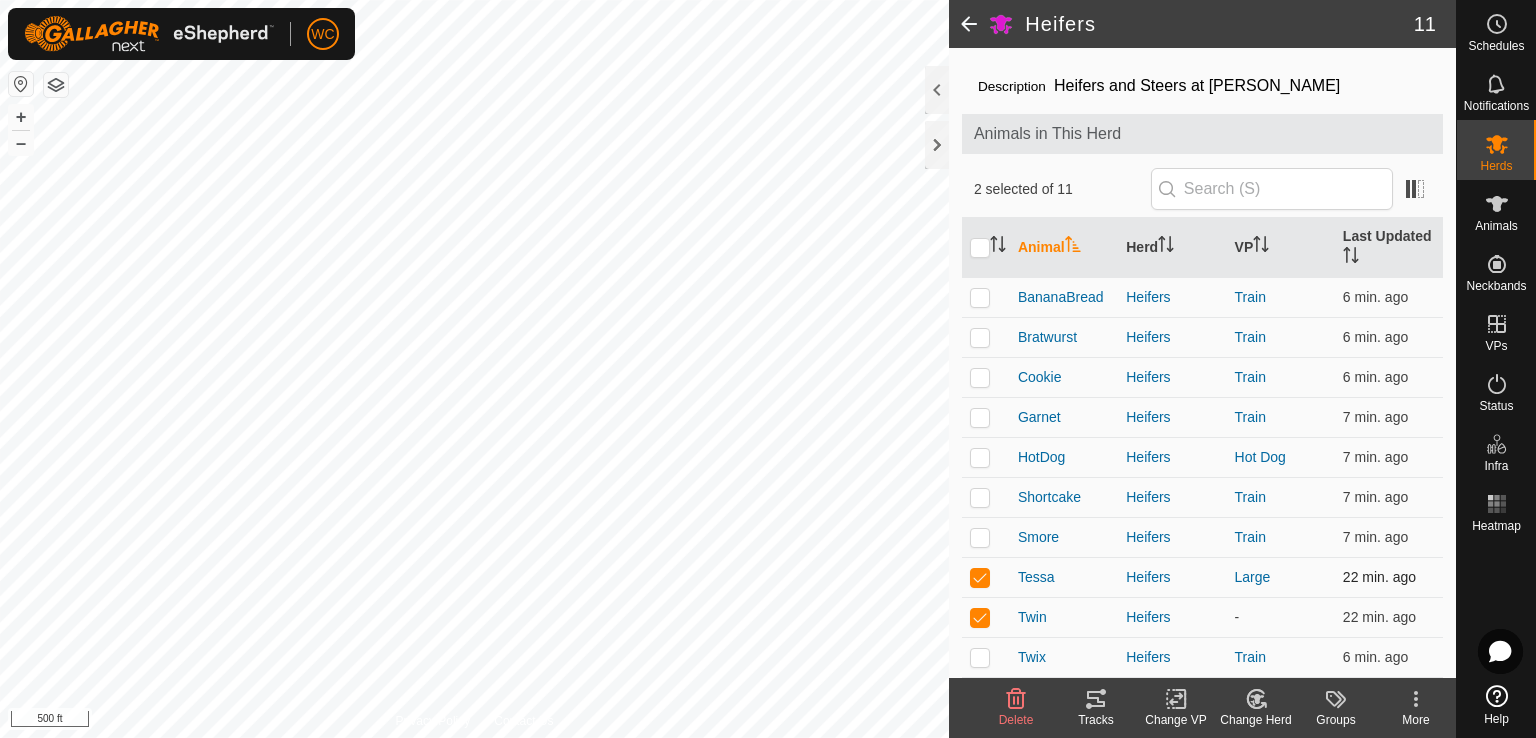 scroll, scrollTop: 83, scrollLeft: 0, axis: vertical 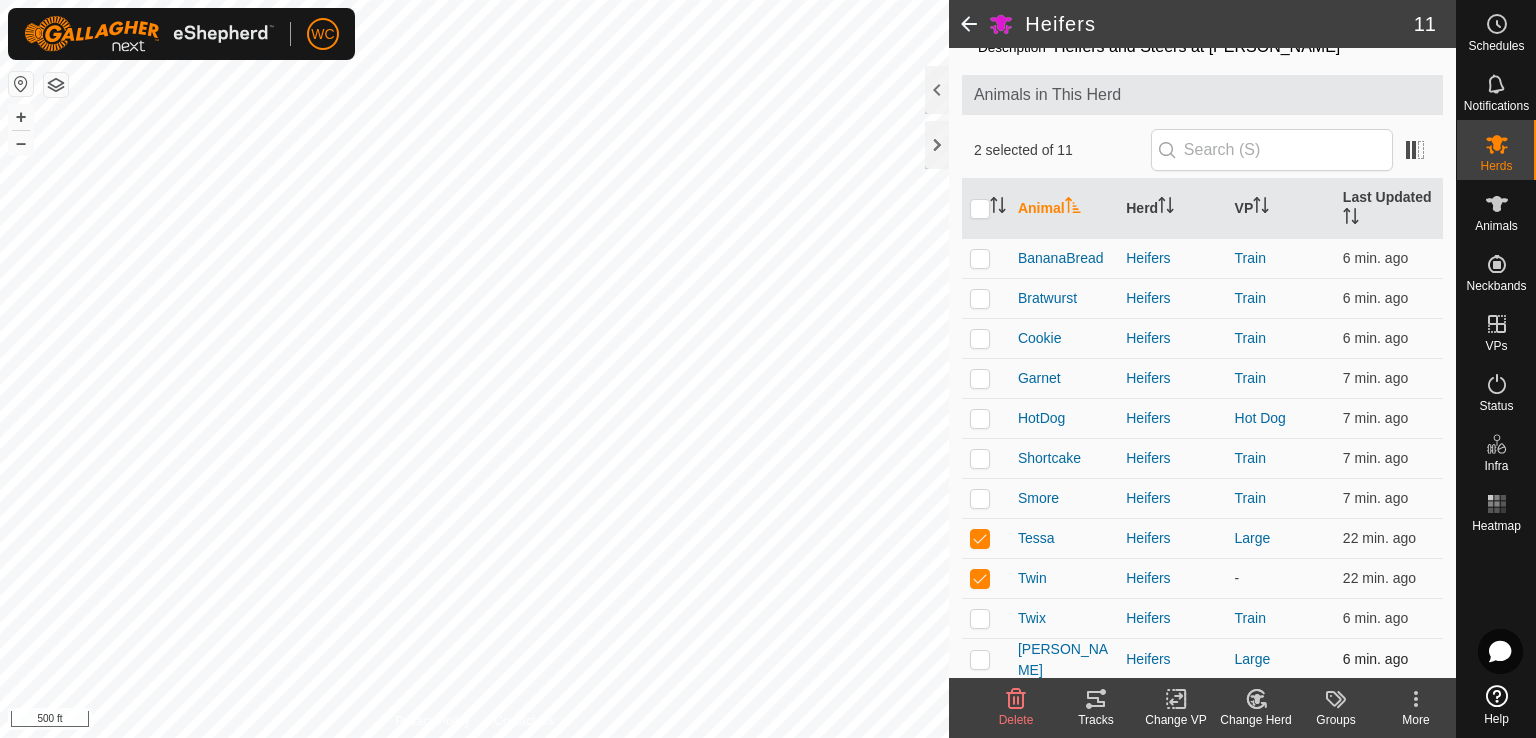 click at bounding box center (980, 659) 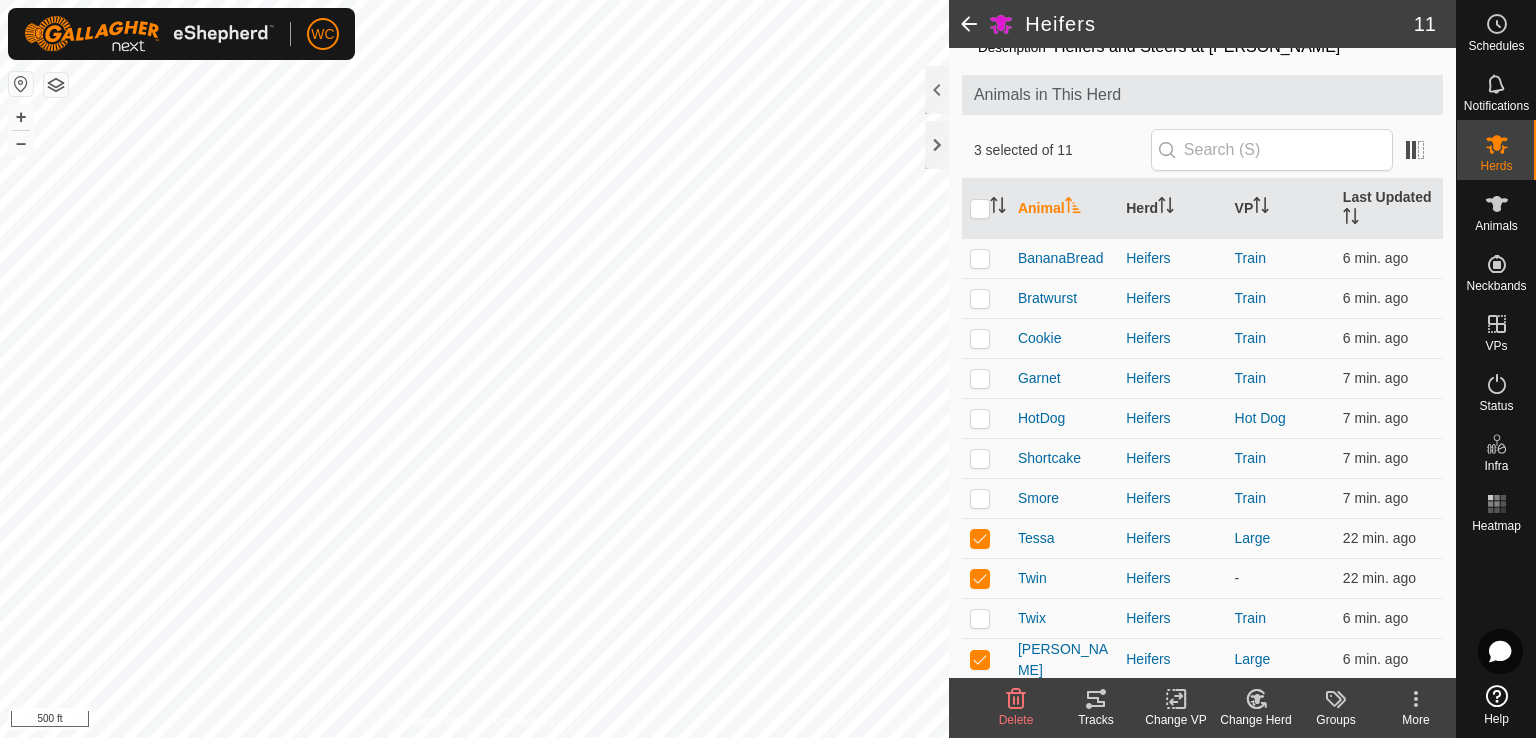 click 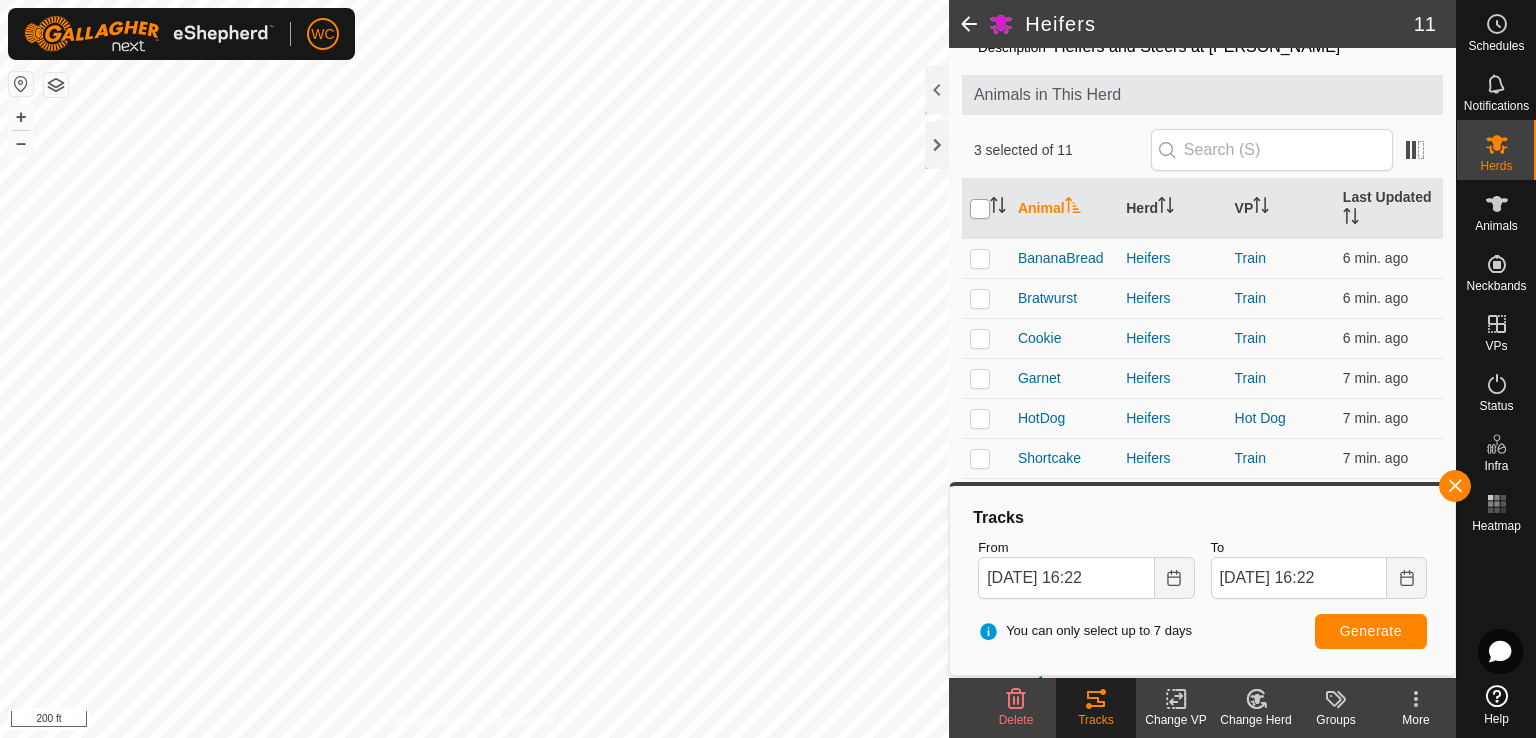 click at bounding box center [980, 209] 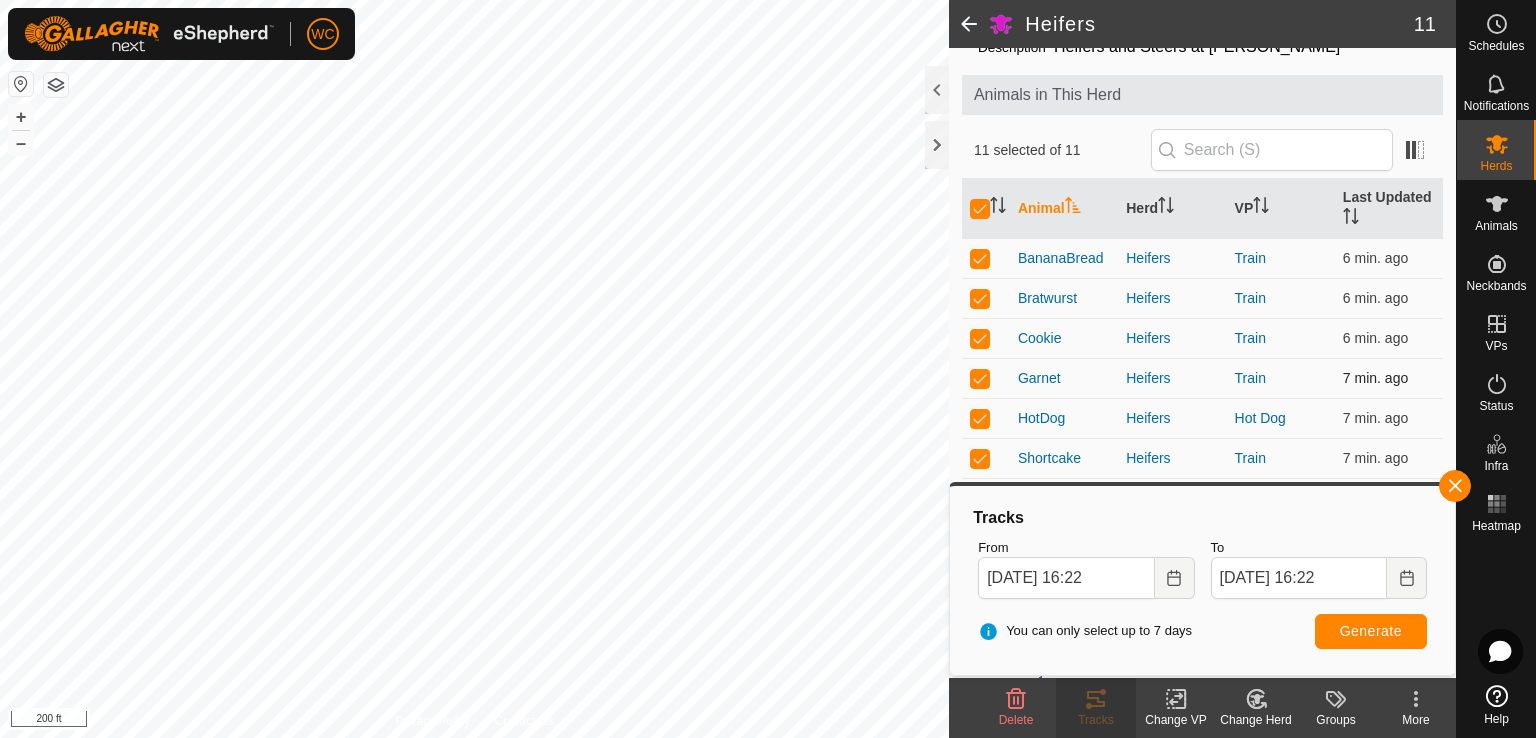 drag, startPoint x: 1115, startPoint y: 303, endPoint x: 1088, endPoint y: 363, distance: 65.795135 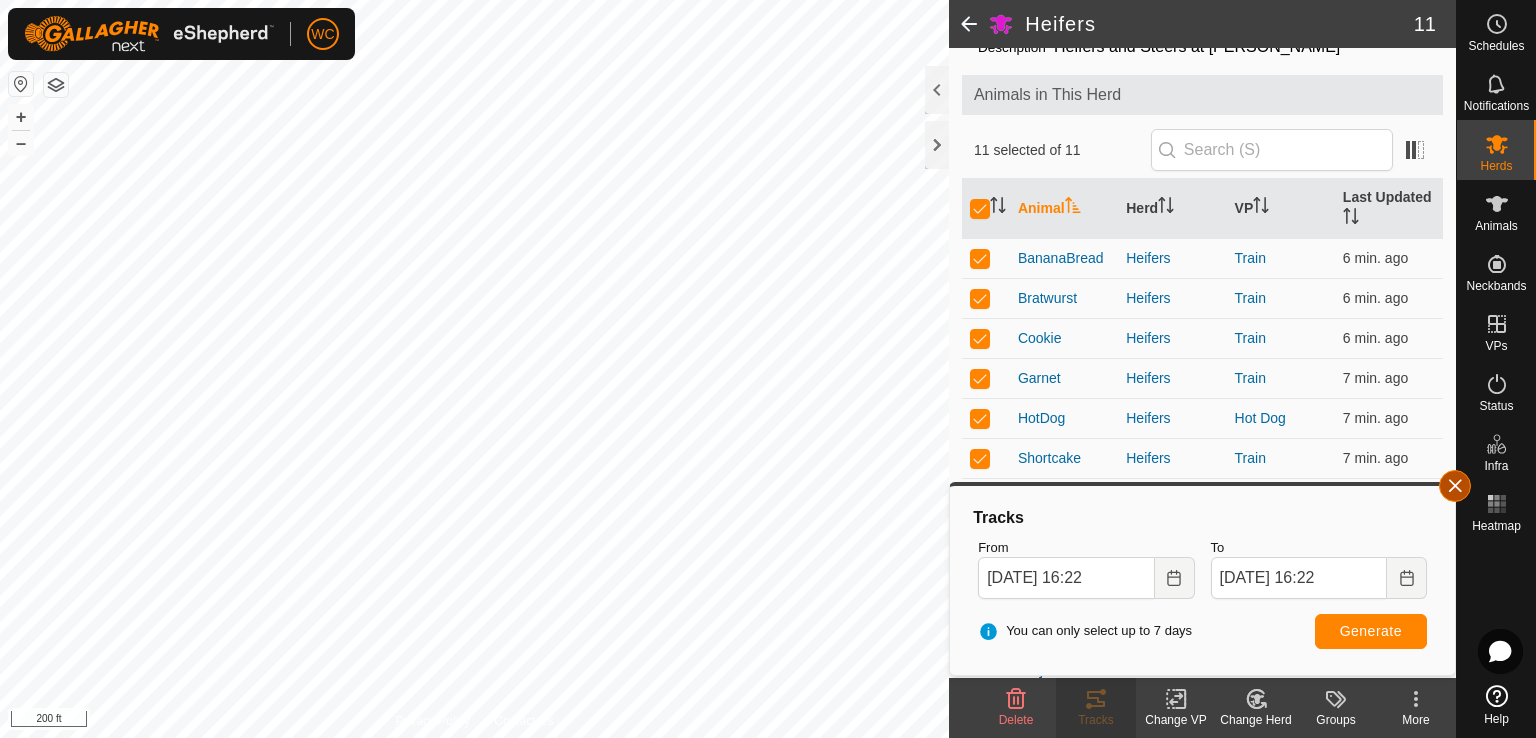 click at bounding box center (1455, 486) 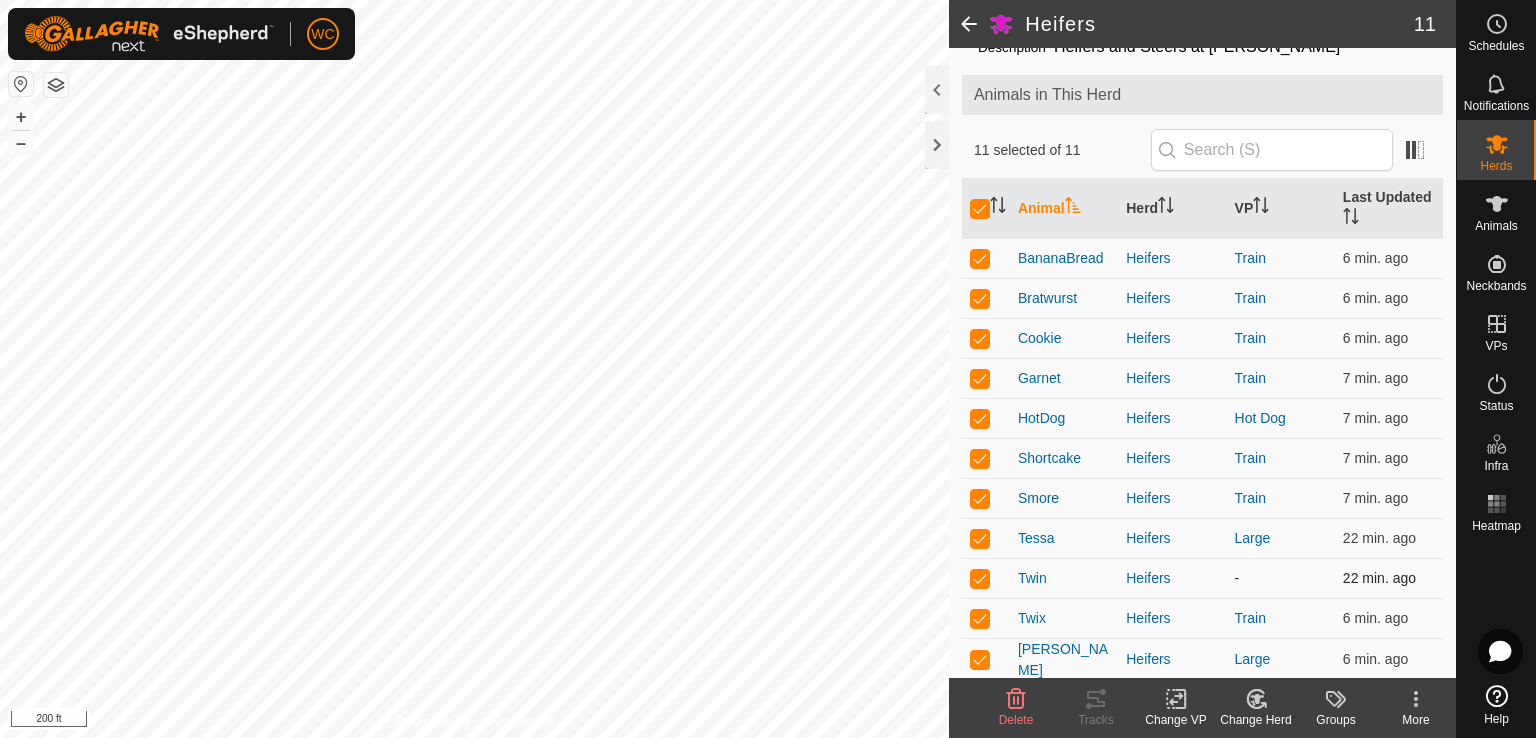 click at bounding box center [986, 578] 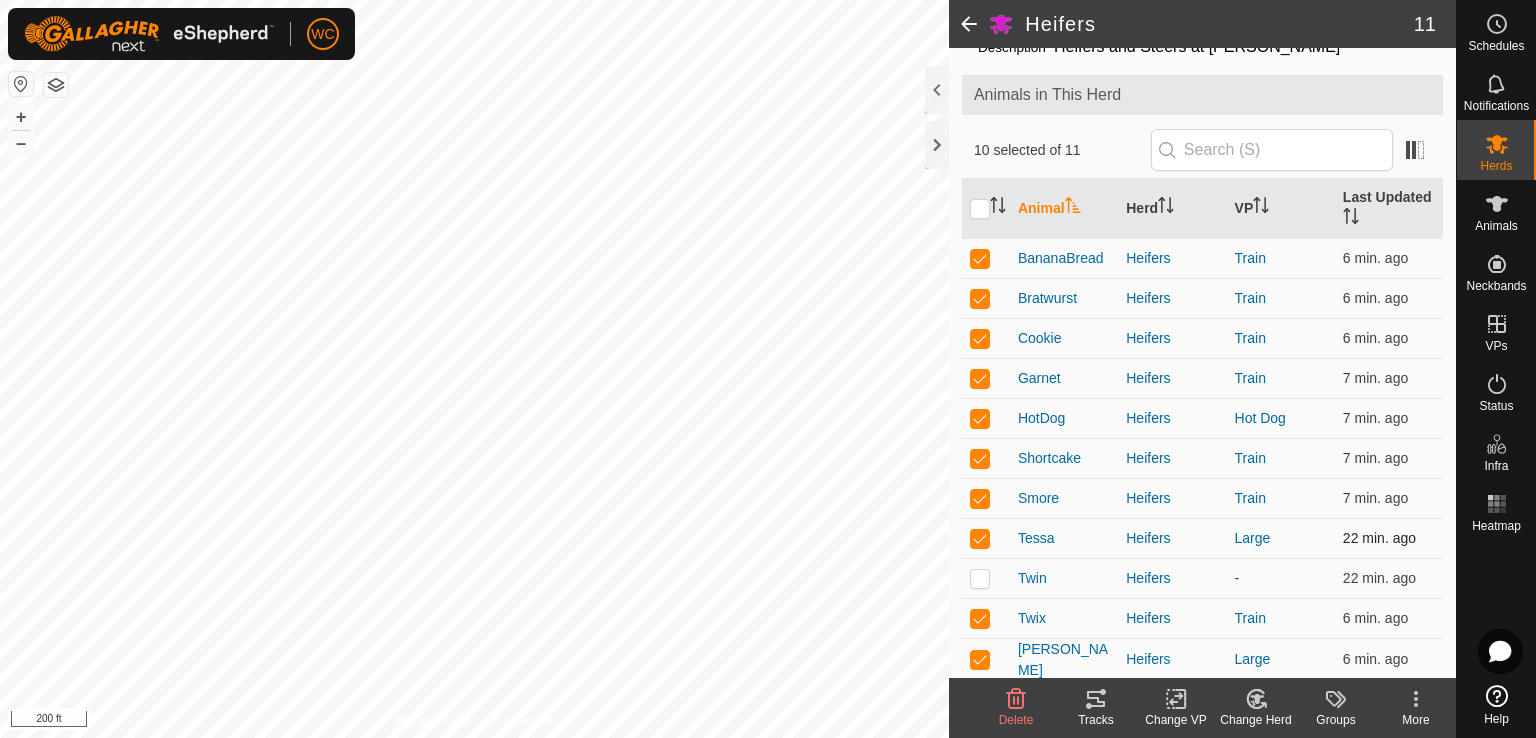 click at bounding box center (980, 538) 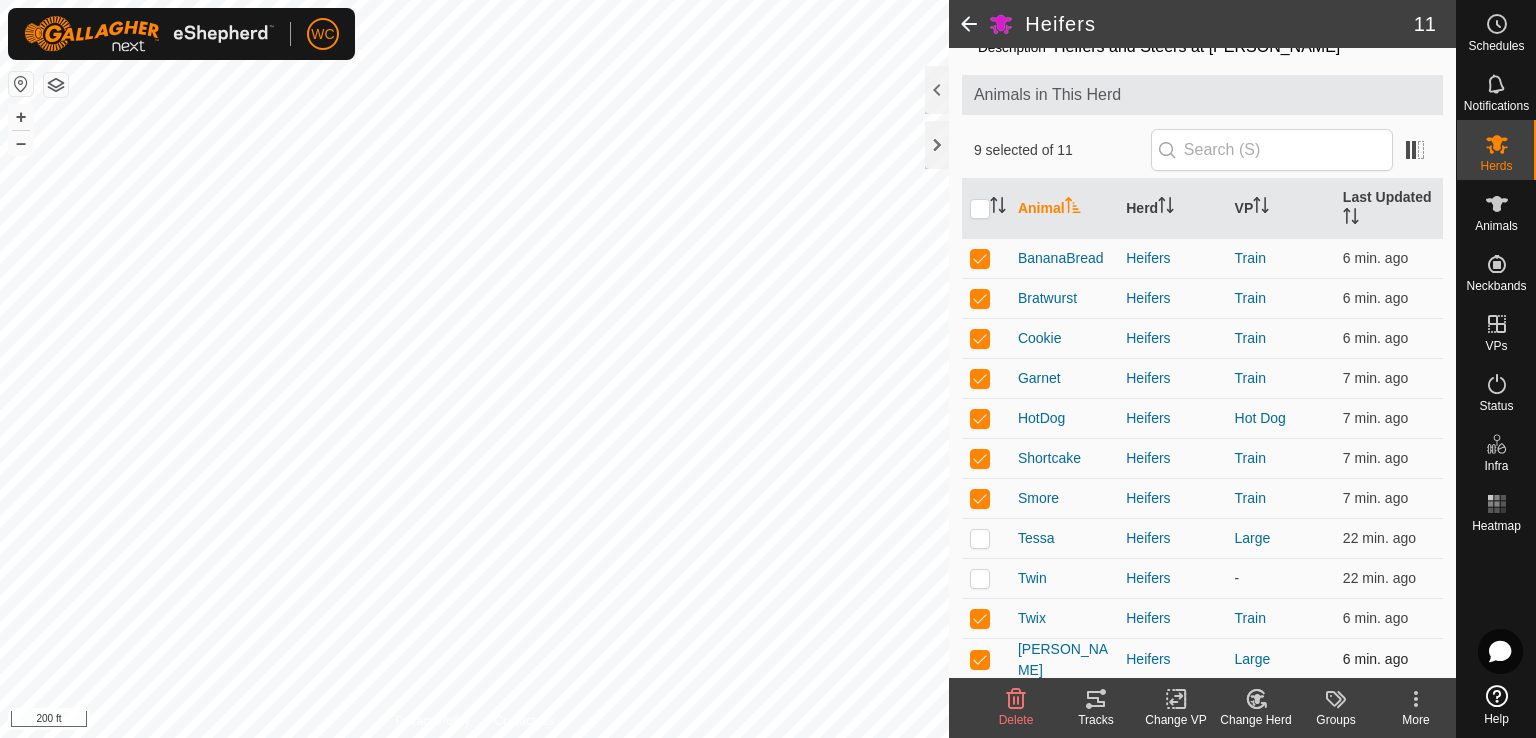 click at bounding box center (980, 659) 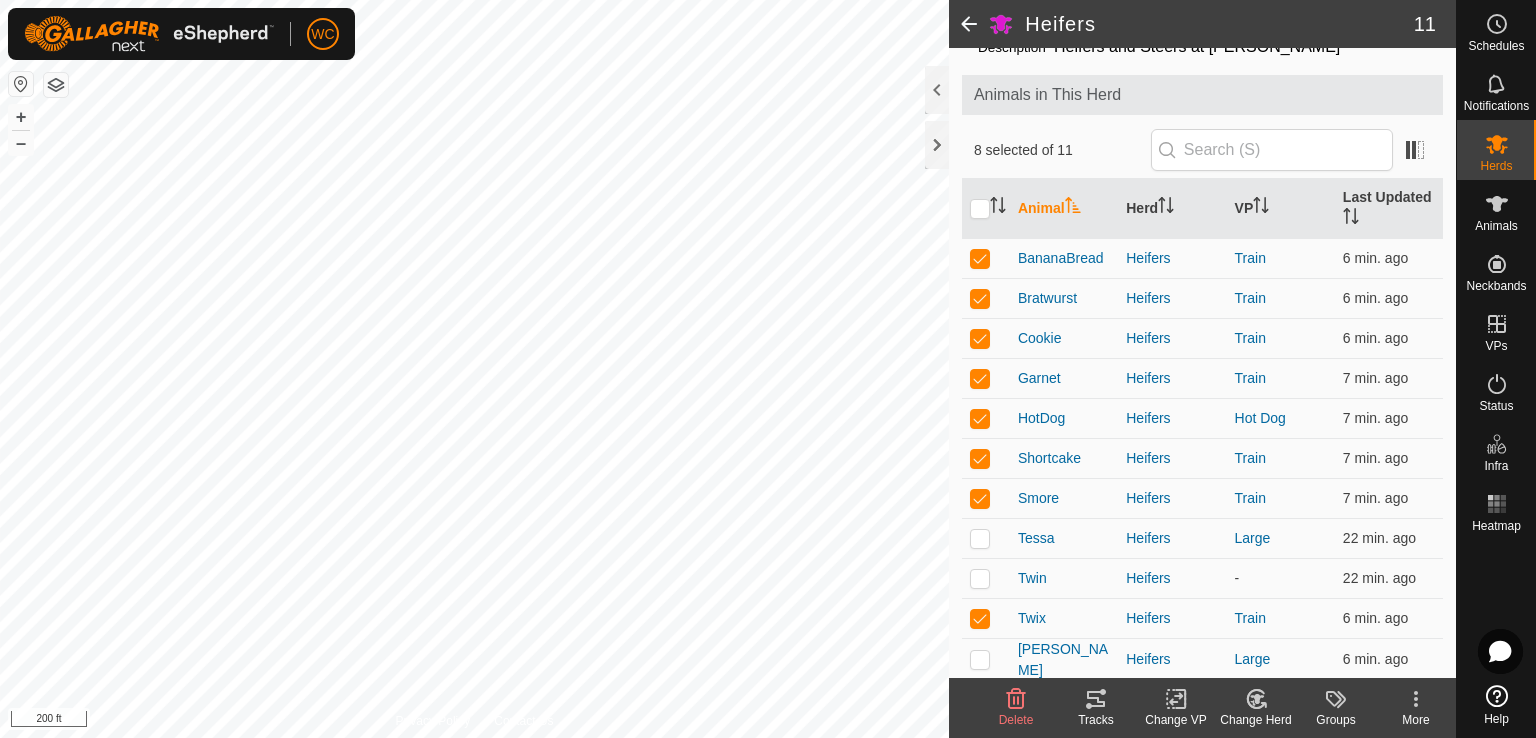 click 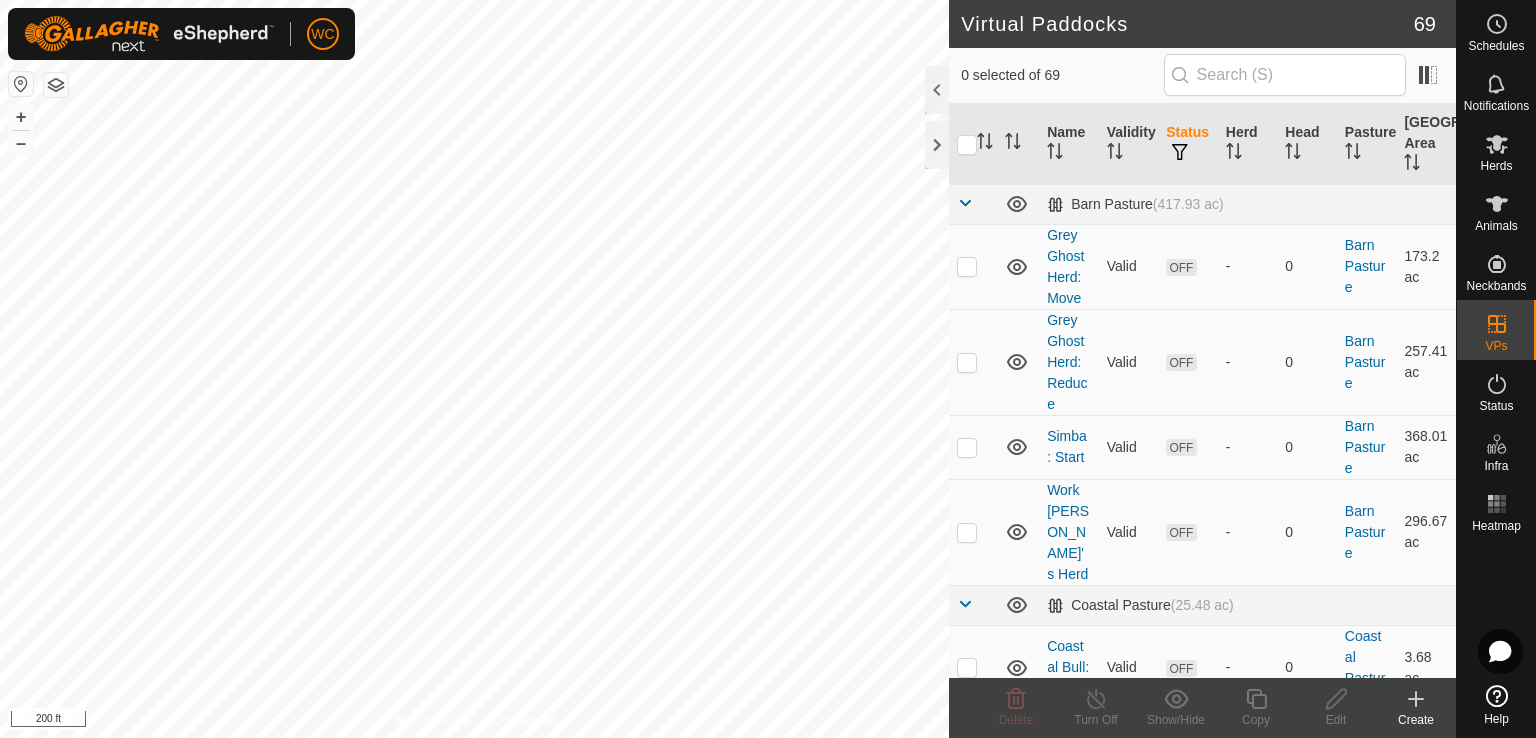checkbox on "true" 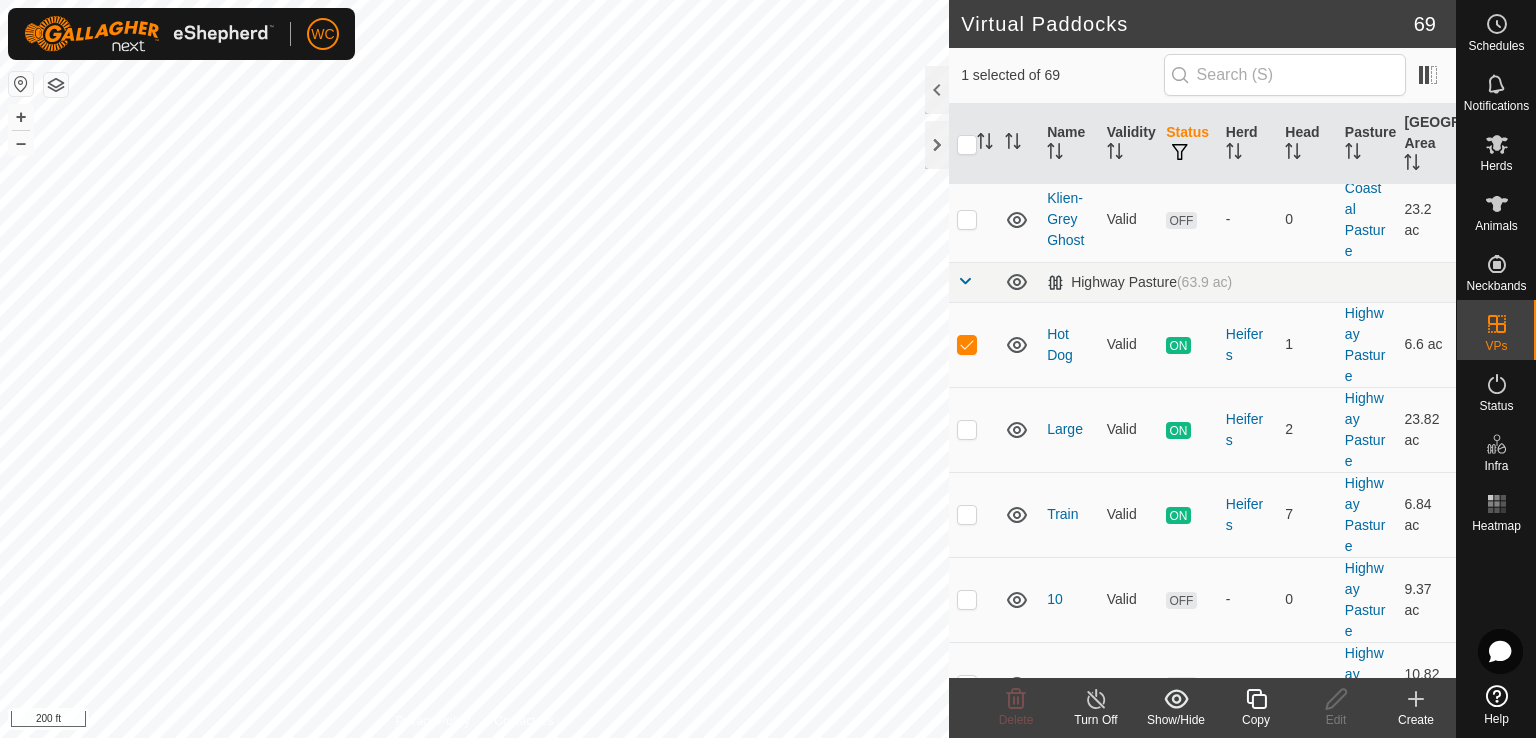 scroll, scrollTop: 2488, scrollLeft: 0, axis: vertical 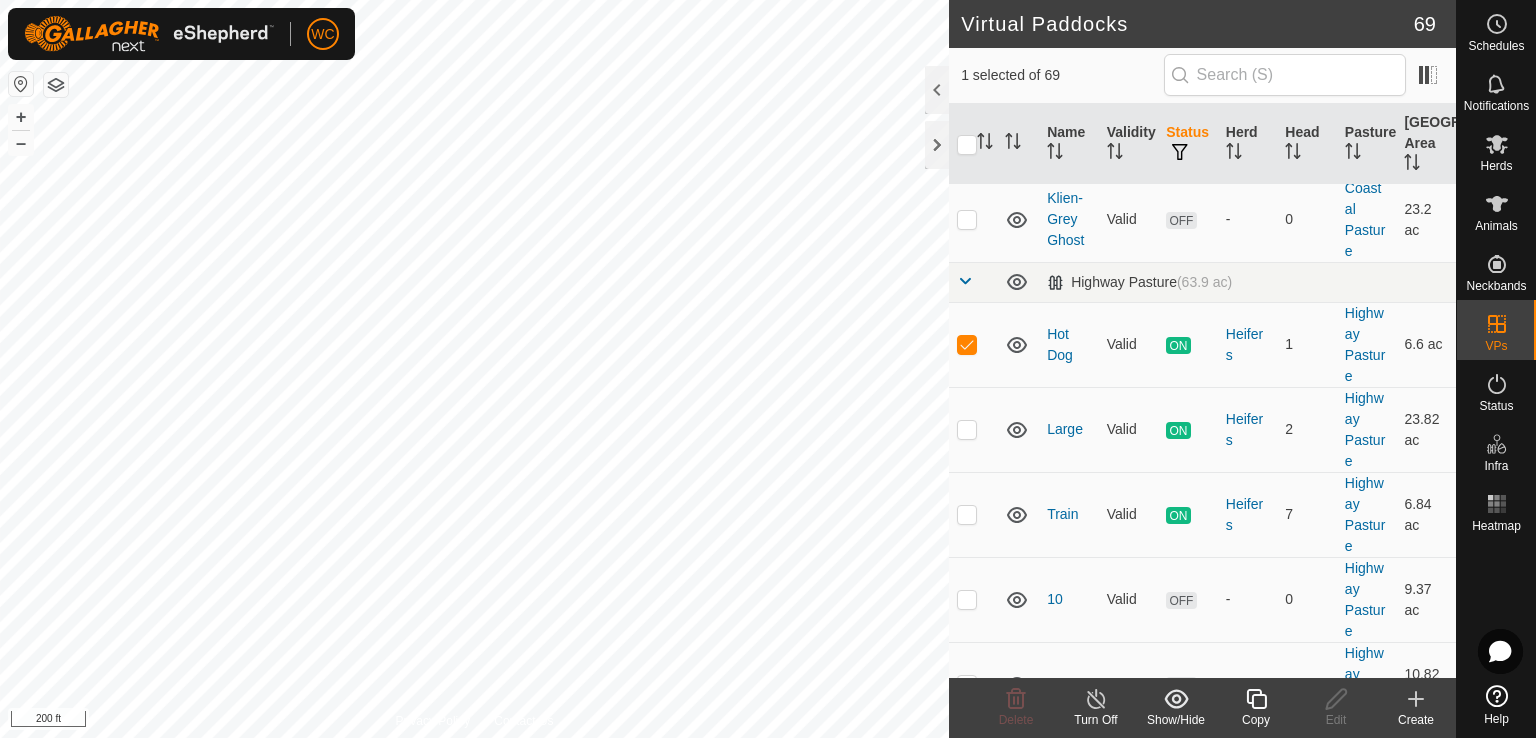 click 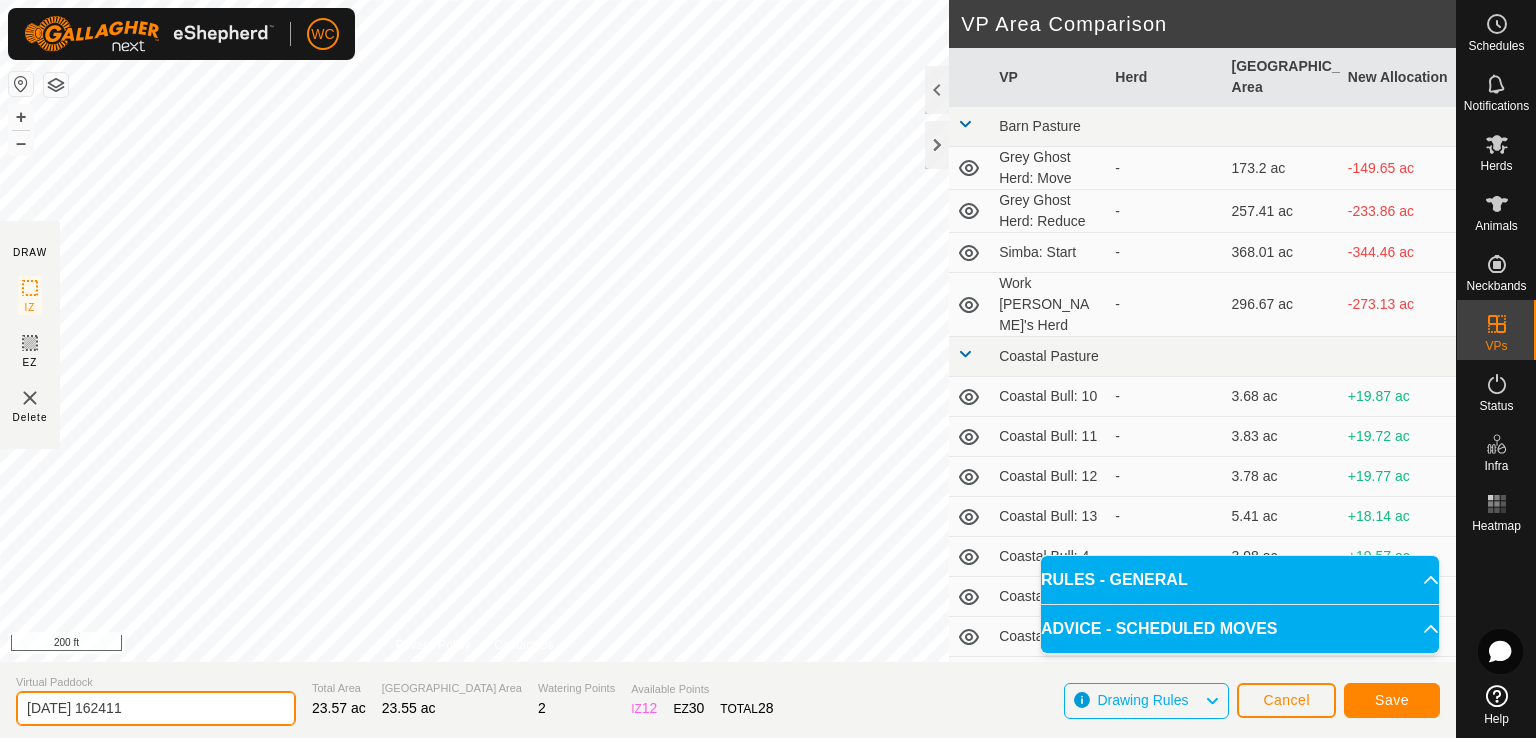 drag, startPoint x: 166, startPoint y: 704, endPoint x: 0, endPoint y: 693, distance: 166.36406 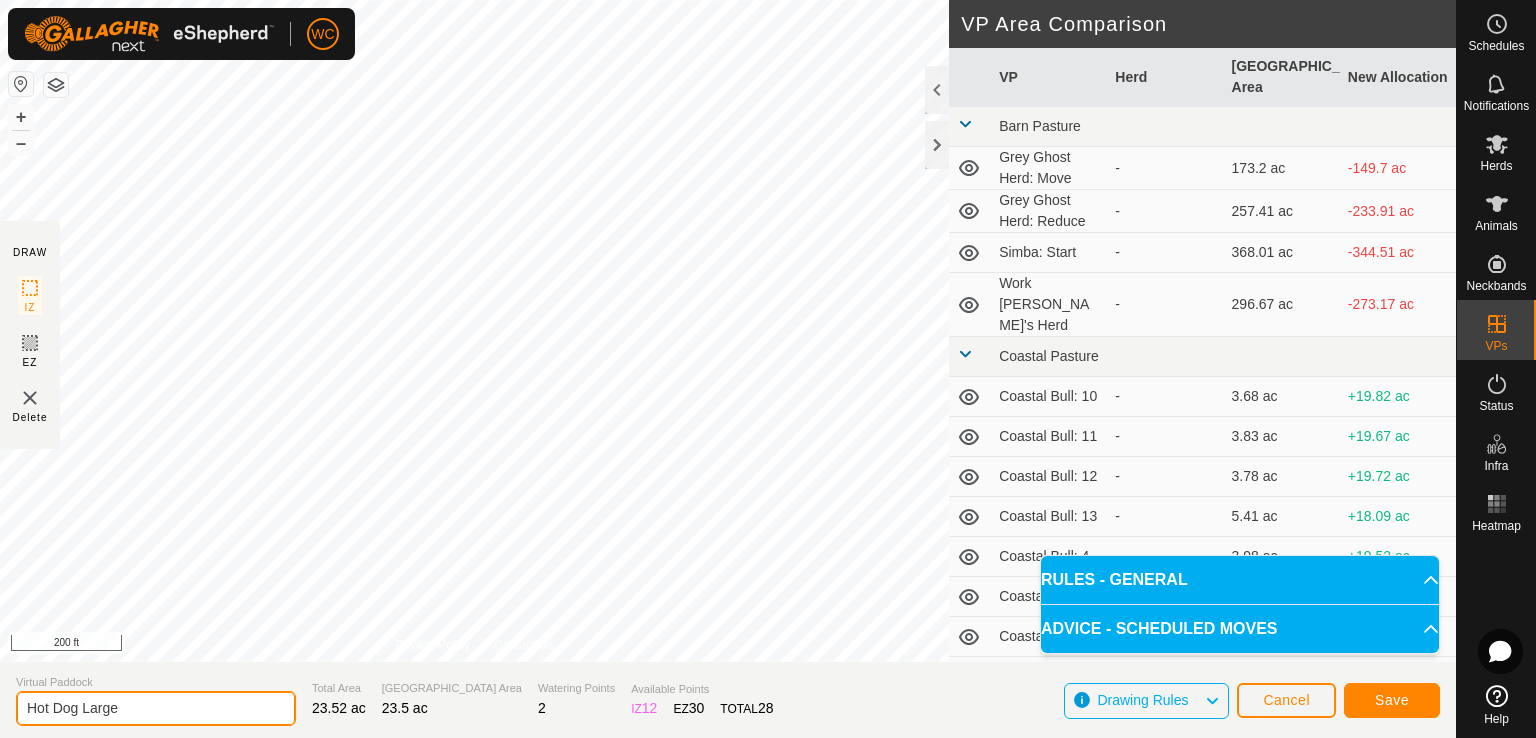 type on "Hot Dog Large" 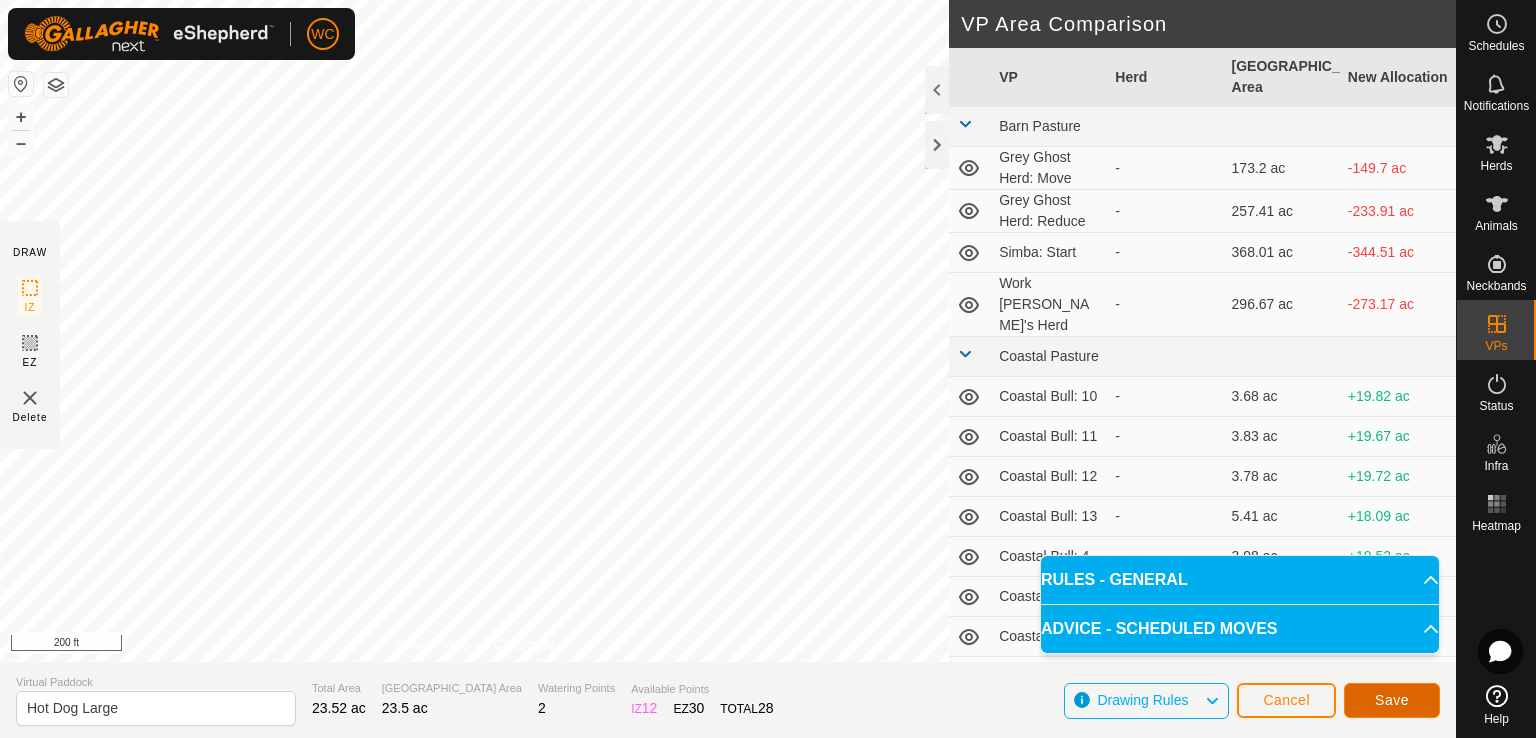 click on "Save" 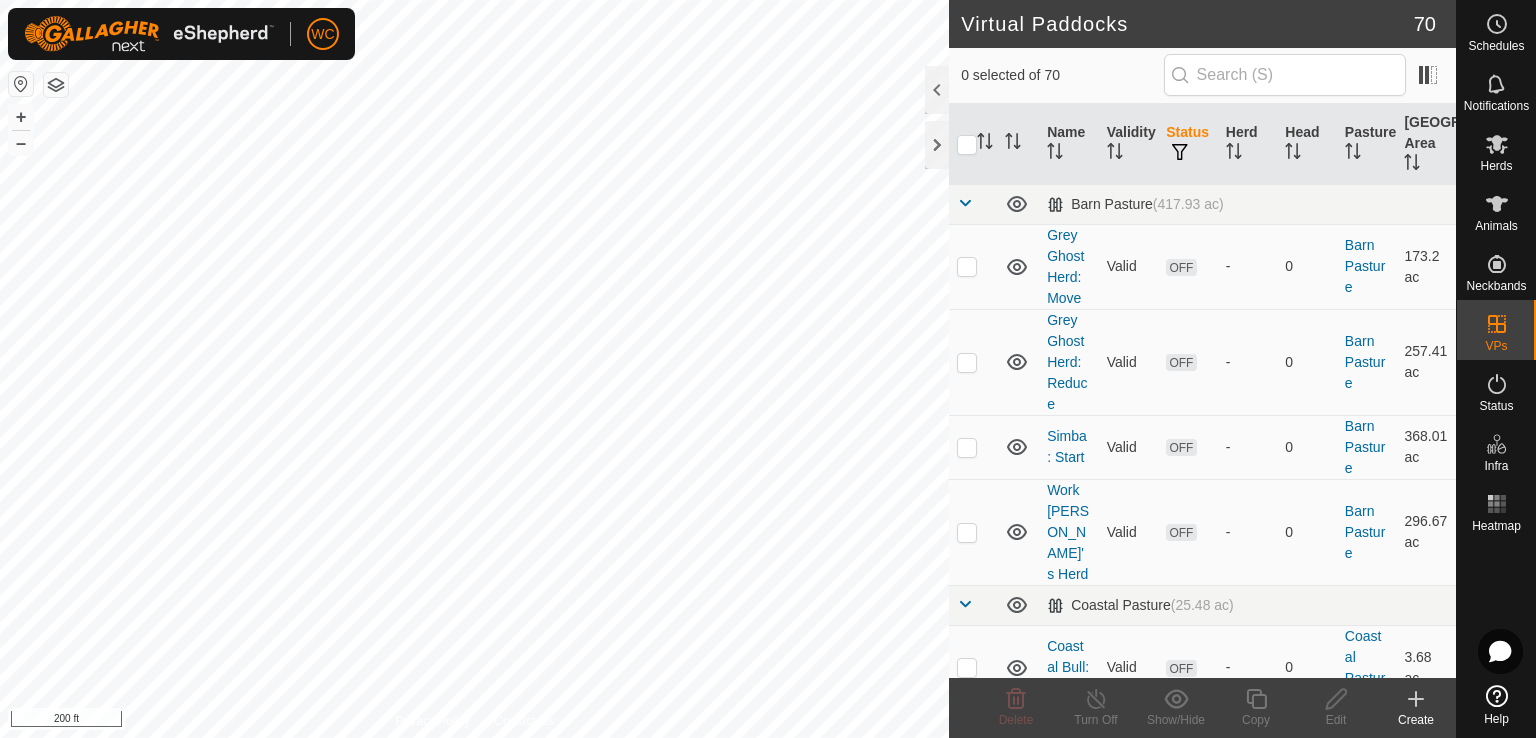 checkbox on "true" 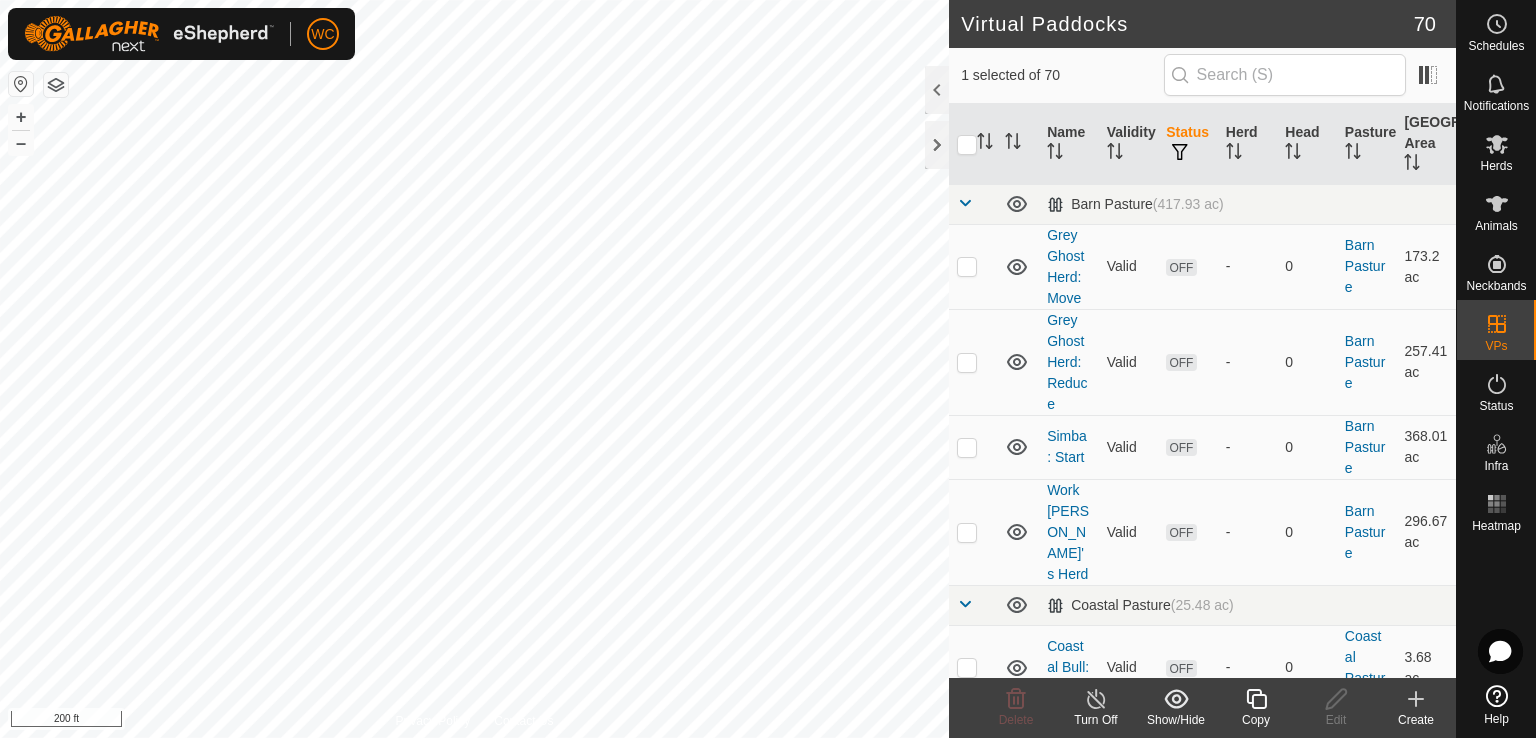 checkbox on "false" 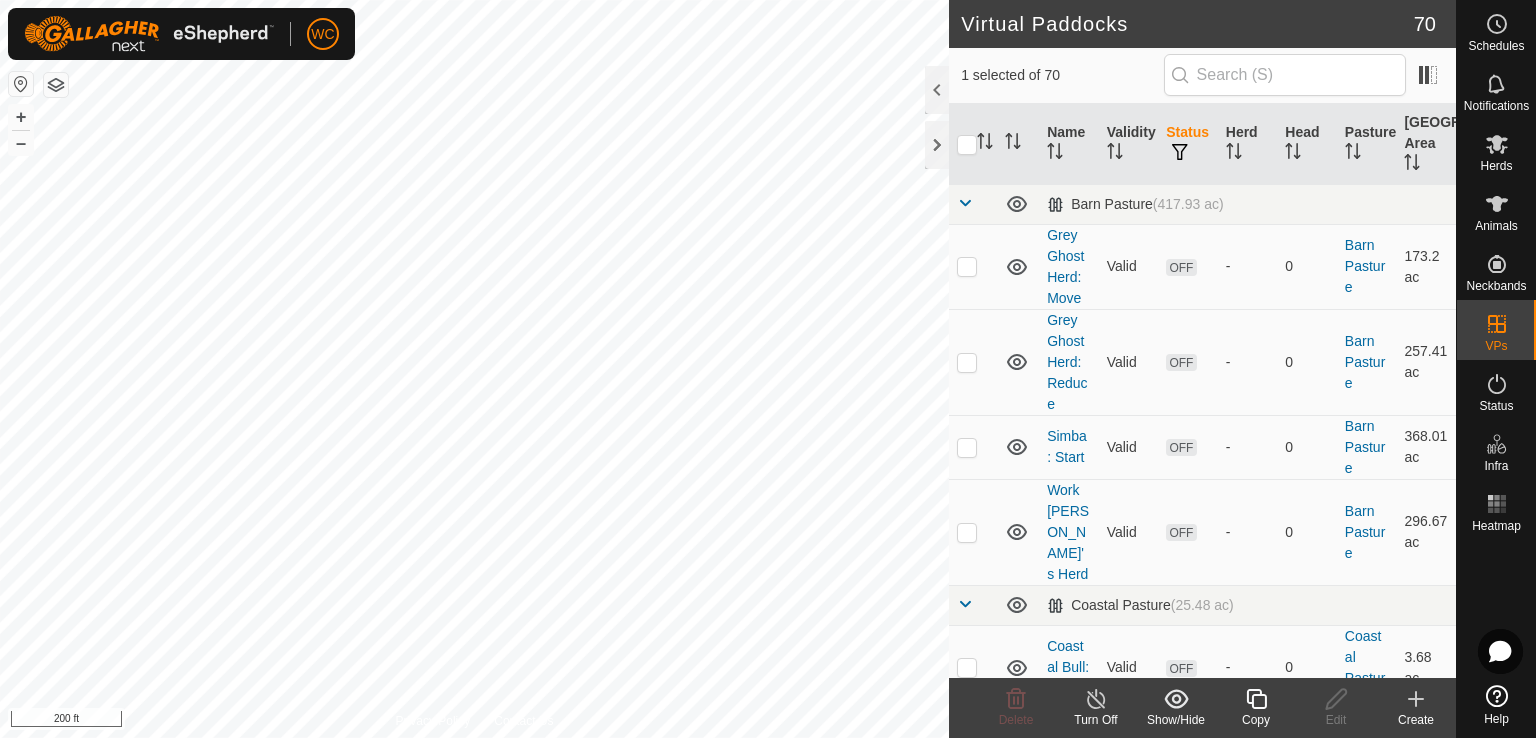 checkbox on "true" 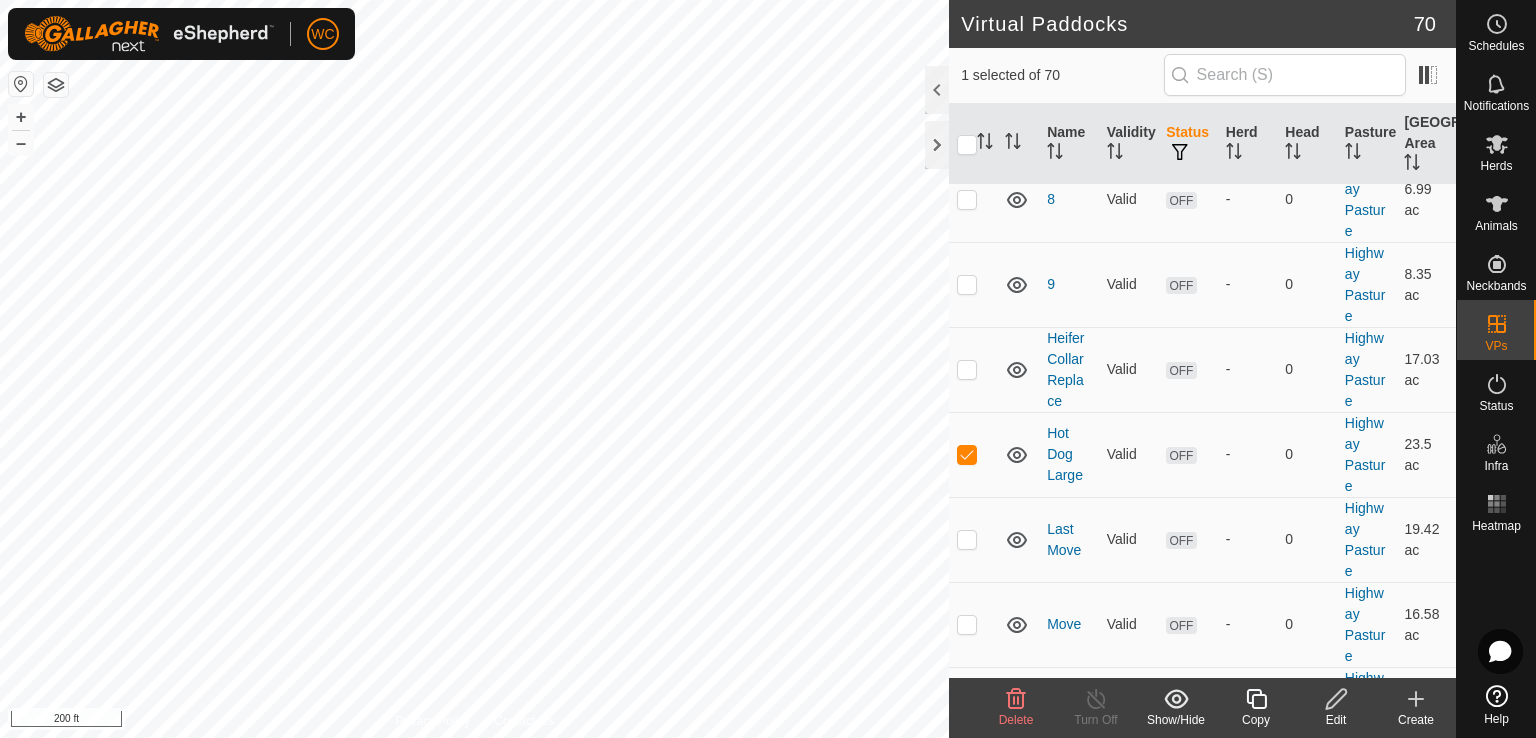 scroll, scrollTop: 3656, scrollLeft: 0, axis: vertical 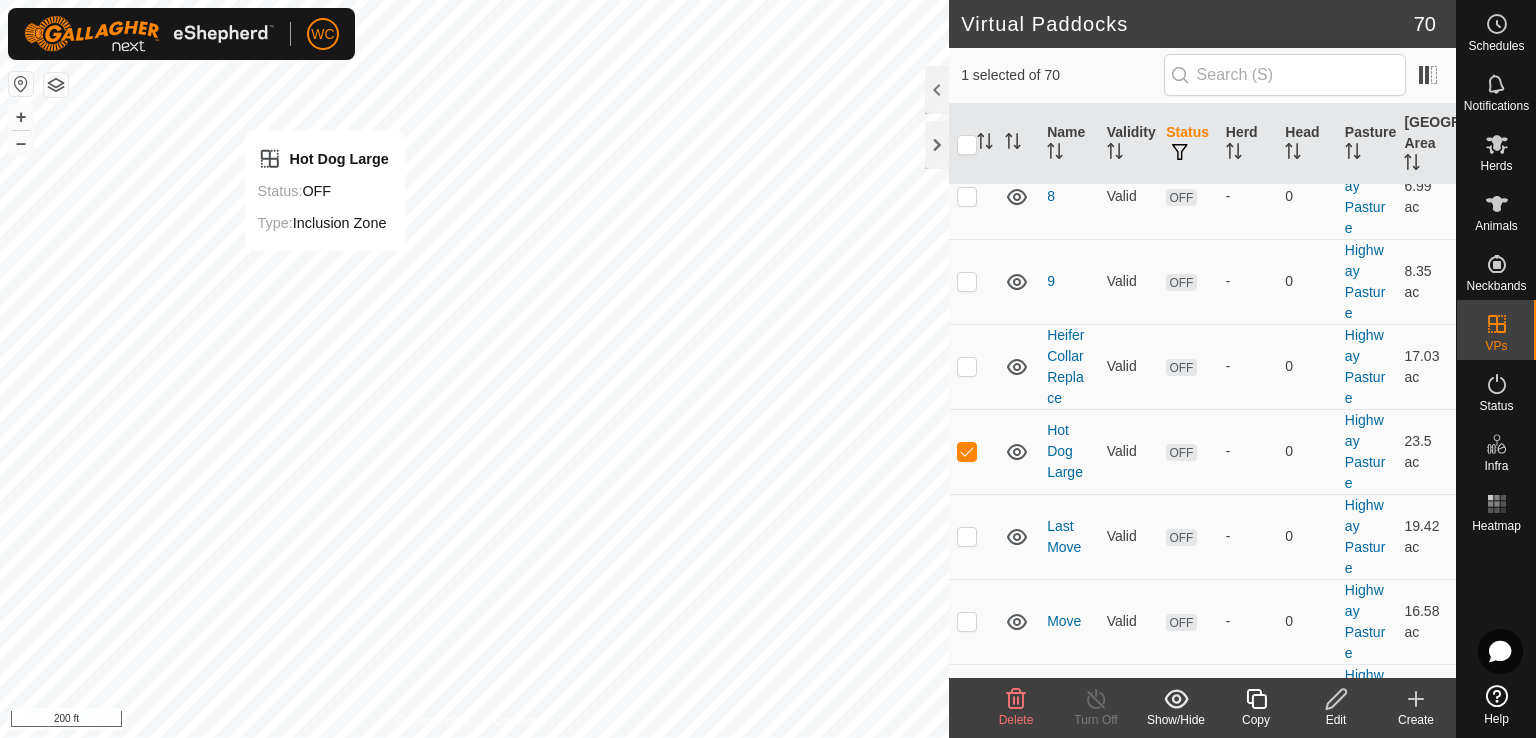 checkbox on "true" 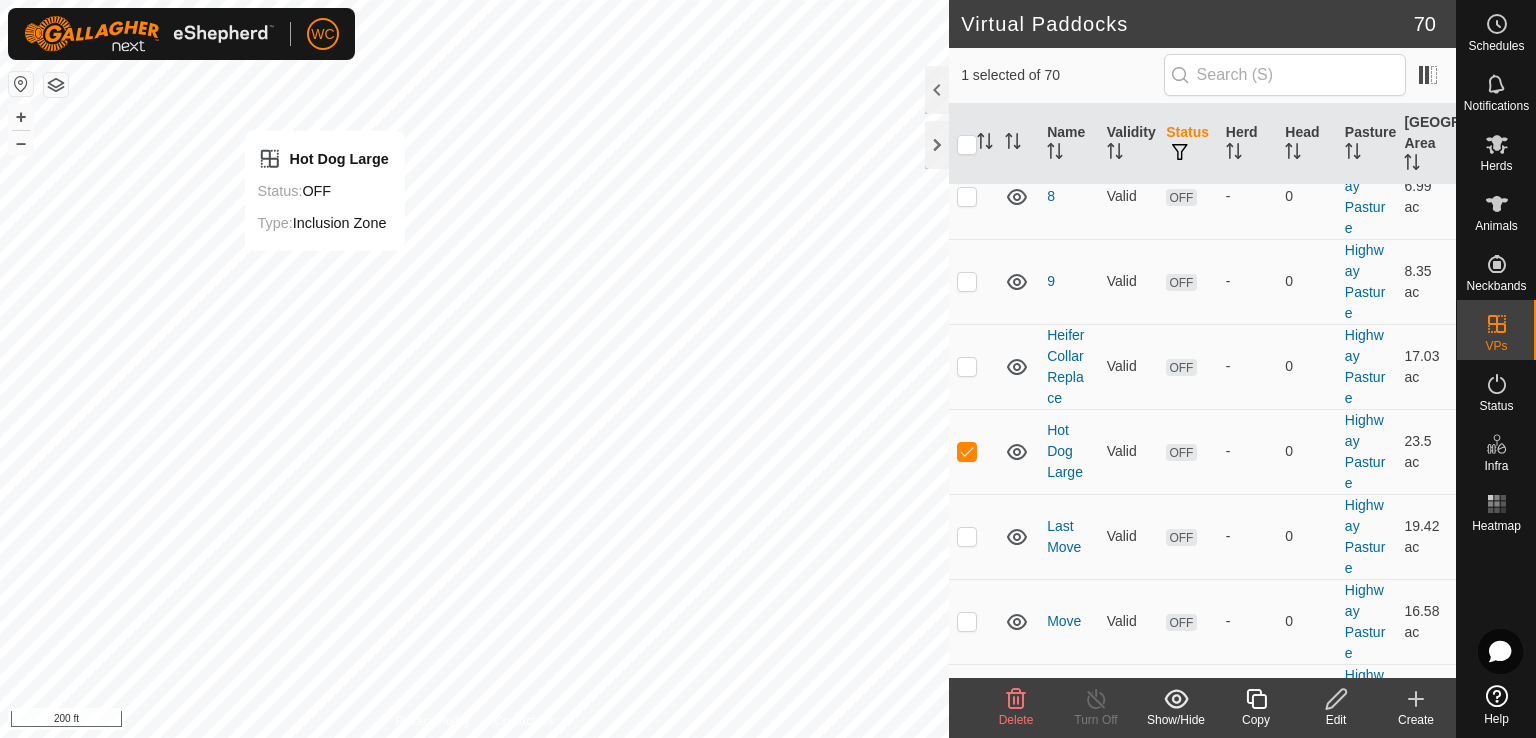 checkbox on "false" 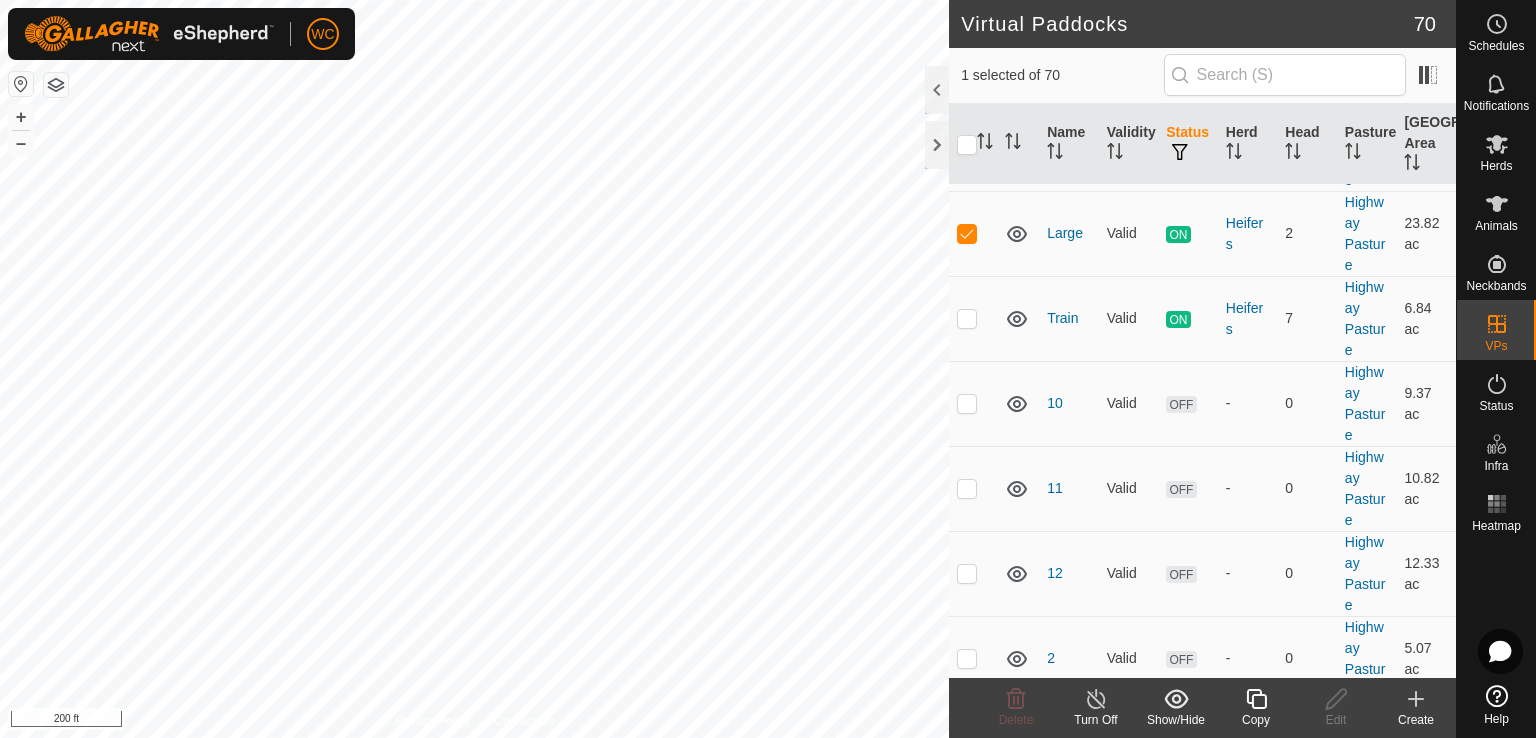 scroll, scrollTop: 2601, scrollLeft: 0, axis: vertical 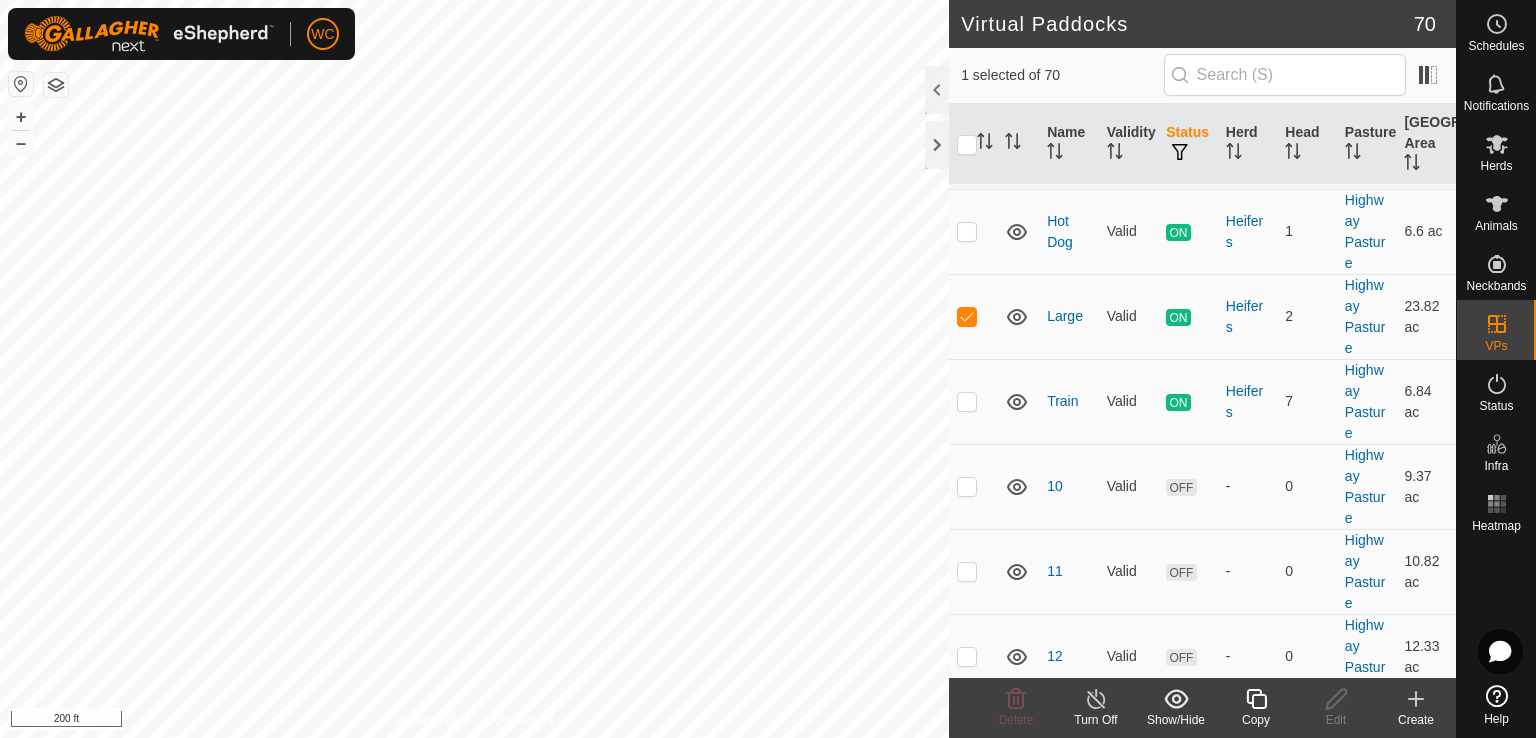 click on "Train" at bounding box center (1069, 401) 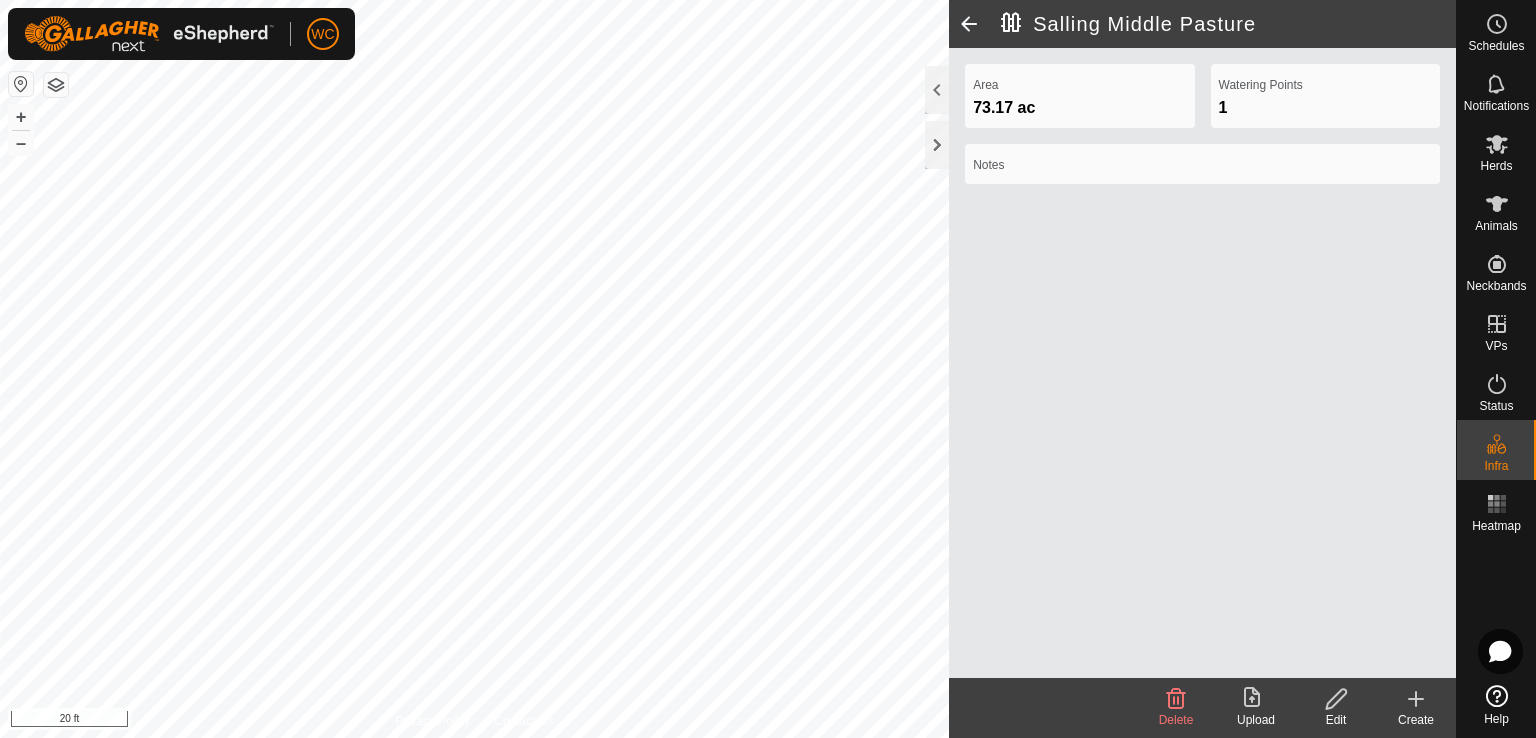 click 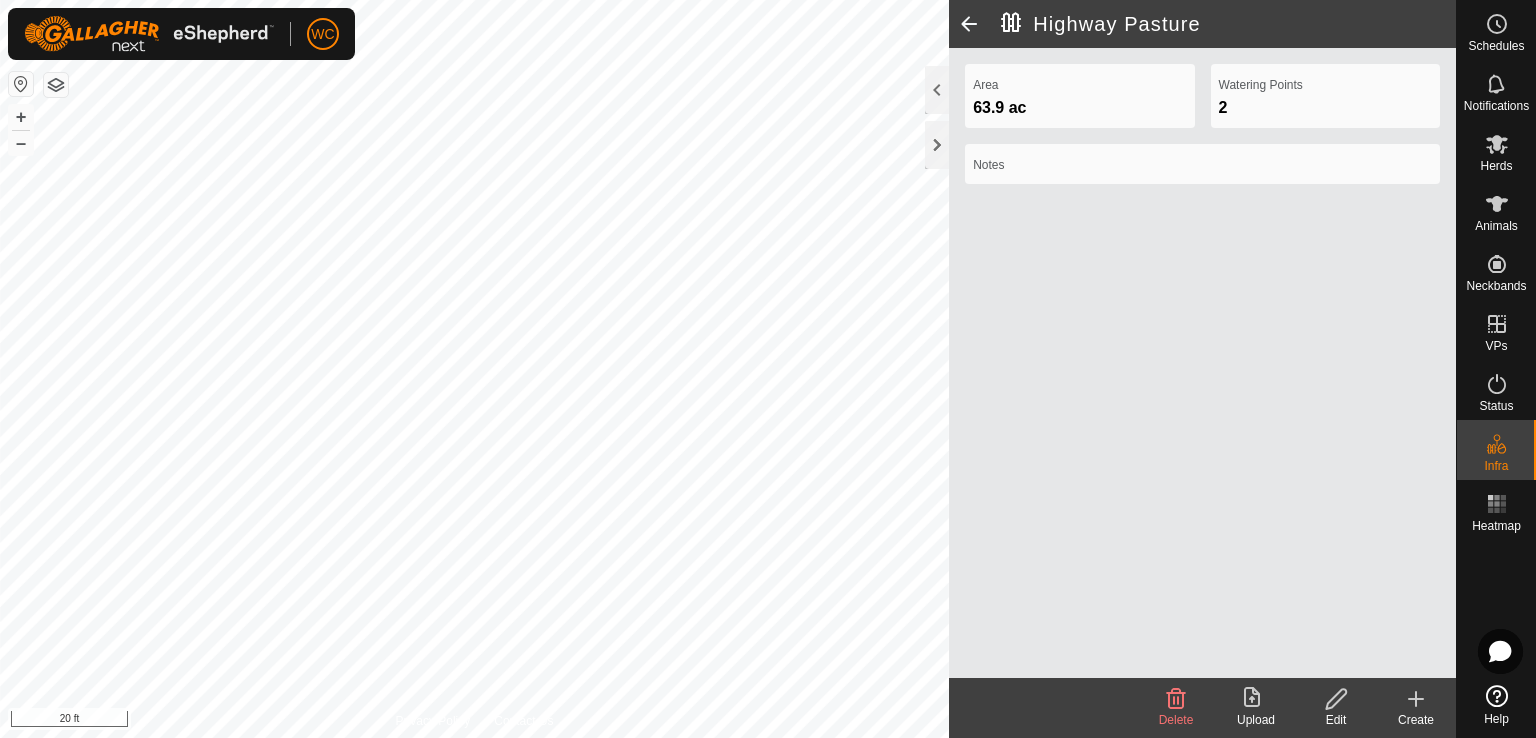 click 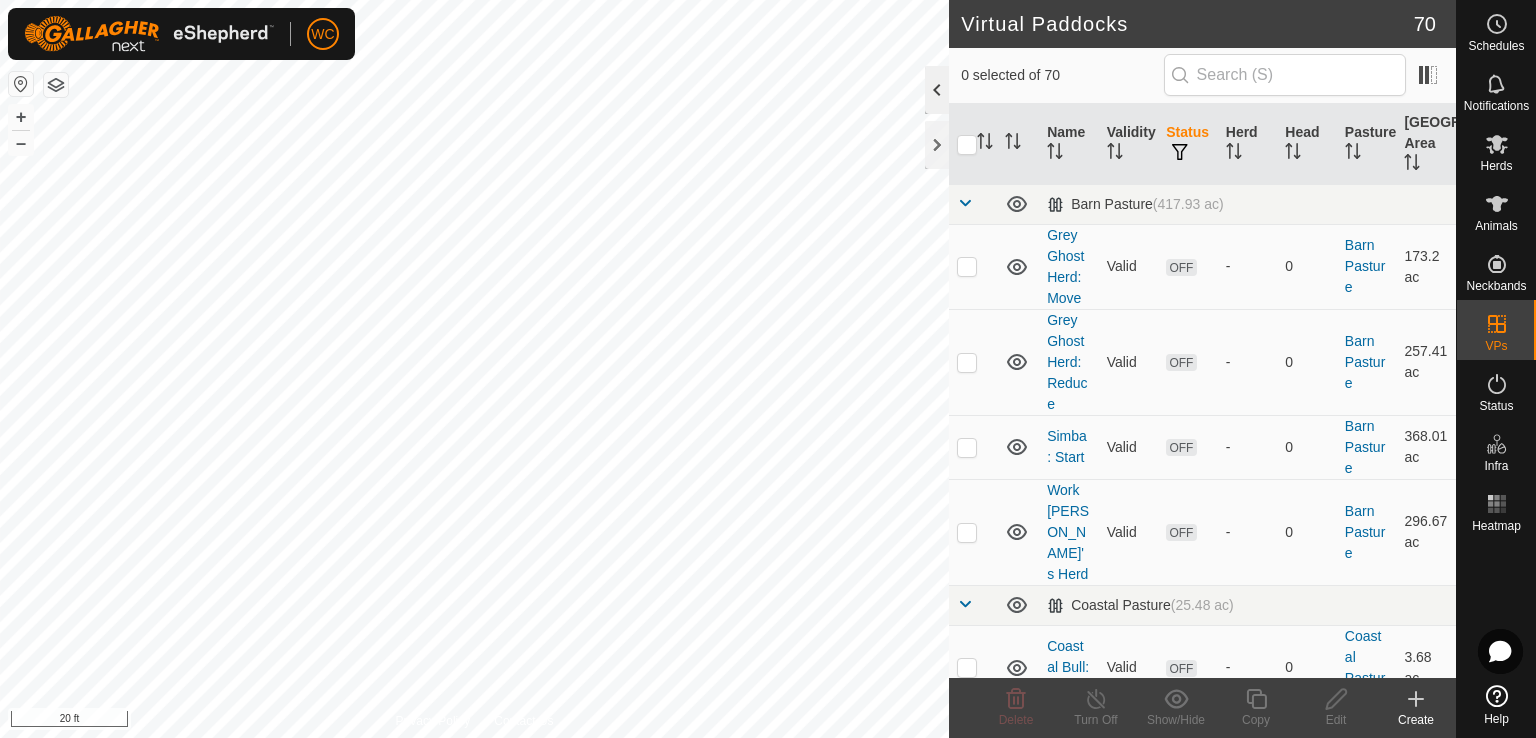 checkbox on "true" 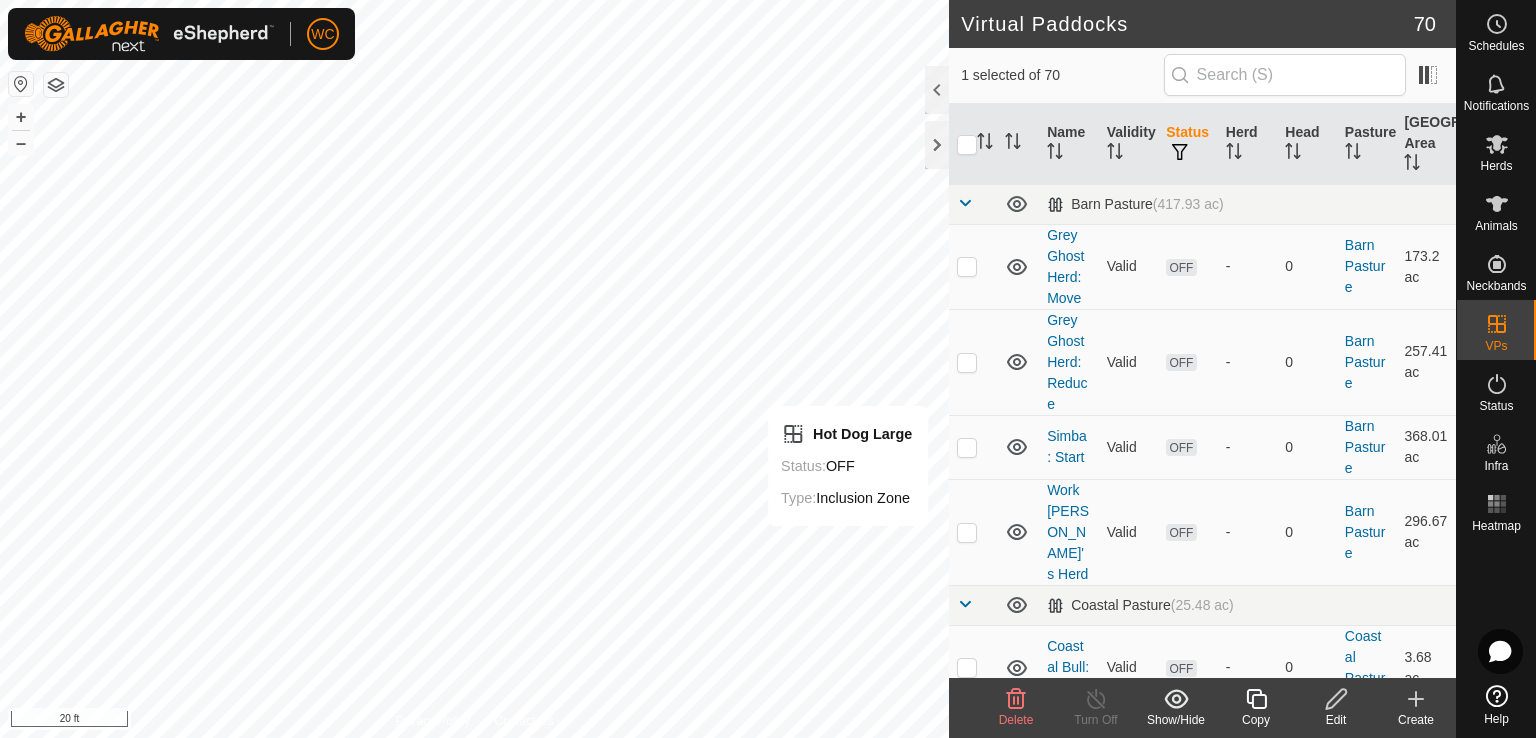 click on "Edit" 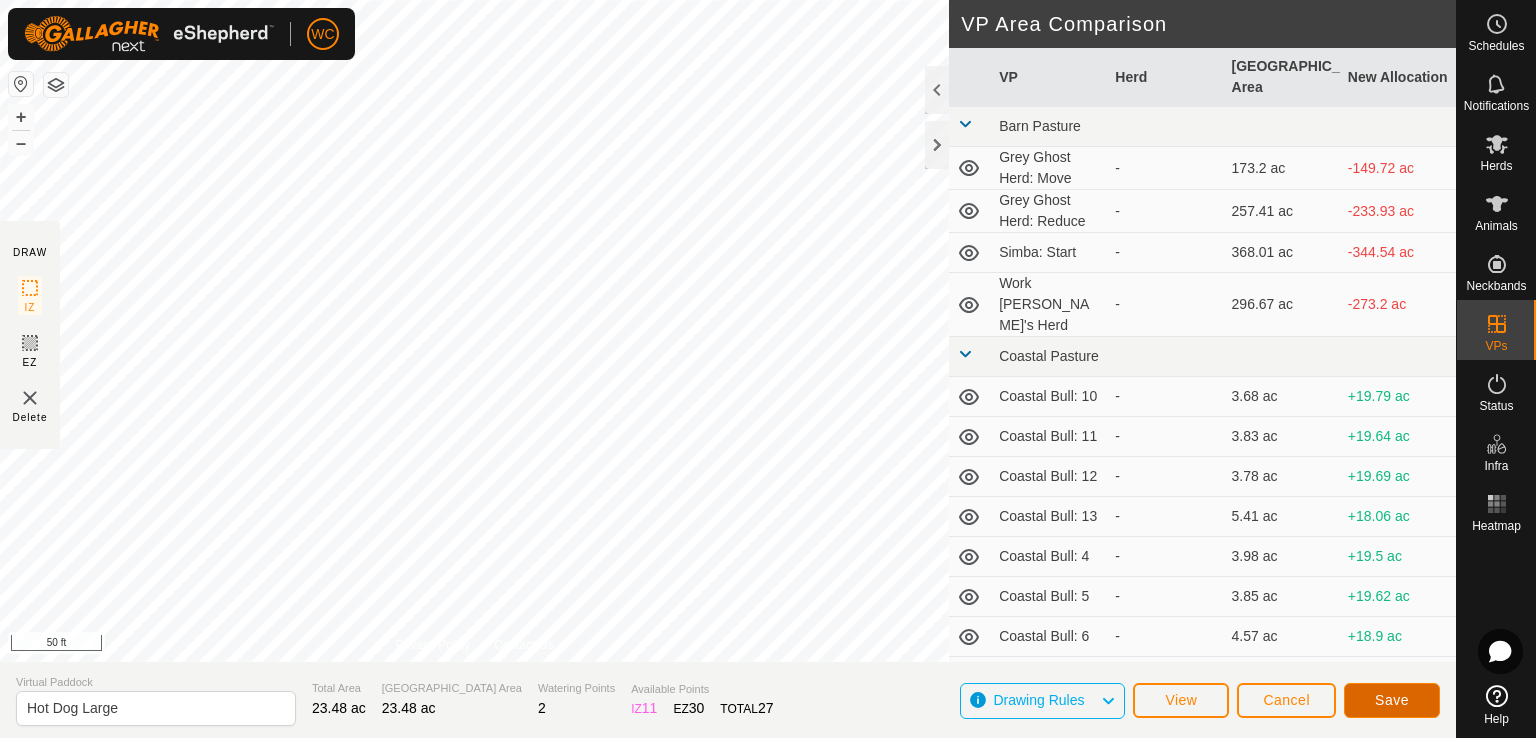 click on "Save" 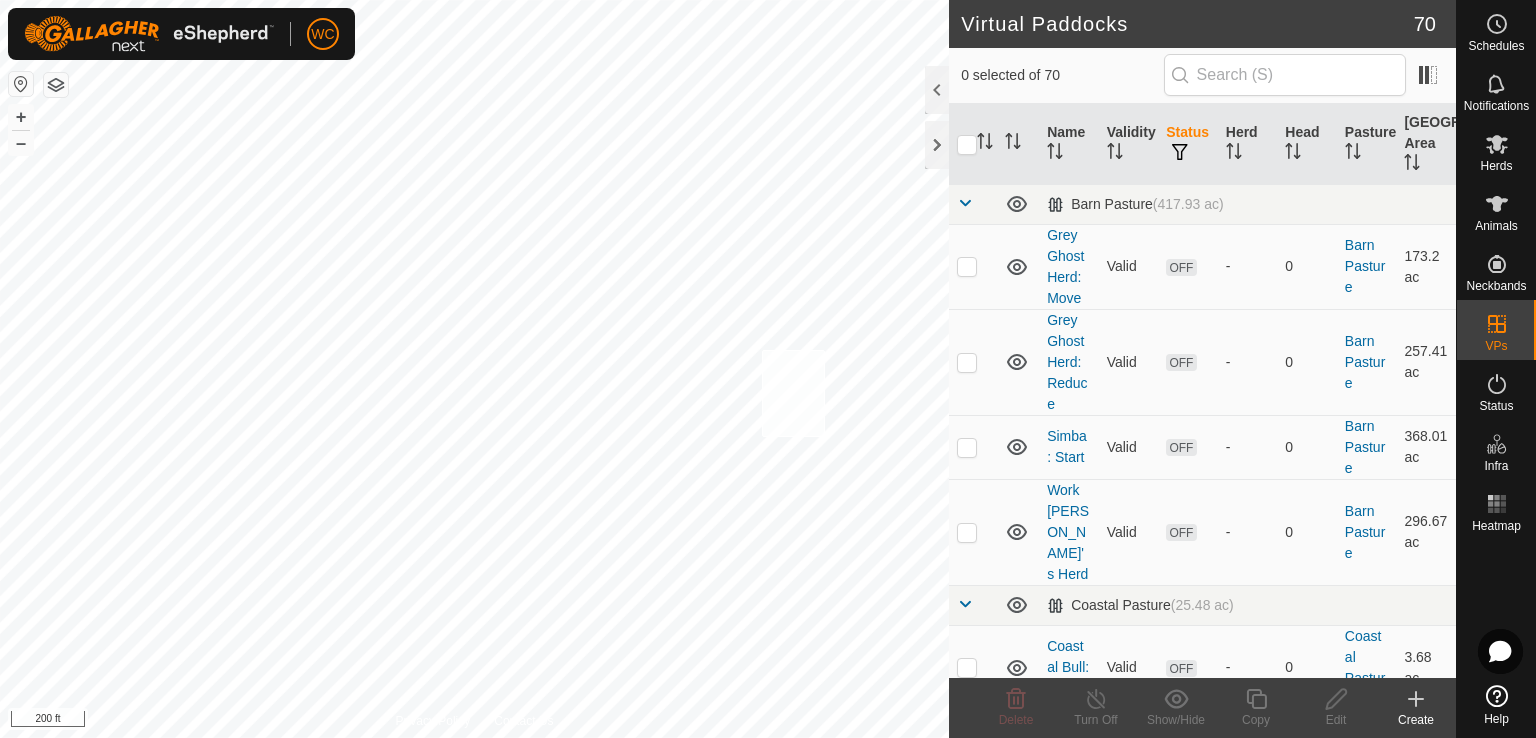 checkbox on "true" 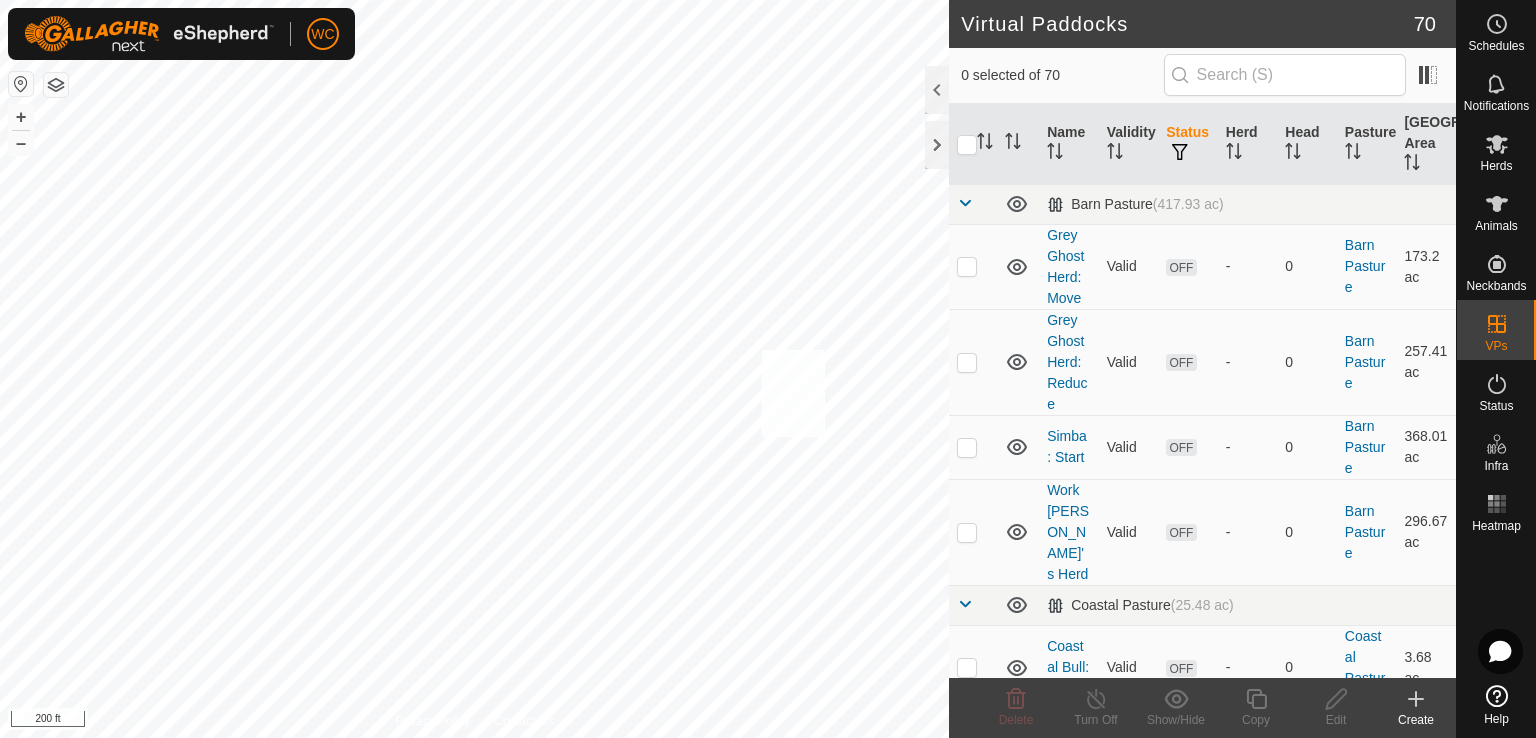 checkbox on "true" 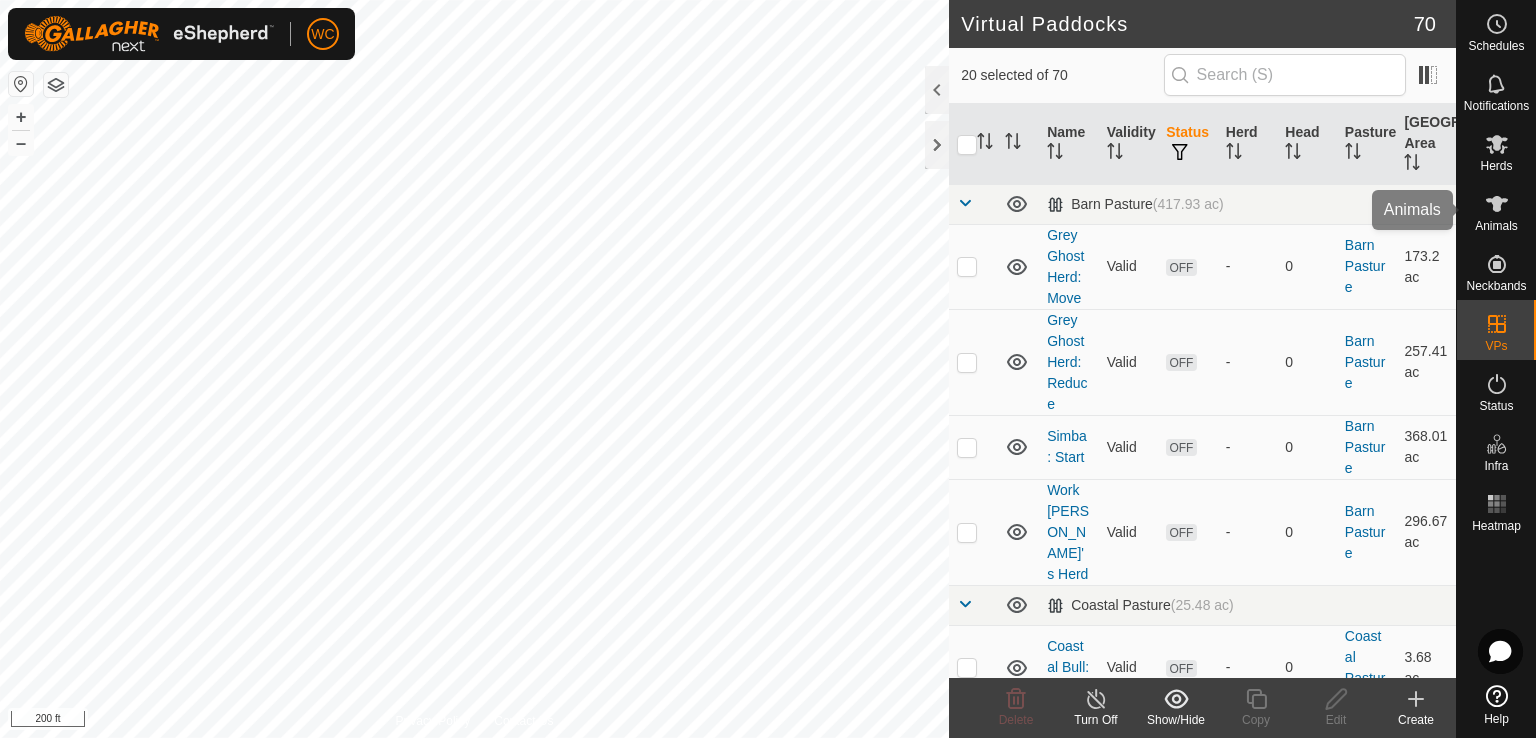 click 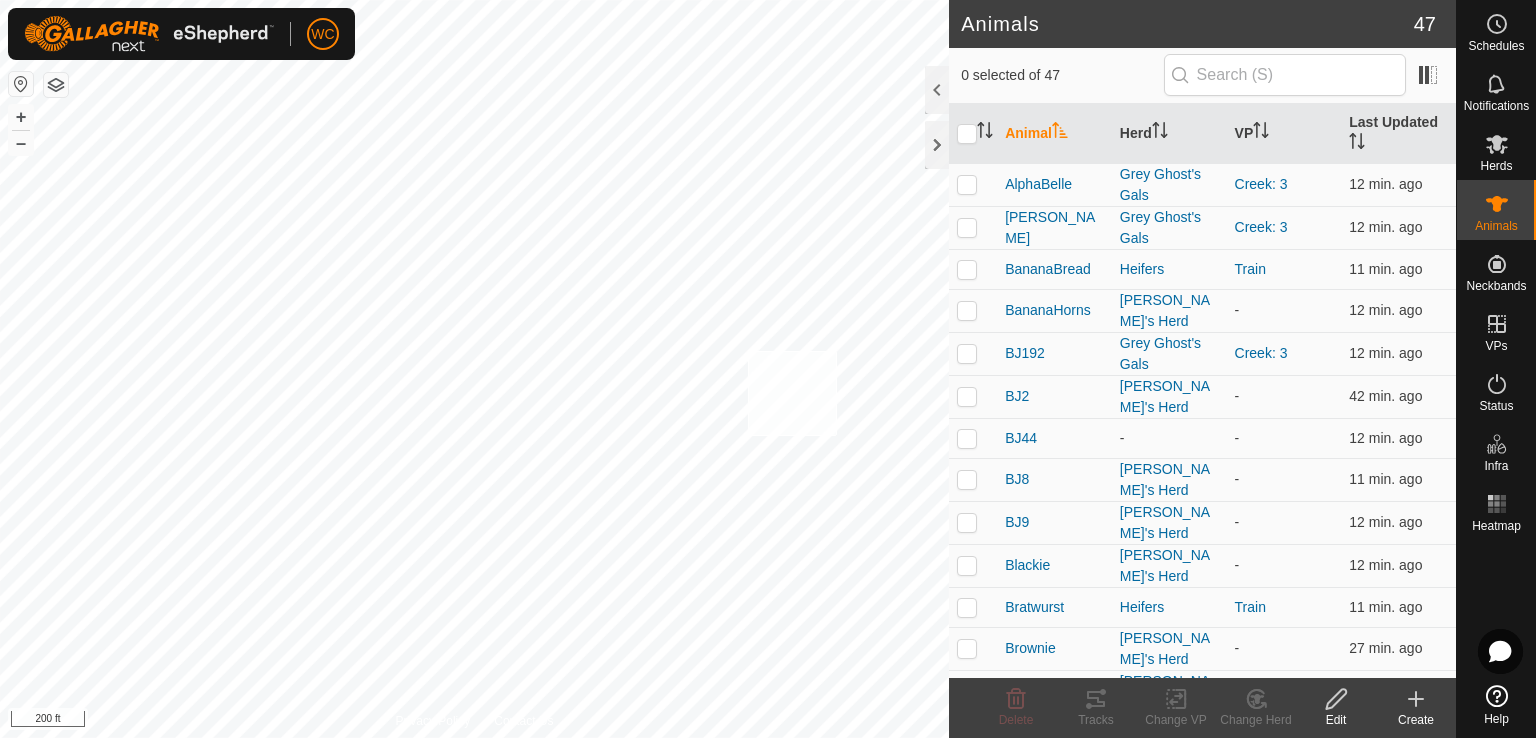 checkbox on "true" 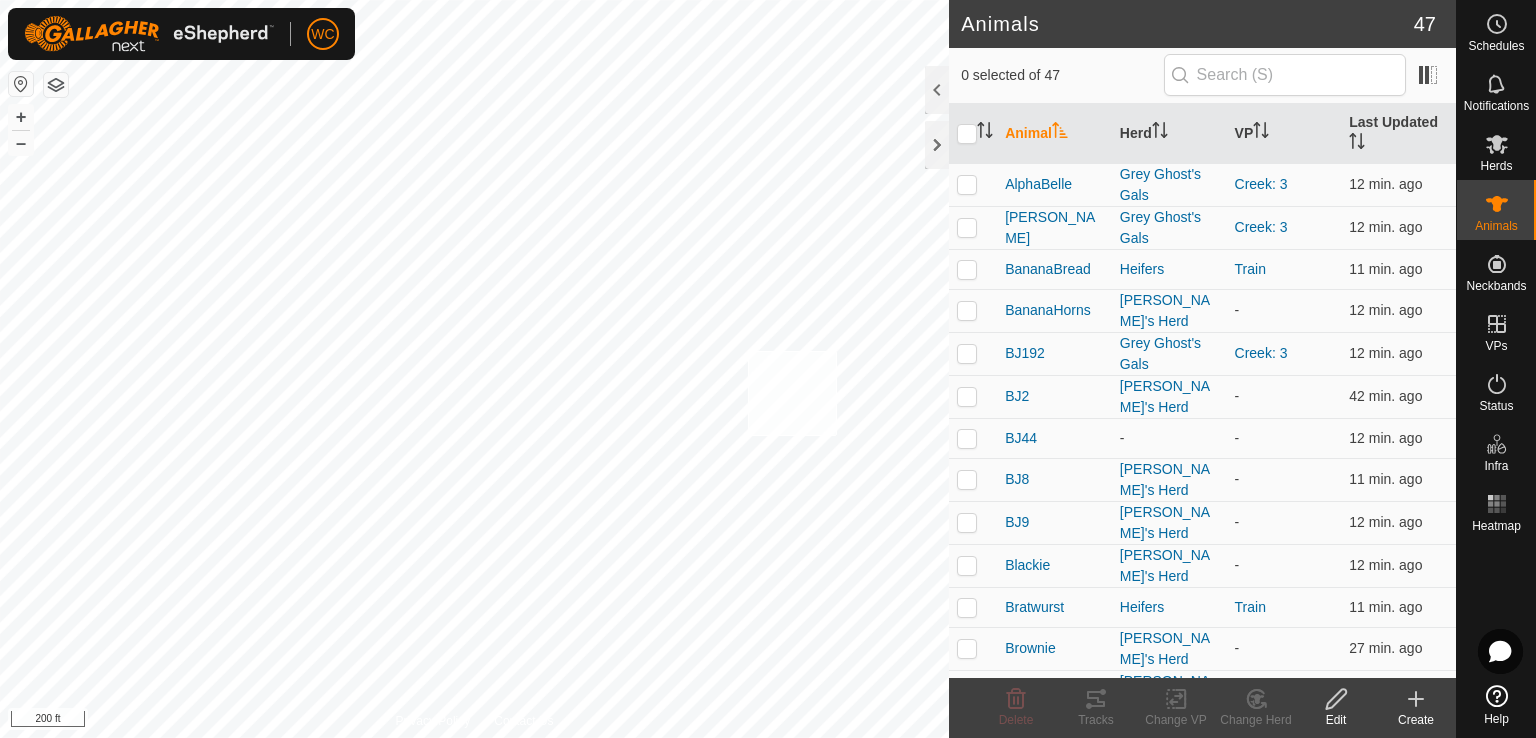 checkbox on "true" 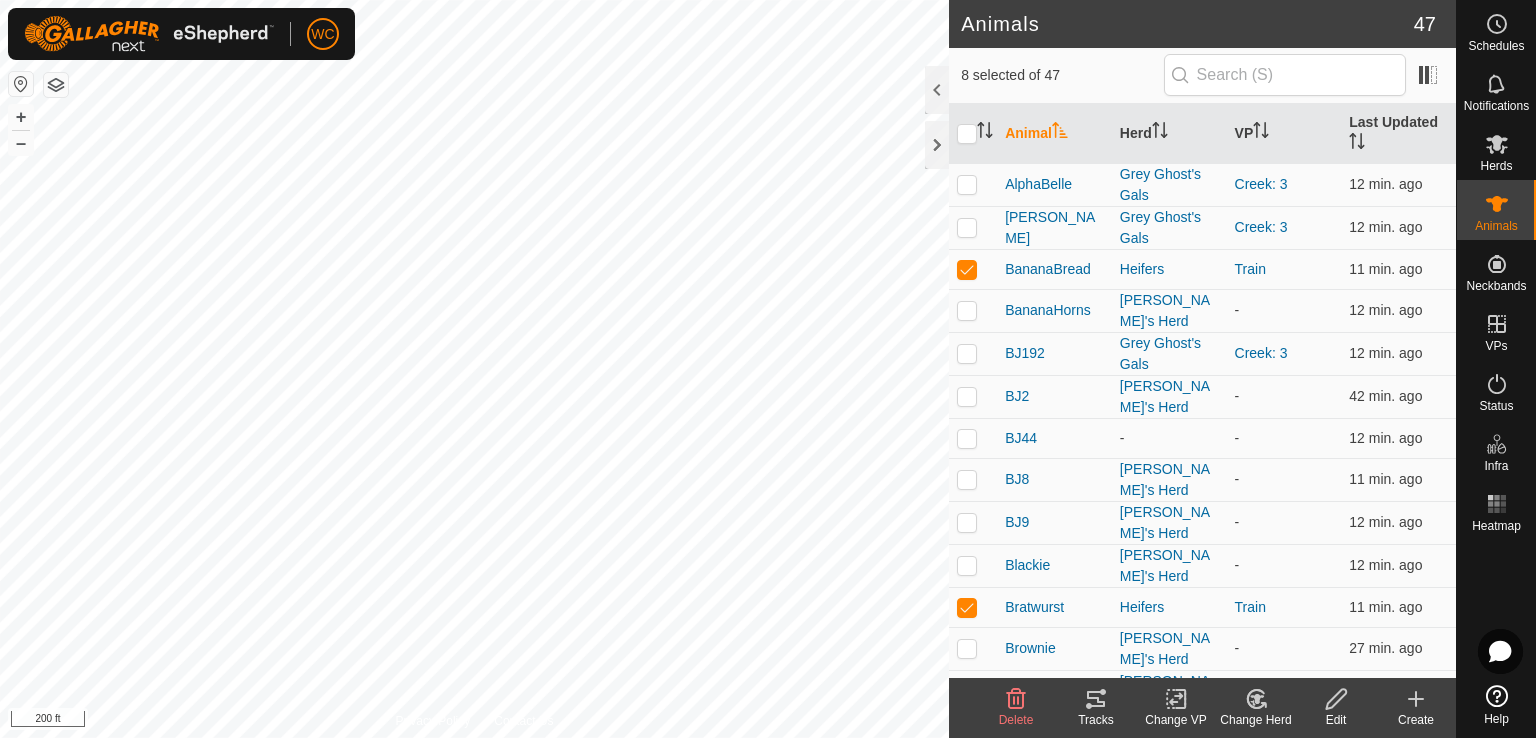 click 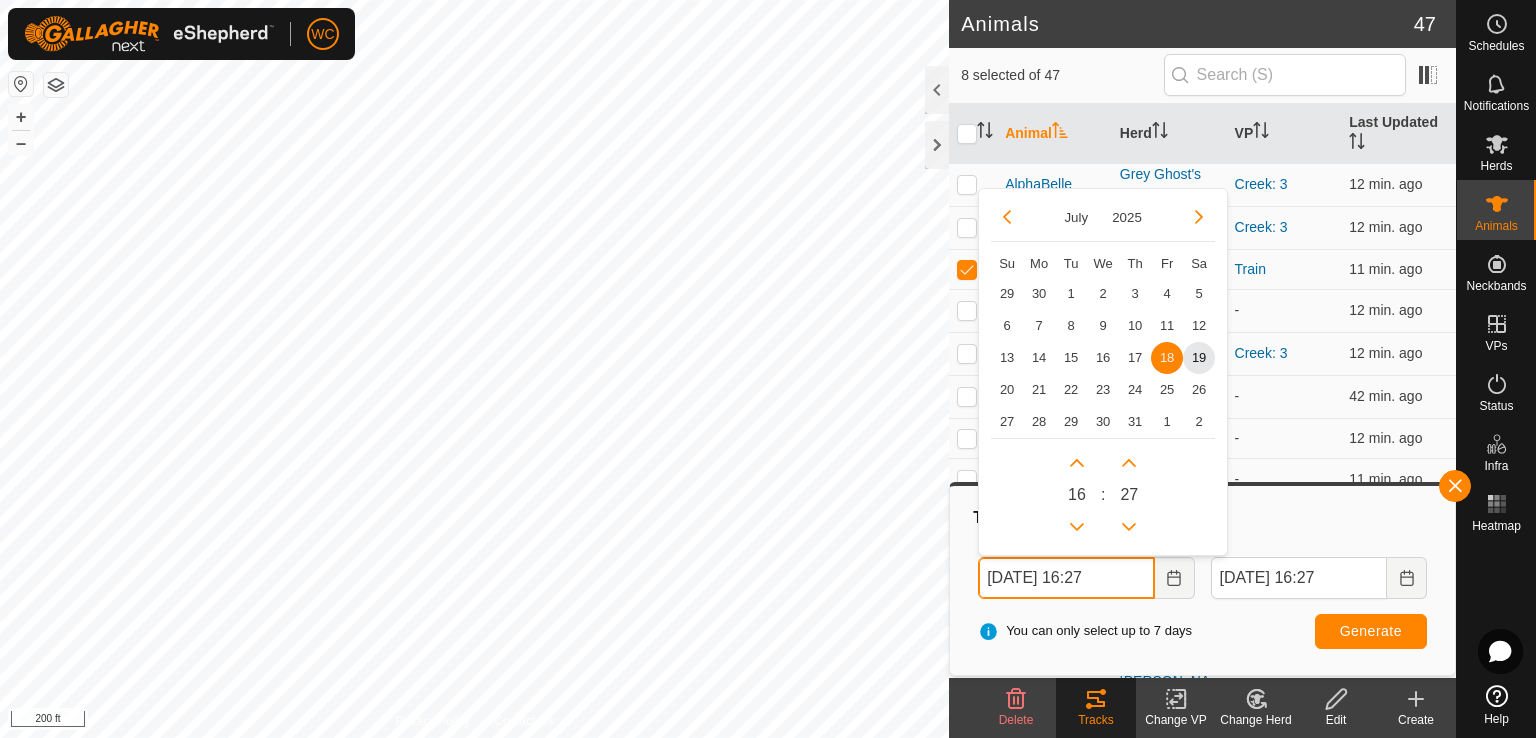 click on "[DATE] 16:27" at bounding box center [1066, 578] 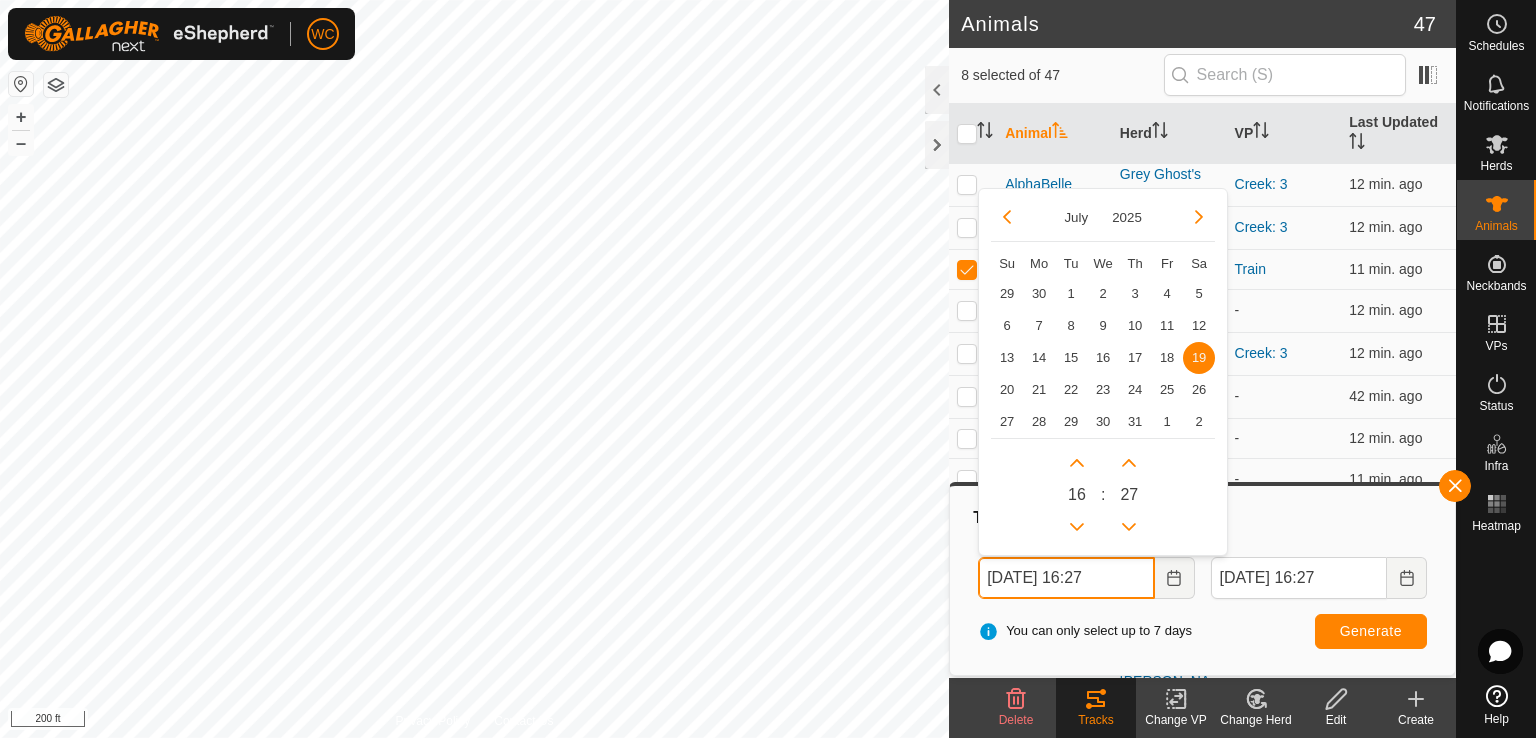 click on "[DATE] 16:27" at bounding box center [1066, 578] 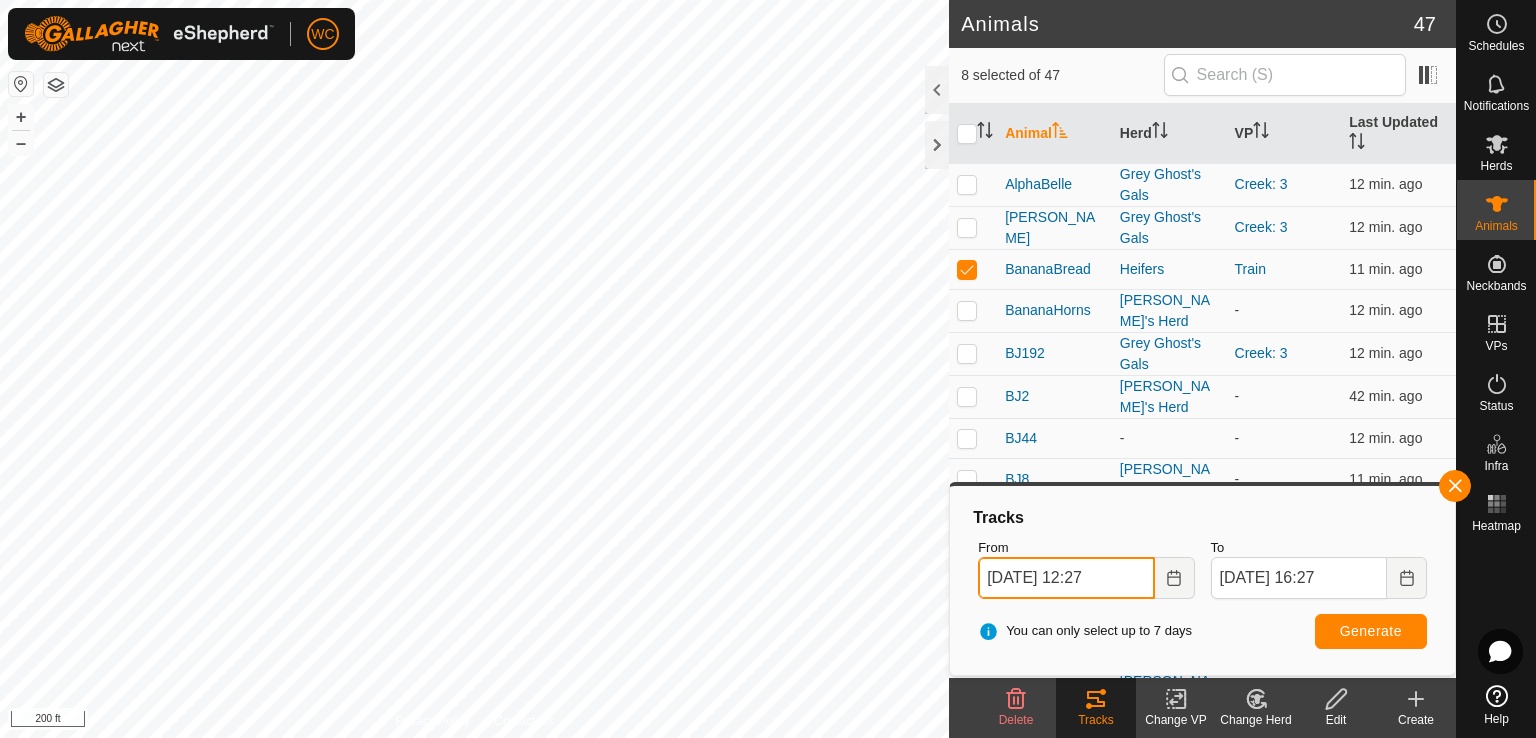 type on "[DATE] 12:27" 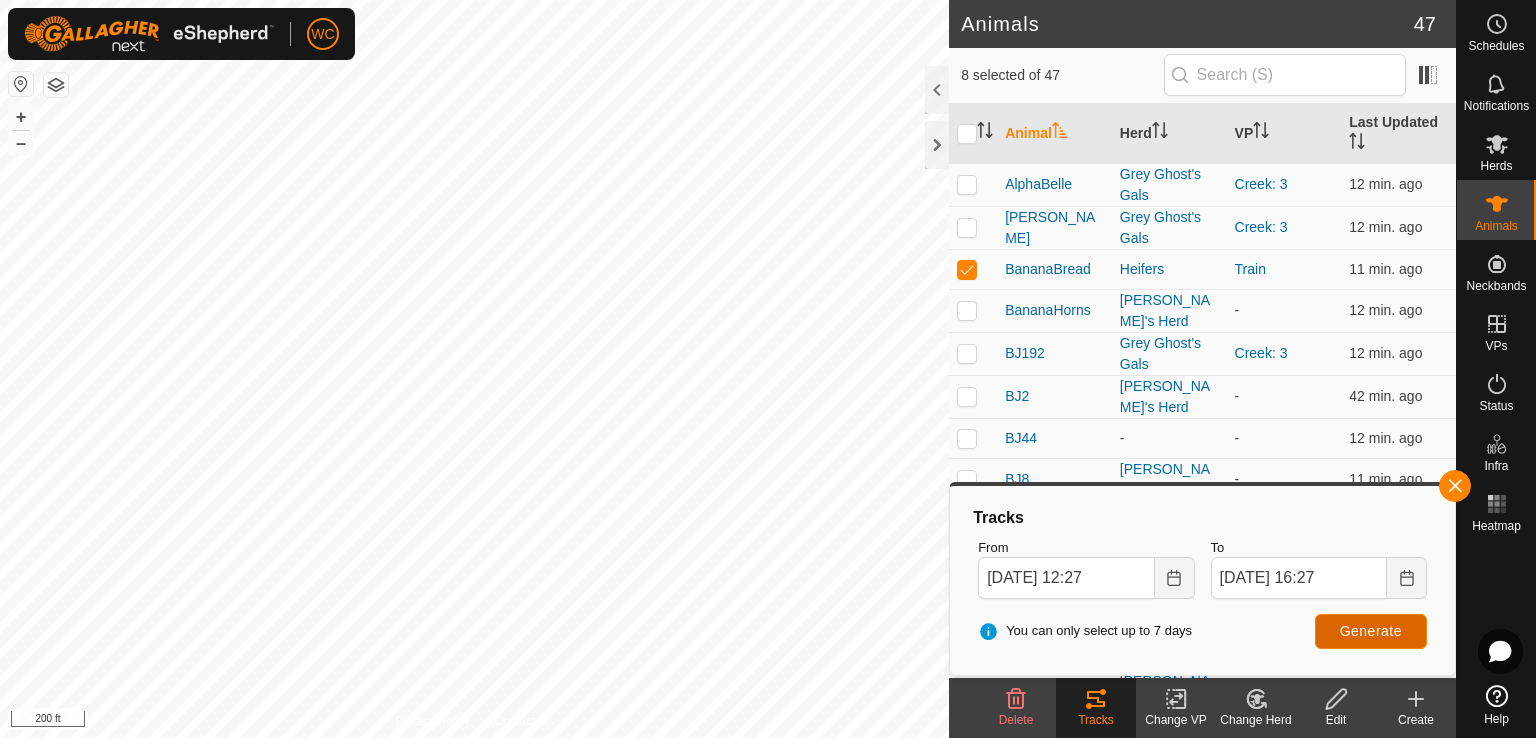 click on "Generate" at bounding box center (1371, 631) 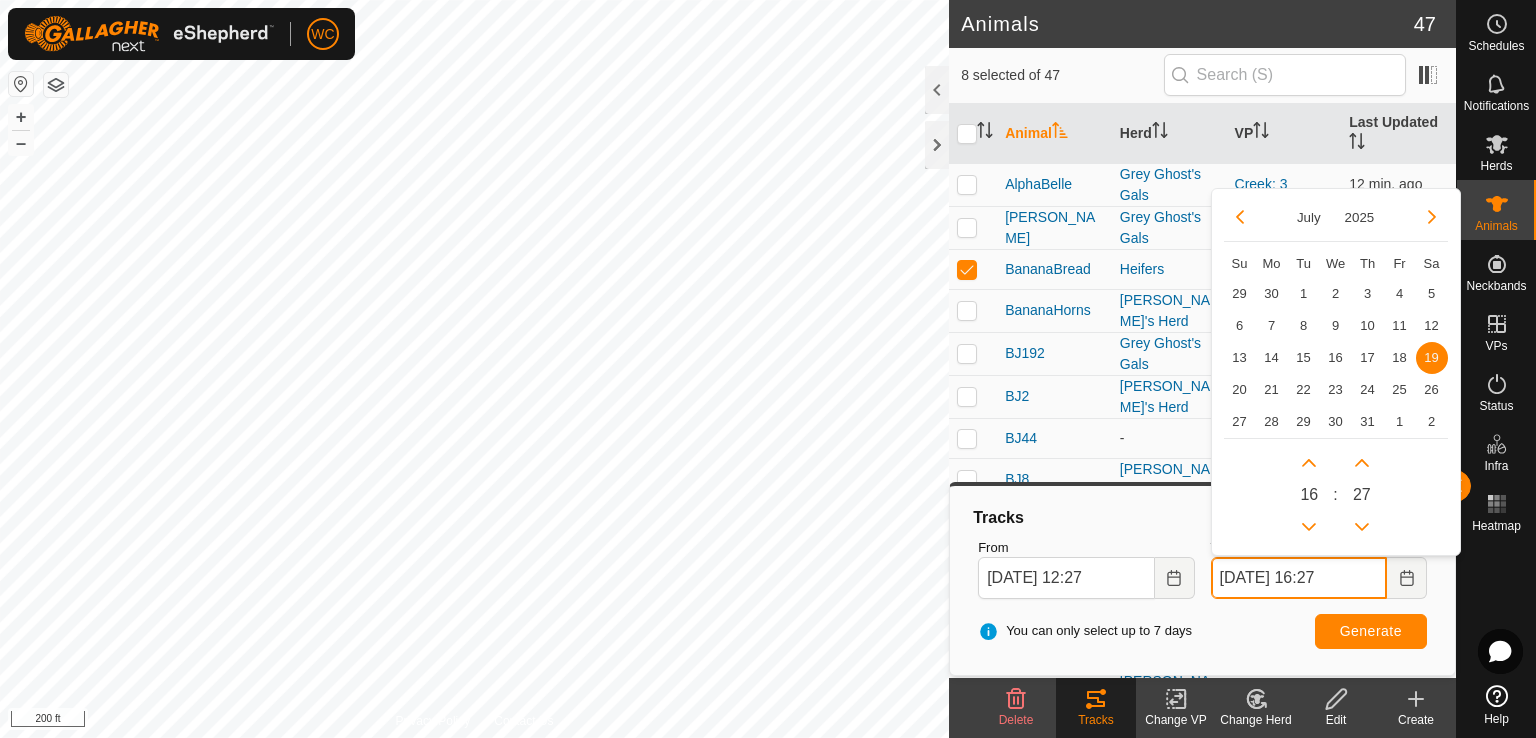 click on "[DATE] 16:27" at bounding box center [1299, 578] 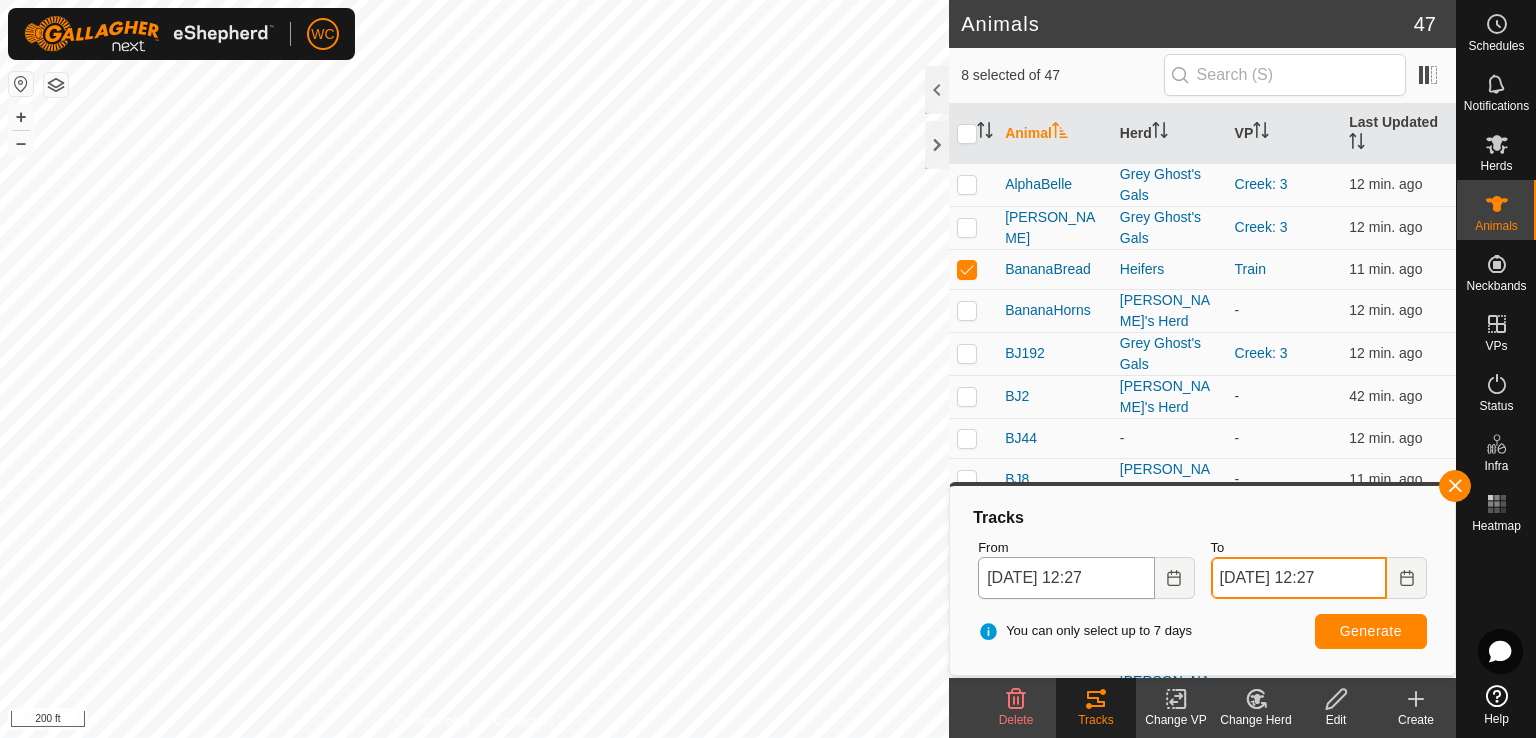 type on "[DATE] 12:27" 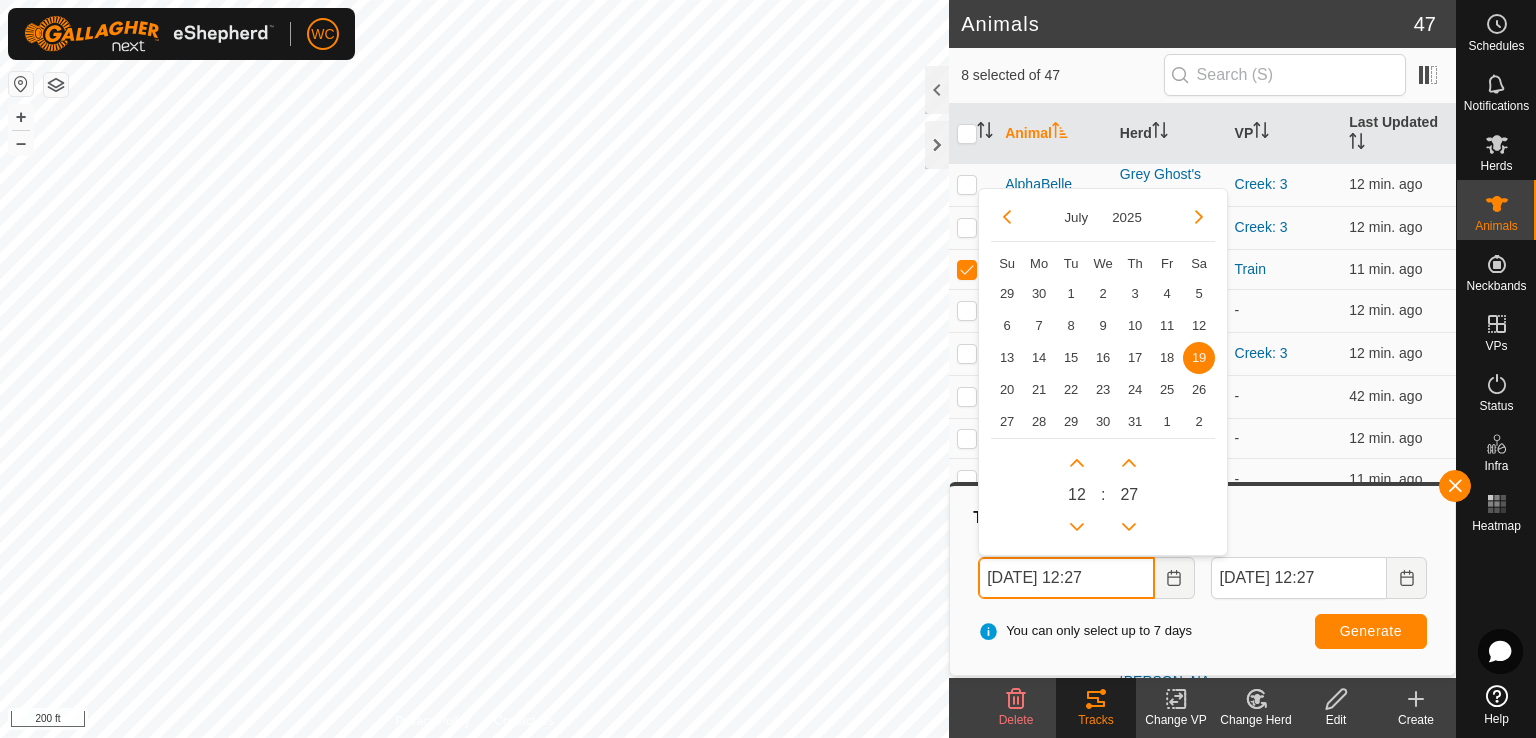 click on "[DATE] 12:27" at bounding box center (1066, 578) 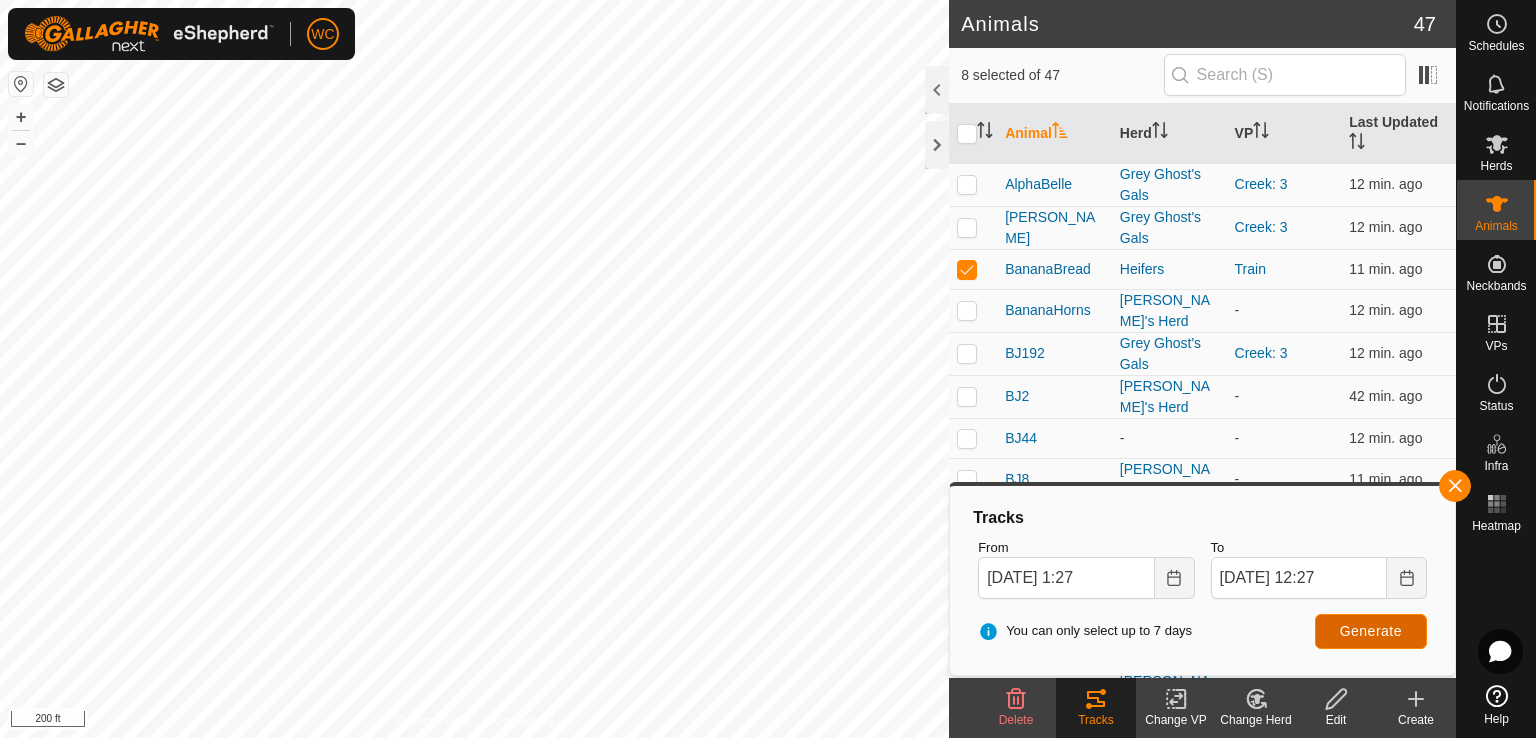 type on "[DATE] 01:27" 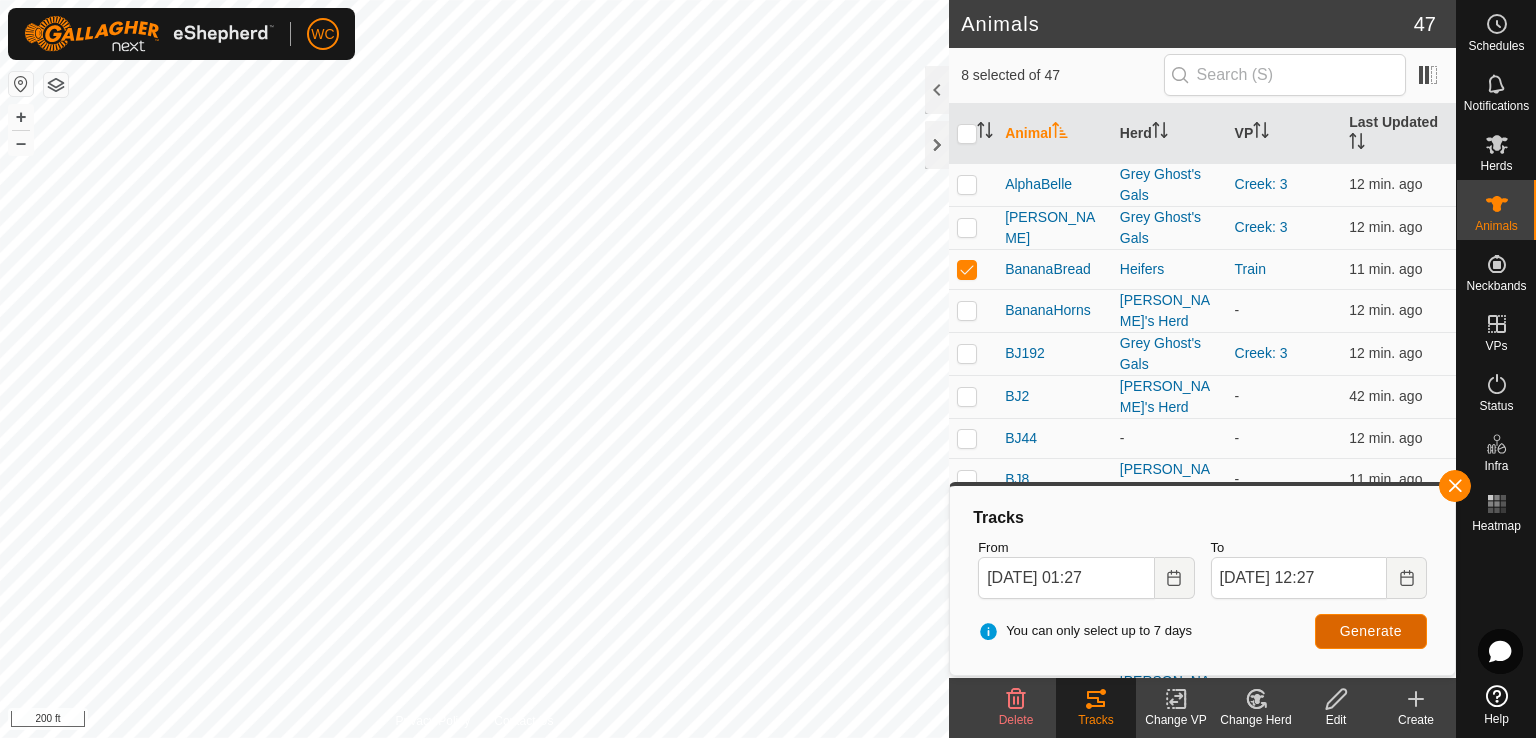 click on "Generate" at bounding box center [1371, 631] 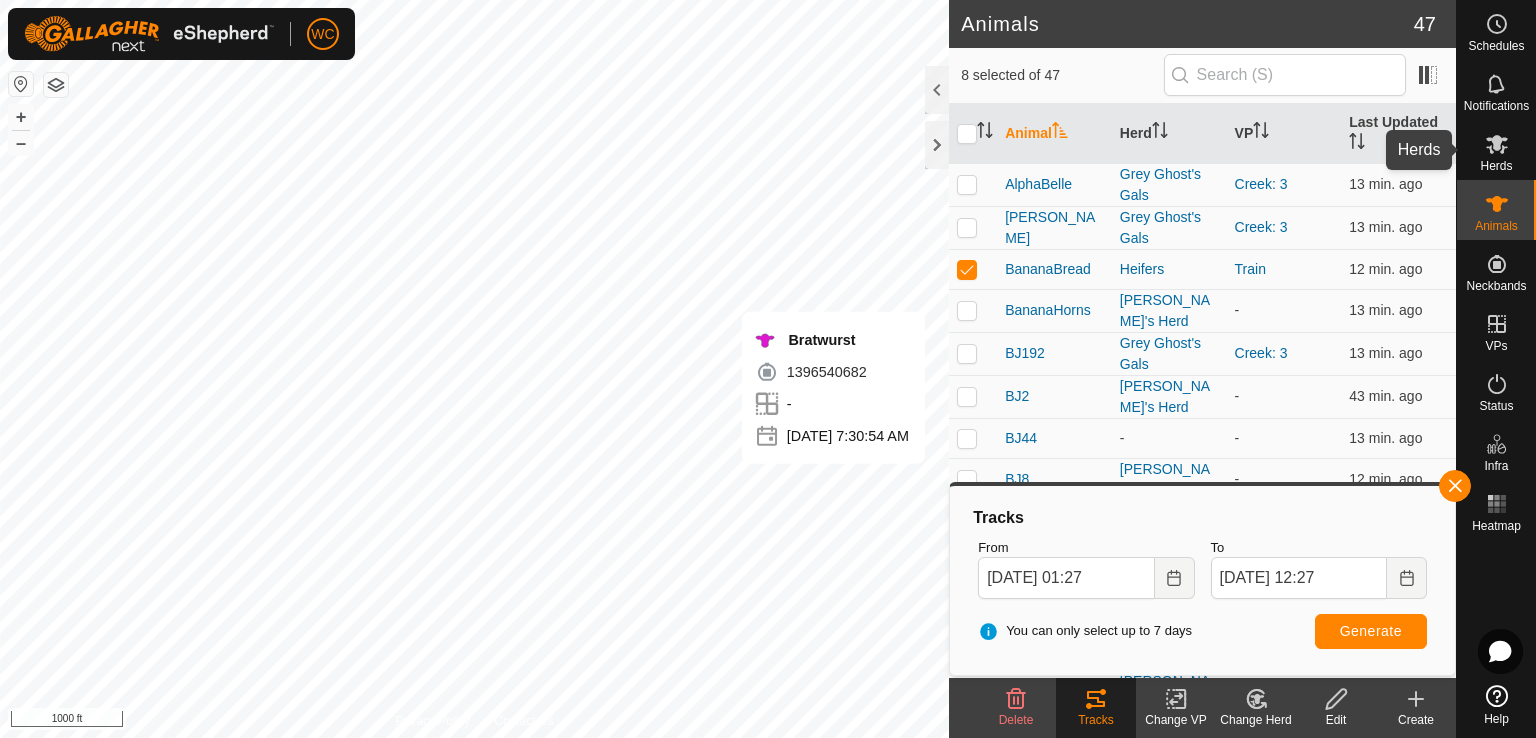 click on "Herds" at bounding box center (1496, 166) 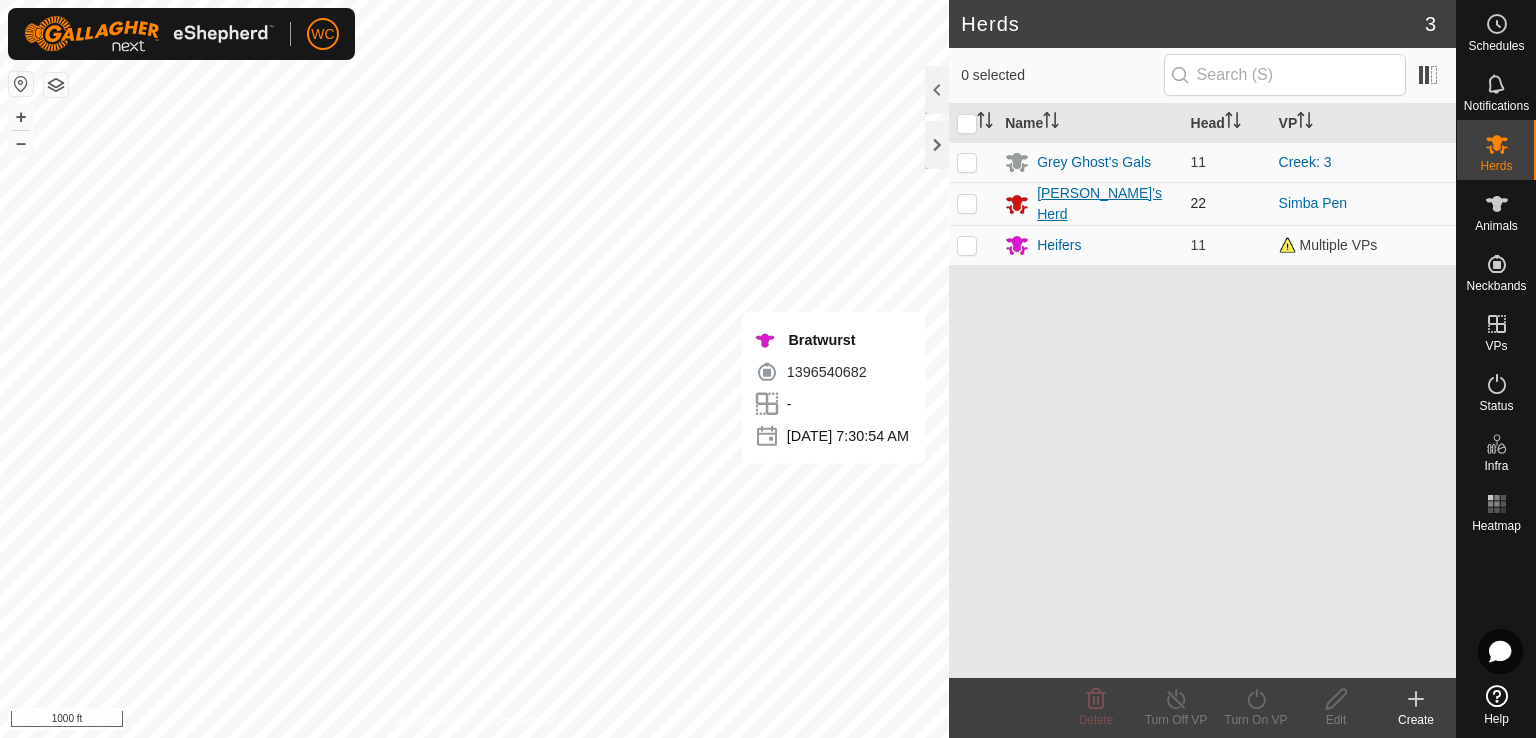 click on "[PERSON_NAME]'s Herd" at bounding box center [1105, 204] 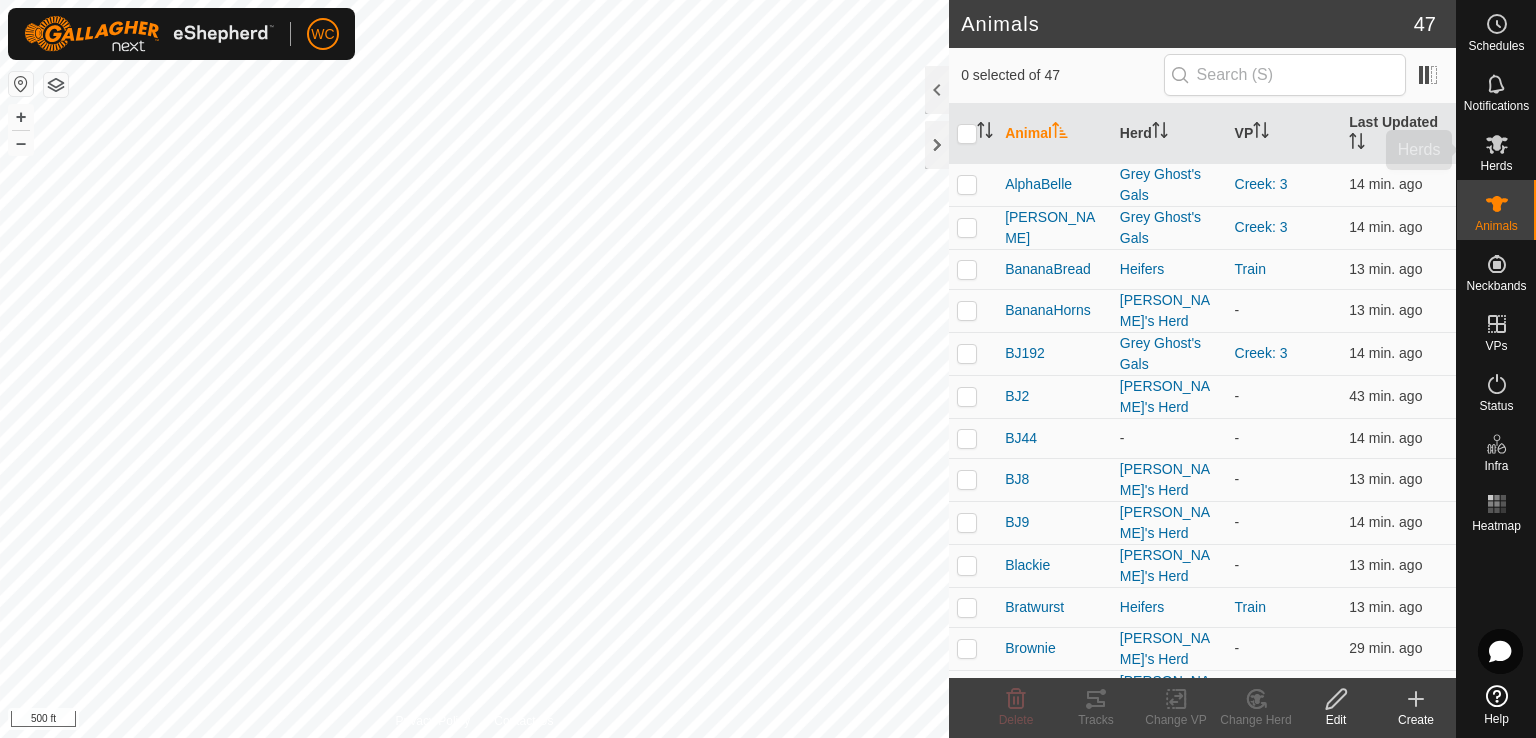 click on "Herds" at bounding box center (1496, 150) 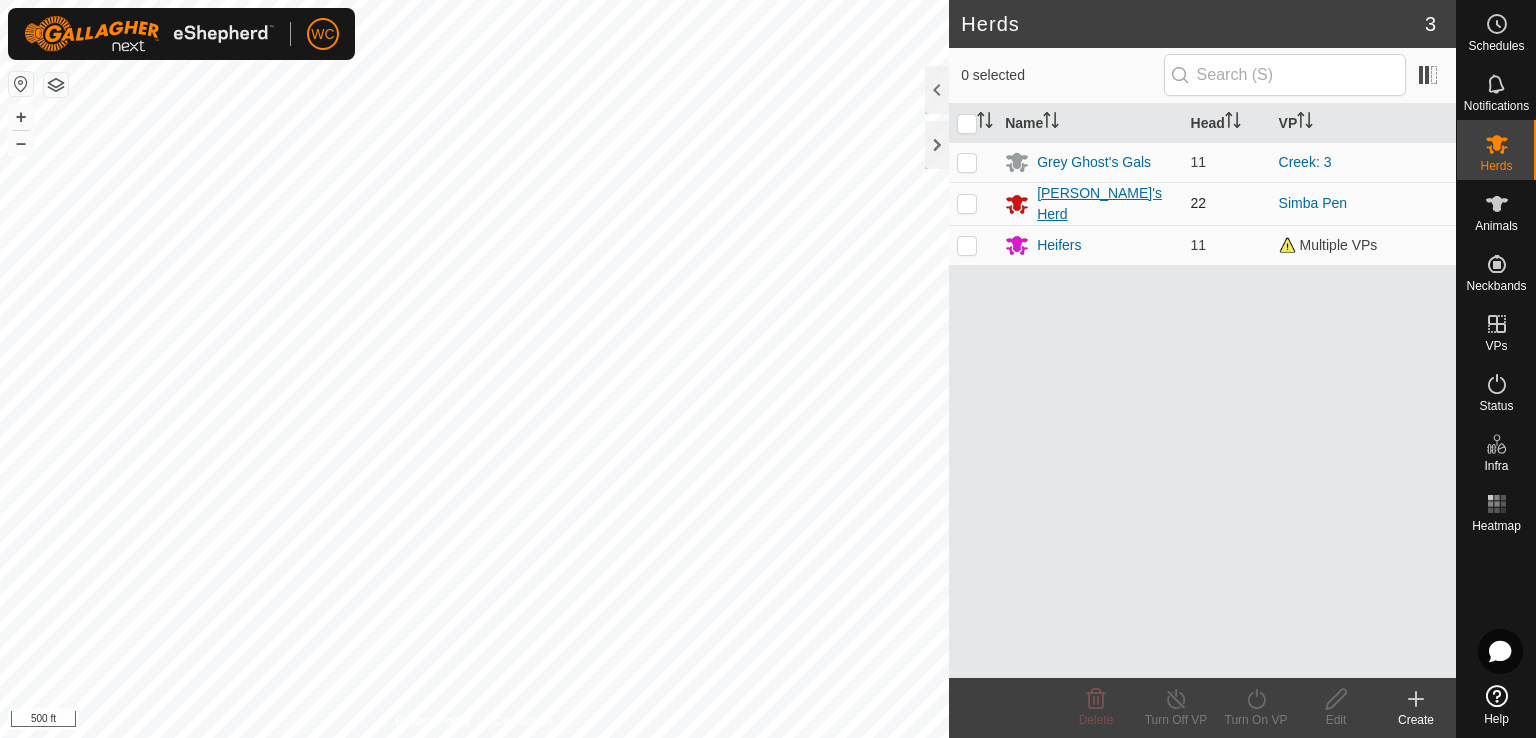 click on "[PERSON_NAME]'s Herd" at bounding box center (1105, 204) 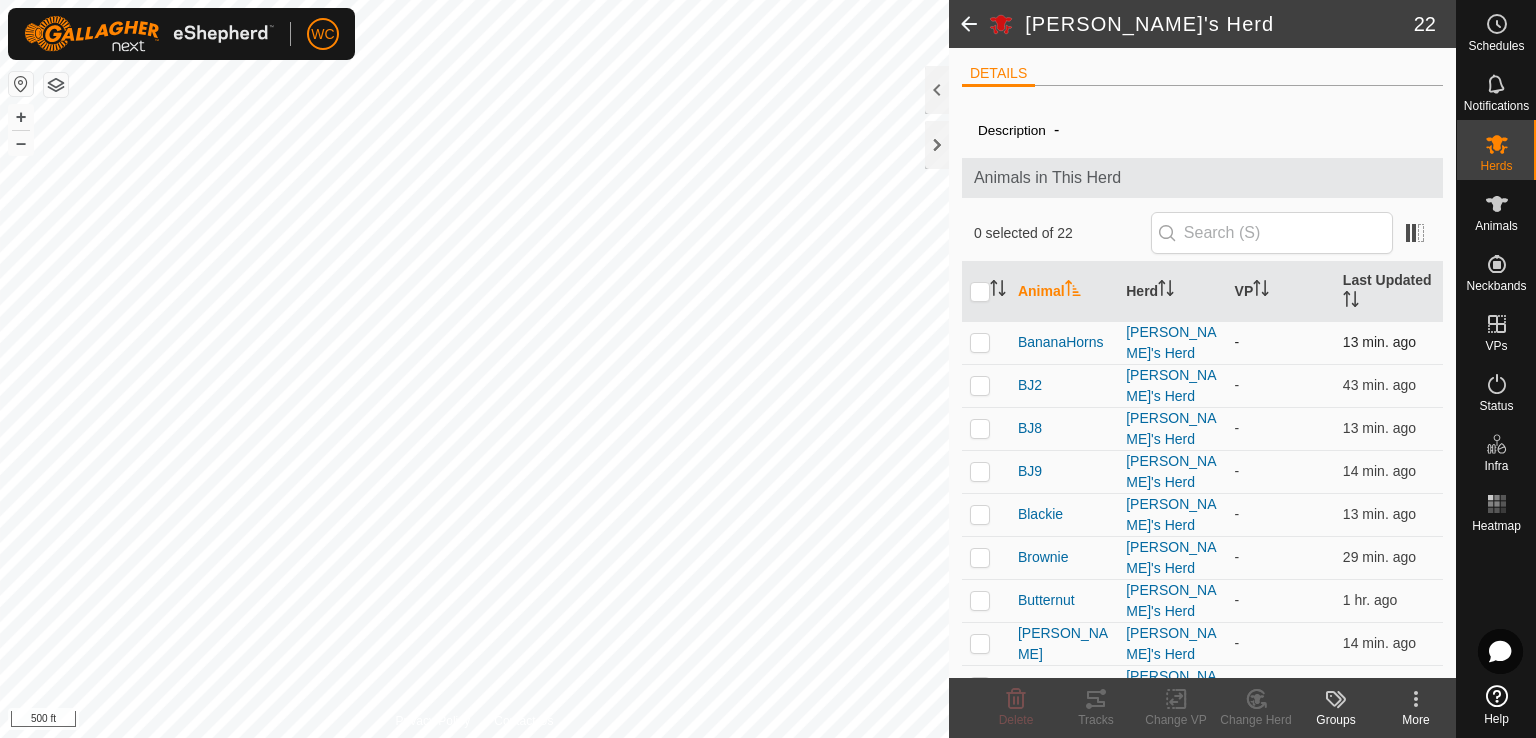 click at bounding box center (980, 342) 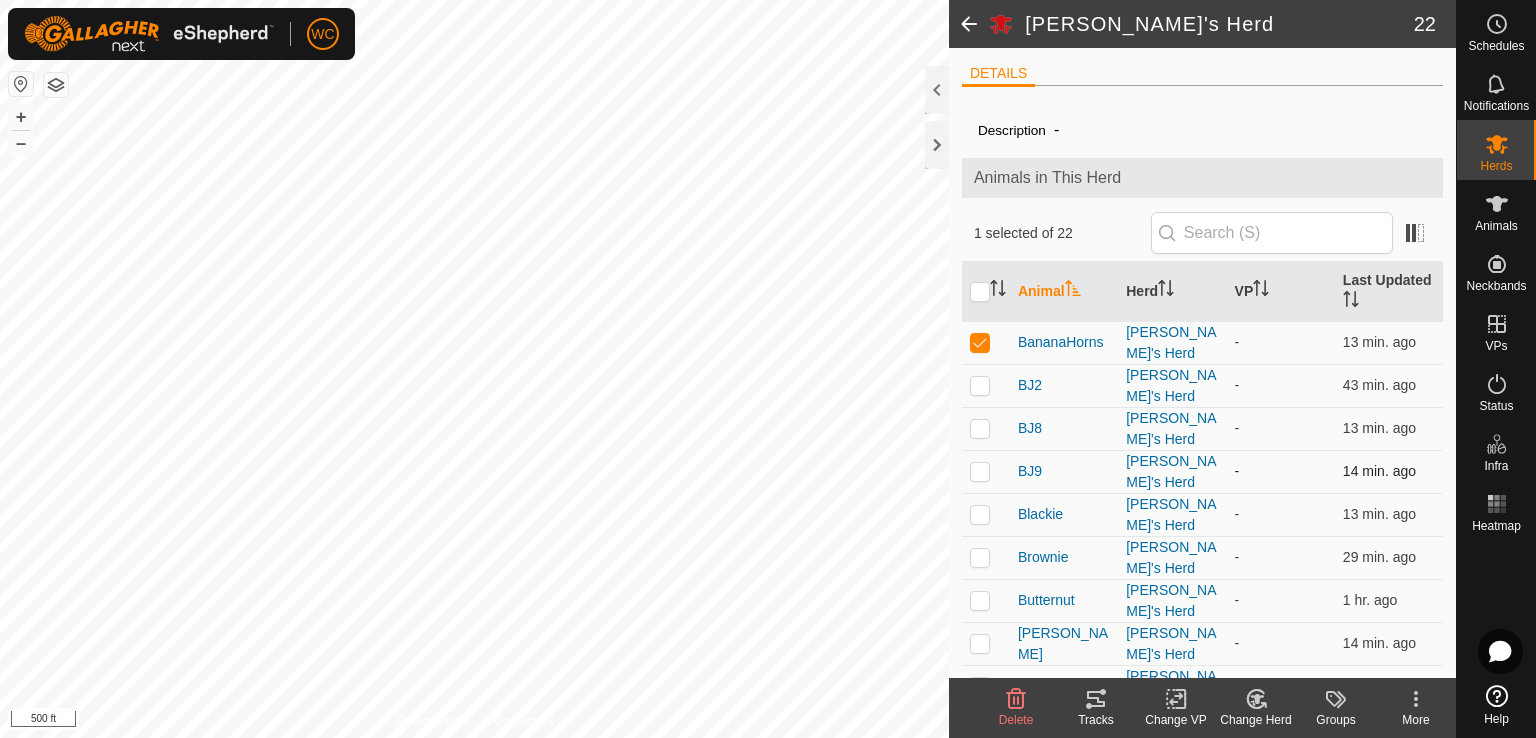 click at bounding box center [980, 471] 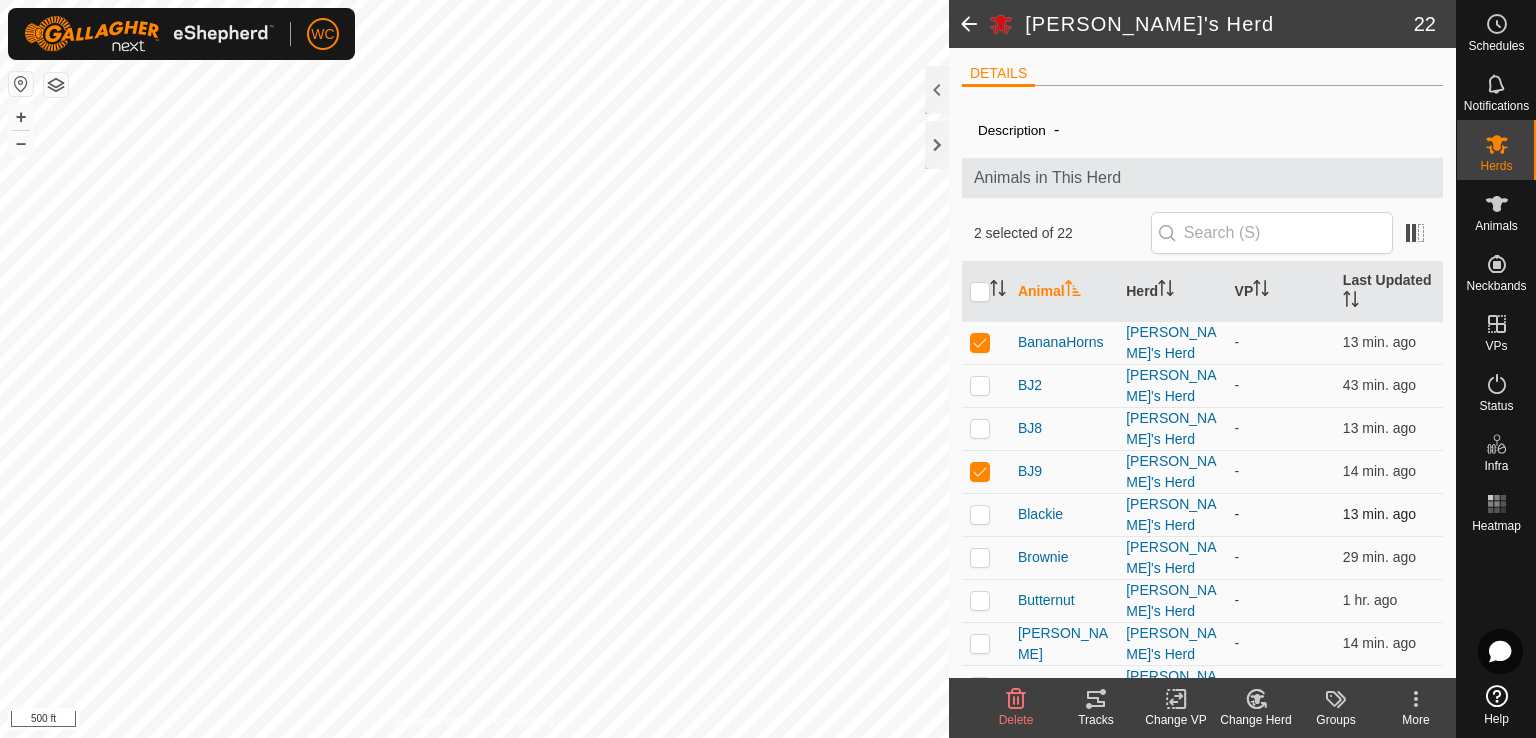 click at bounding box center (980, 514) 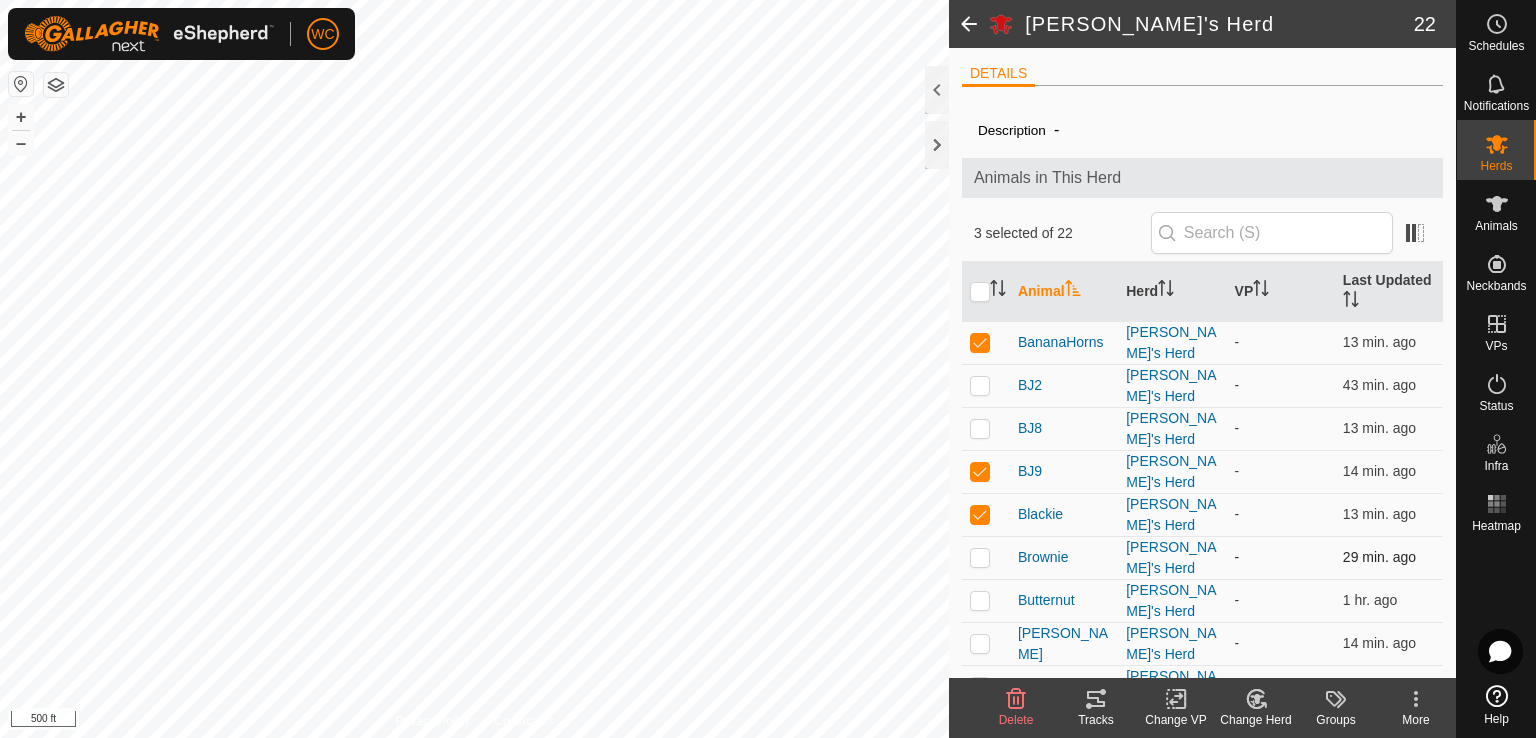 click at bounding box center [986, 557] 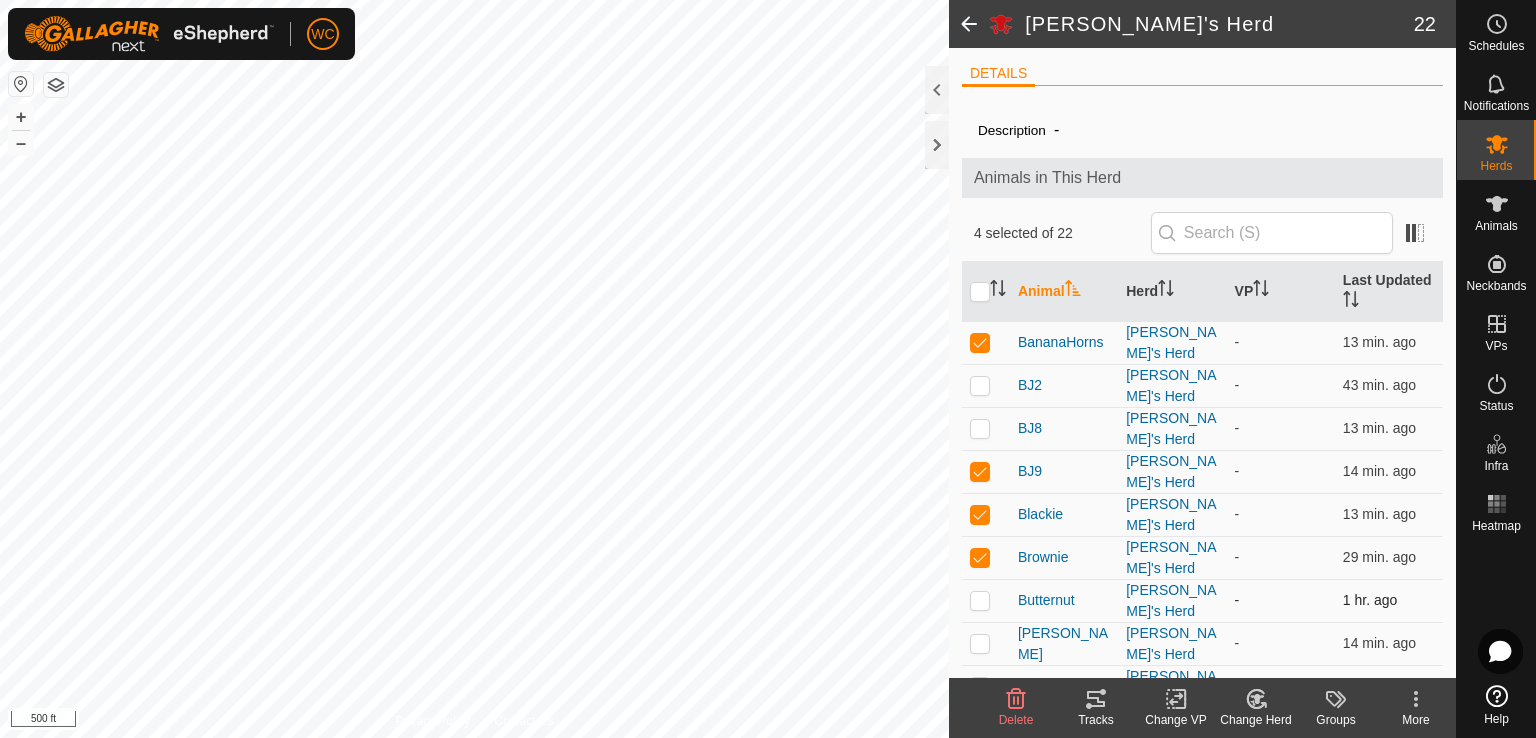 click at bounding box center (980, 600) 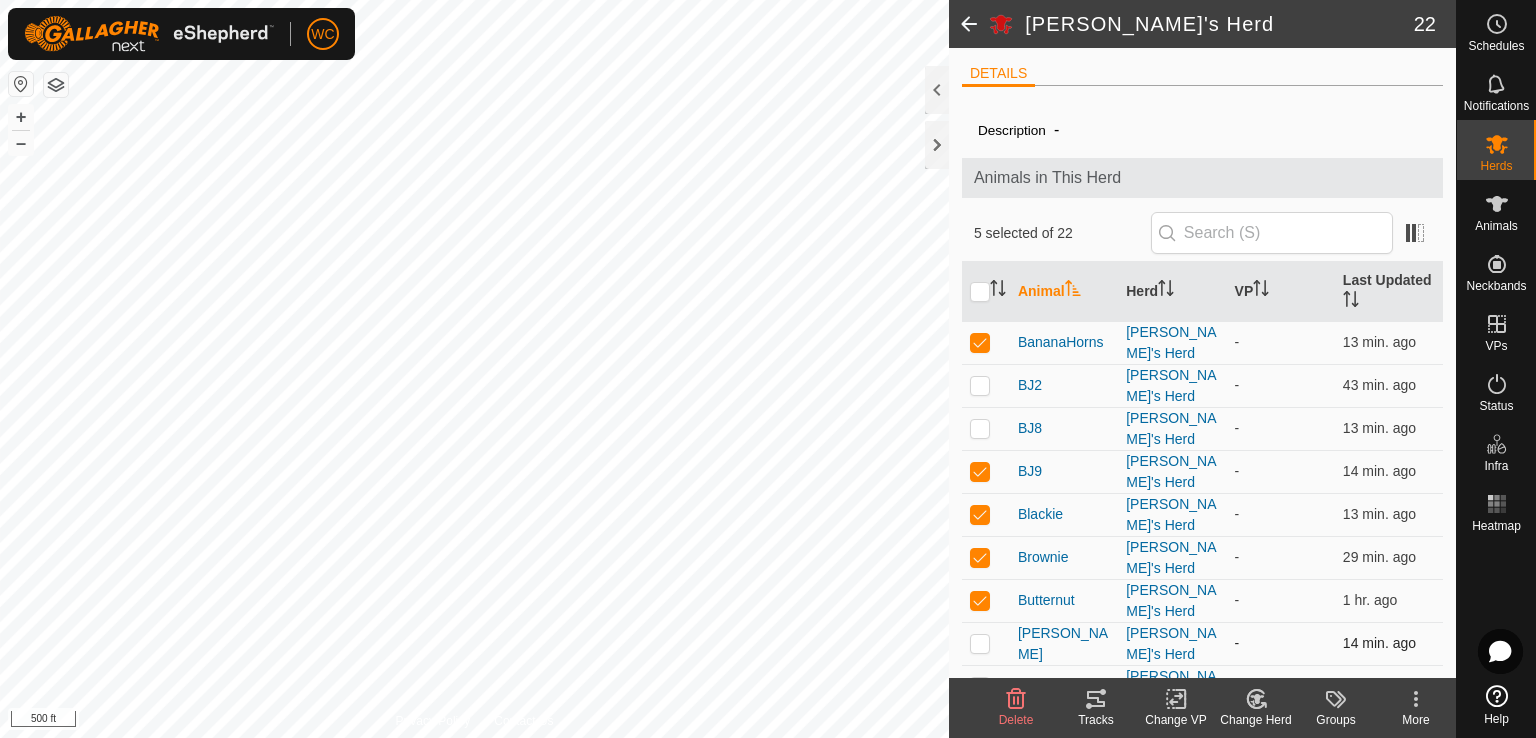 click at bounding box center [986, 643] 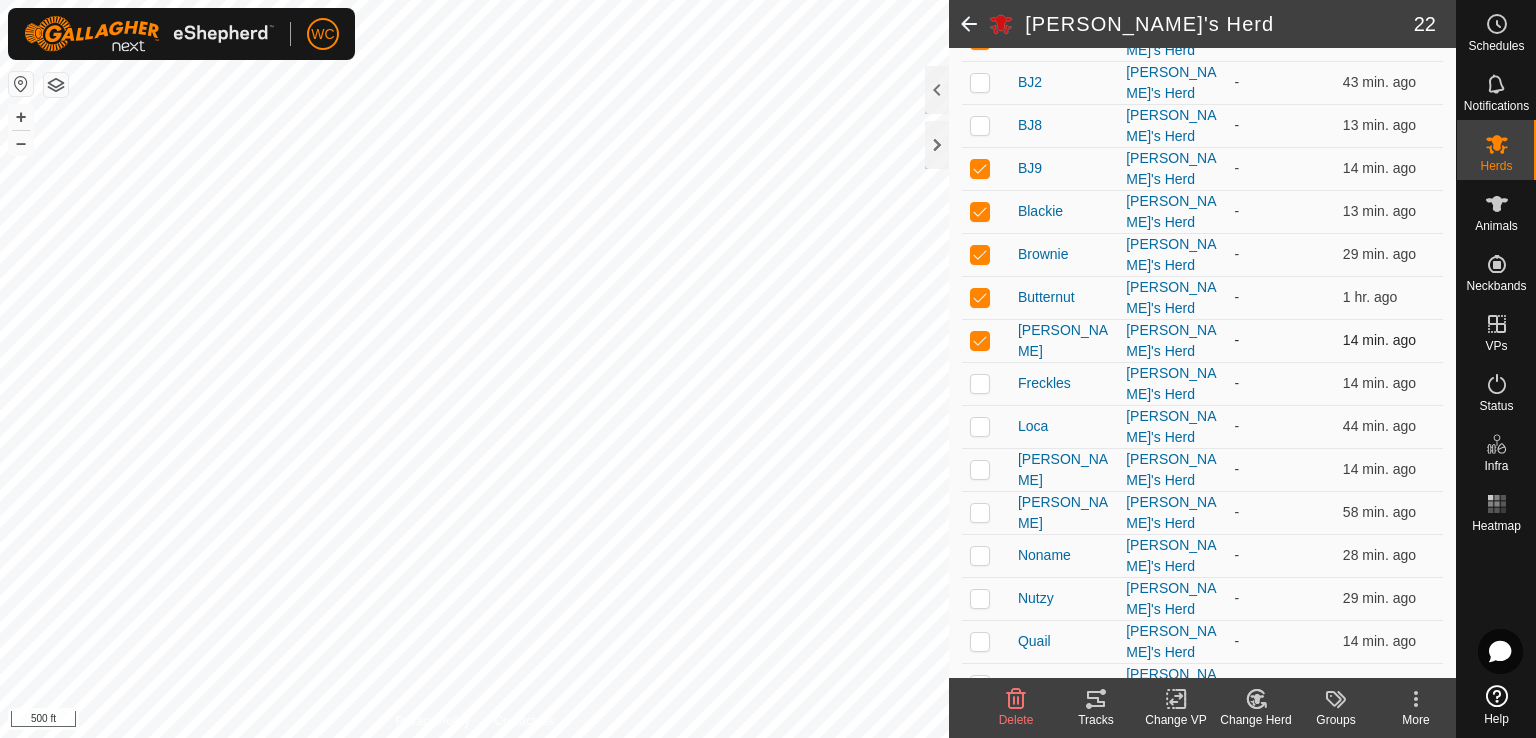 scroll, scrollTop: 325, scrollLeft: 0, axis: vertical 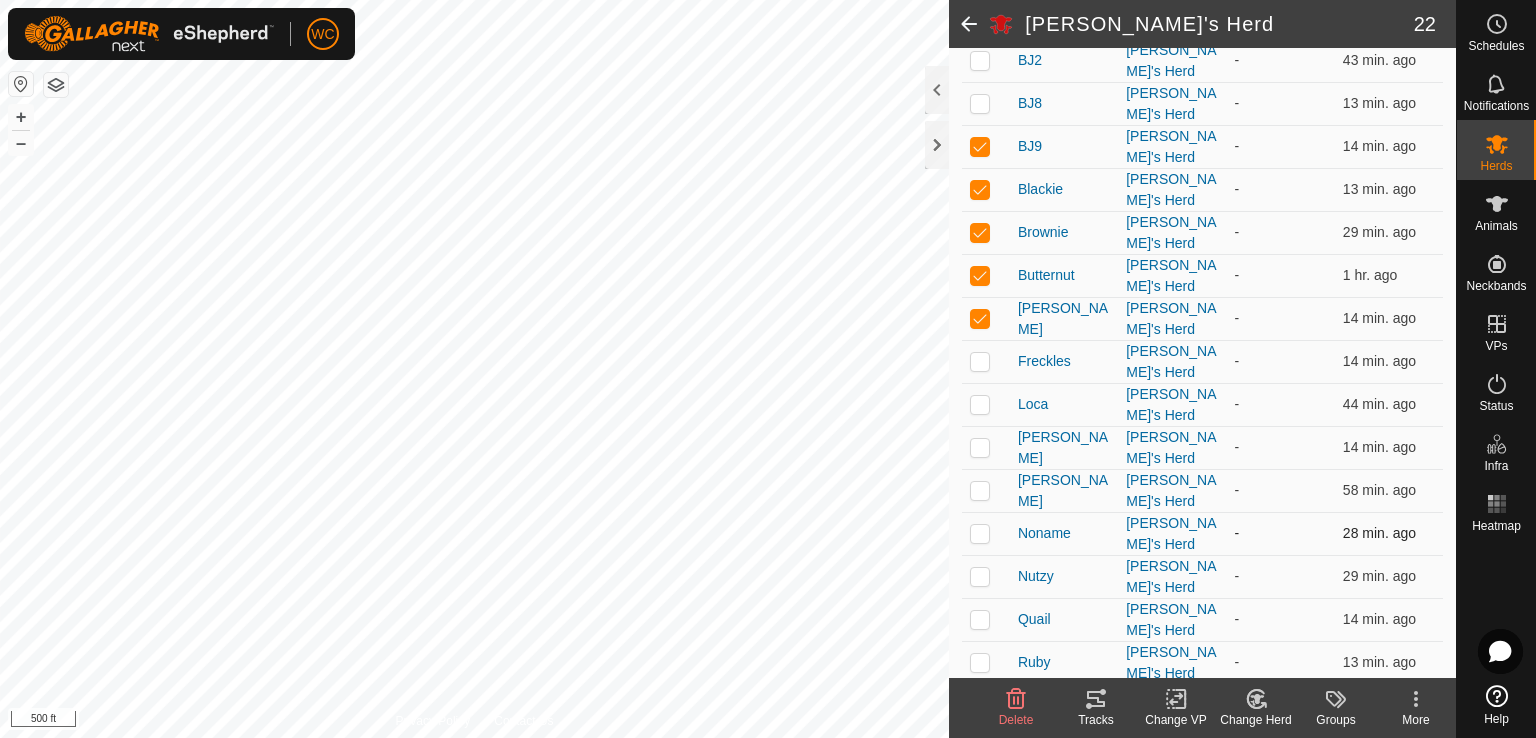 click at bounding box center [980, 533] 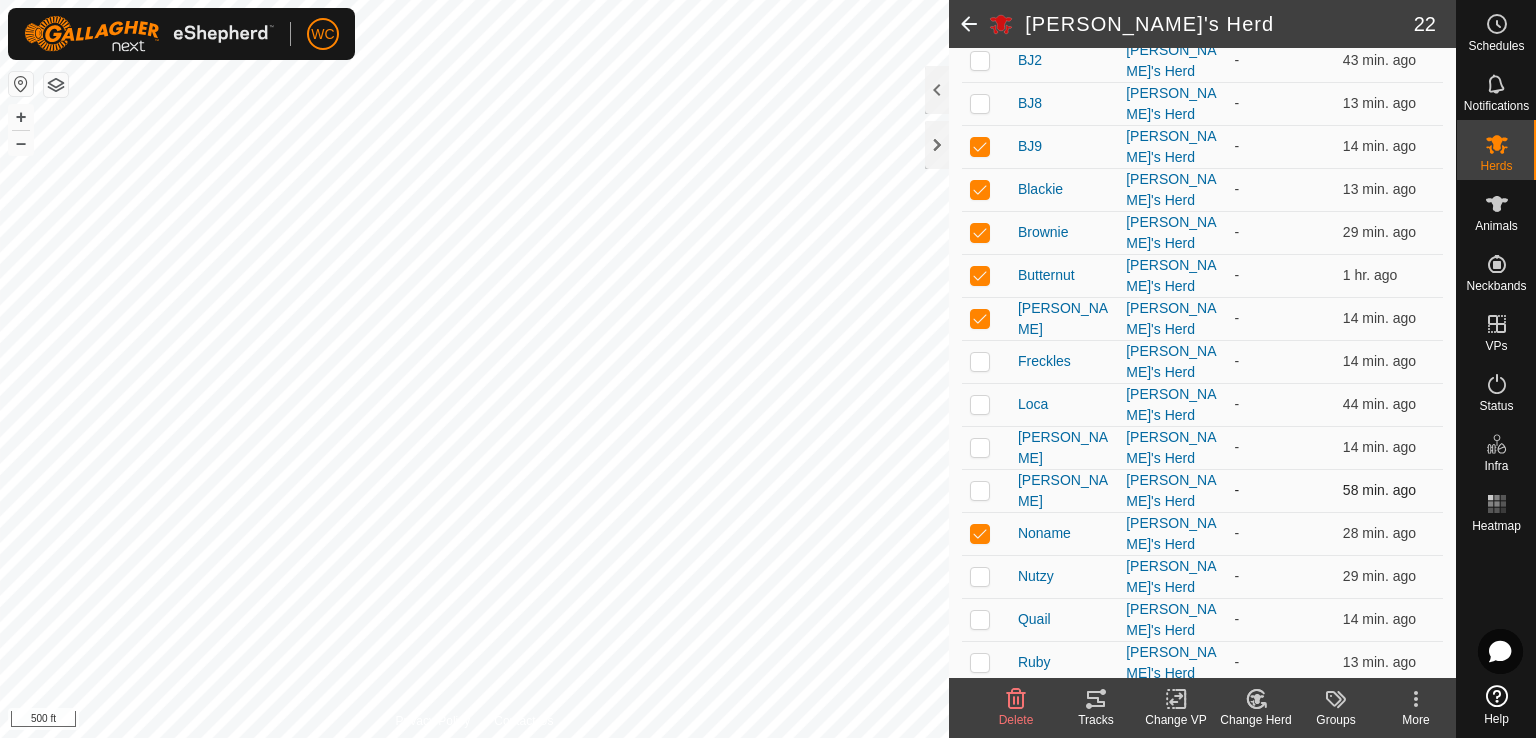 click at bounding box center [980, 490] 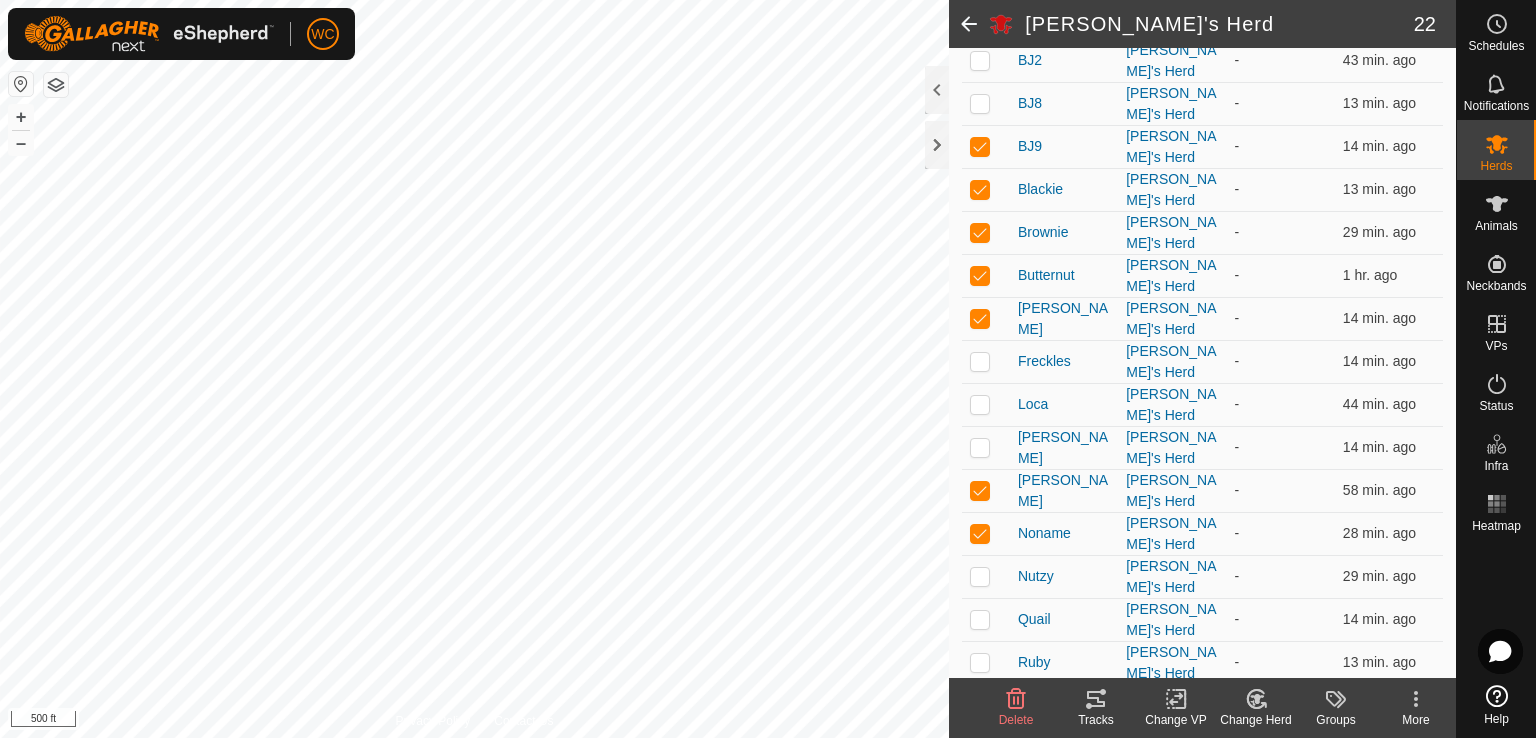 click at bounding box center [980, 705] 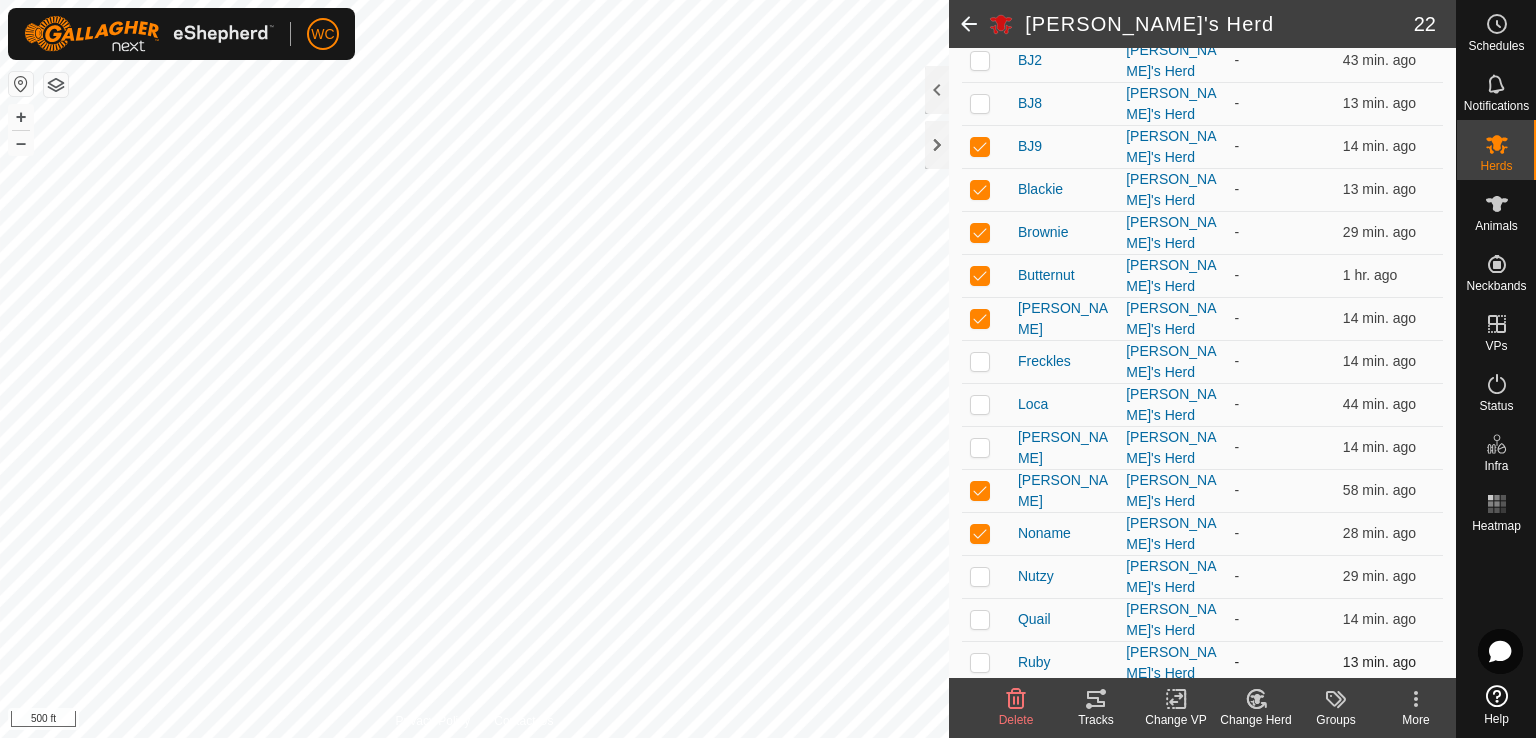 click at bounding box center (986, 662) 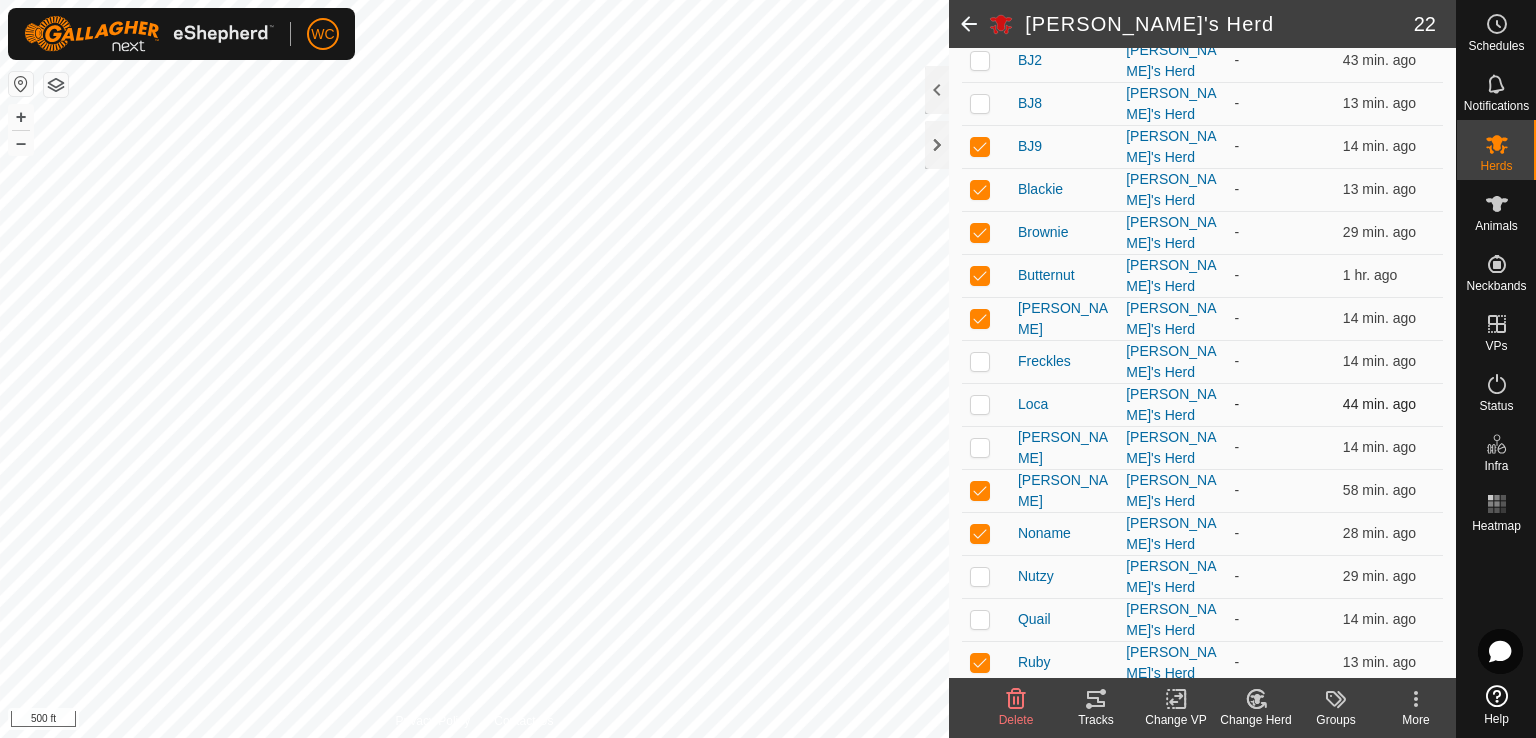 click at bounding box center (980, 404) 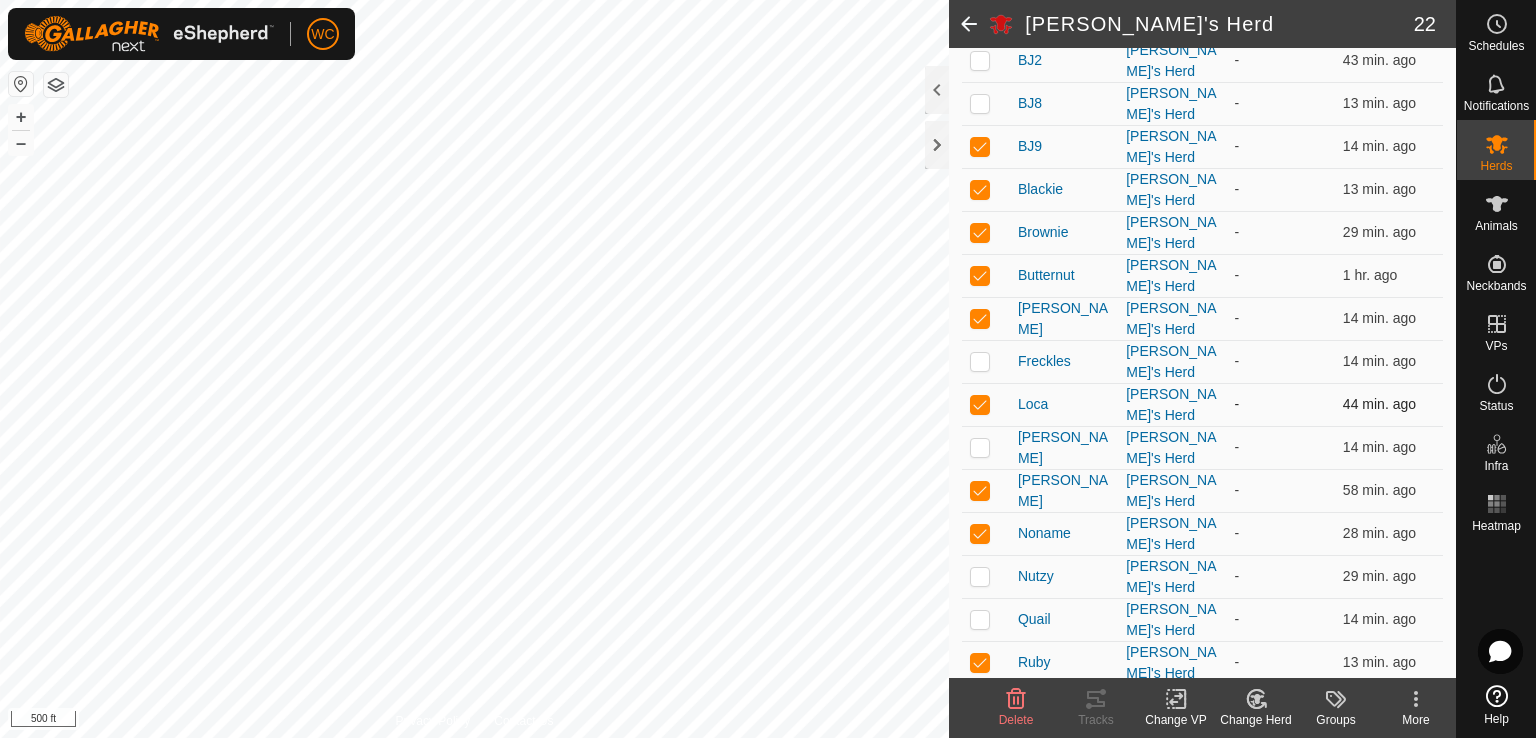 click at bounding box center [980, 404] 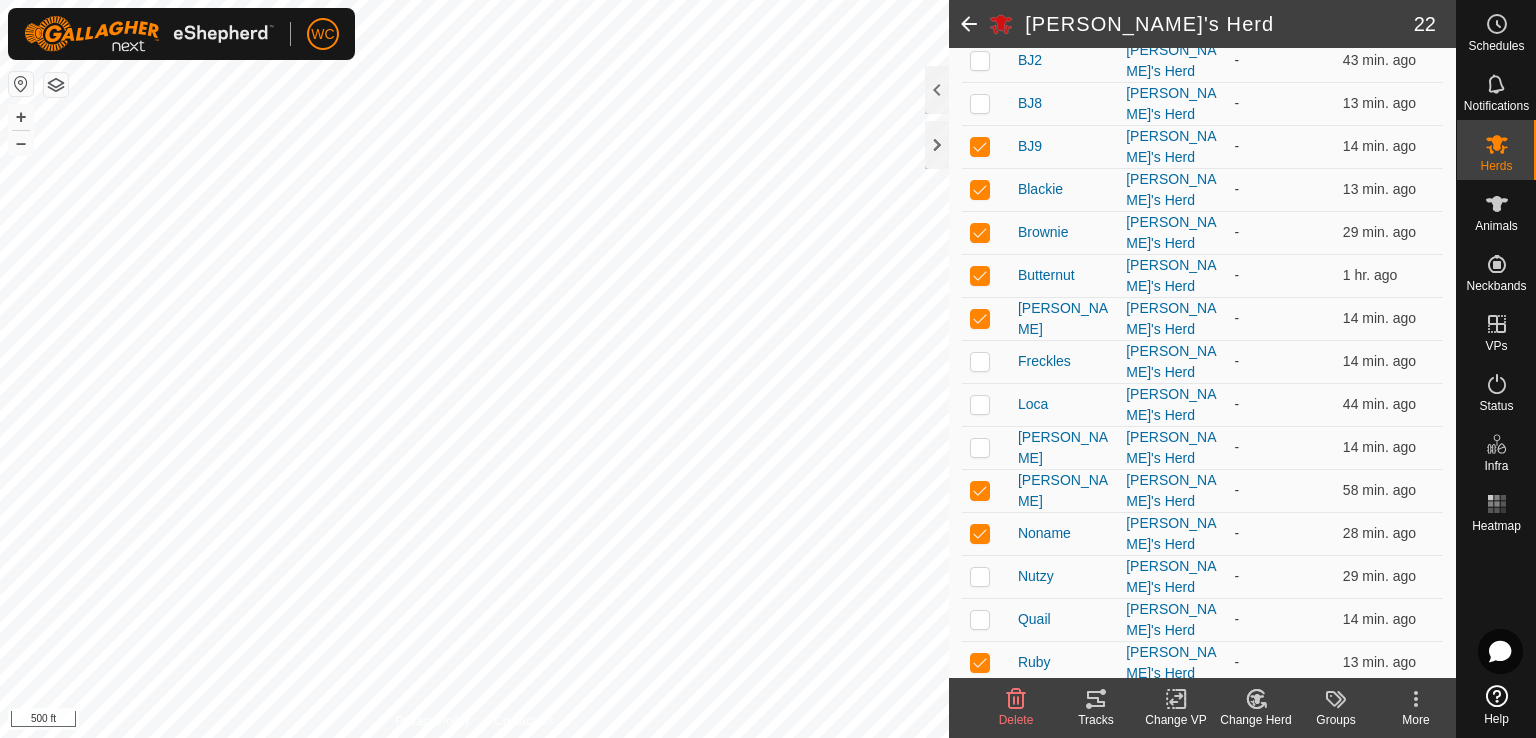 click 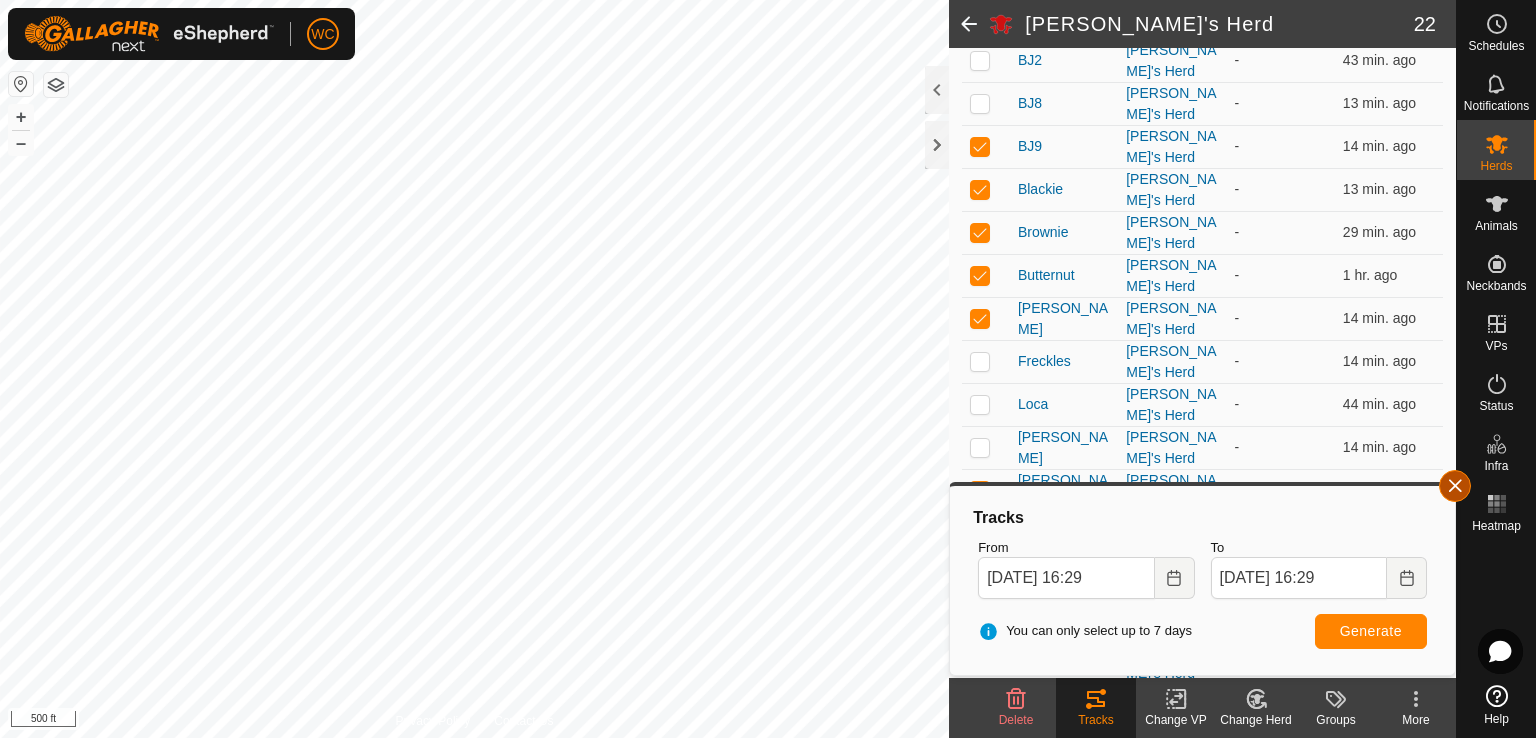 click at bounding box center [1455, 486] 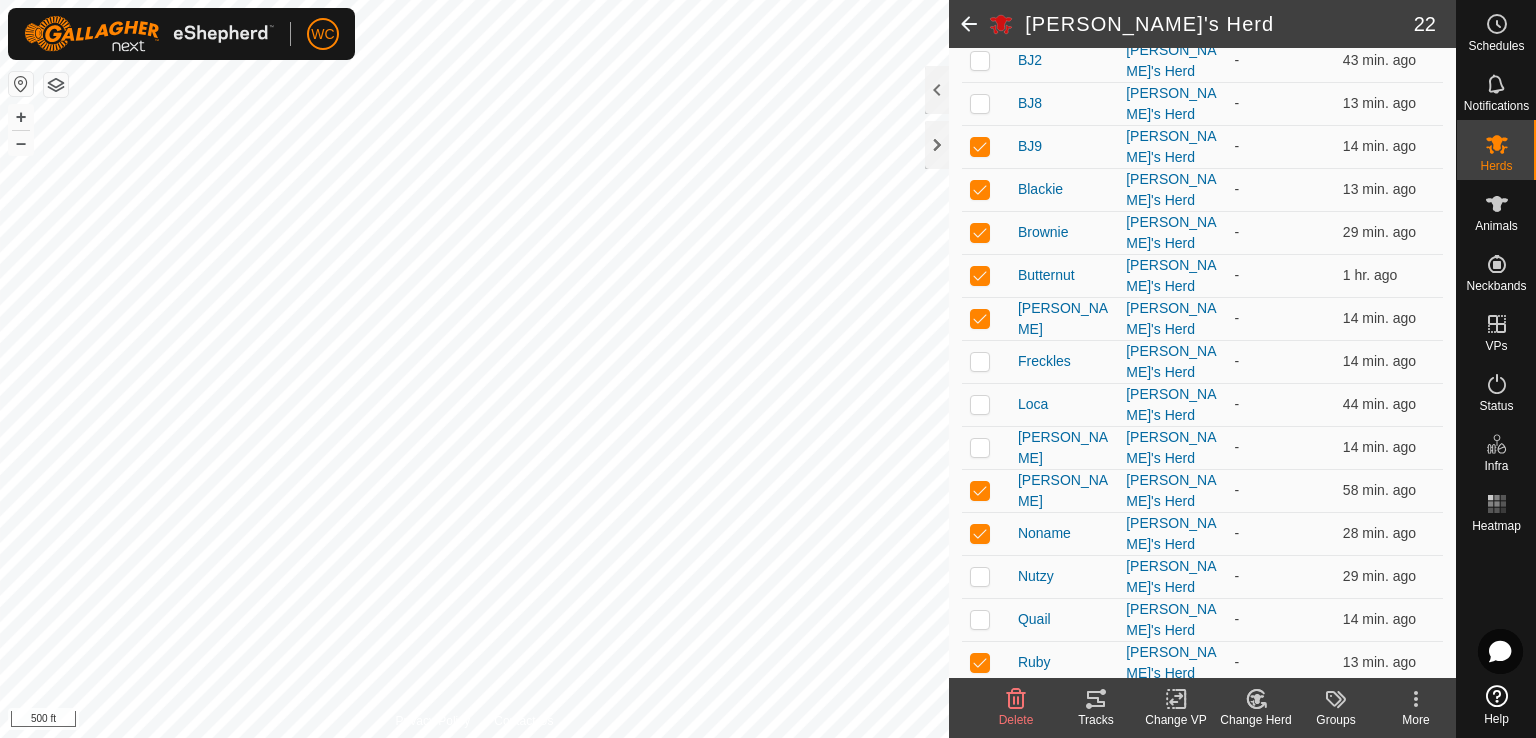 click at bounding box center [980, 705] 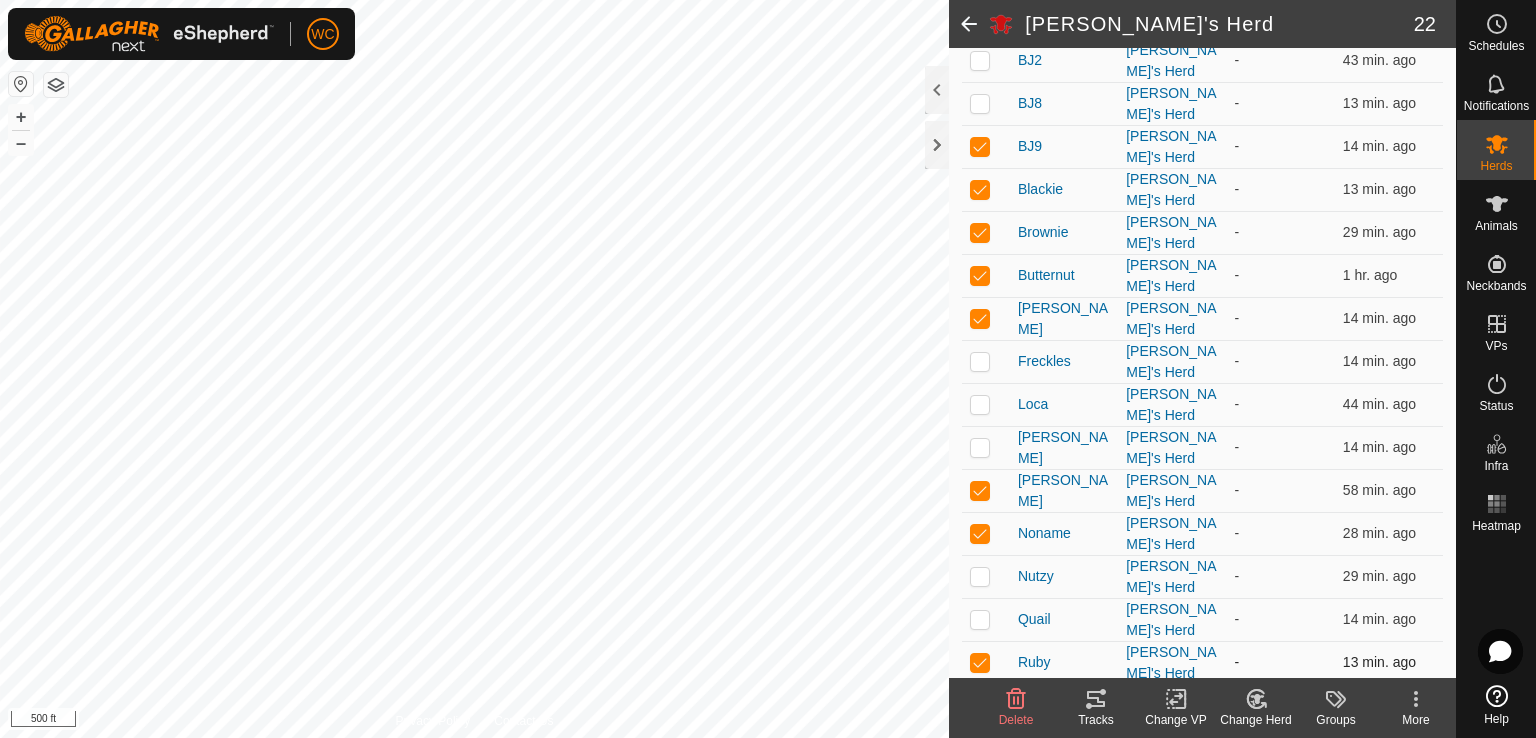 click at bounding box center [980, 662] 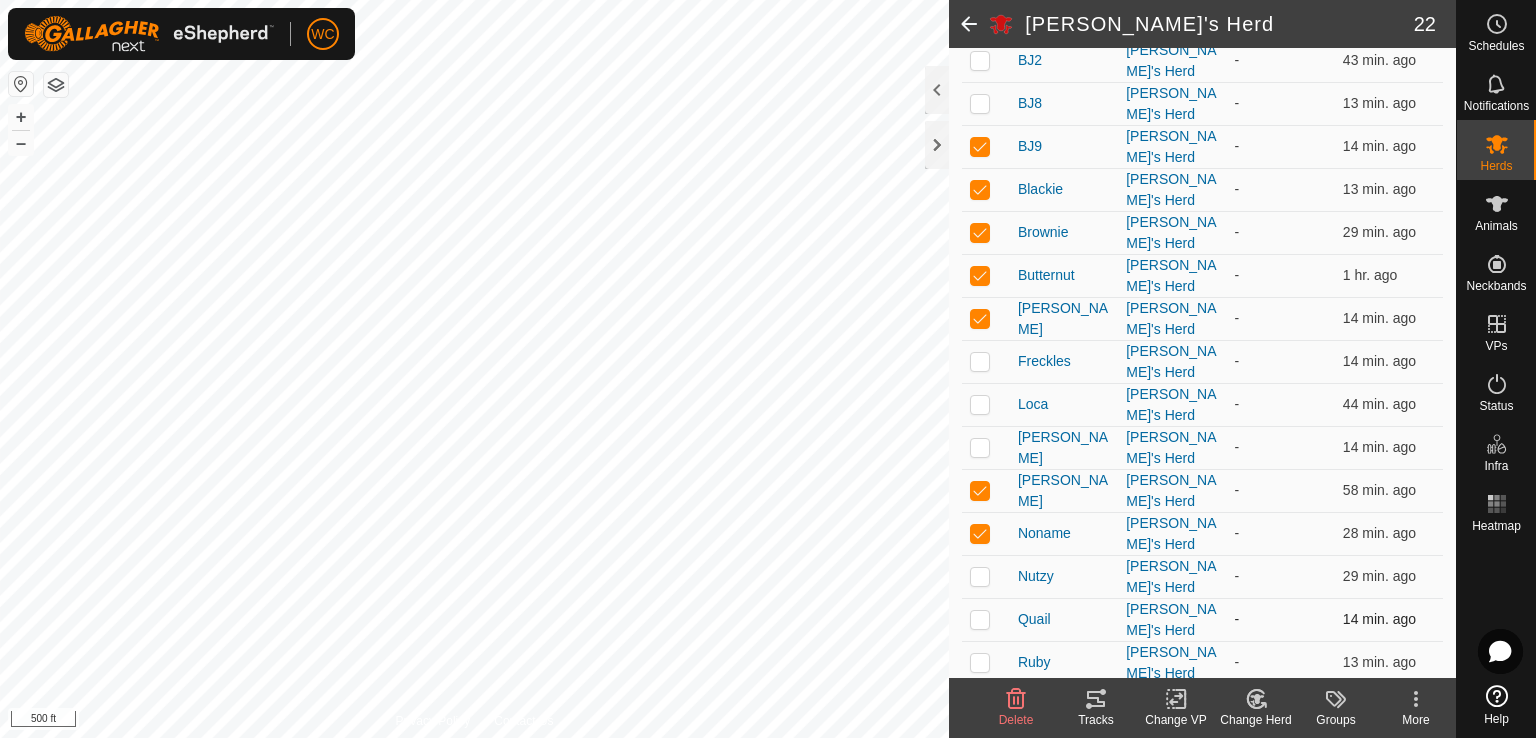 click at bounding box center (980, 619) 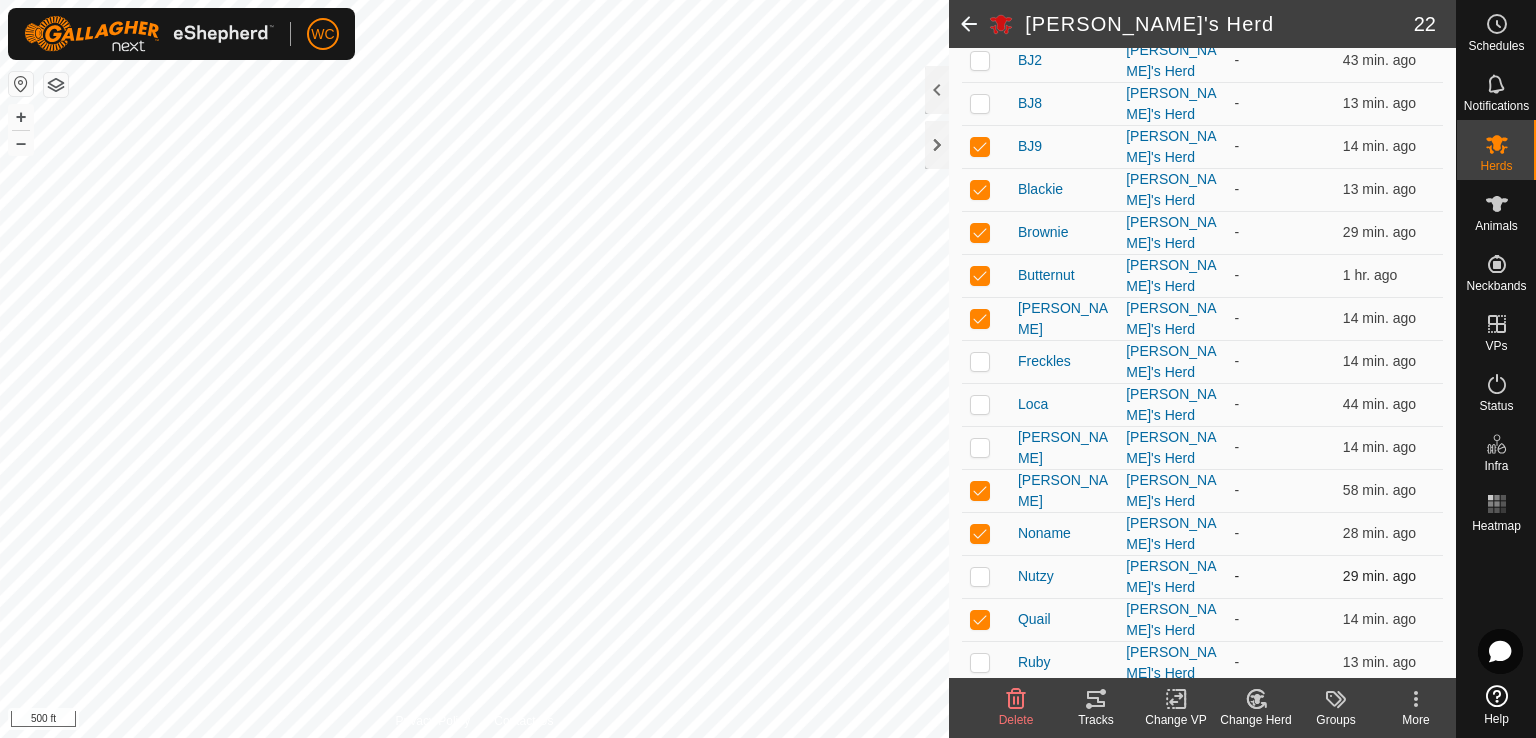click at bounding box center (980, 576) 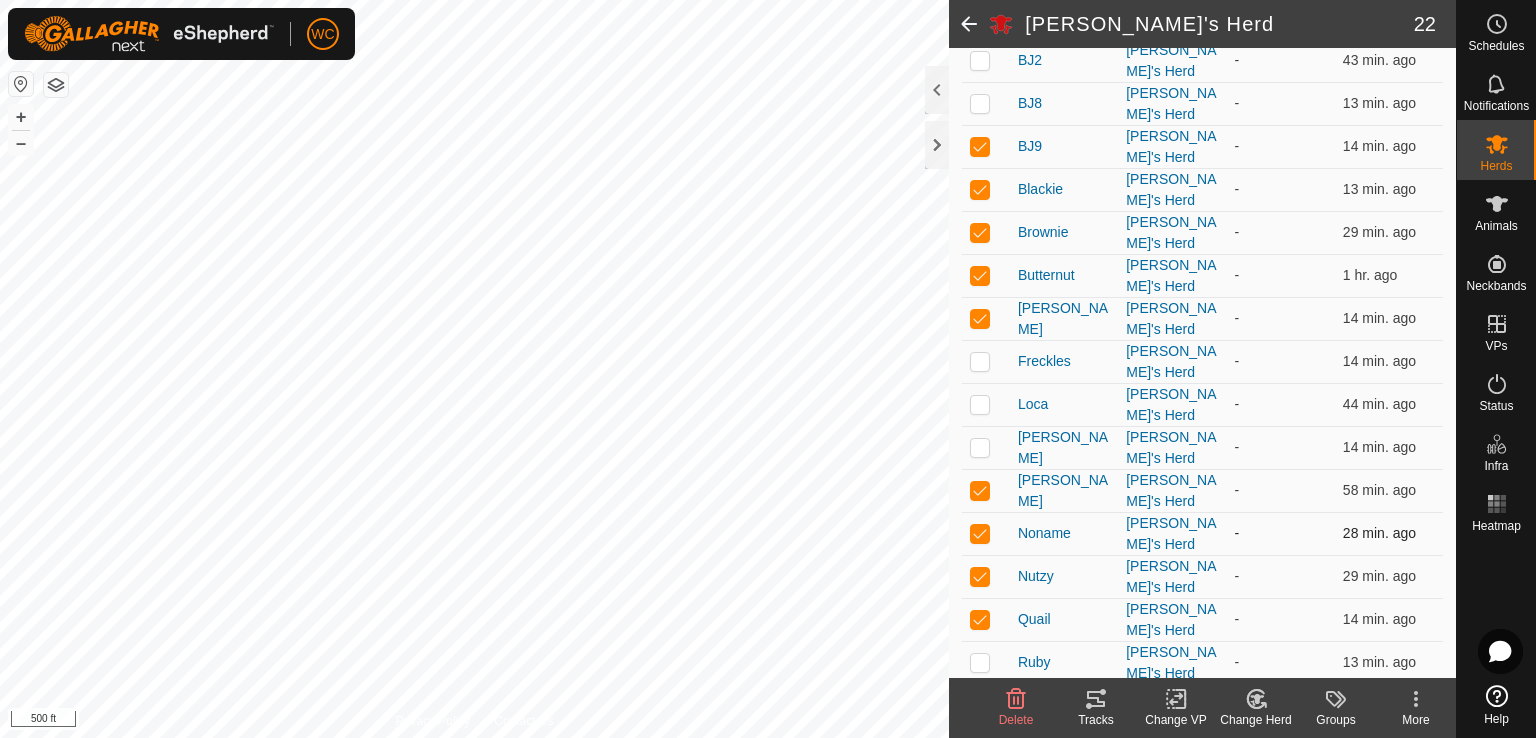 click at bounding box center [980, 533] 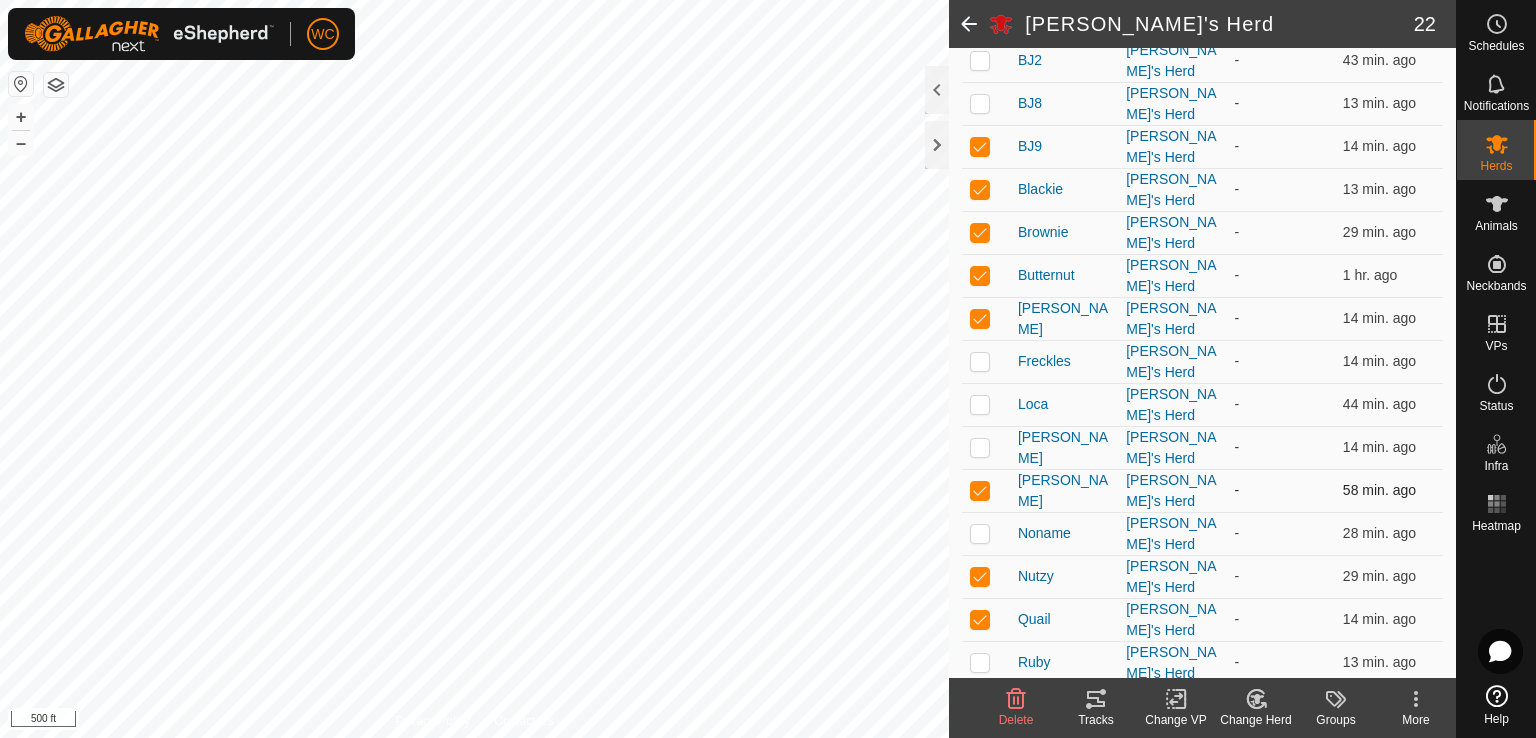 click at bounding box center [980, 490] 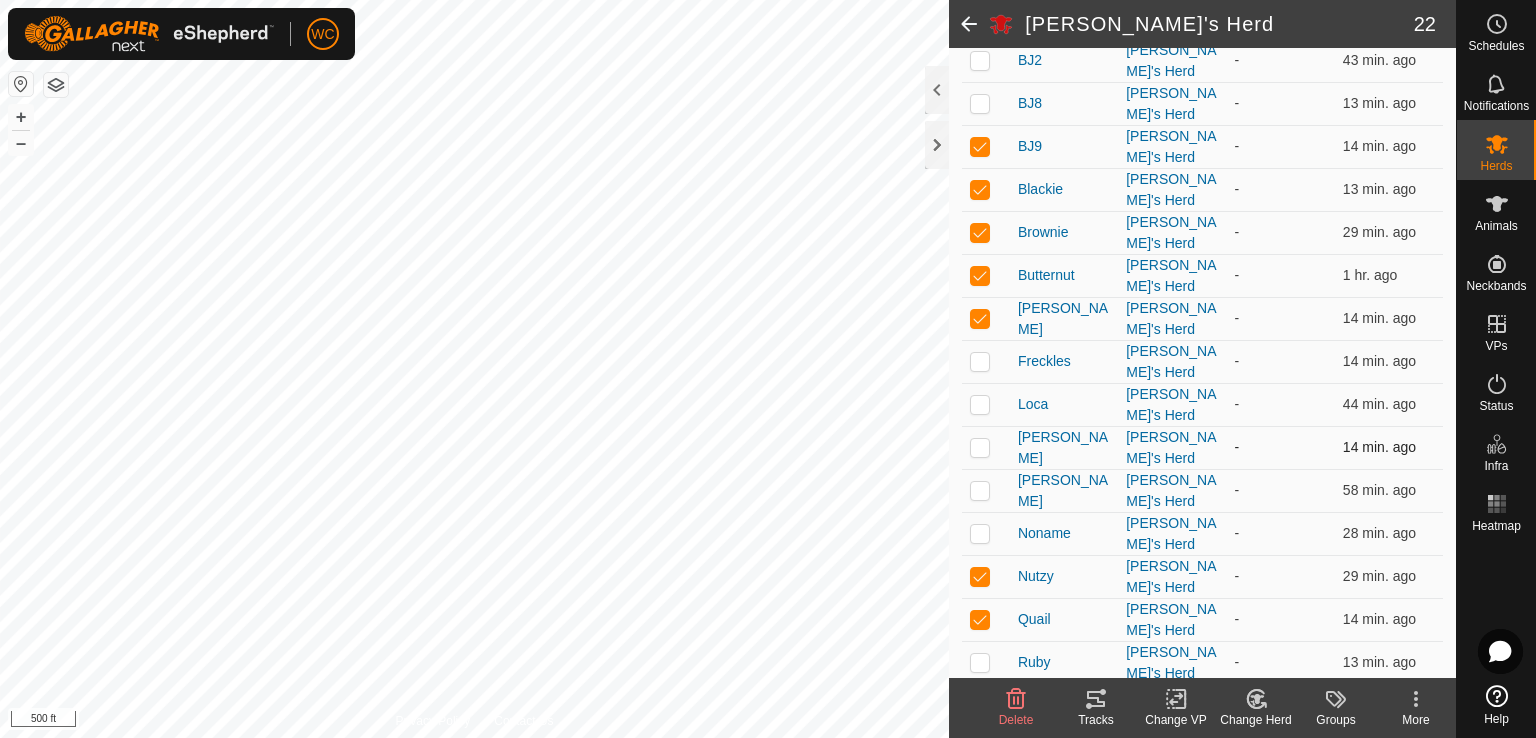 click at bounding box center [980, 447] 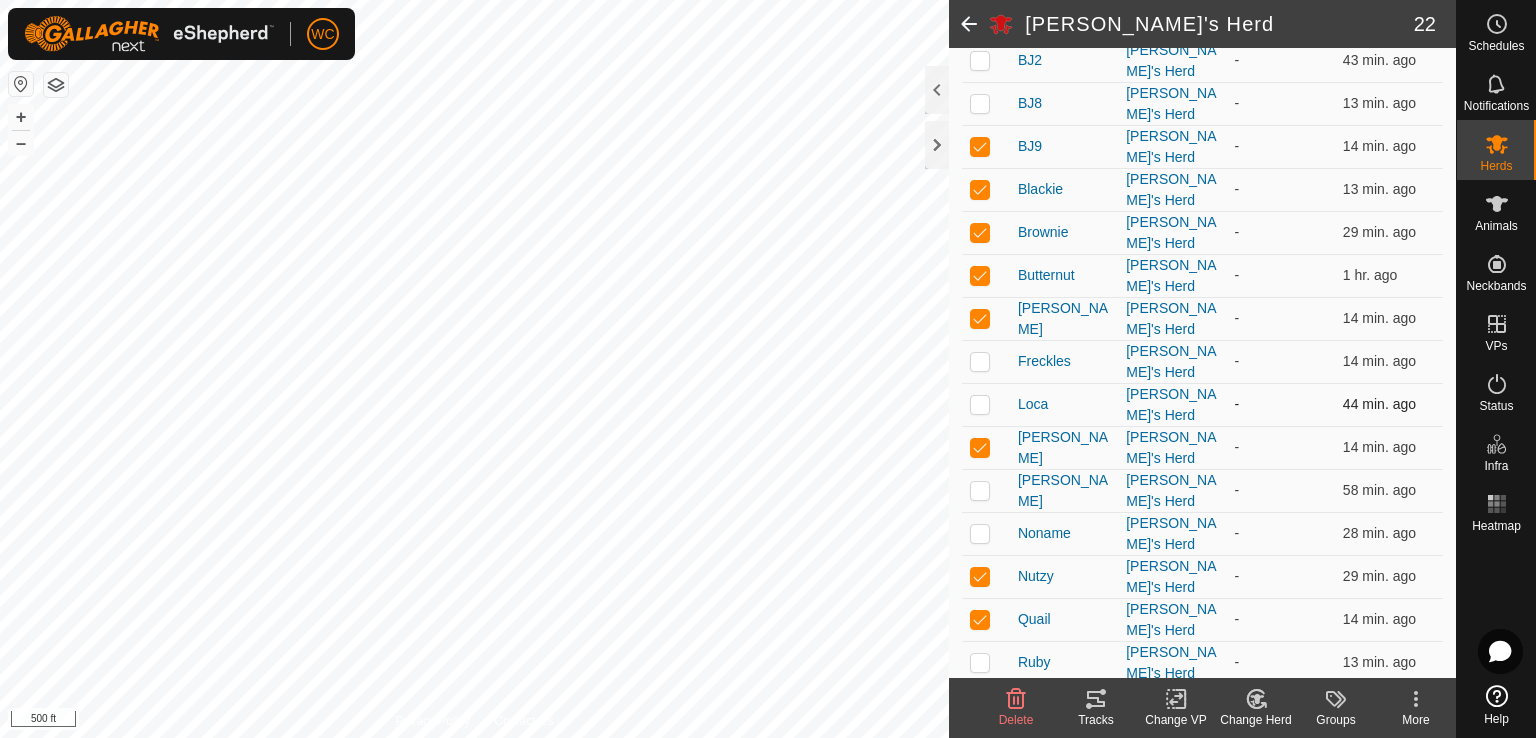 click at bounding box center [980, 404] 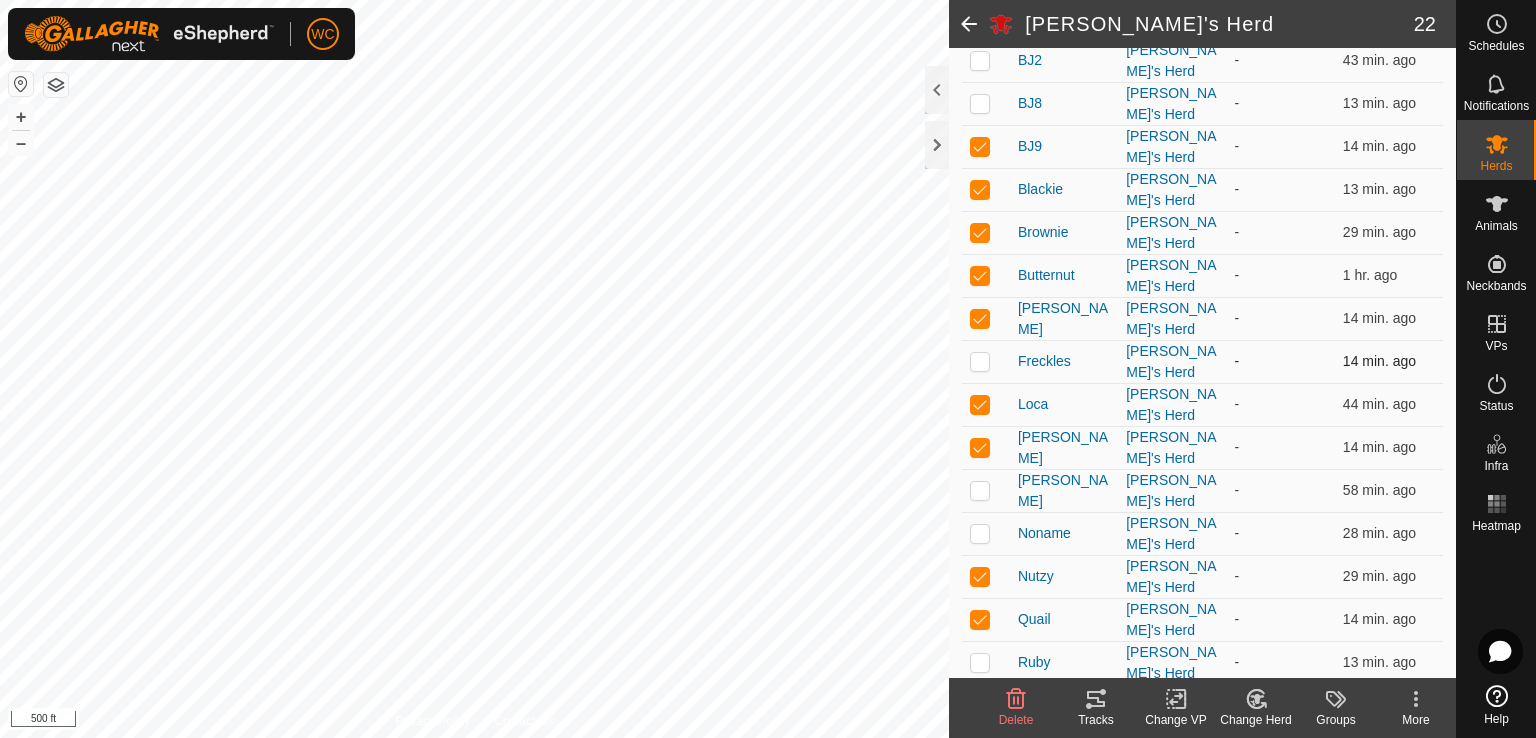 click at bounding box center (980, 361) 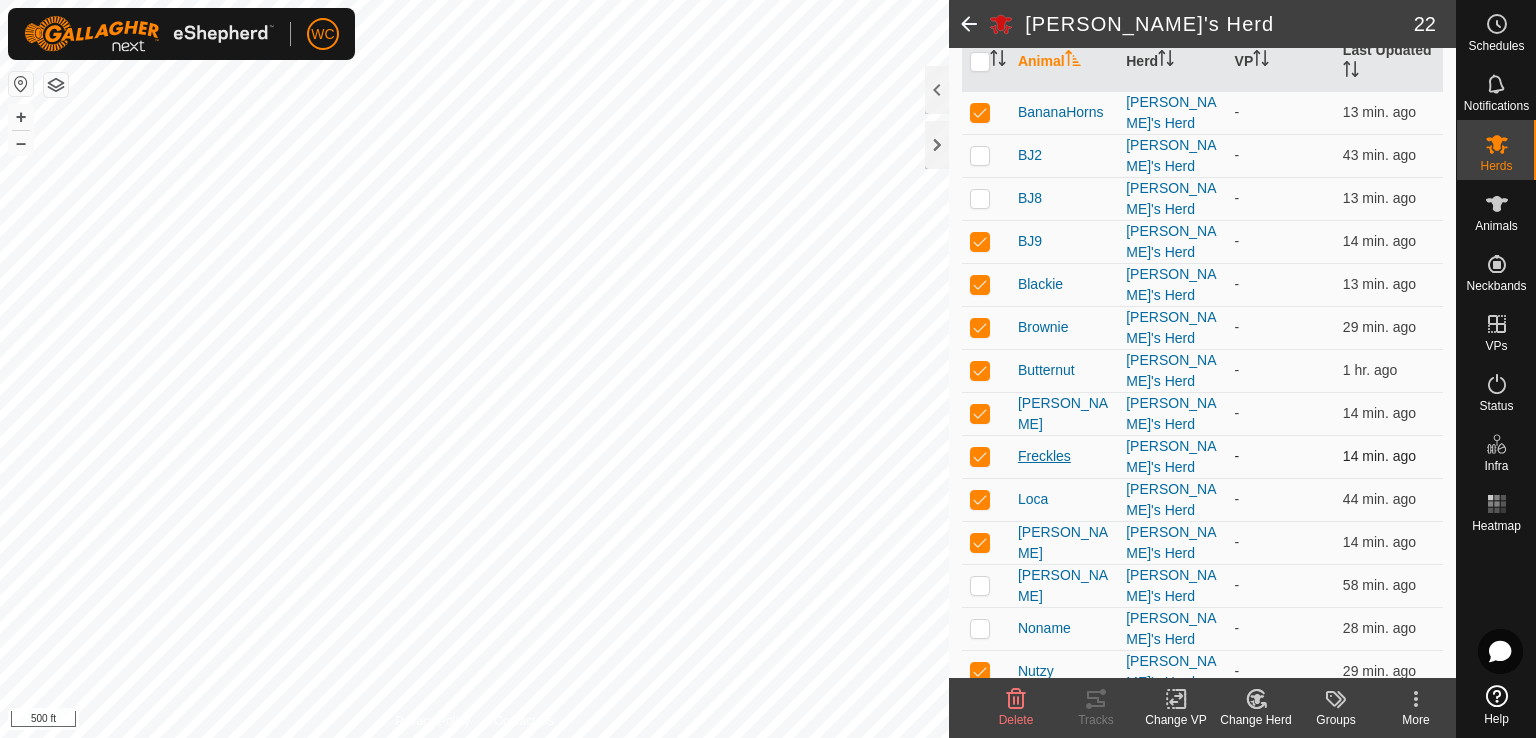 scroll, scrollTop: 228, scrollLeft: 0, axis: vertical 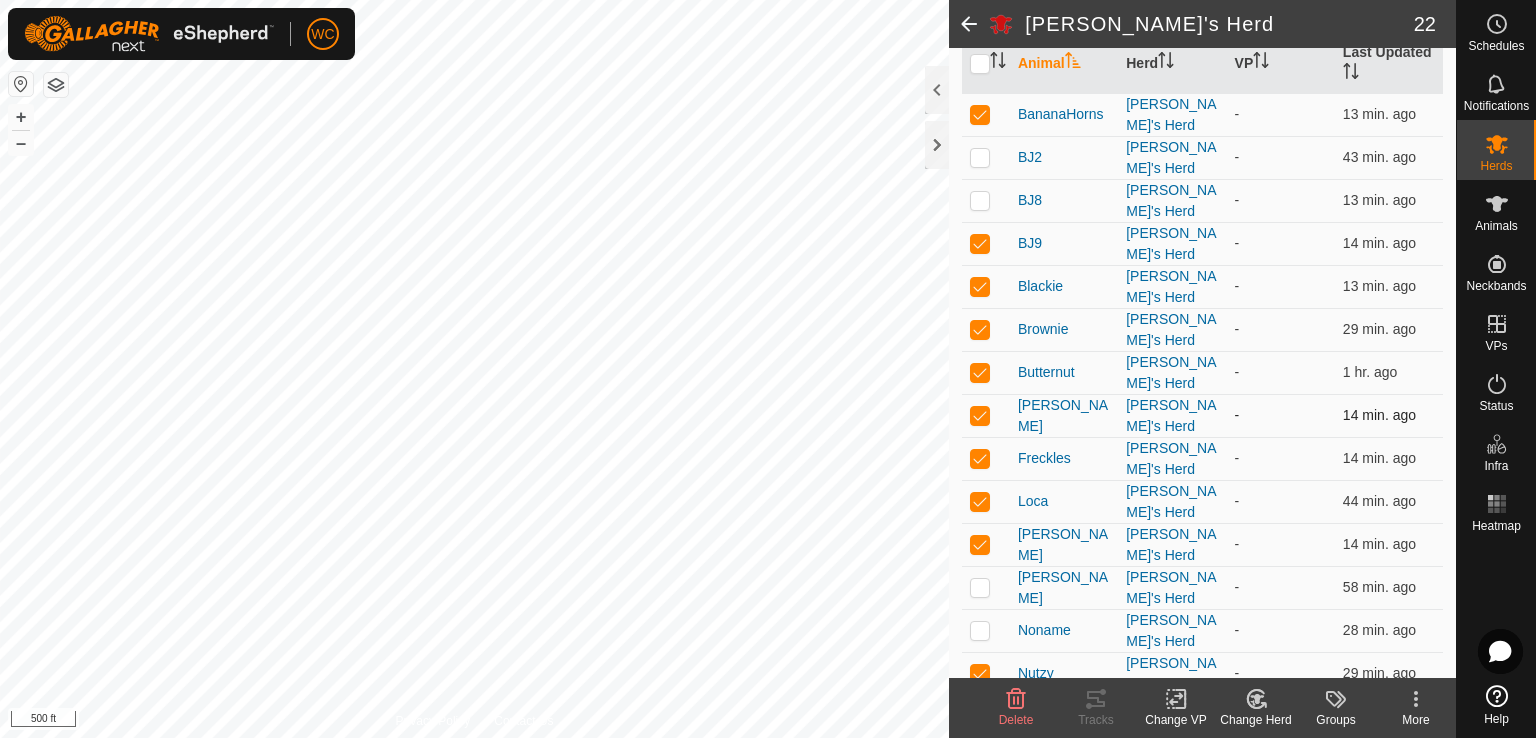 click at bounding box center [980, 415] 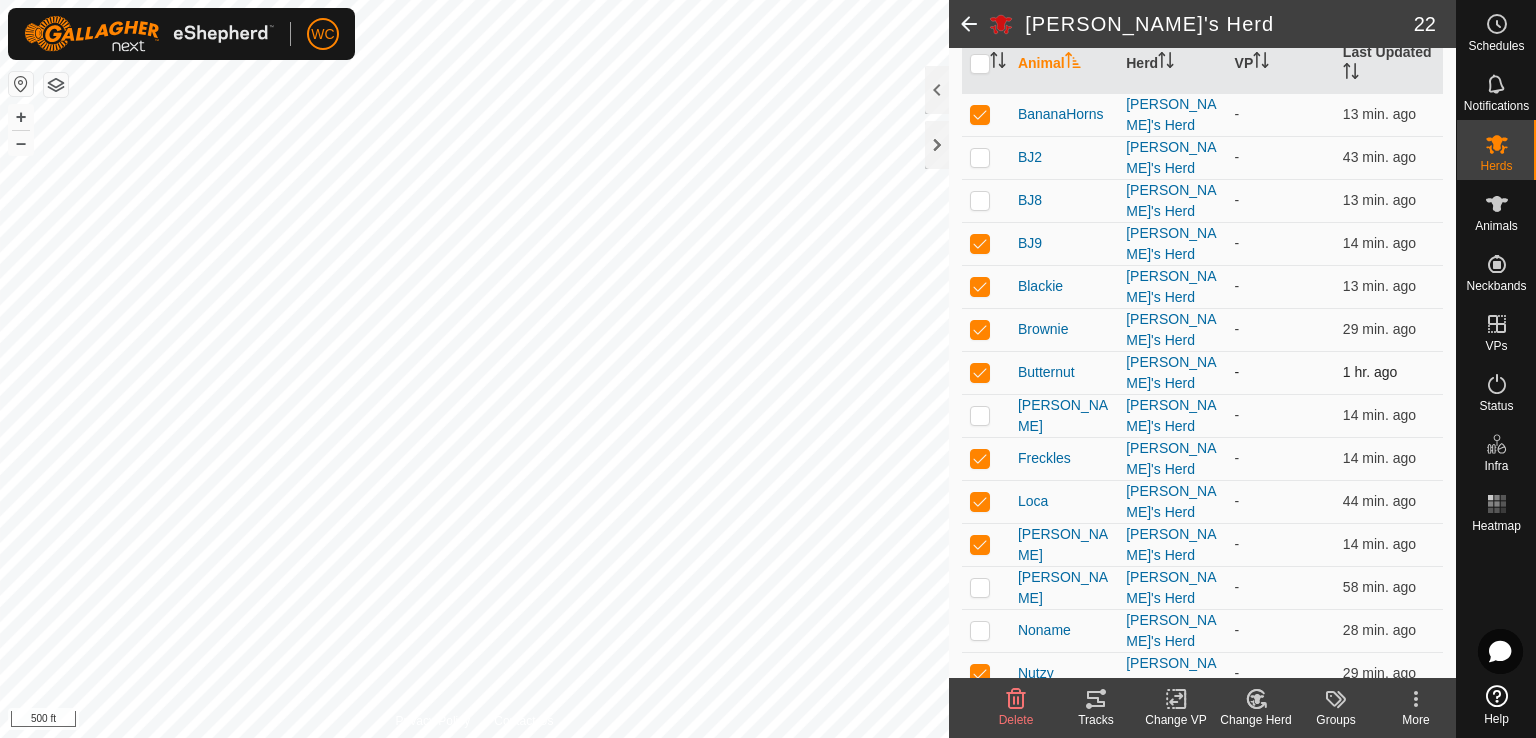 click at bounding box center (980, 372) 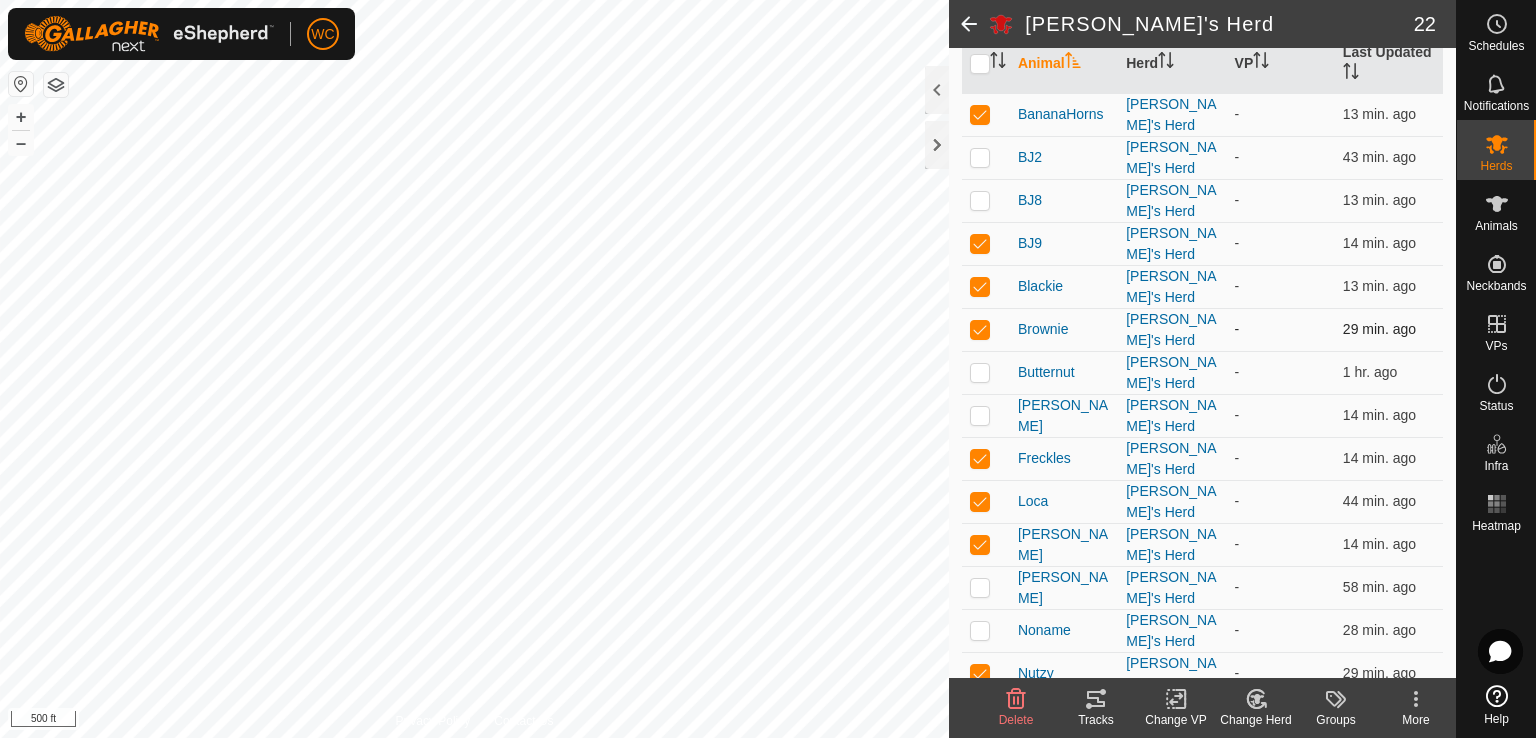 click at bounding box center [980, 329] 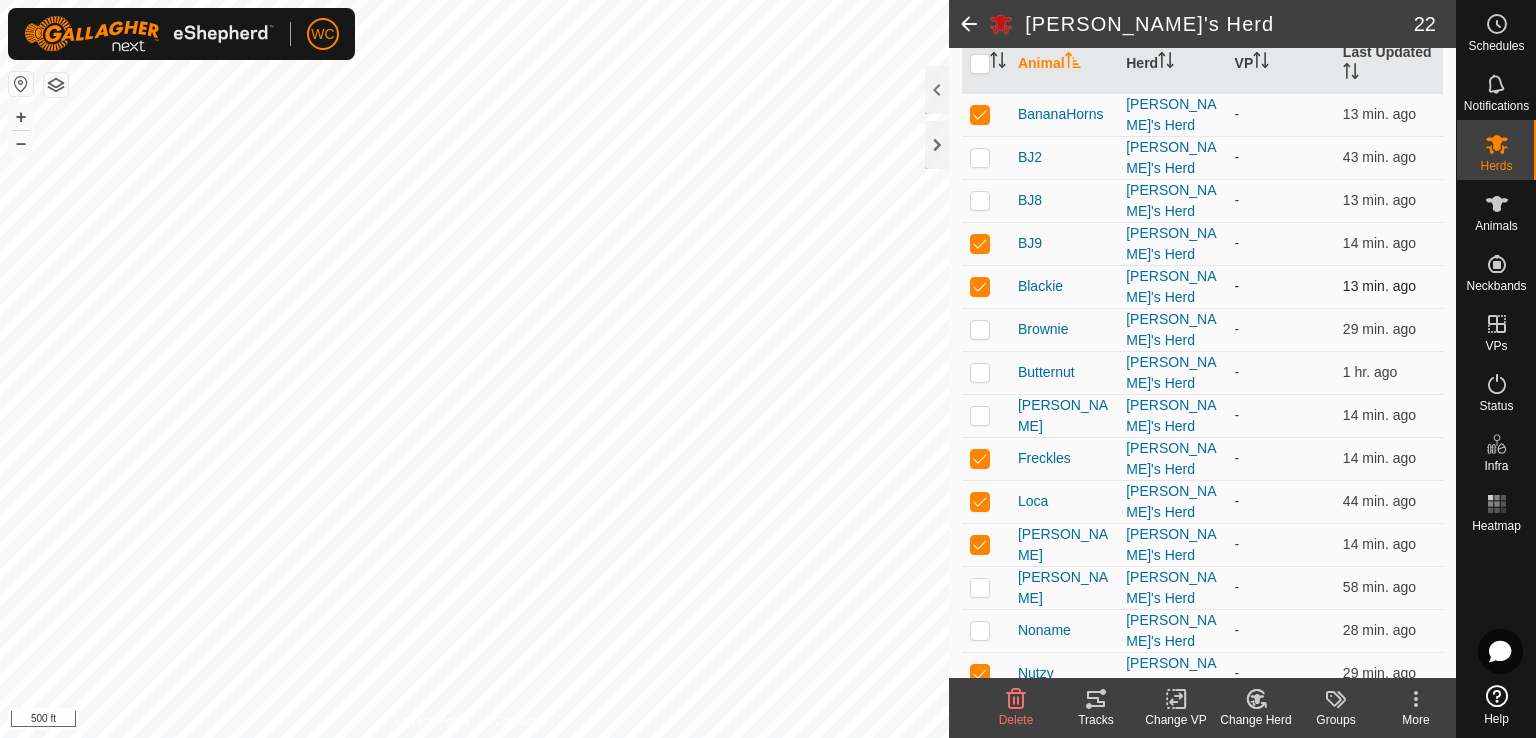 click at bounding box center [986, 286] 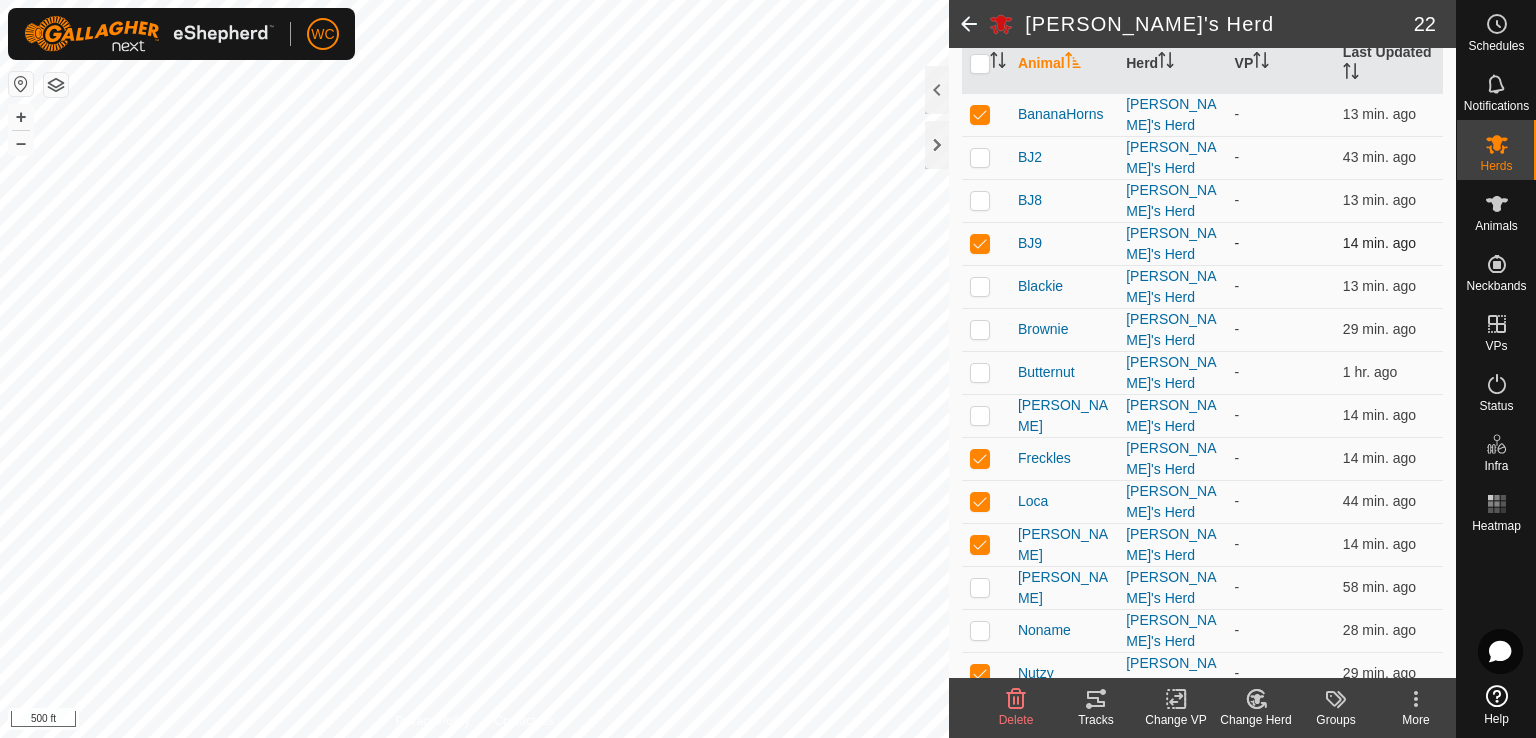 click at bounding box center [980, 243] 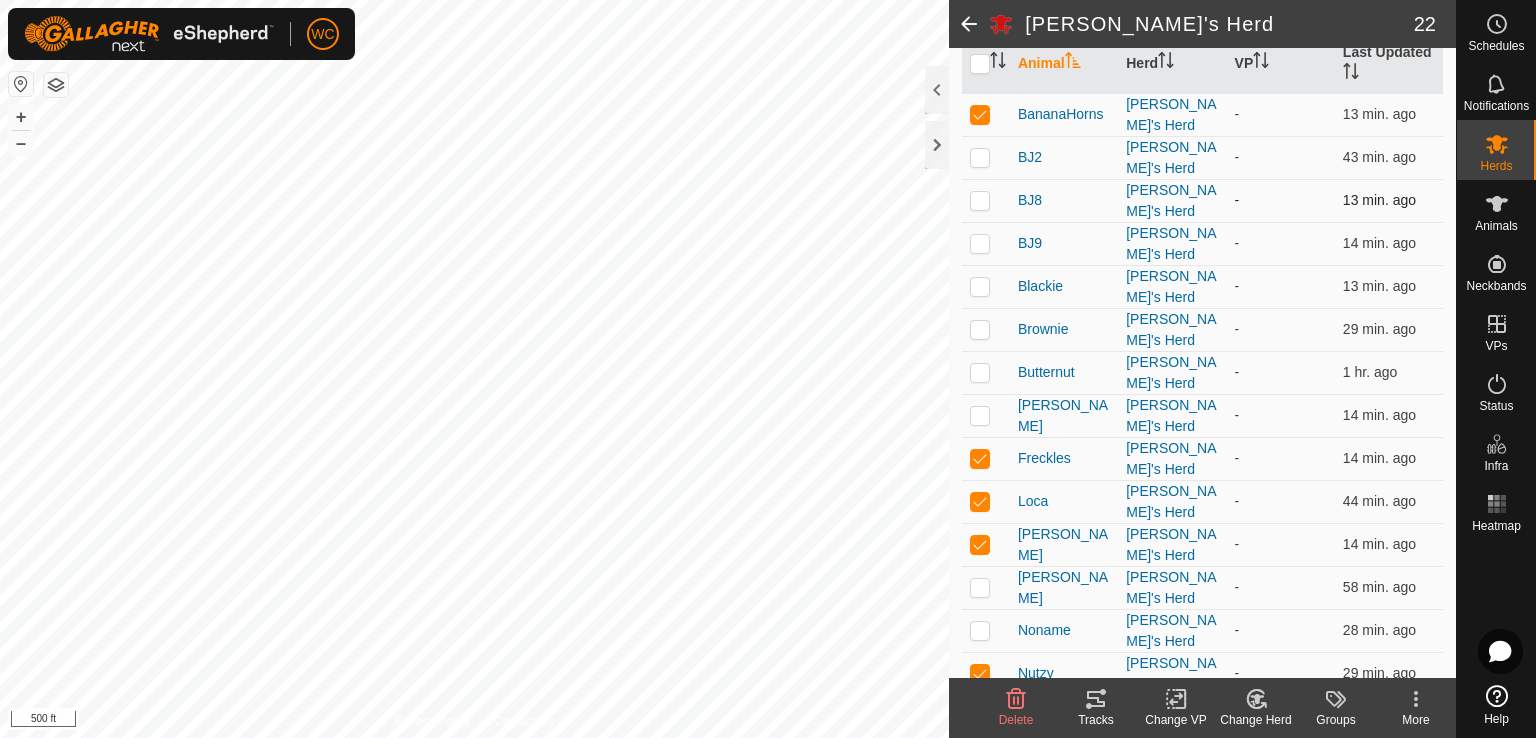 drag, startPoint x: 980, startPoint y: 194, endPoint x: 980, endPoint y: 179, distance: 15 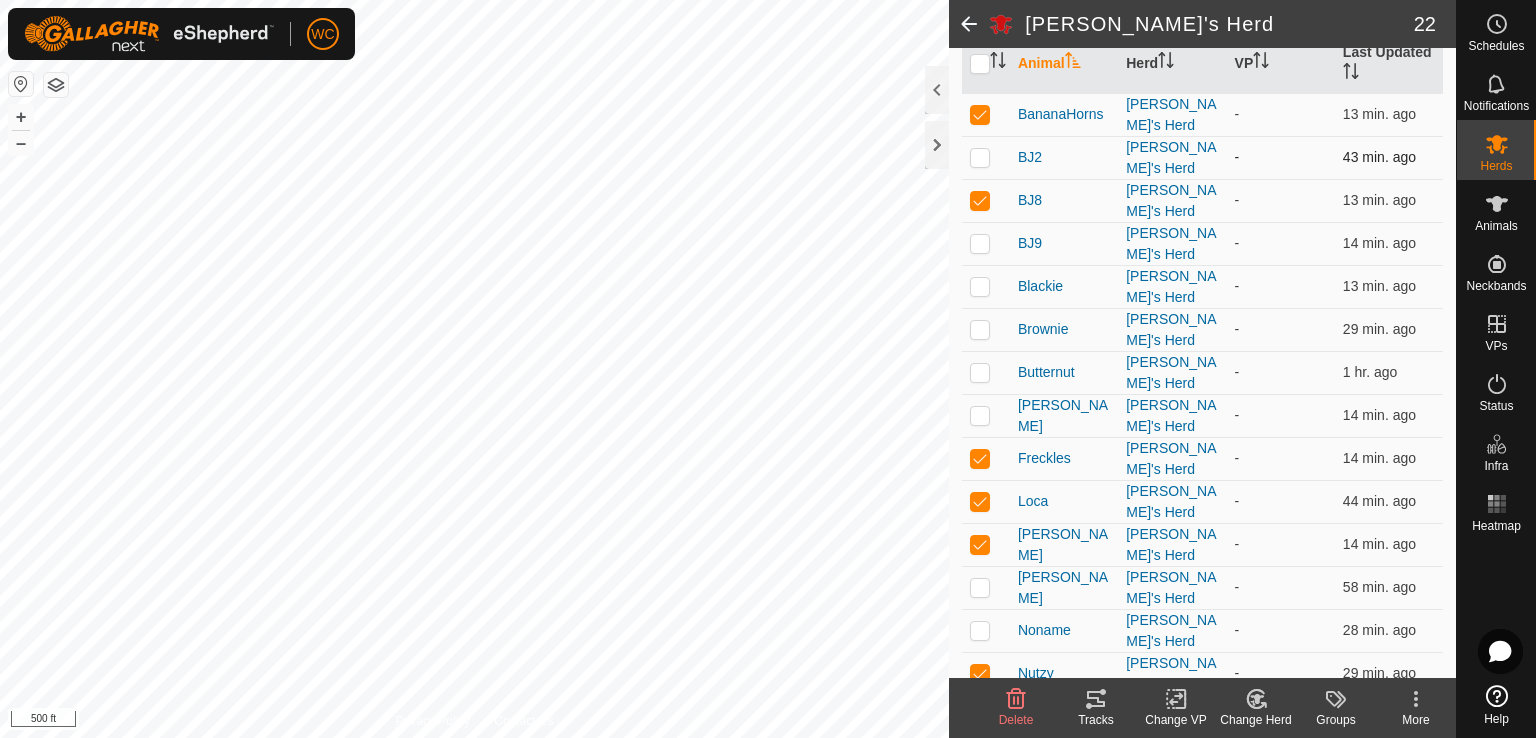 click at bounding box center [980, 157] 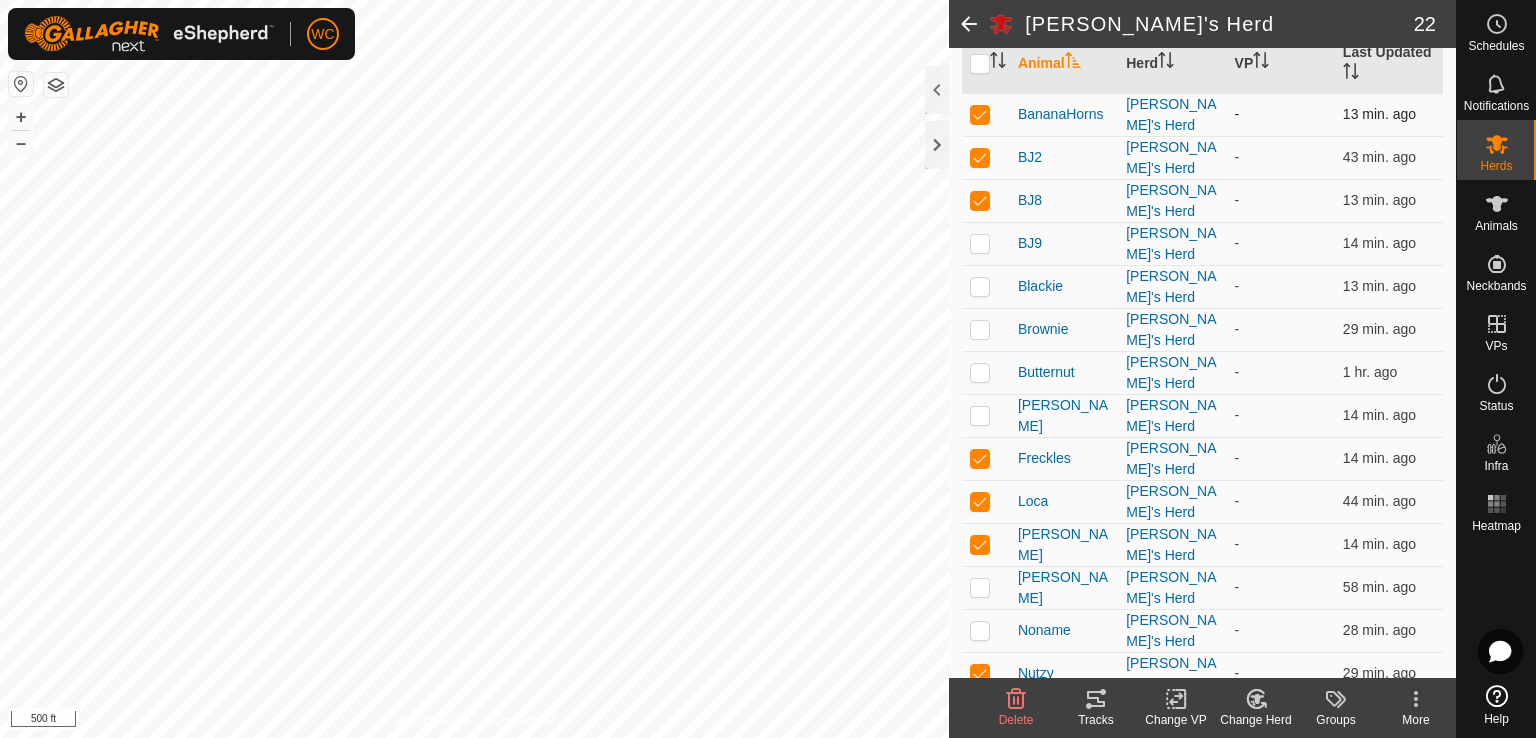click at bounding box center (980, 114) 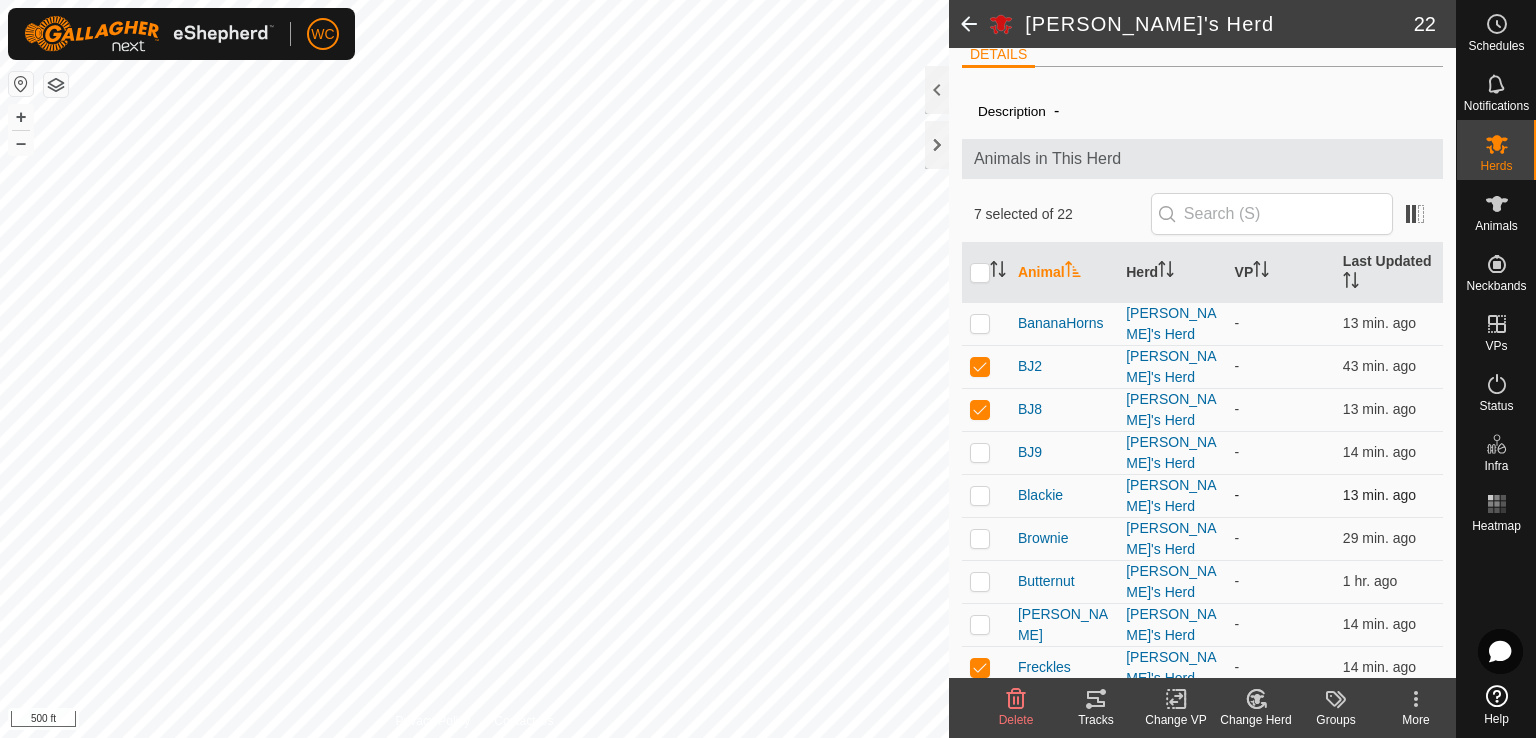 scroll, scrollTop: 0, scrollLeft: 0, axis: both 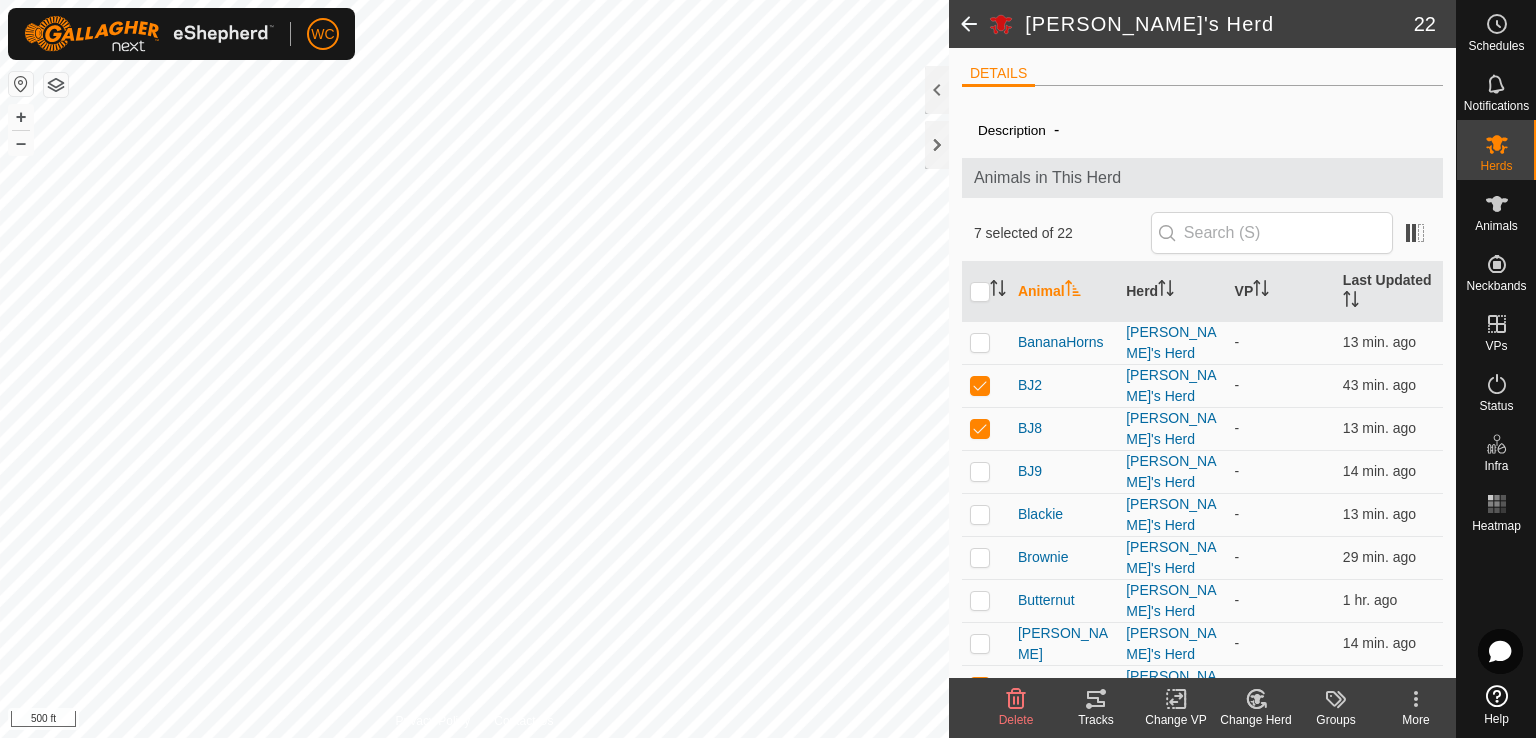 click 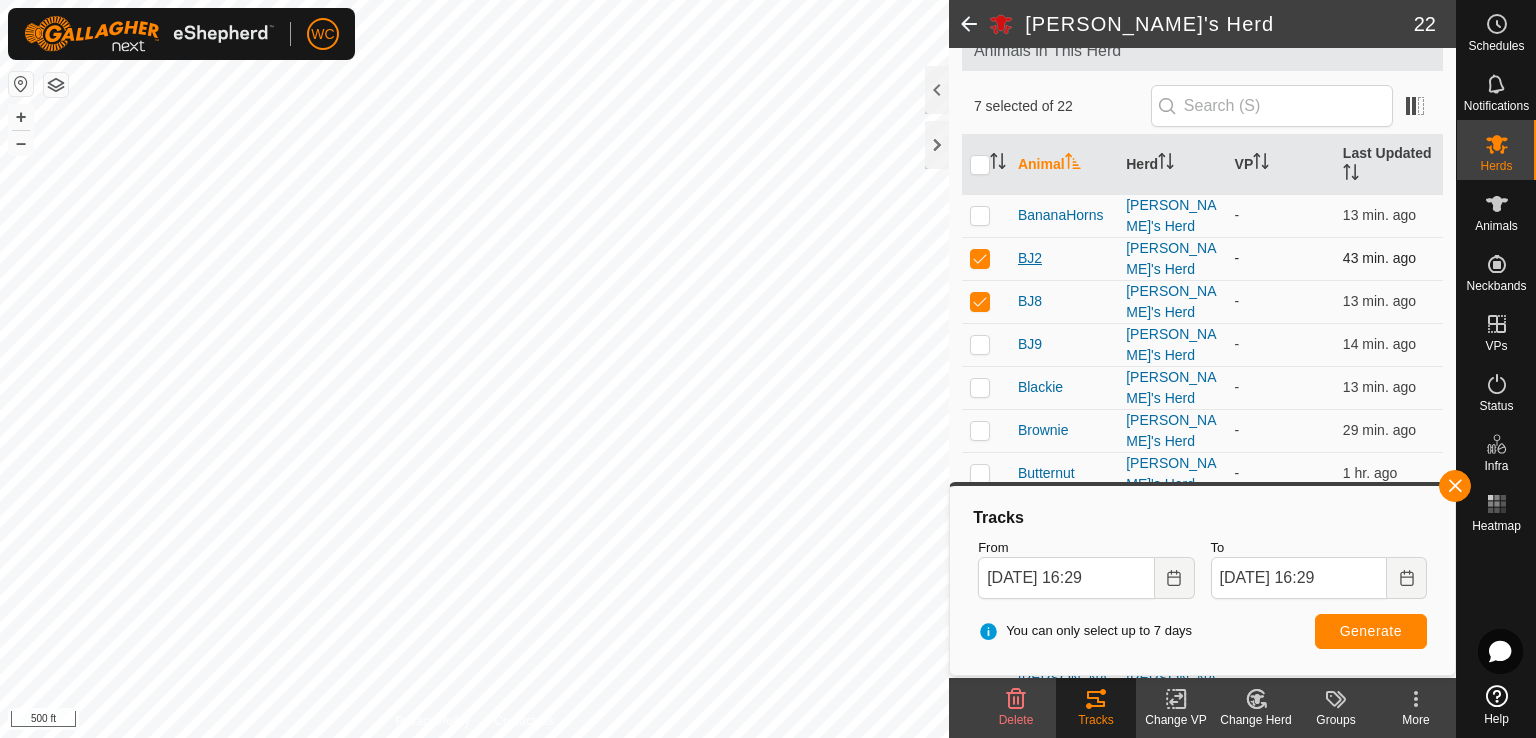scroll, scrollTop: 48, scrollLeft: 0, axis: vertical 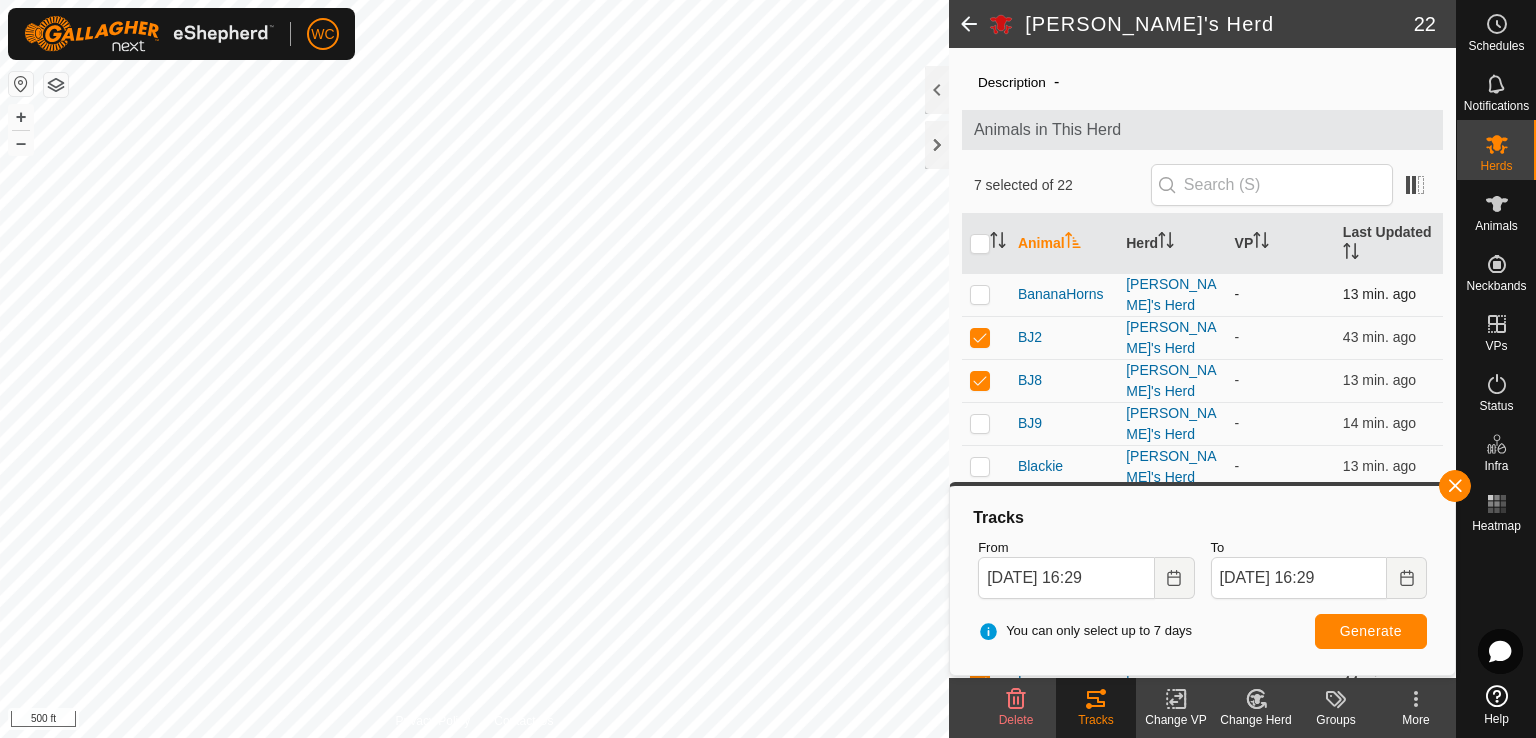 click at bounding box center (980, 294) 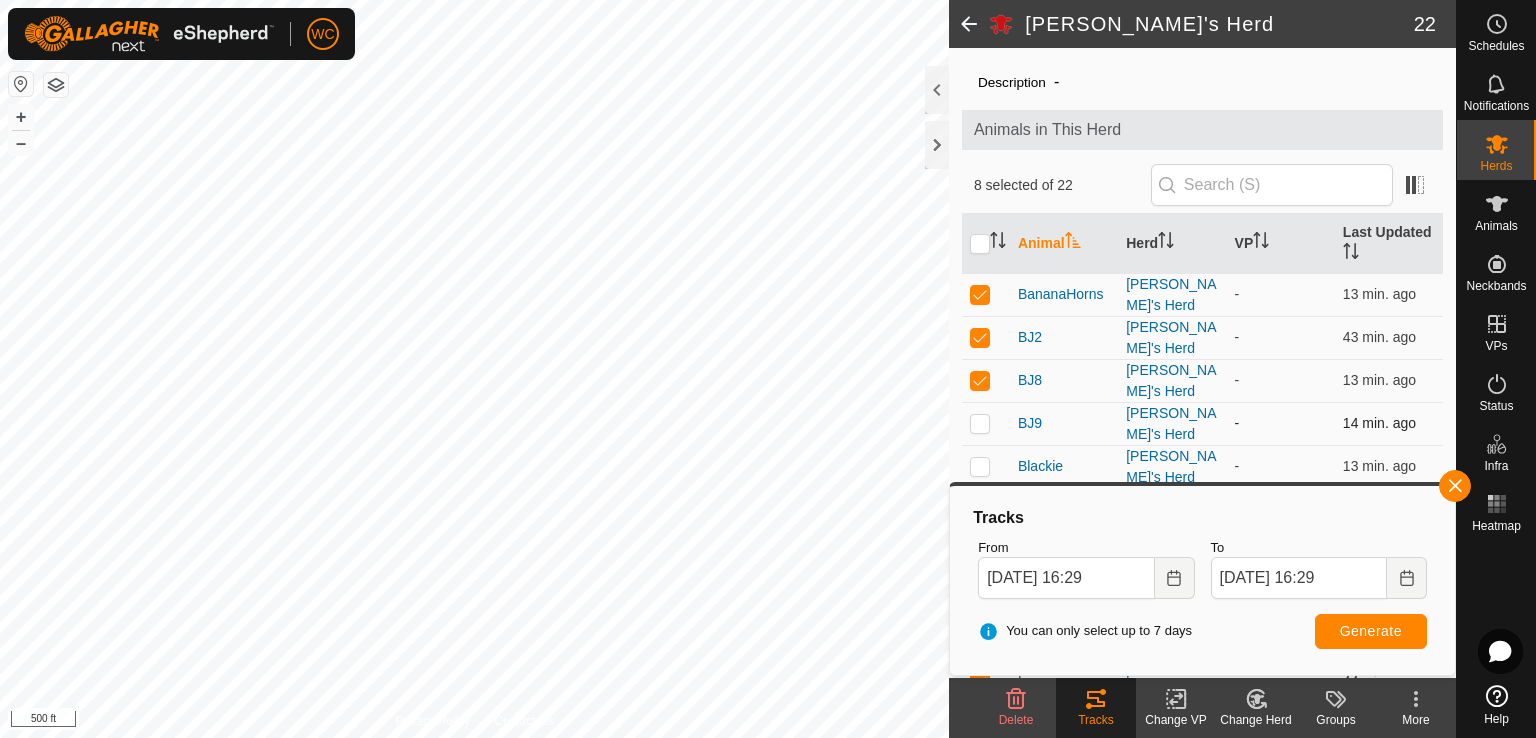 click at bounding box center (980, 423) 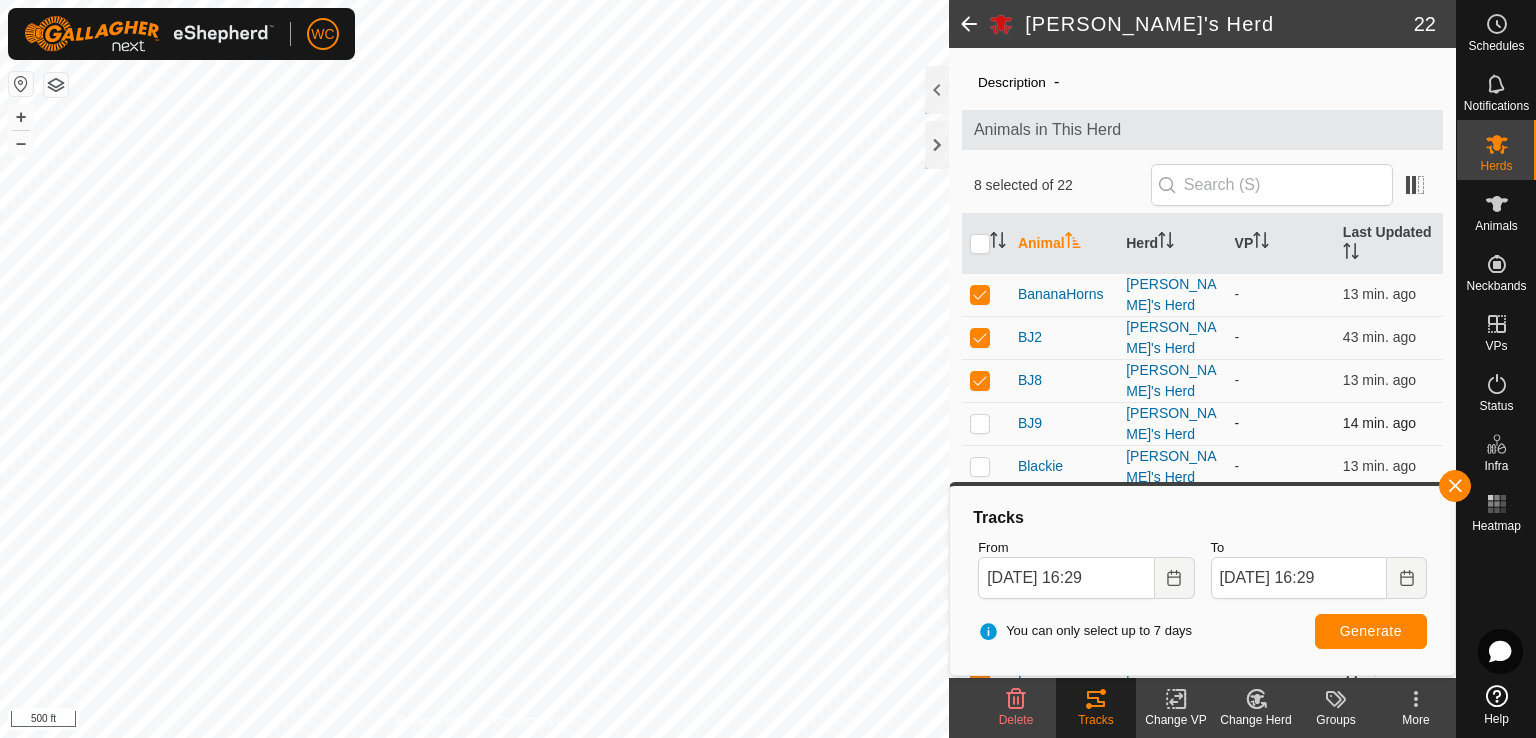checkbox on "true" 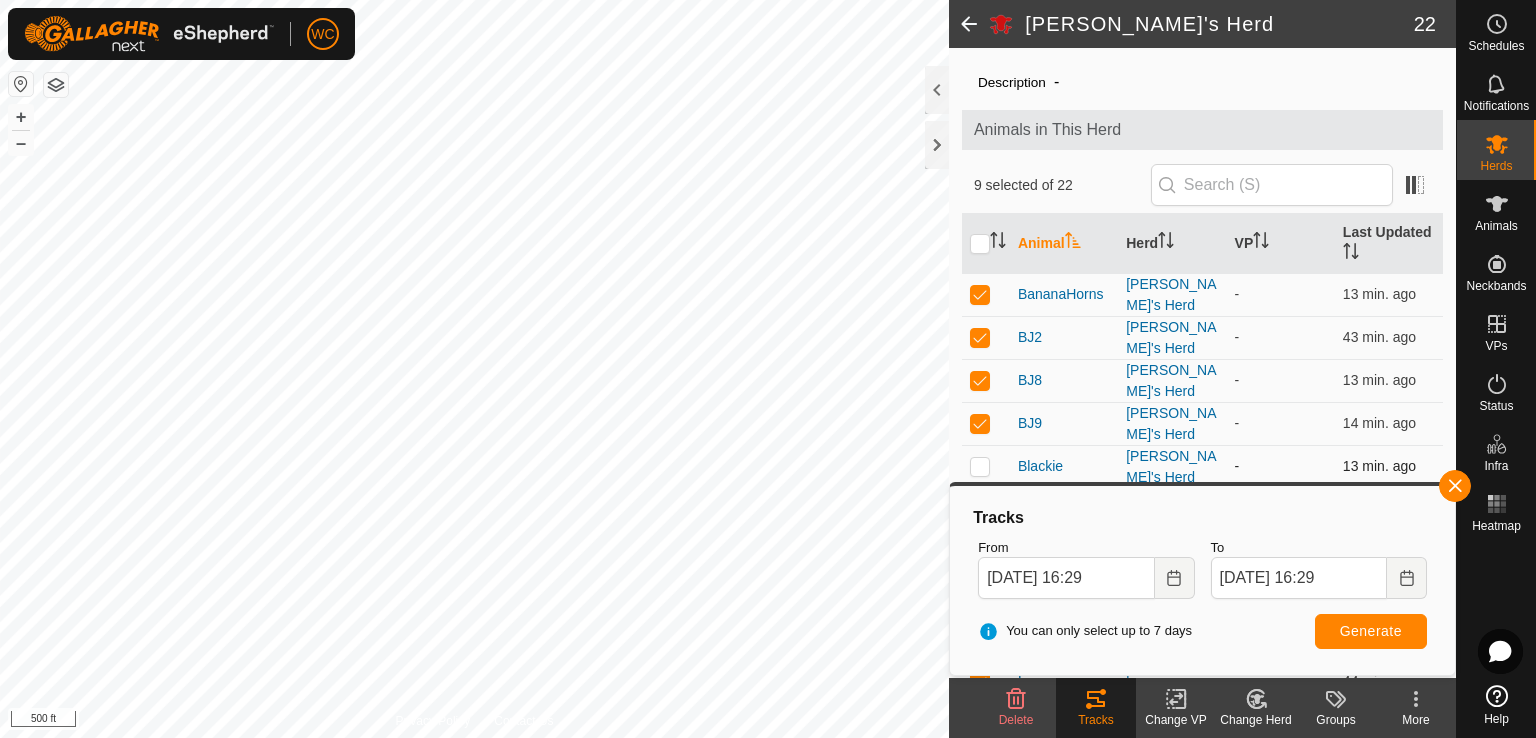 click at bounding box center (980, 466) 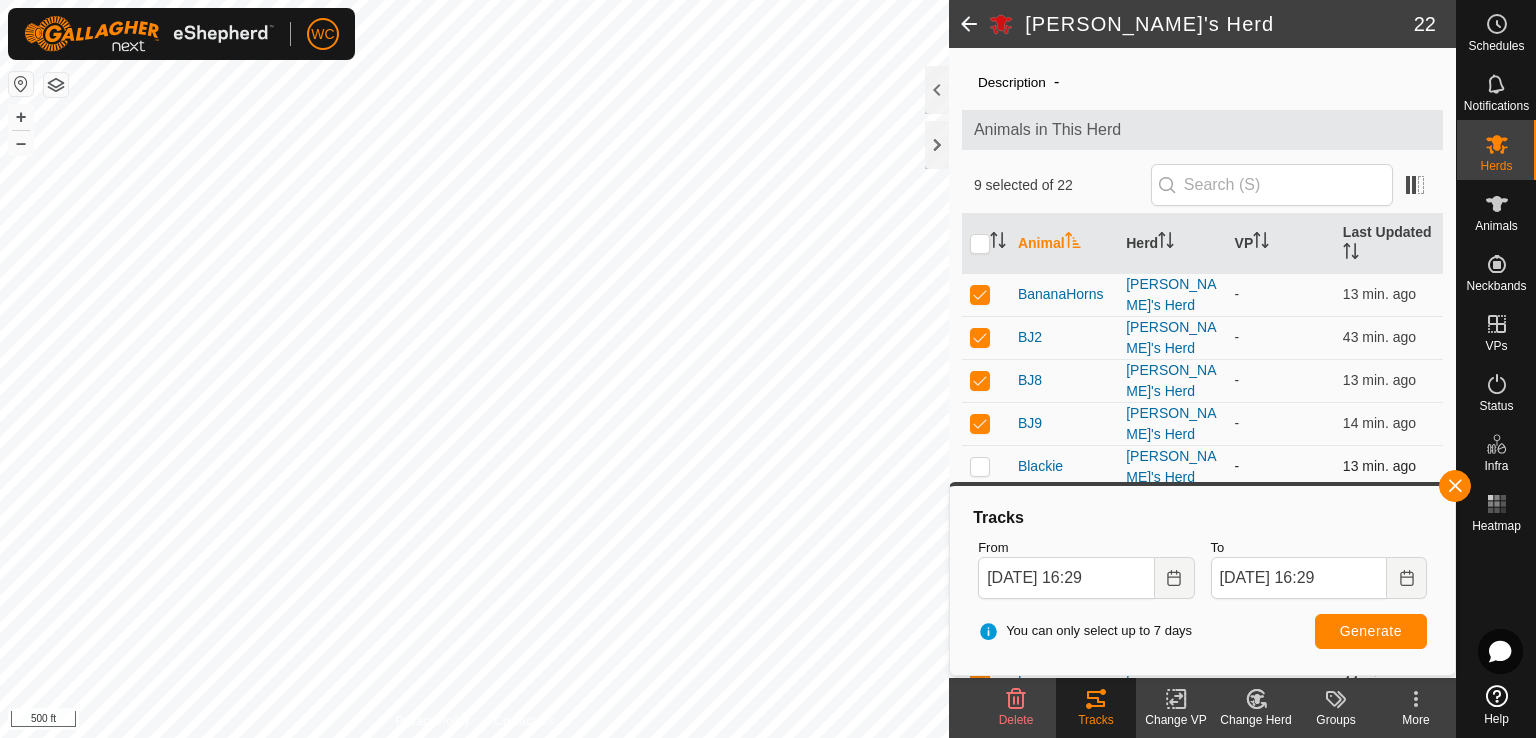 checkbox on "true" 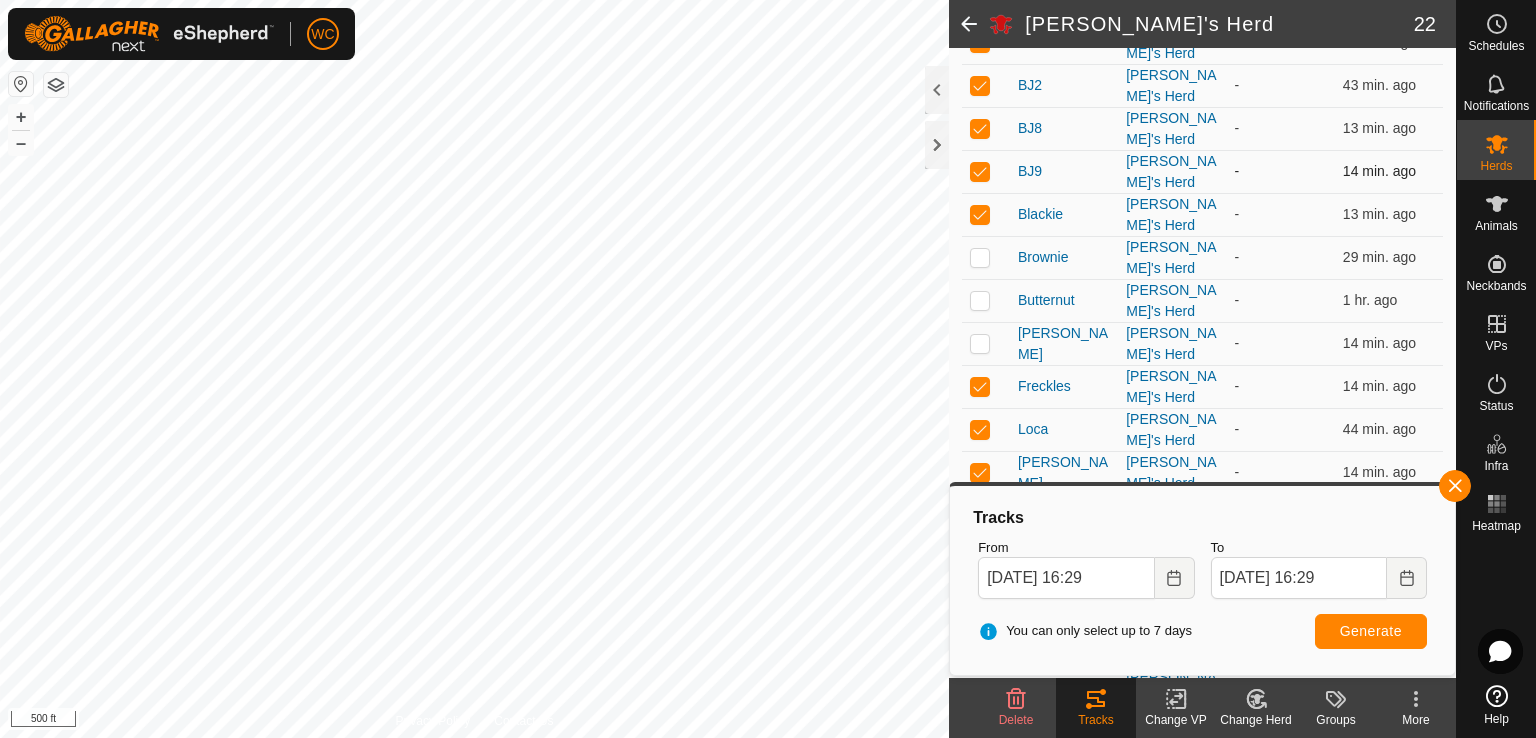 scroll, scrollTop: 300, scrollLeft: 0, axis: vertical 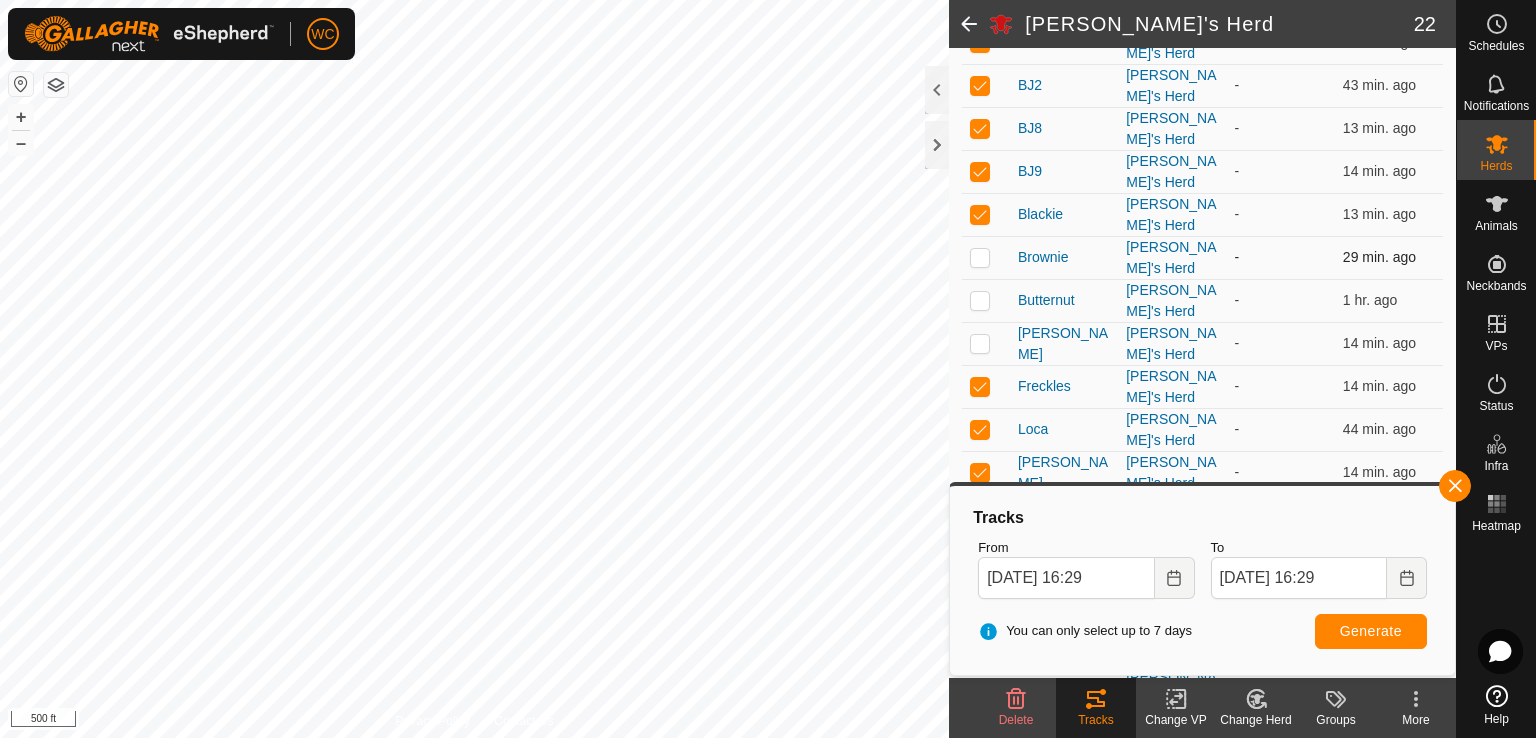 click at bounding box center [980, 257] 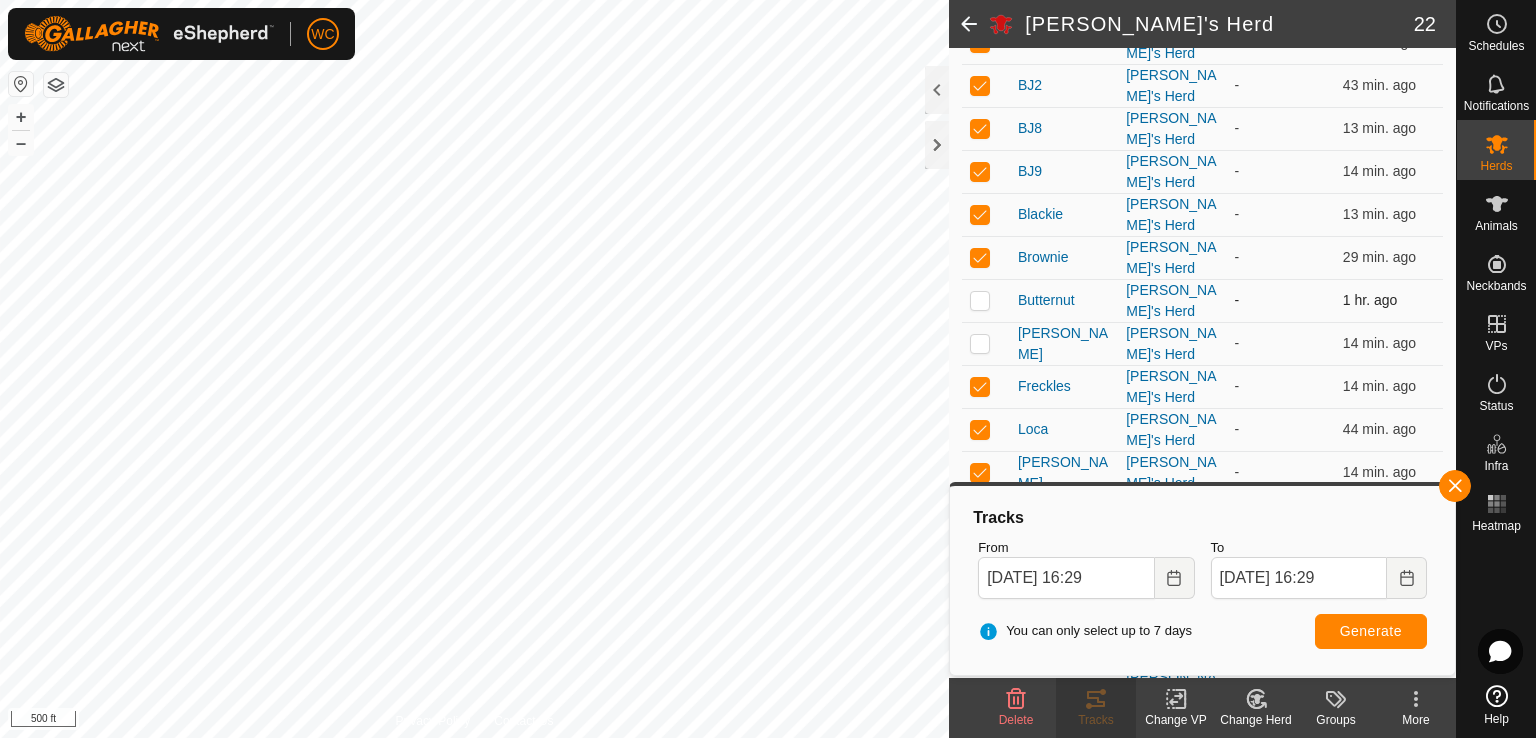 click at bounding box center [986, 300] 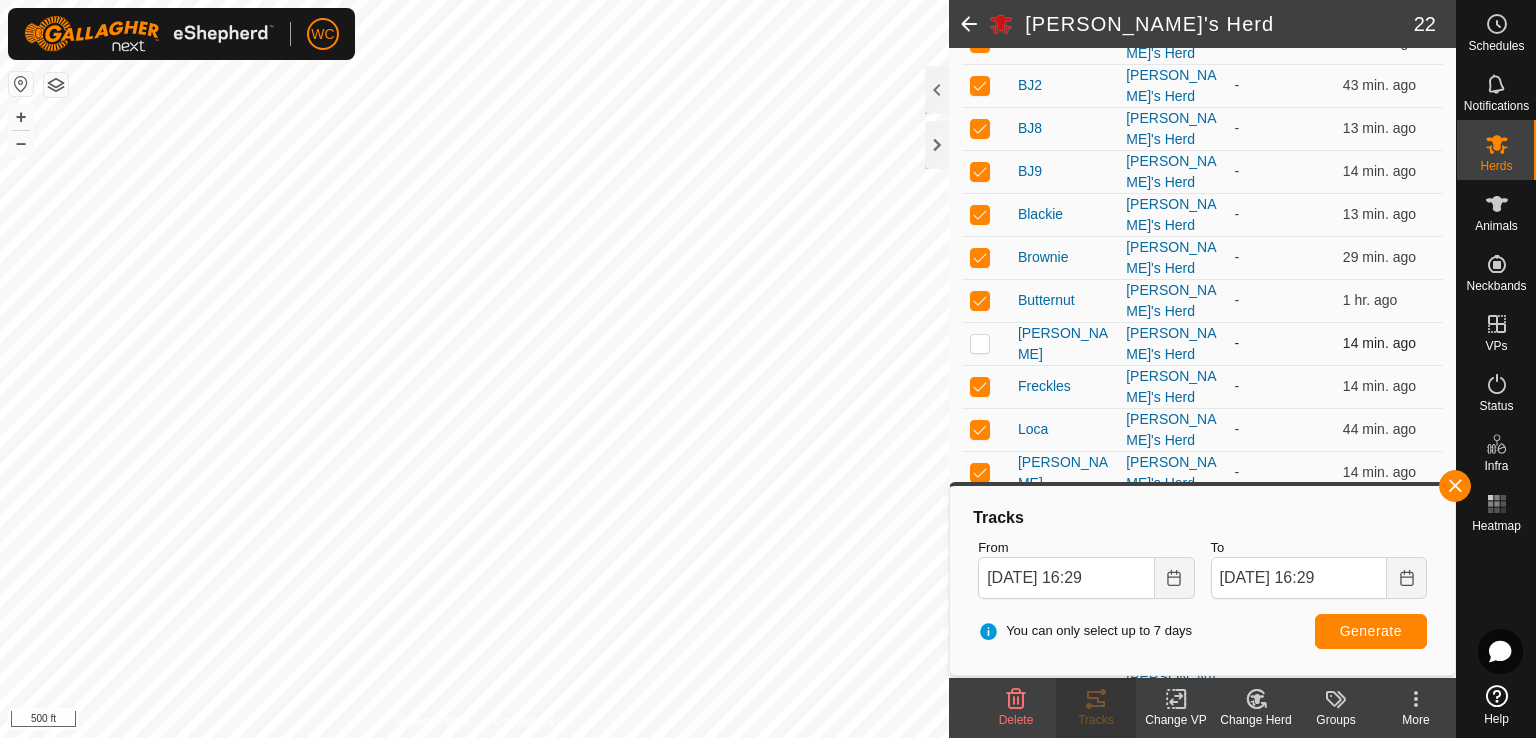 click at bounding box center (980, 343) 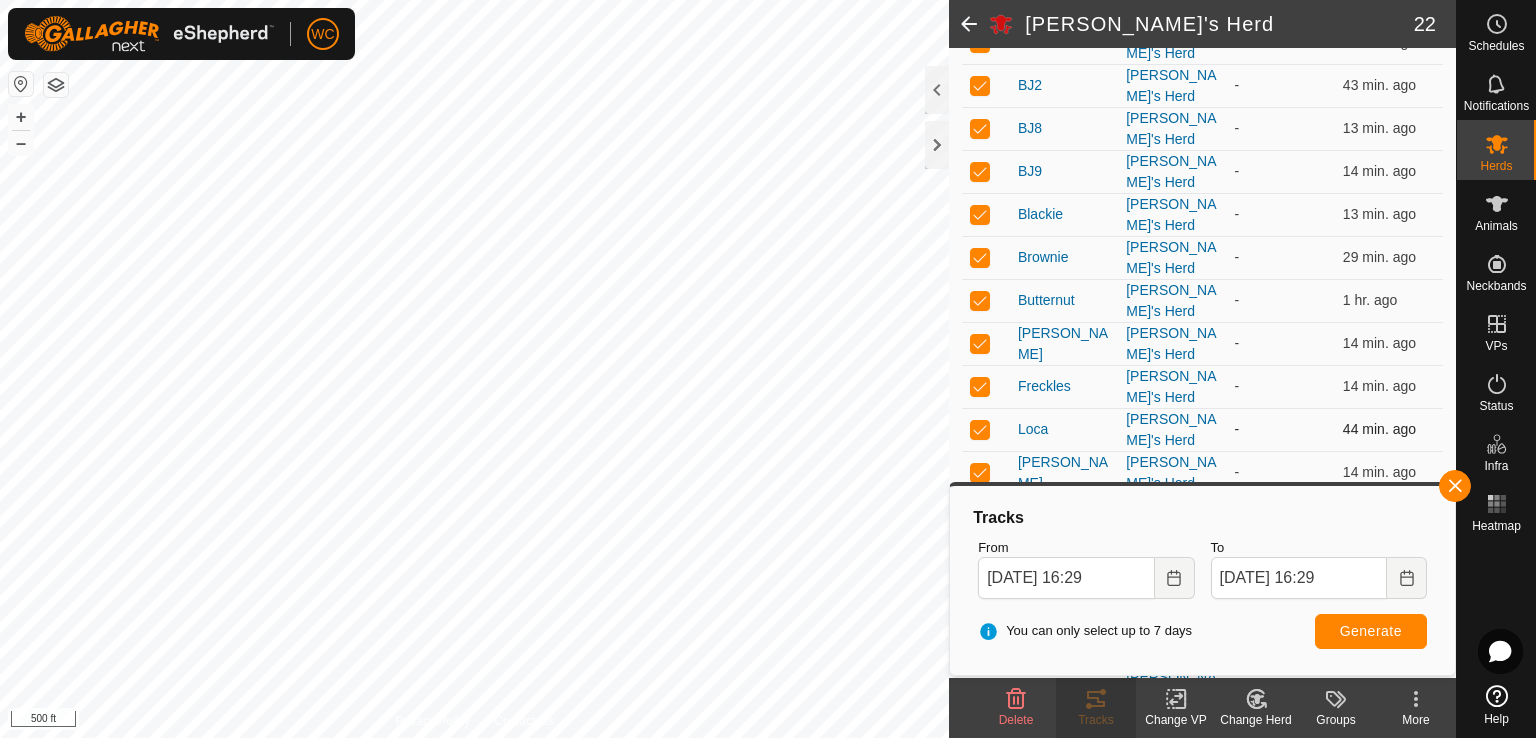 click at bounding box center (980, 429) 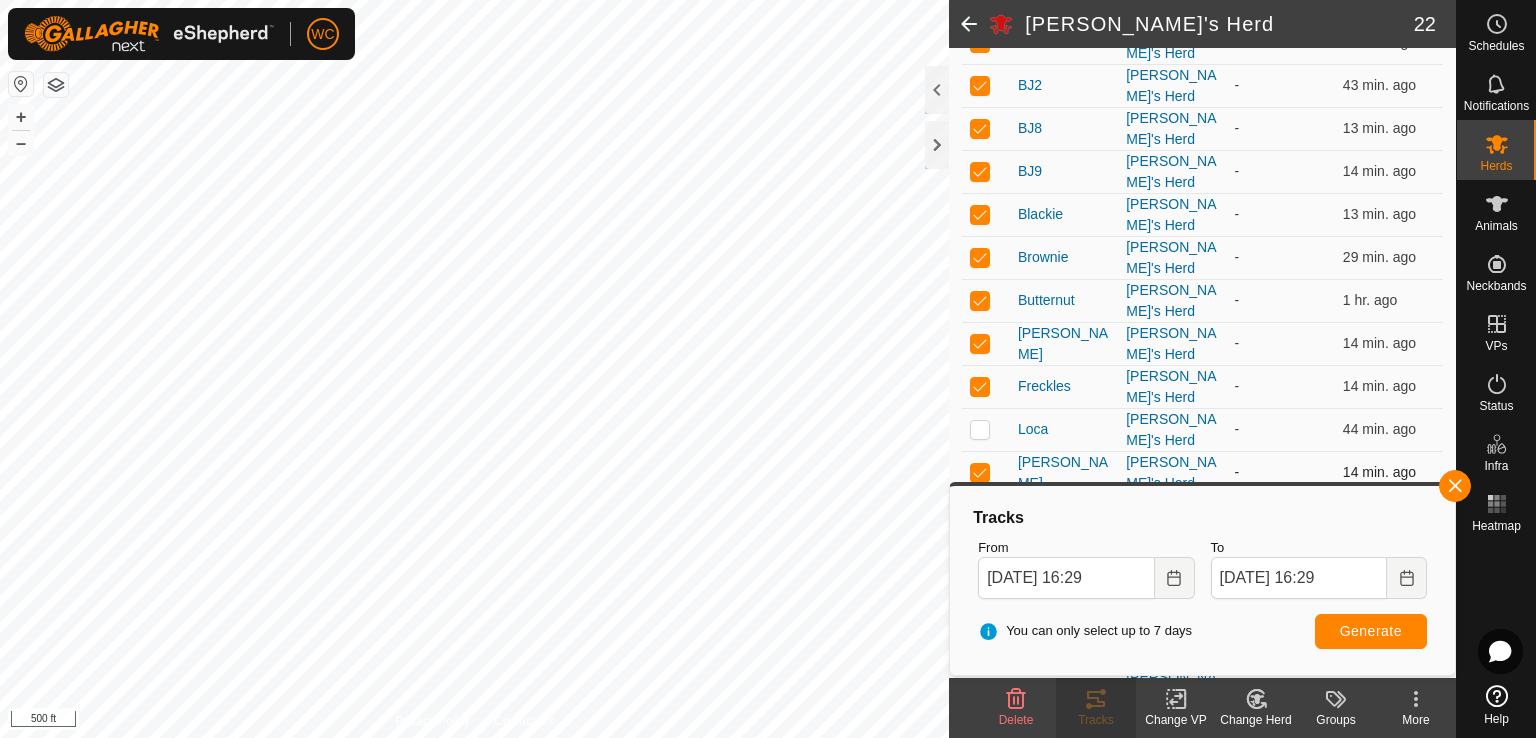 click at bounding box center (980, 472) 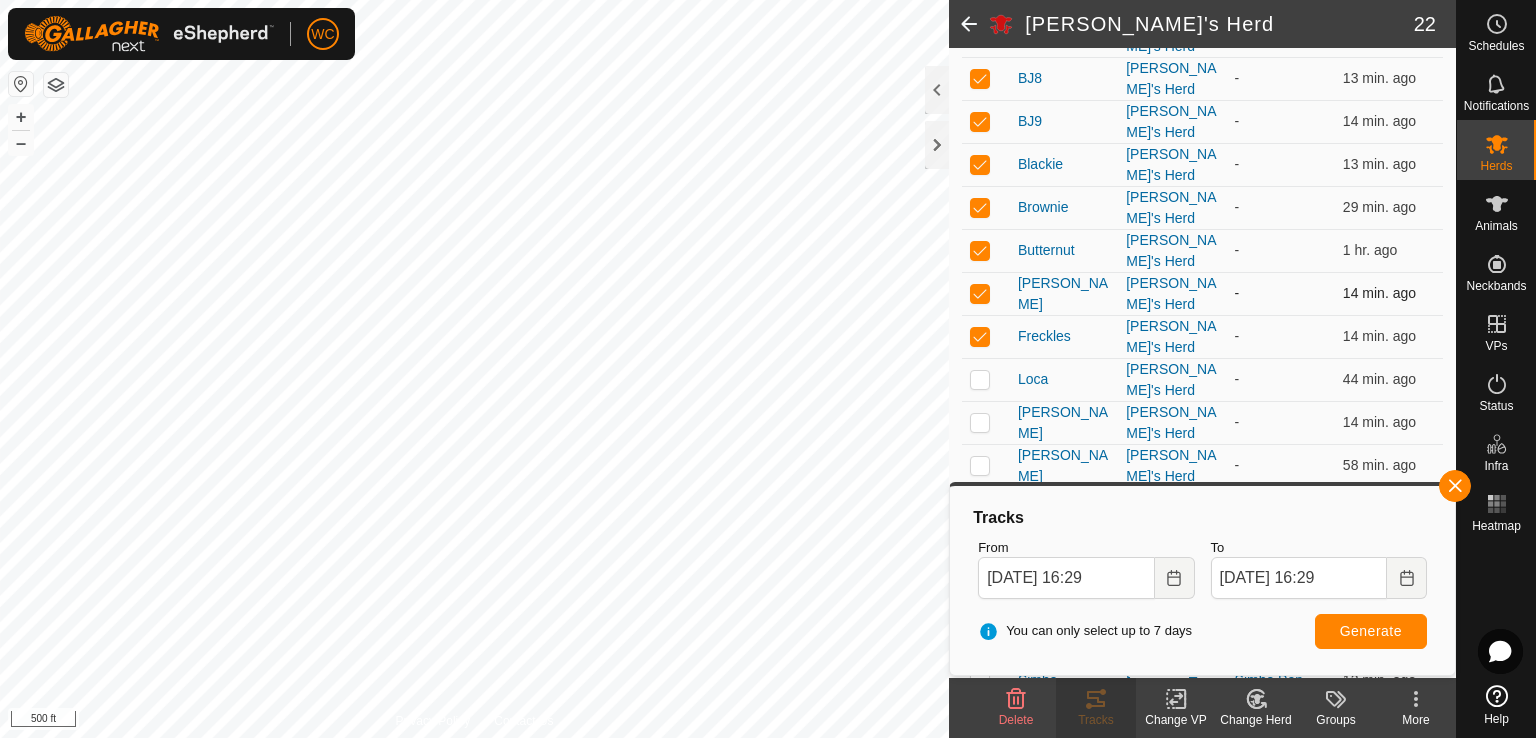 scroll, scrollTop: 523, scrollLeft: 0, axis: vertical 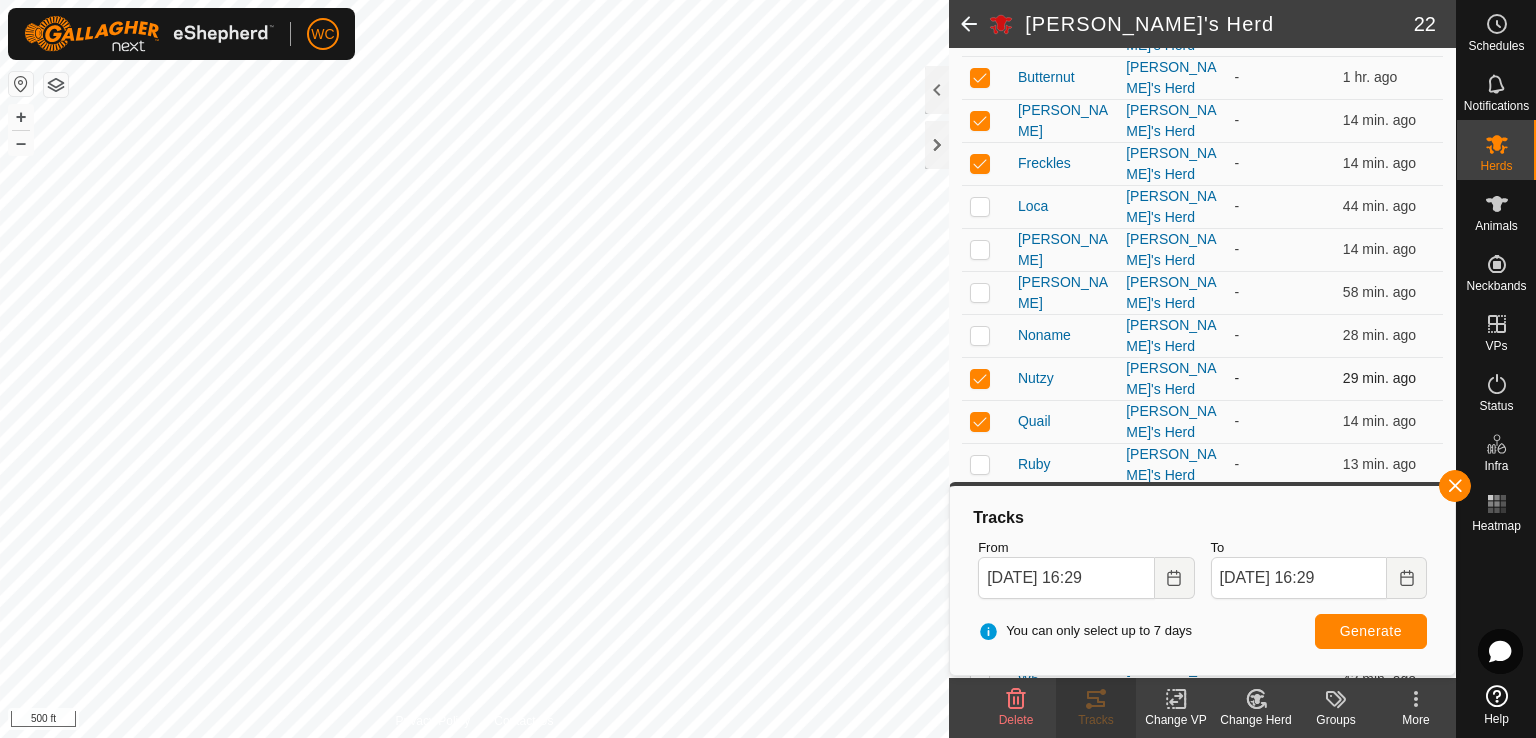 click at bounding box center [980, 378] 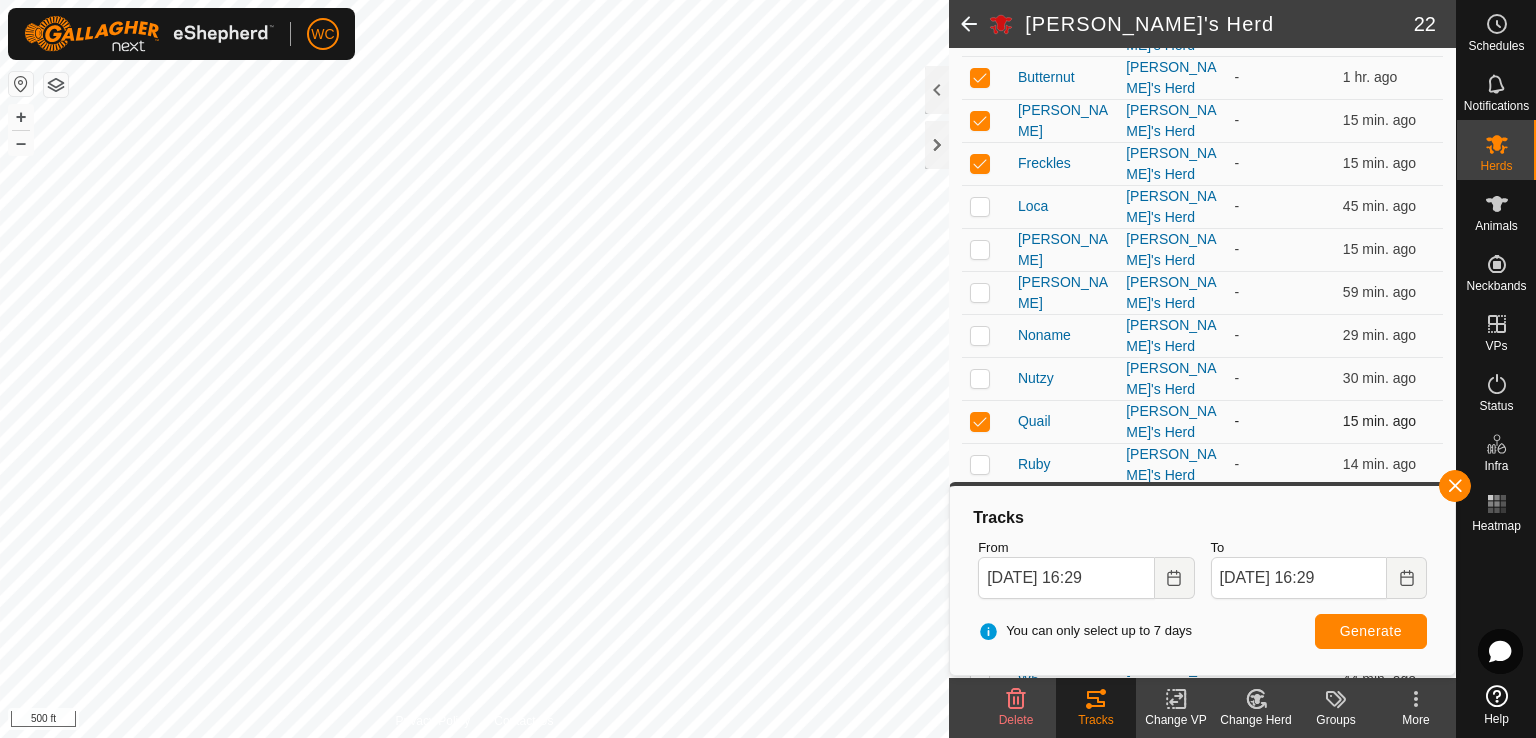 click at bounding box center [980, 421] 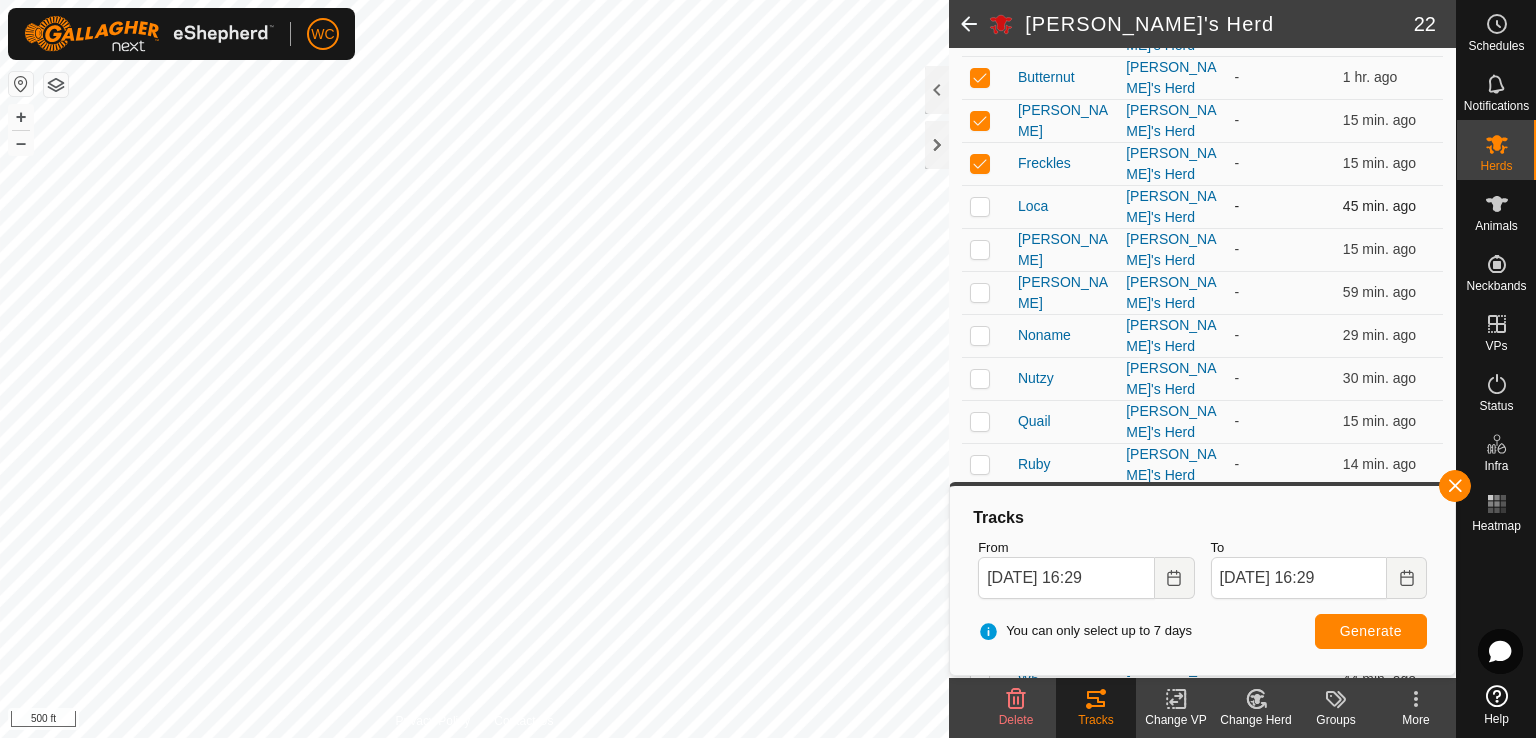 click at bounding box center (980, 206) 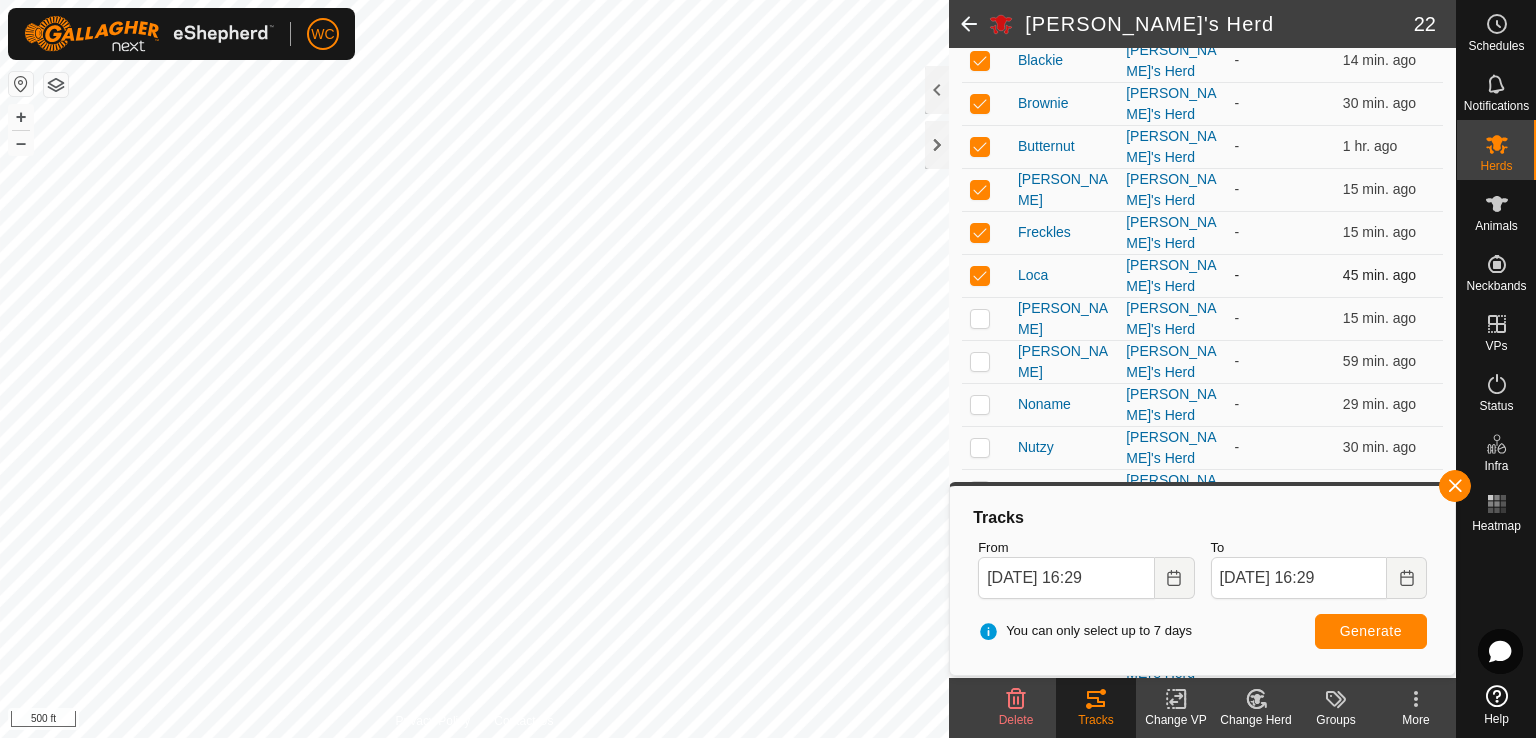 scroll, scrollTop: 523, scrollLeft: 0, axis: vertical 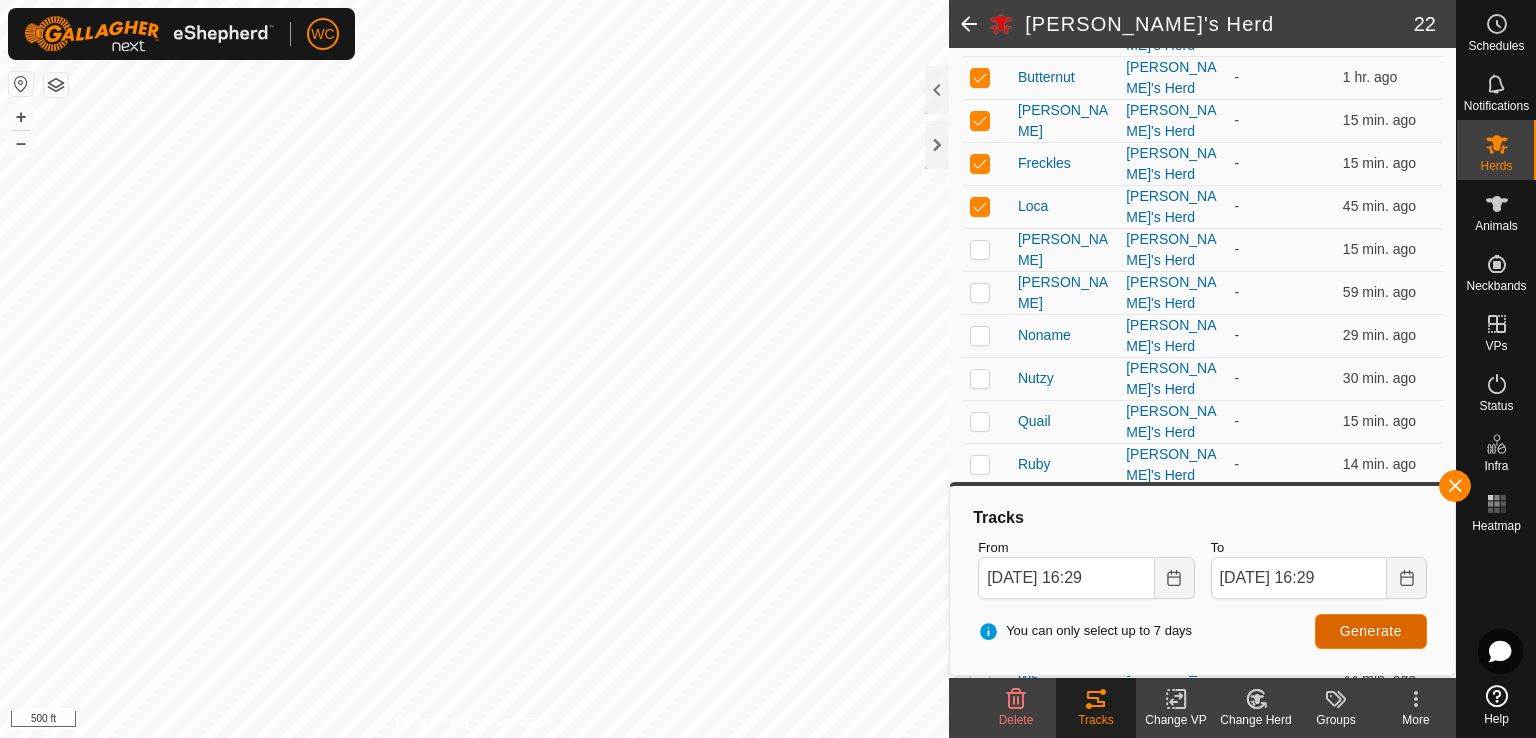 click on "Generate" at bounding box center [1371, 631] 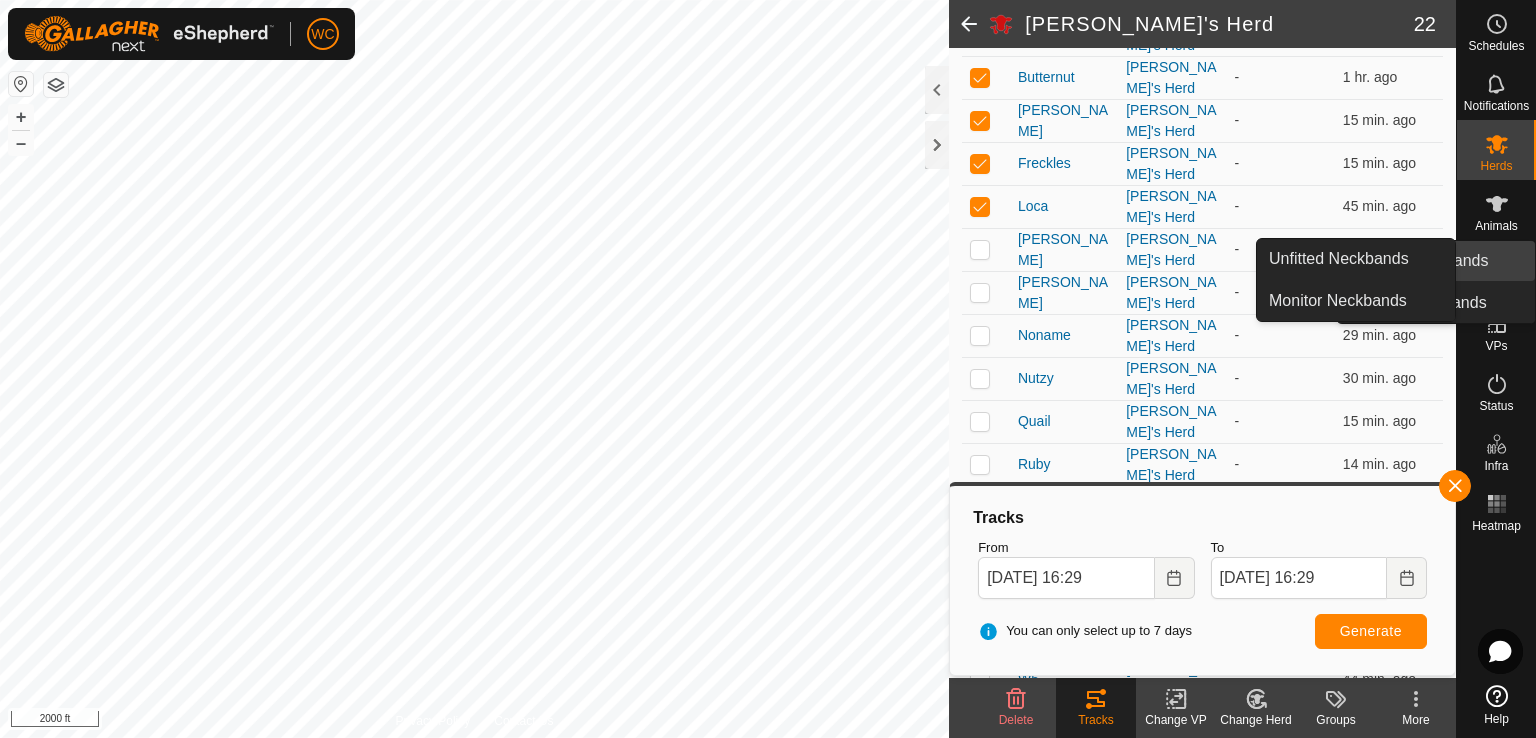 click 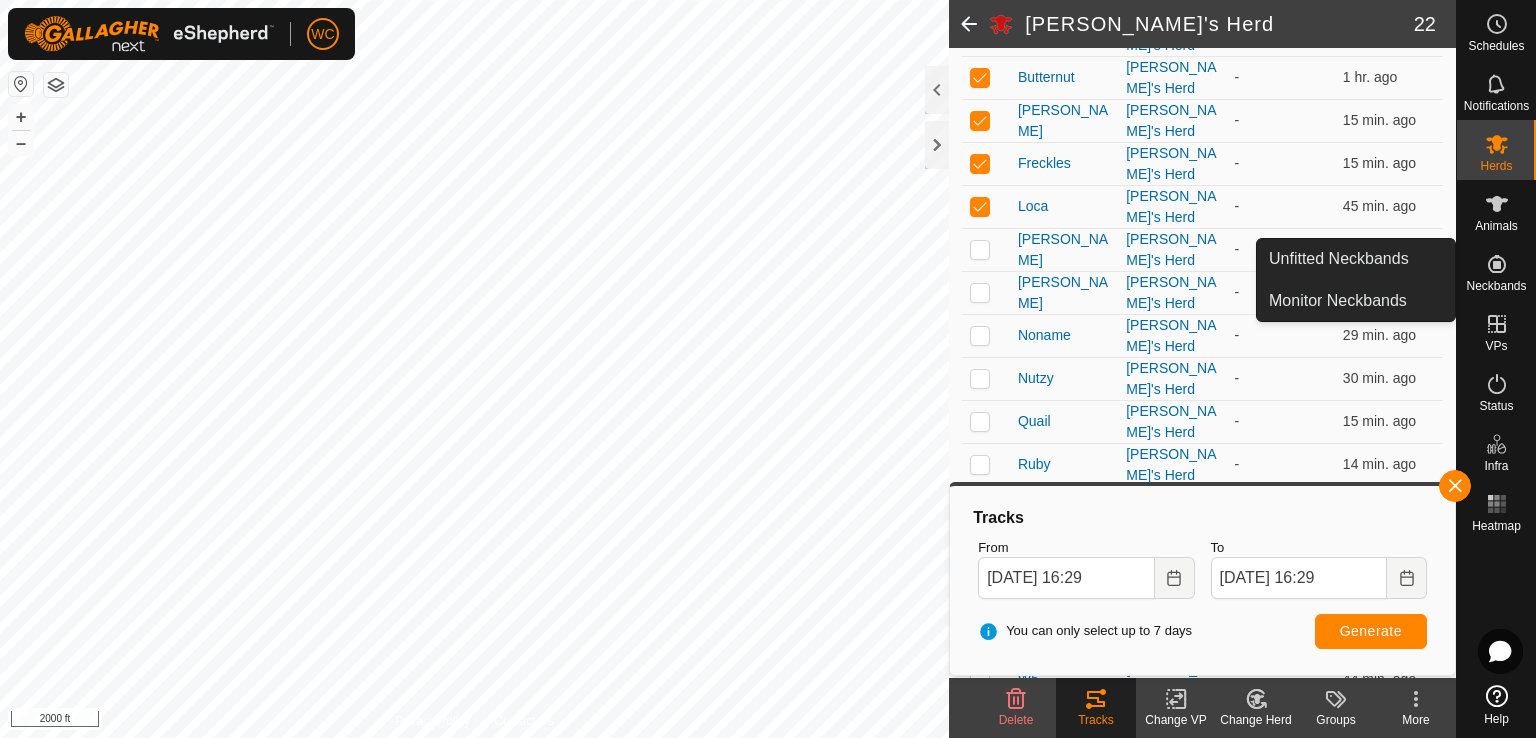 click at bounding box center (1497, 264) 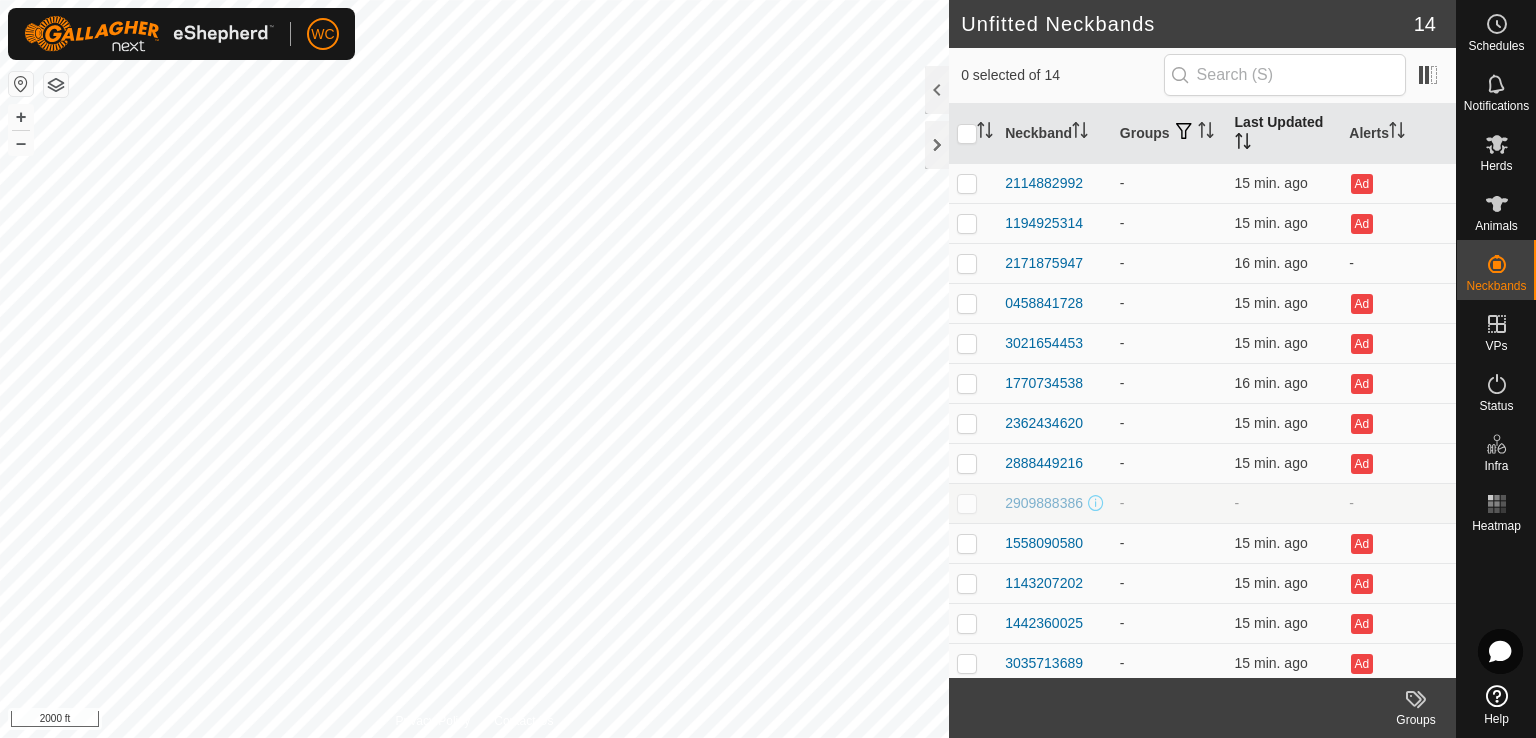 click on "Last Updated" at bounding box center (1284, 134) 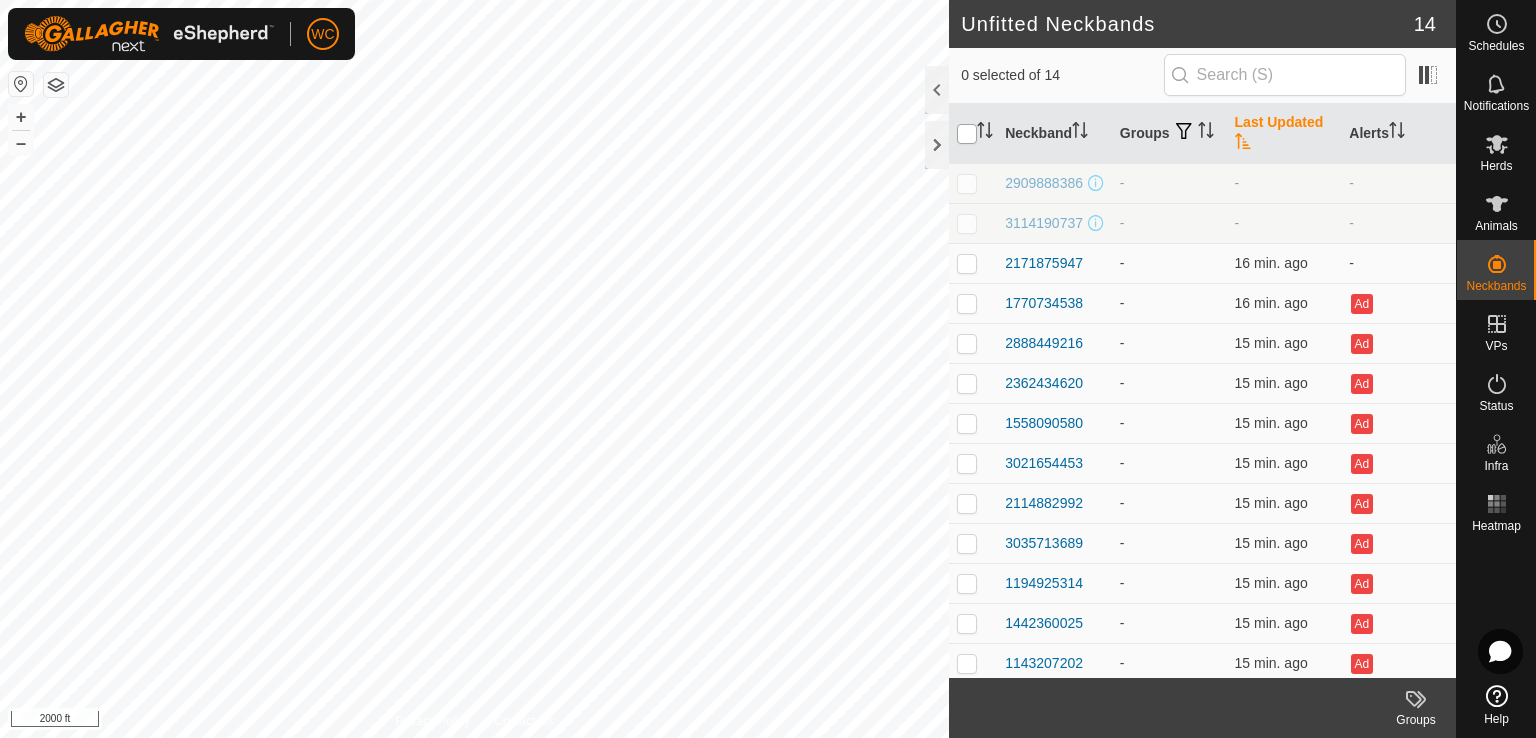 click at bounding box center [967, 134] 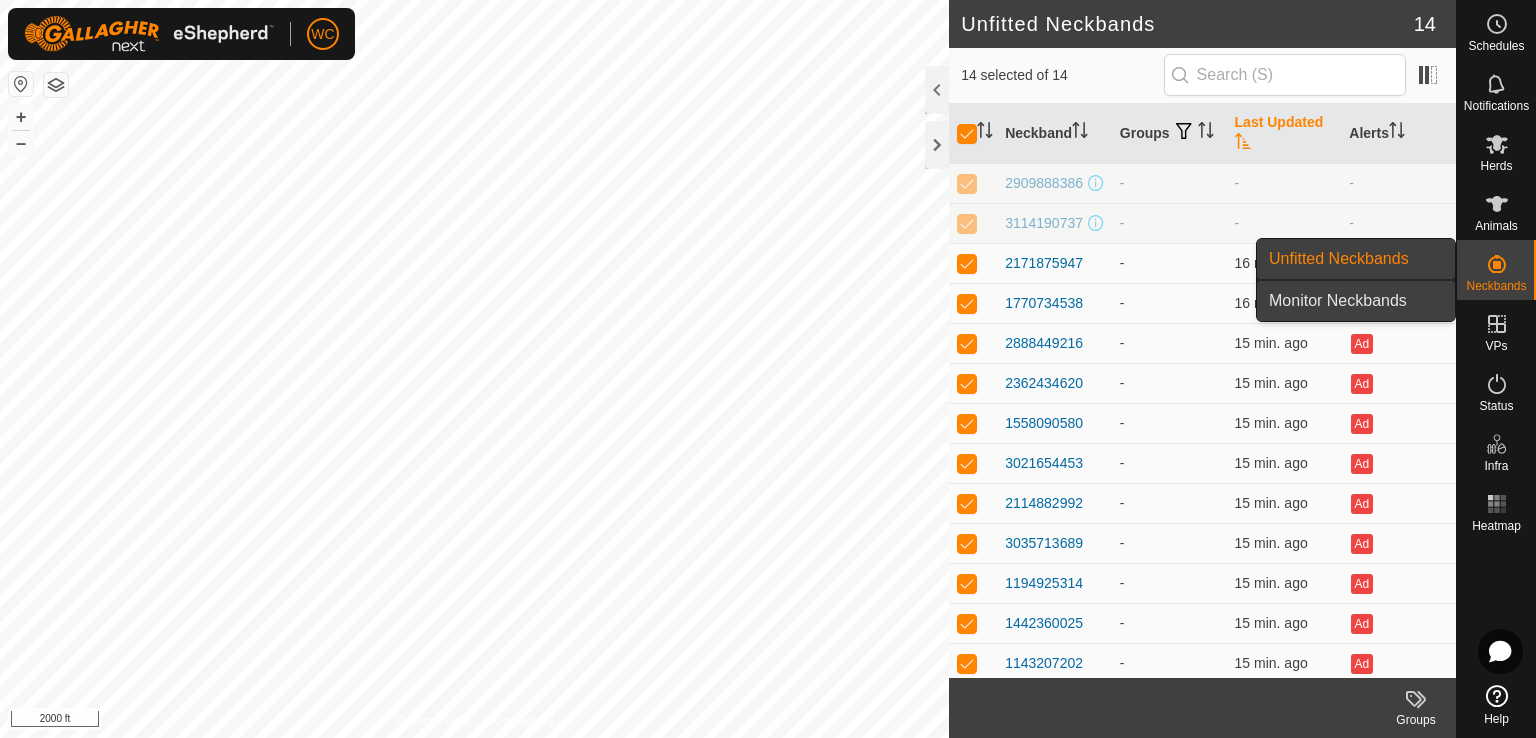 click on "Monitor Neckbands" at bounding box center (1356, 301) 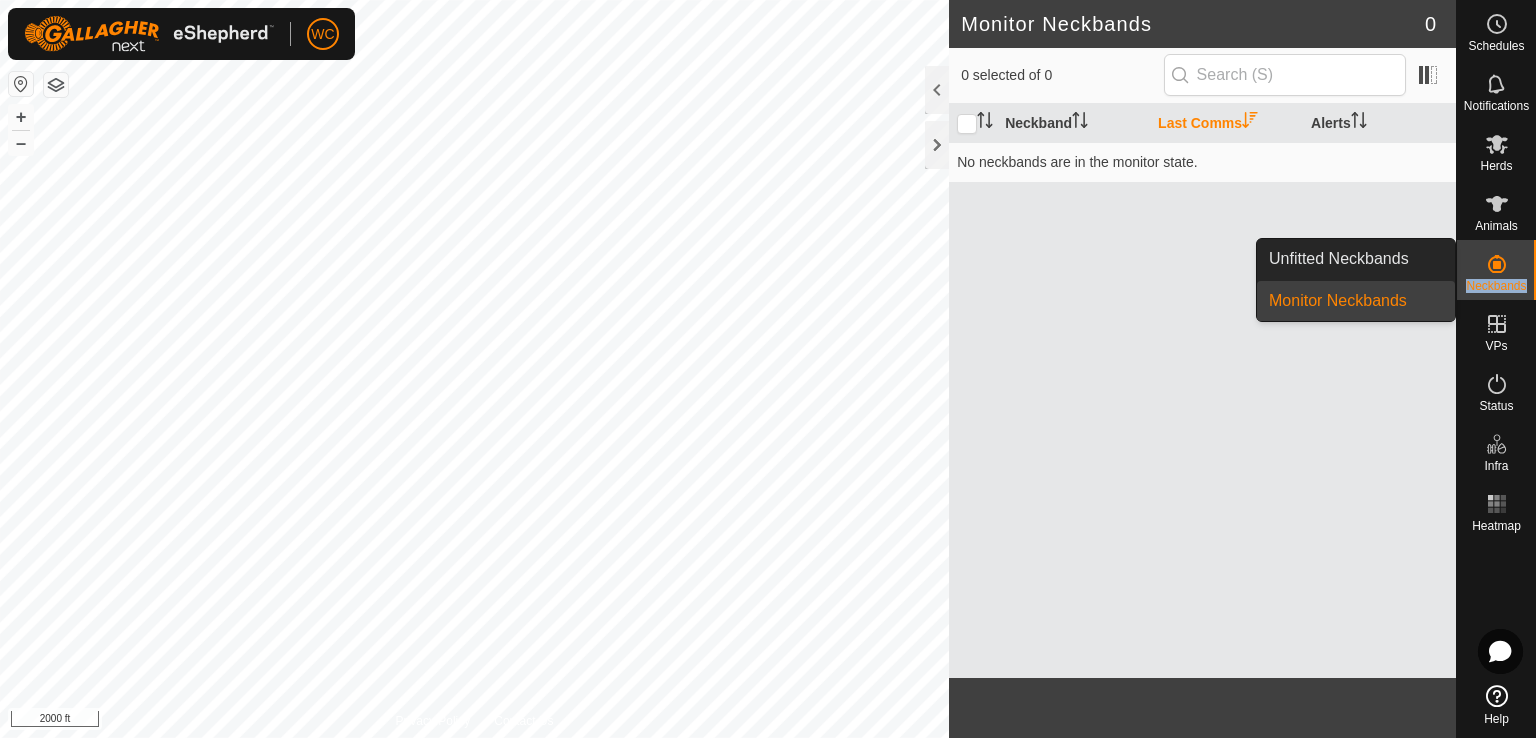 click 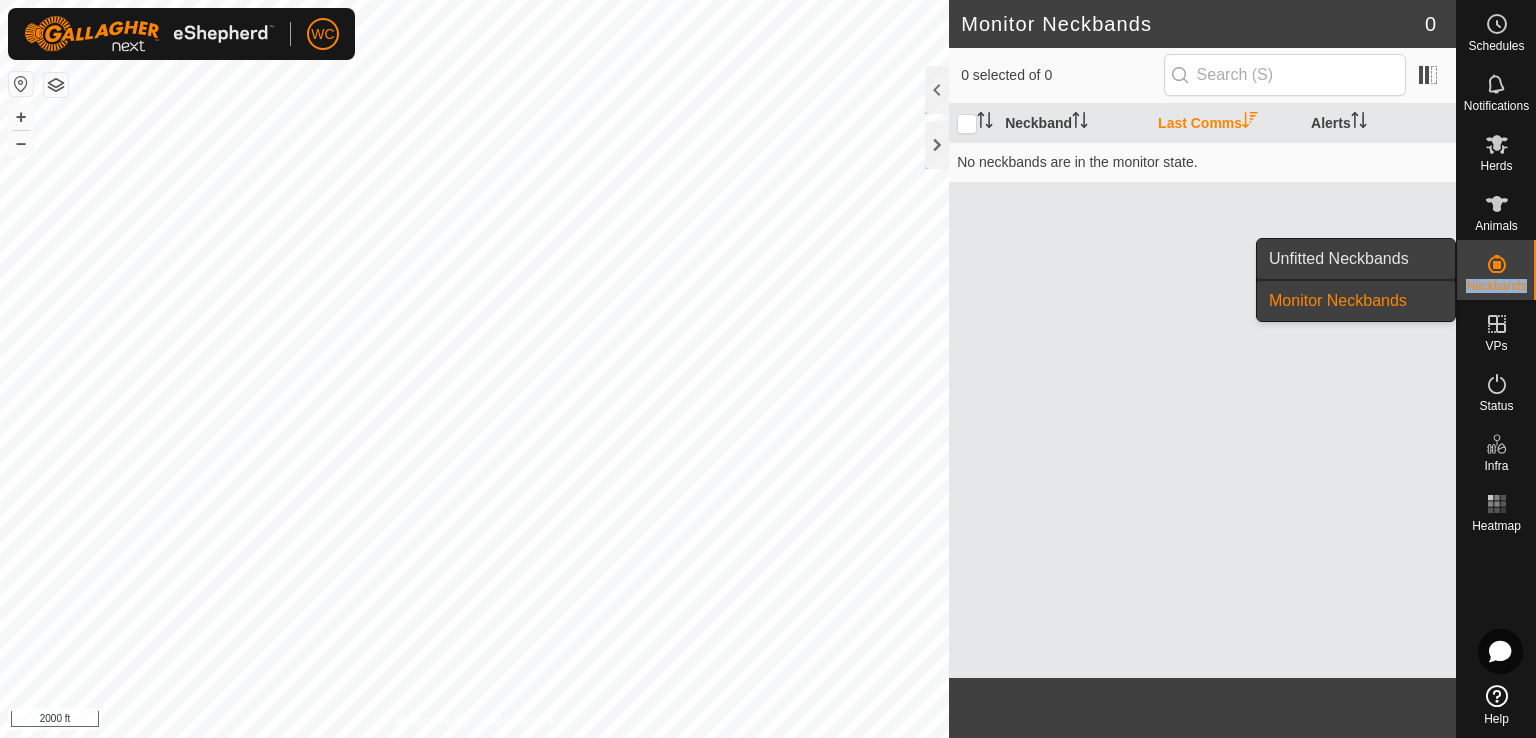 click on "Unfitted Neckbands" at bounding box center [1356, 259] 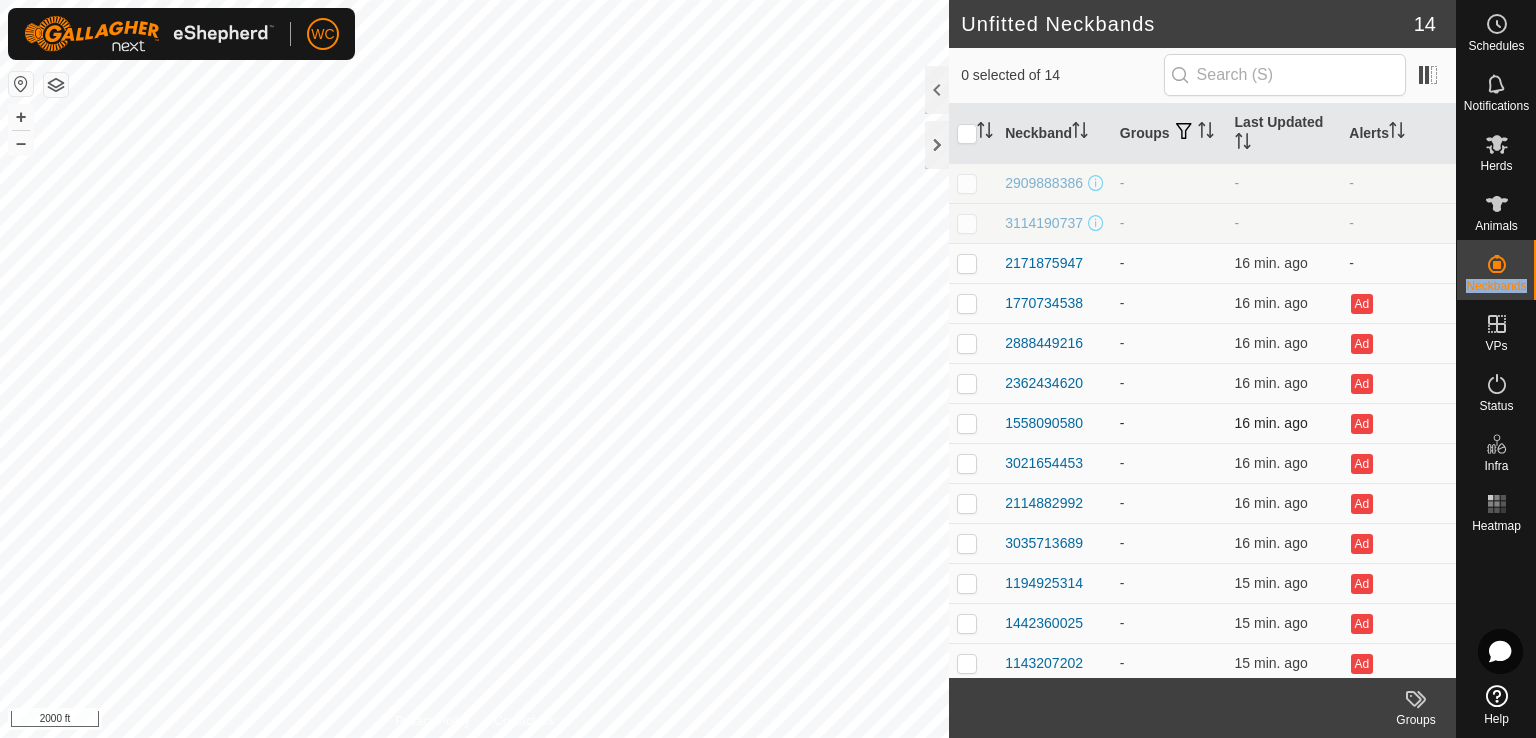 scroll, scrollTop: 0, scrollLeft: 0, axis: both 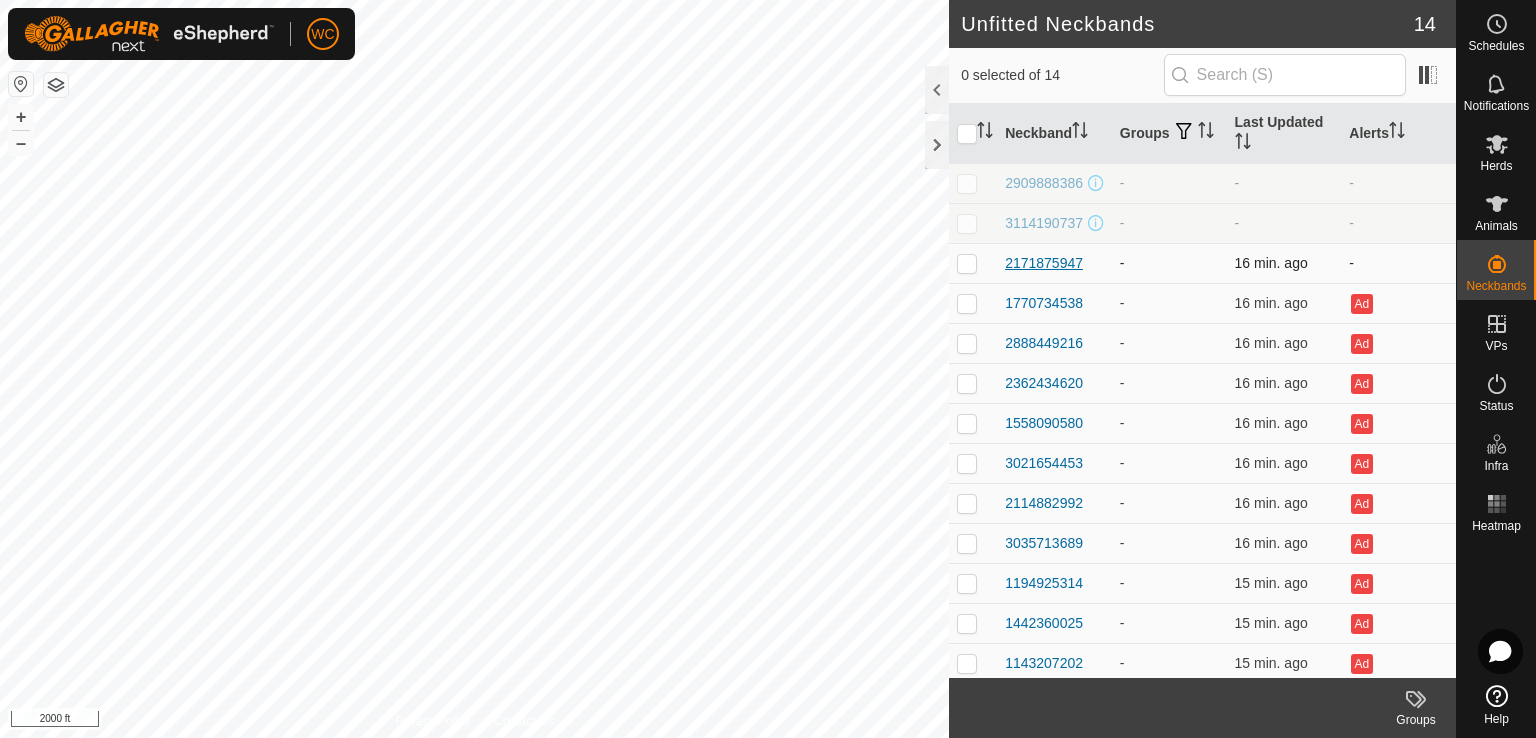 click on "2171875947" at bounding box center (1044, 263) 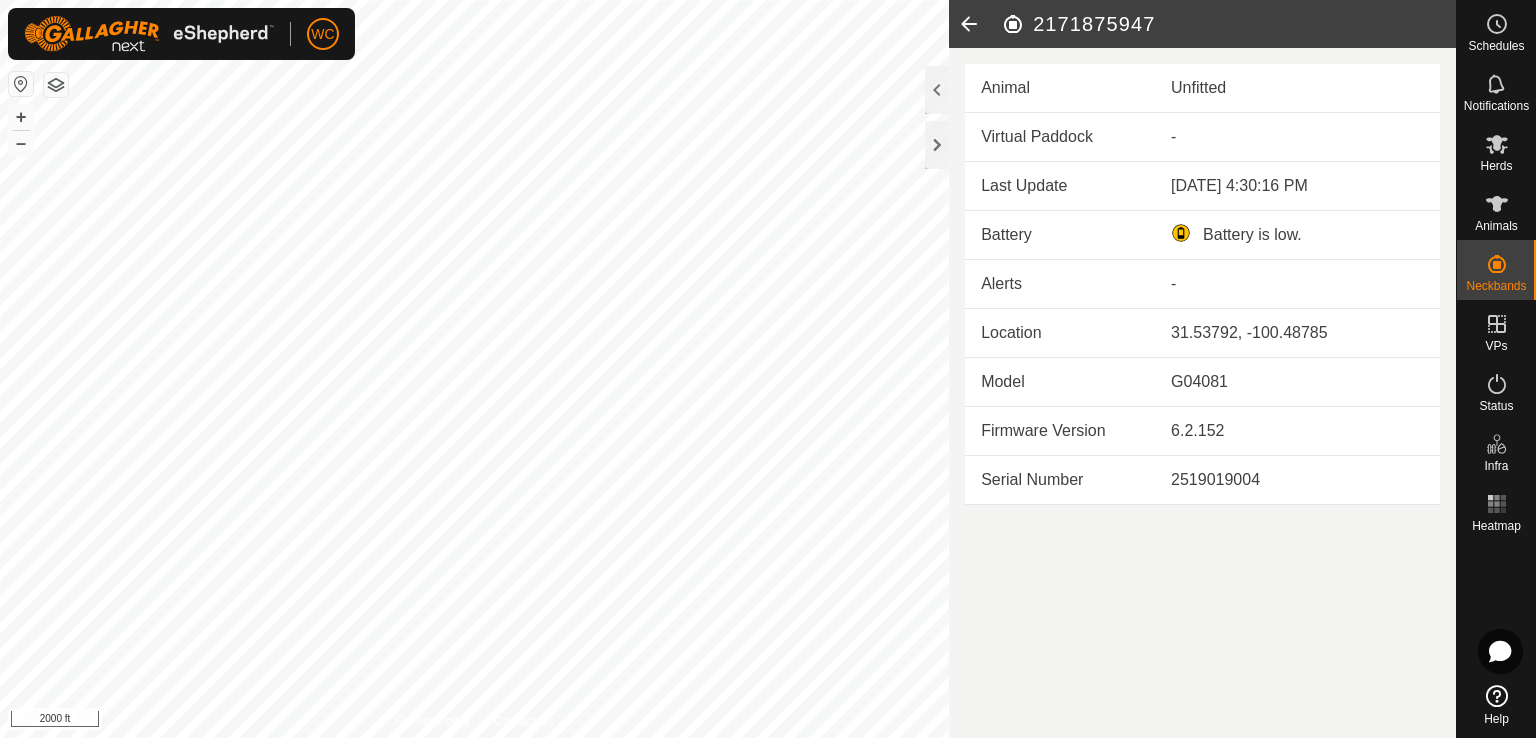 click 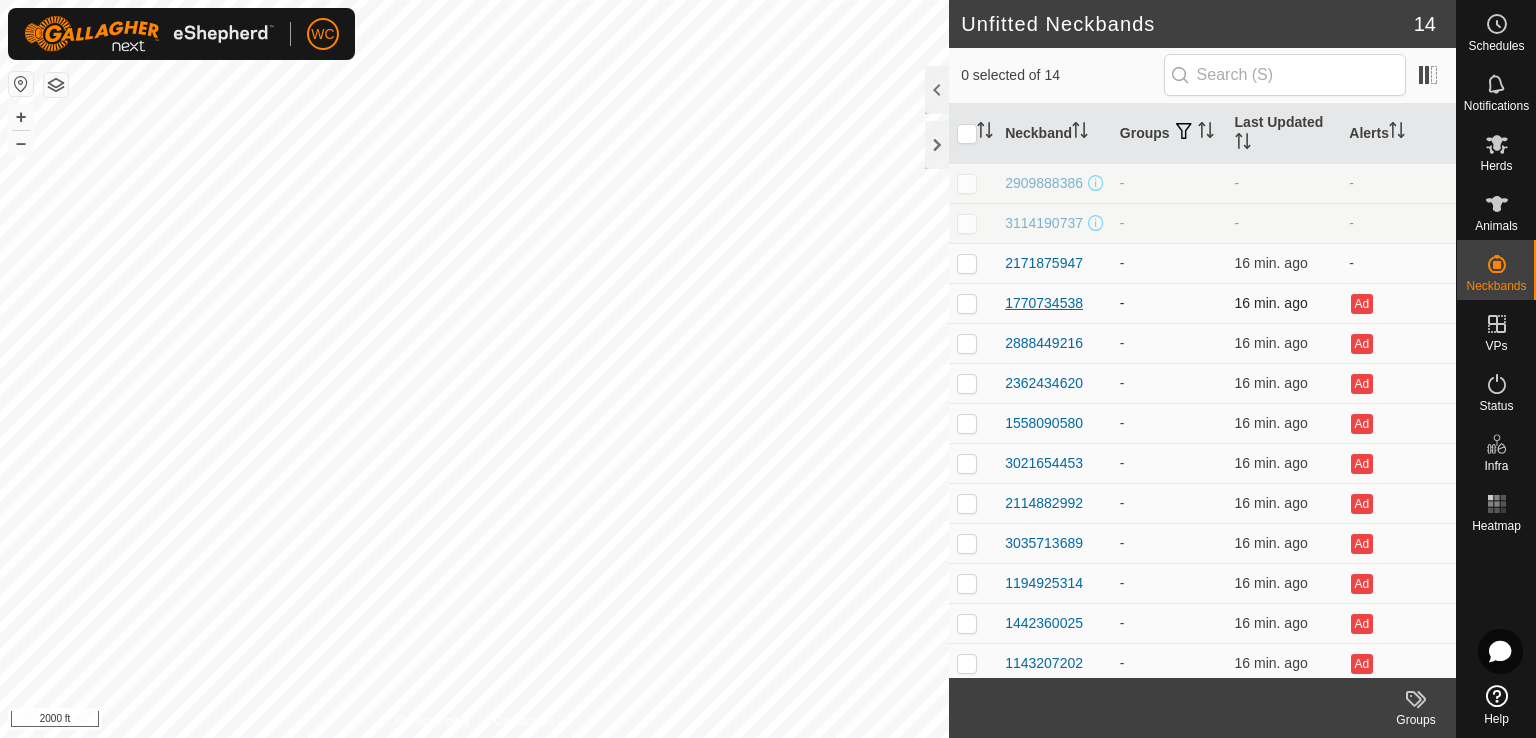 click on "1770734538" at bounding box center [1044, 303] 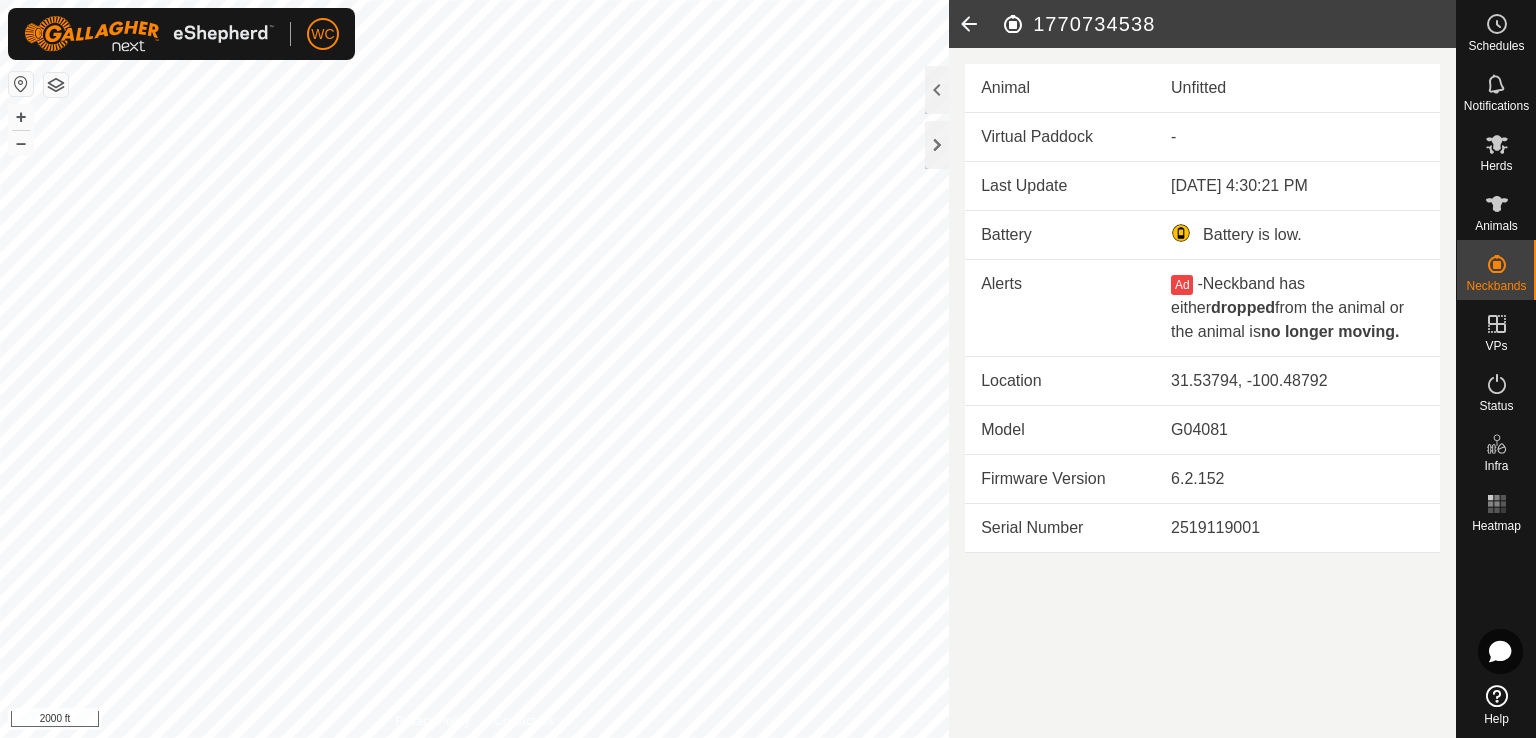 click 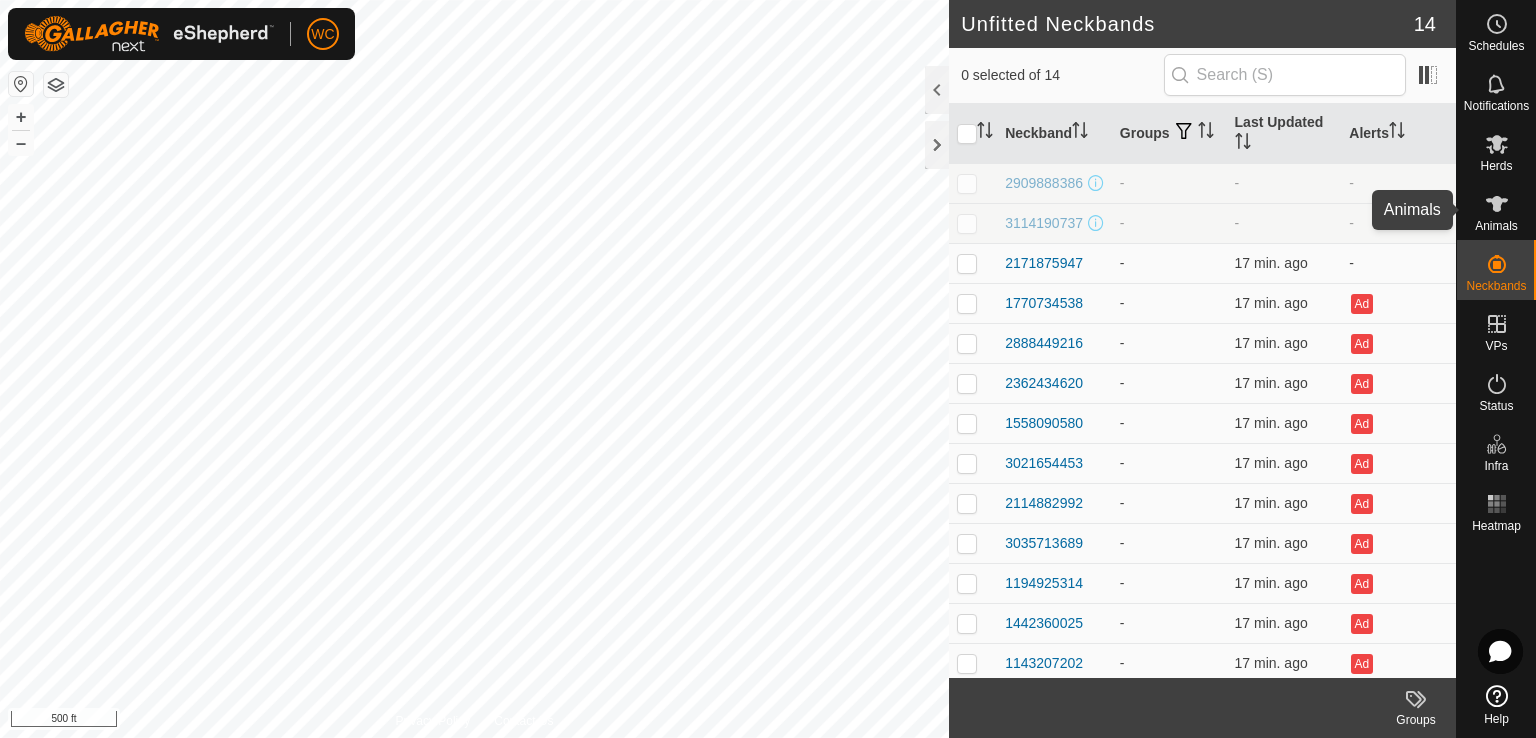 click on "Animals" at bounding box center [1496, 226] 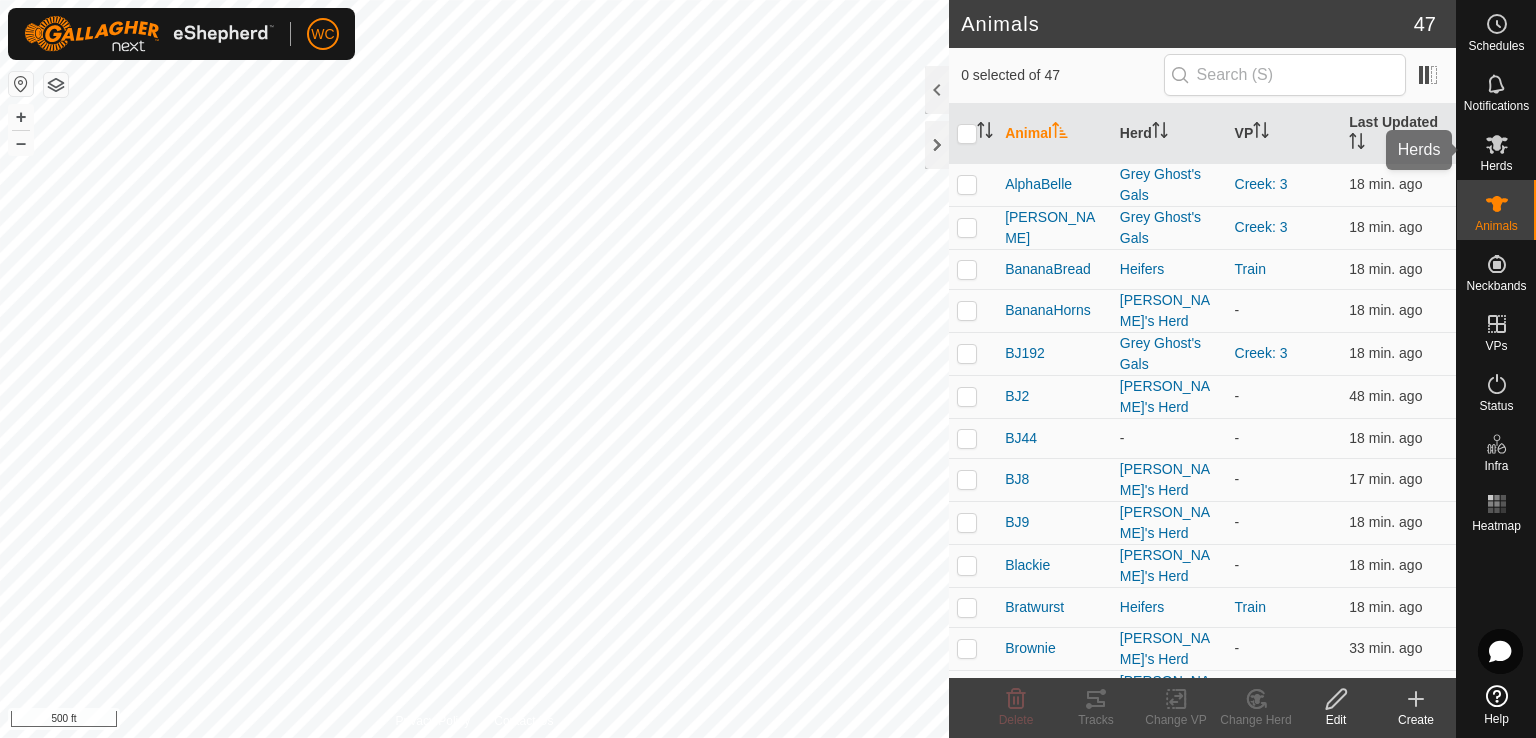 click at bounding box center (1497, 144) 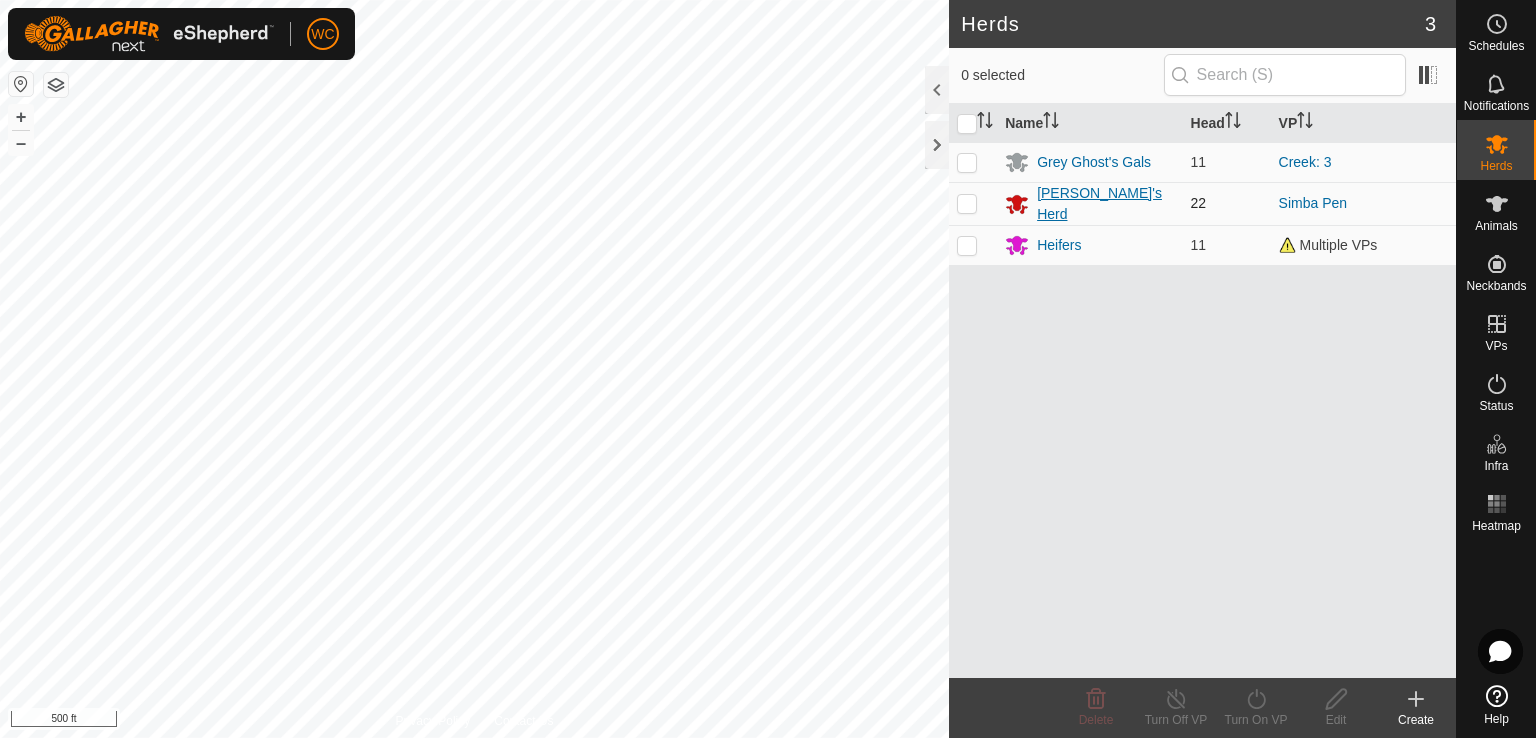 click on "[PERSON_NAME]'s Herd" at bounding box center [1105, 204] 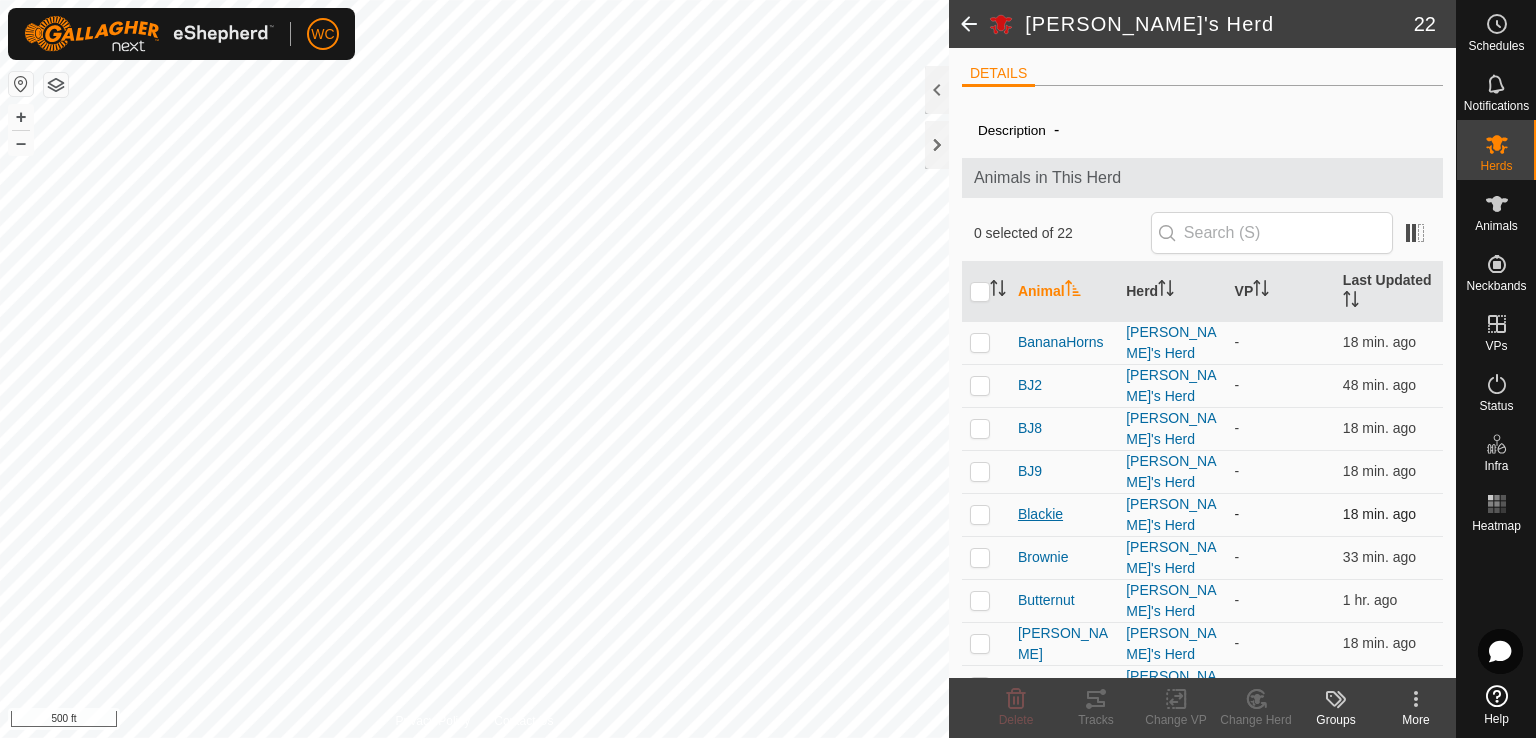 click on "Blackie" at bounding box center (1040, 514) 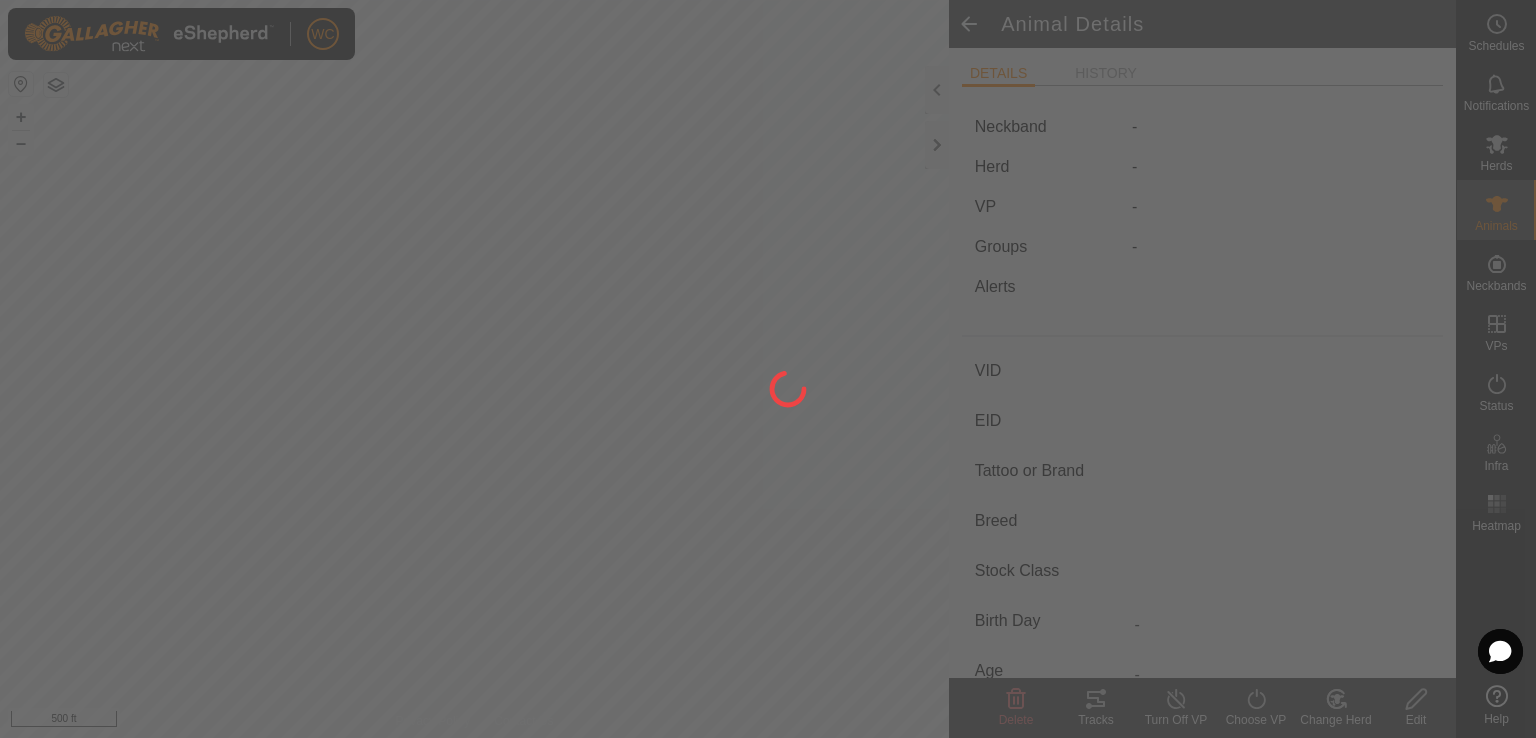 type on "Blackie" 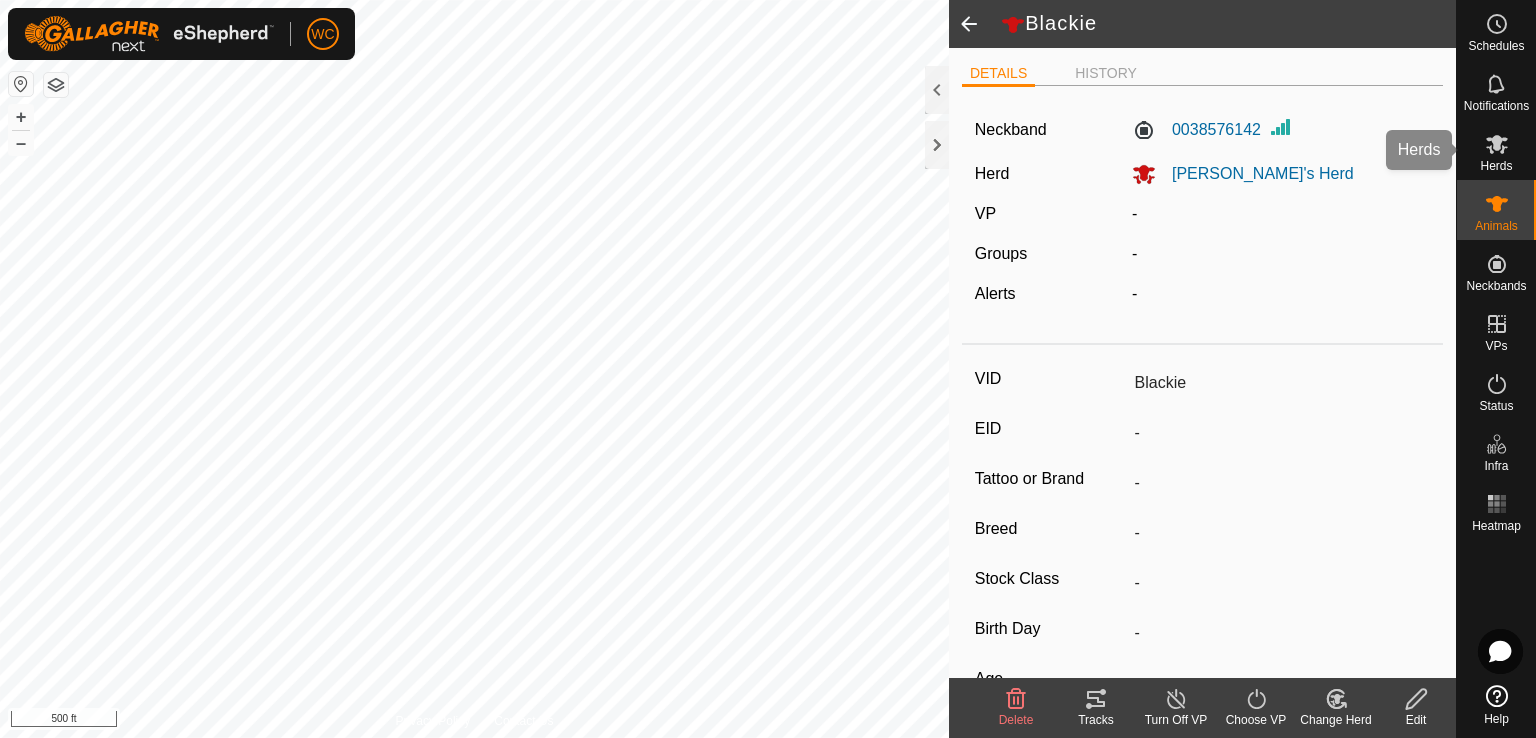 click 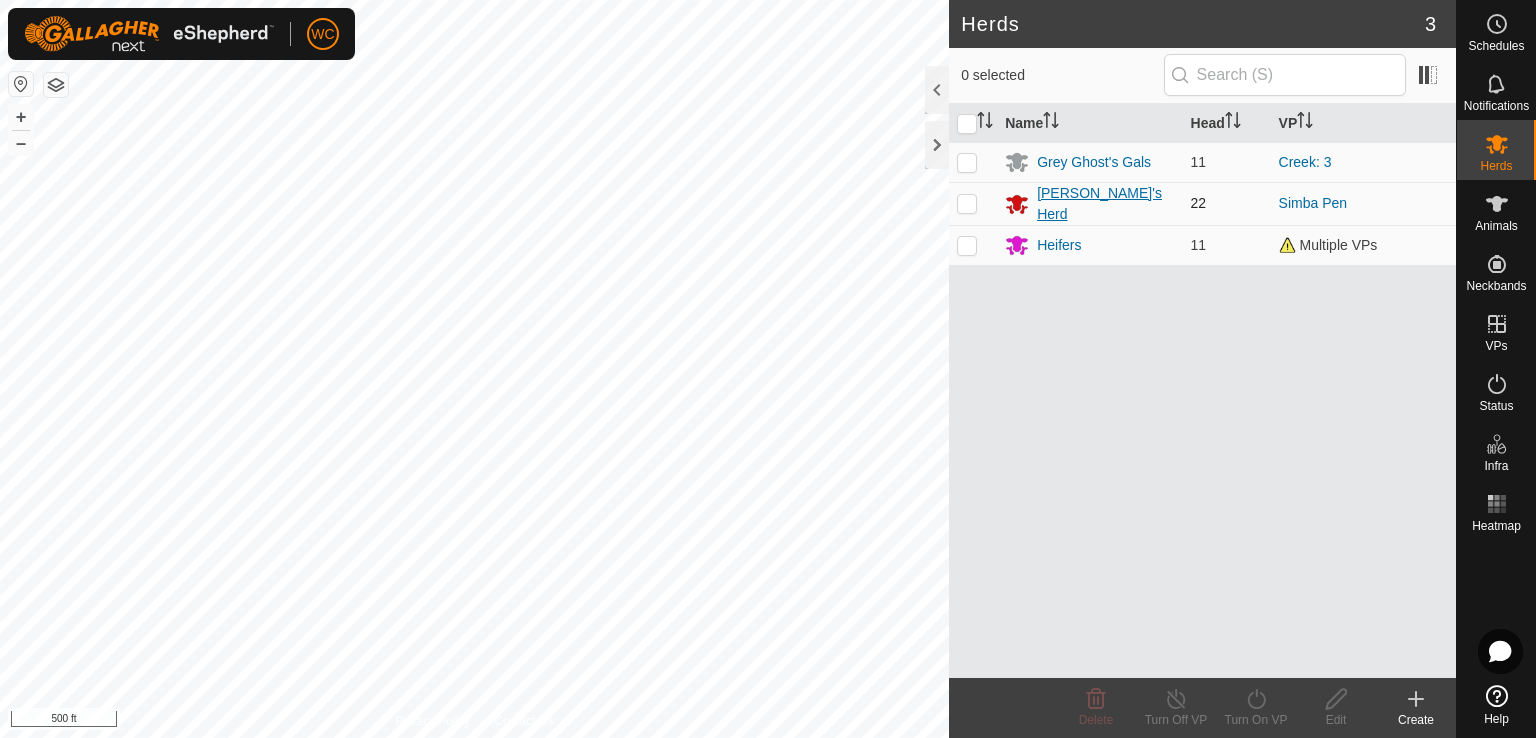 click on "[PERSON_NAME]'s Herd" at bounding box center (1105, 204) 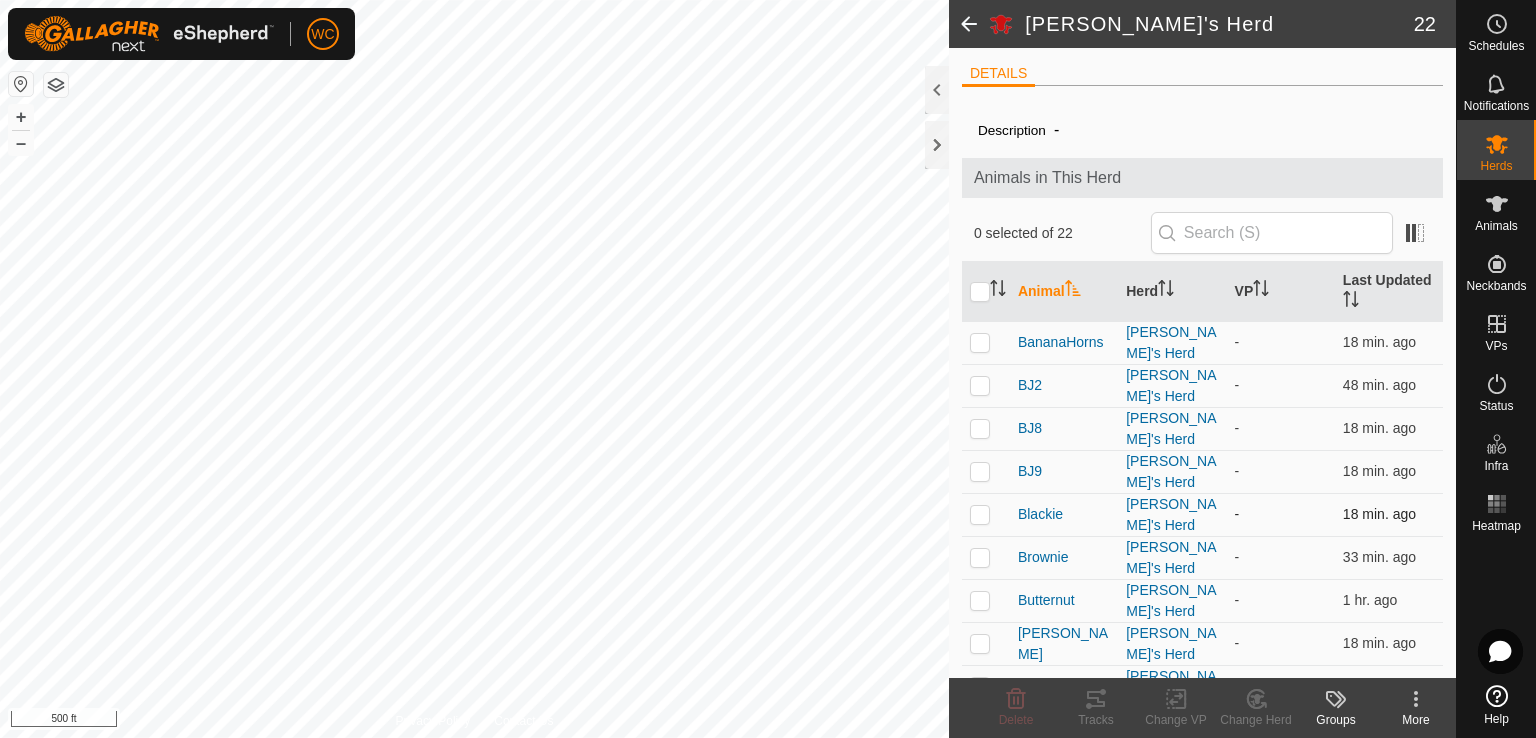 click at bounding box center (980, 514) 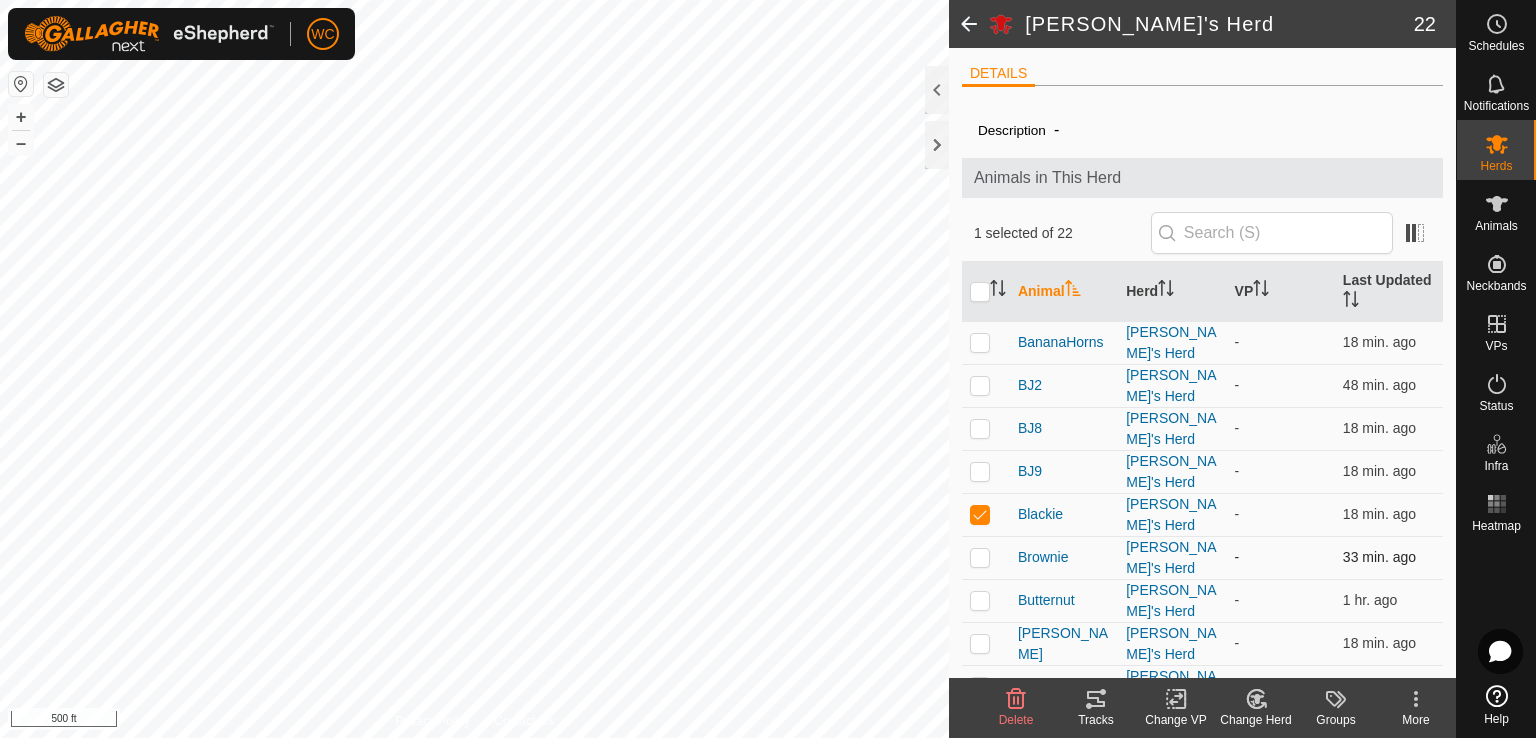 click at bounding box center [986, 557] 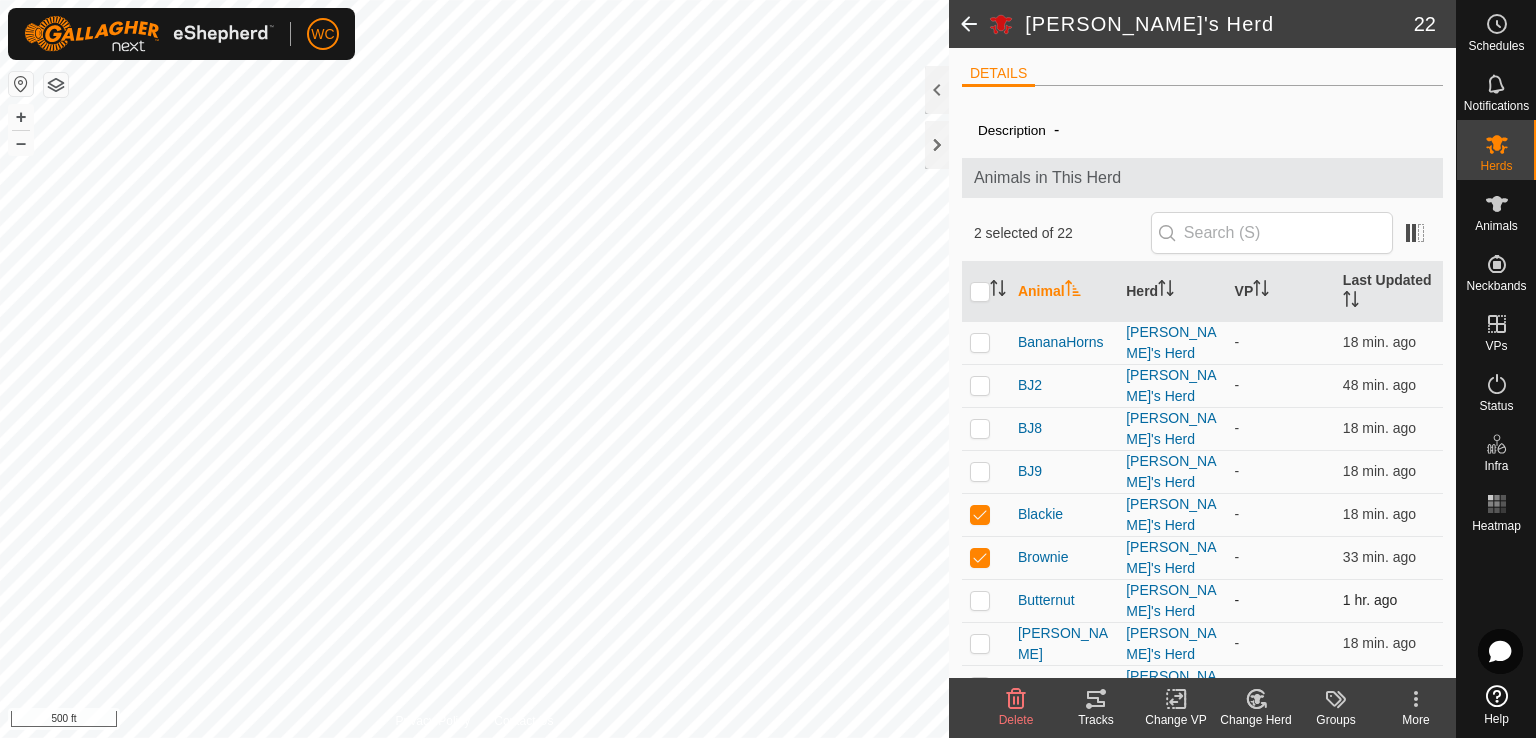 click at bounding box center (986, 600) 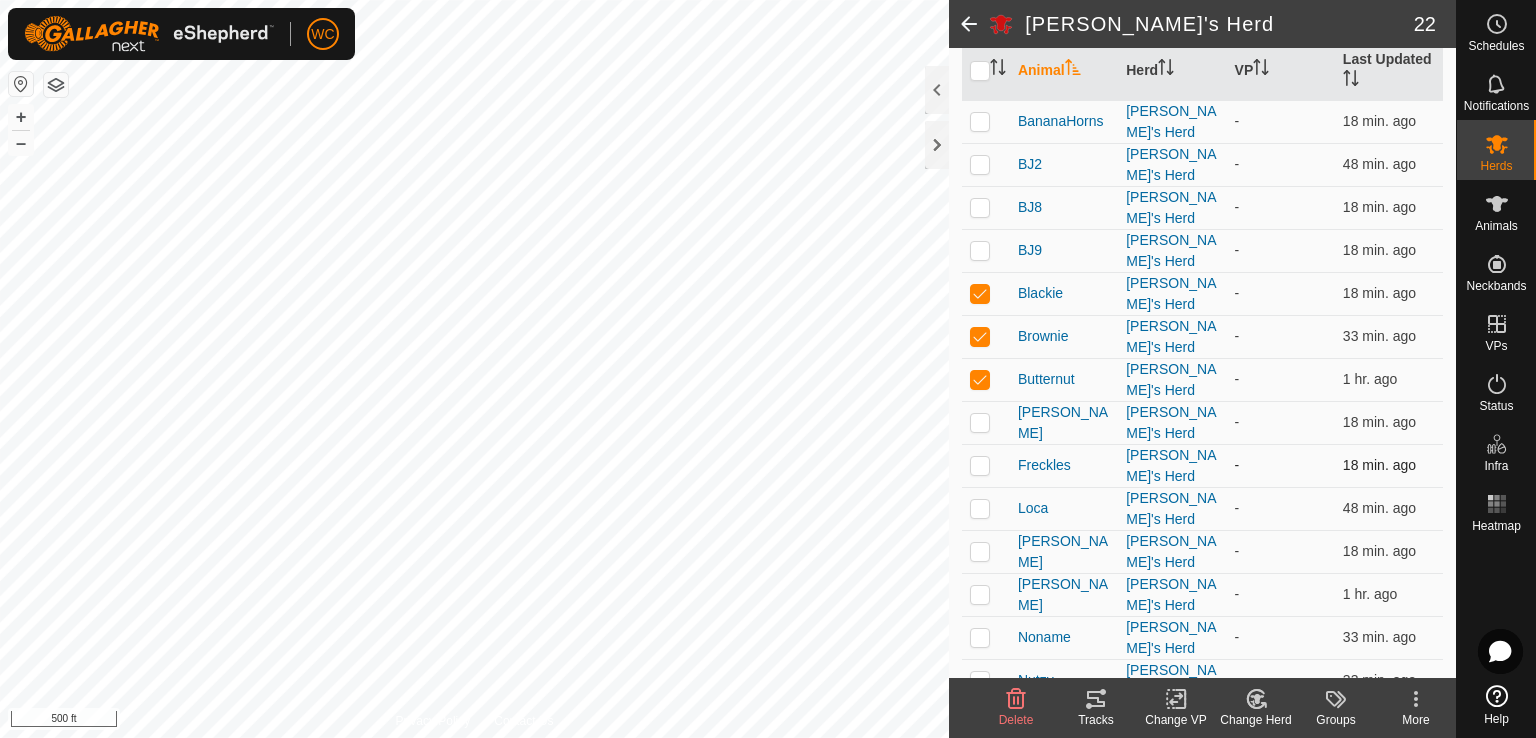 scroll, scrollTop: 245, scrollLeft: 0, axis: vertical 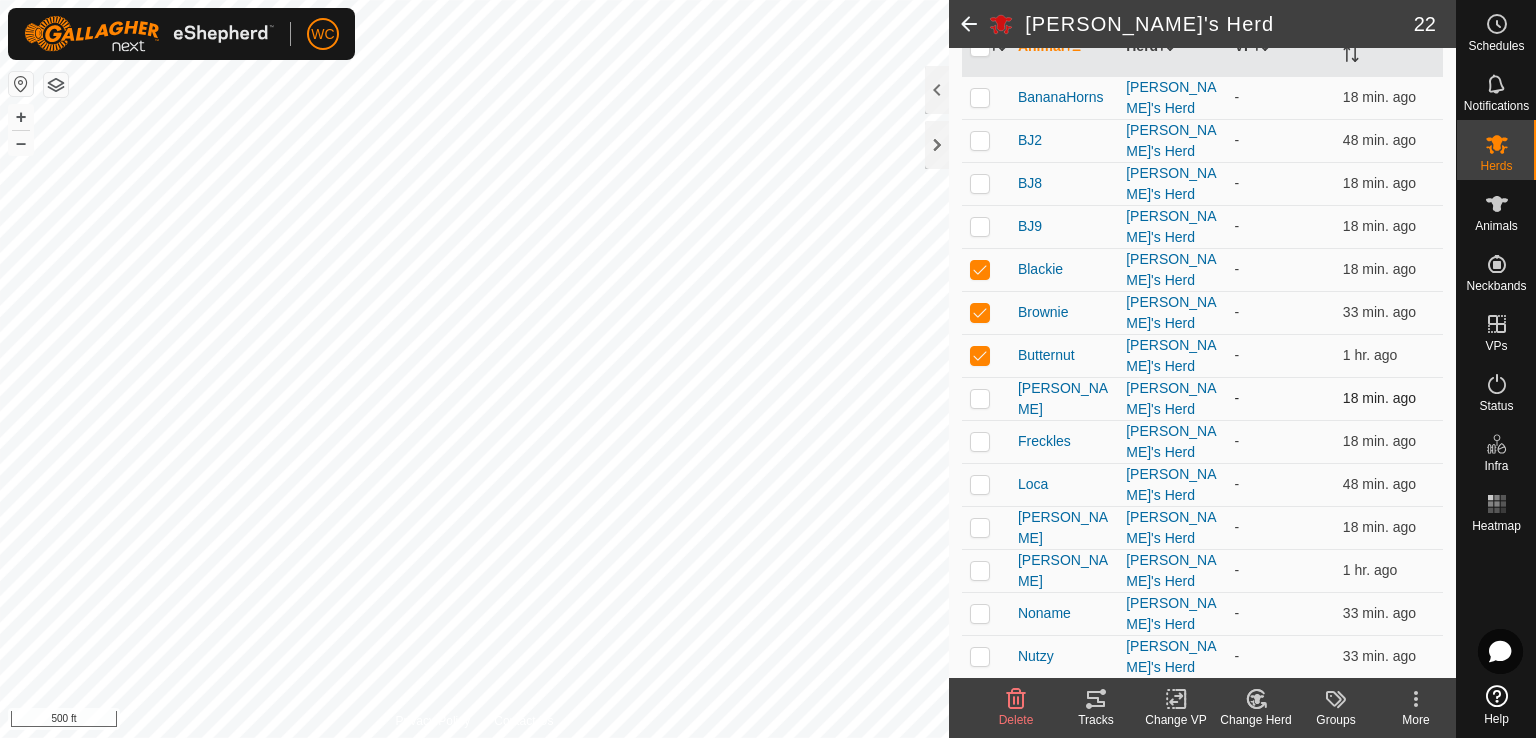 click at bounding box center [980, 398] 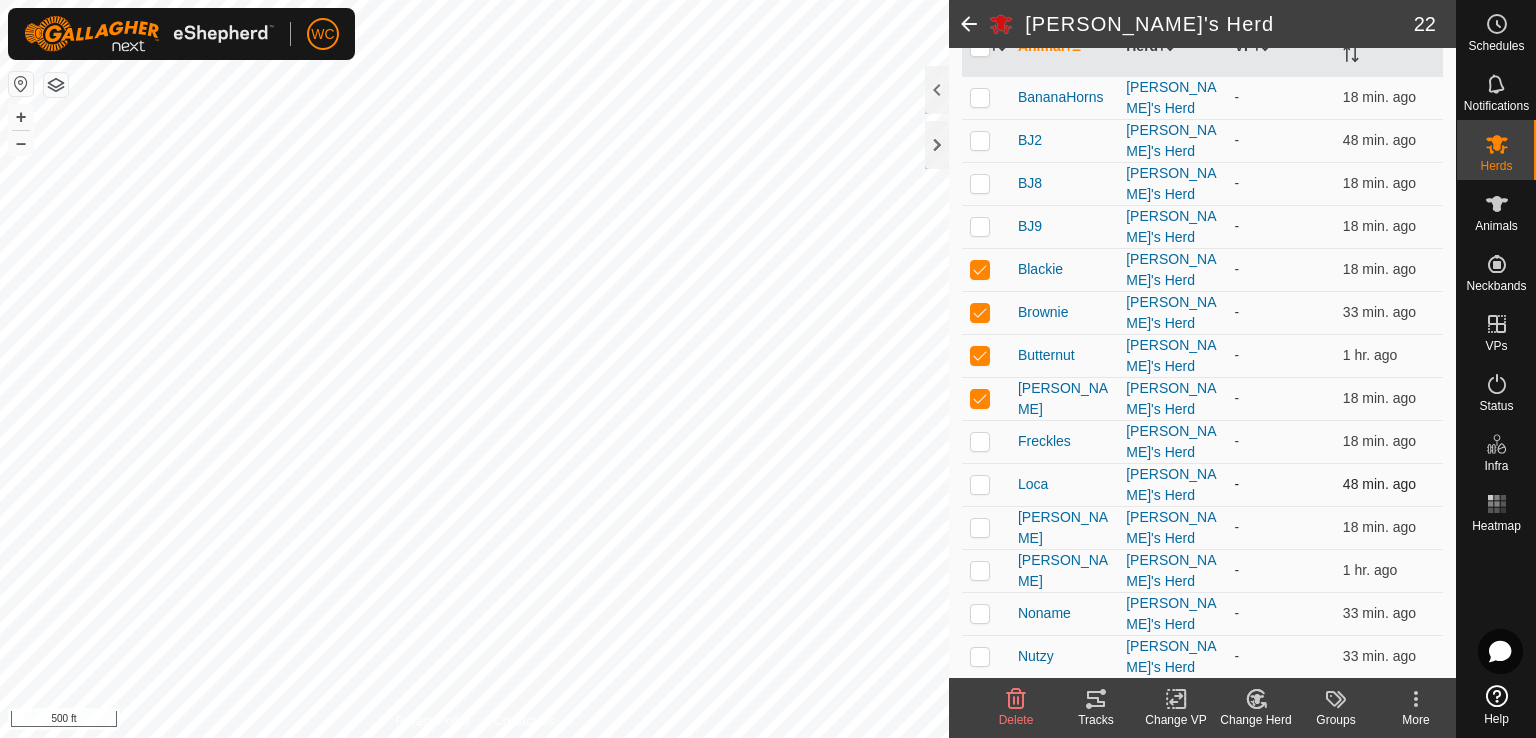 click at bounding box center (980, 484) 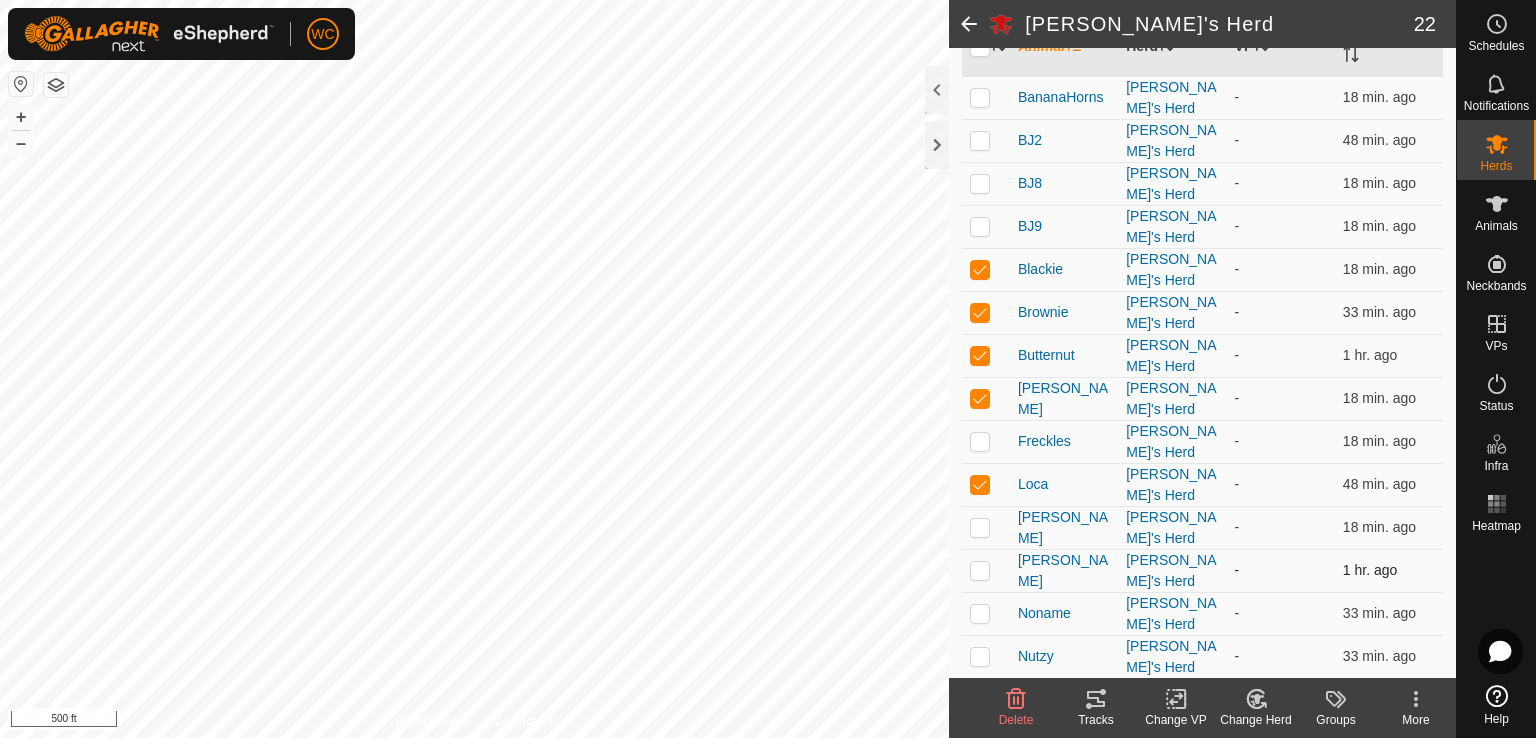 click at bounding box center (980, 570) 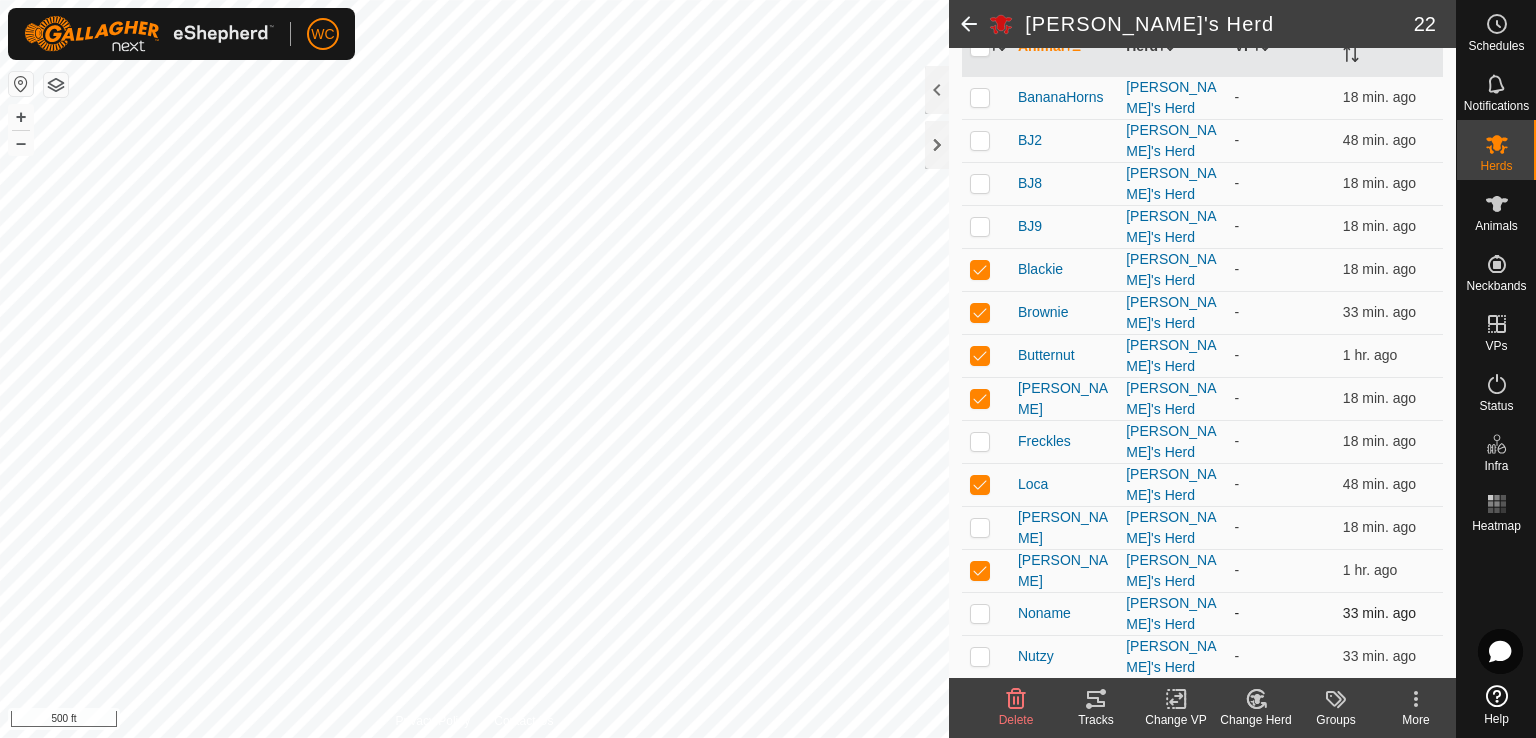 click at bounding box center [980, 613] 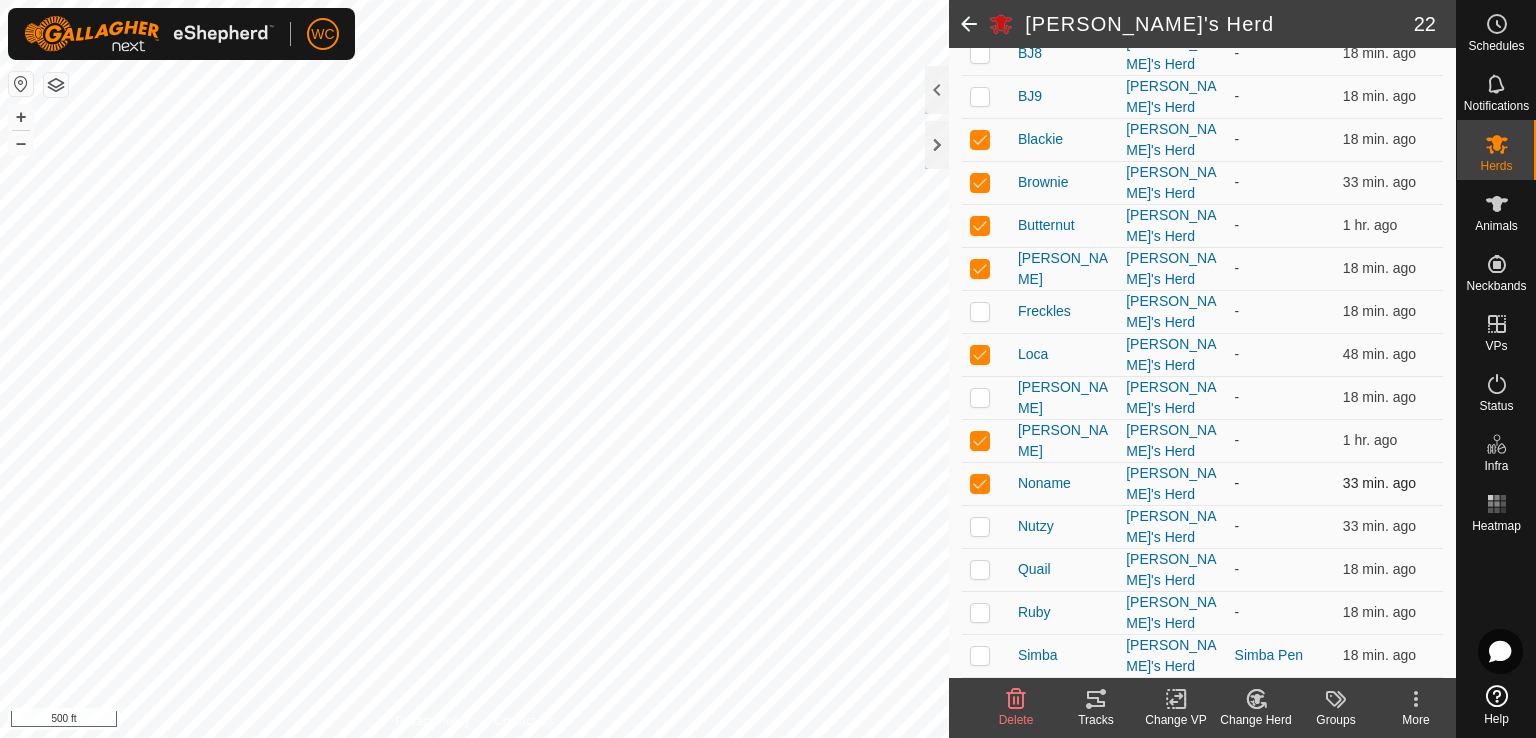 scroll, scrollTop: 376, scrollLeft: 0, axis: vertical 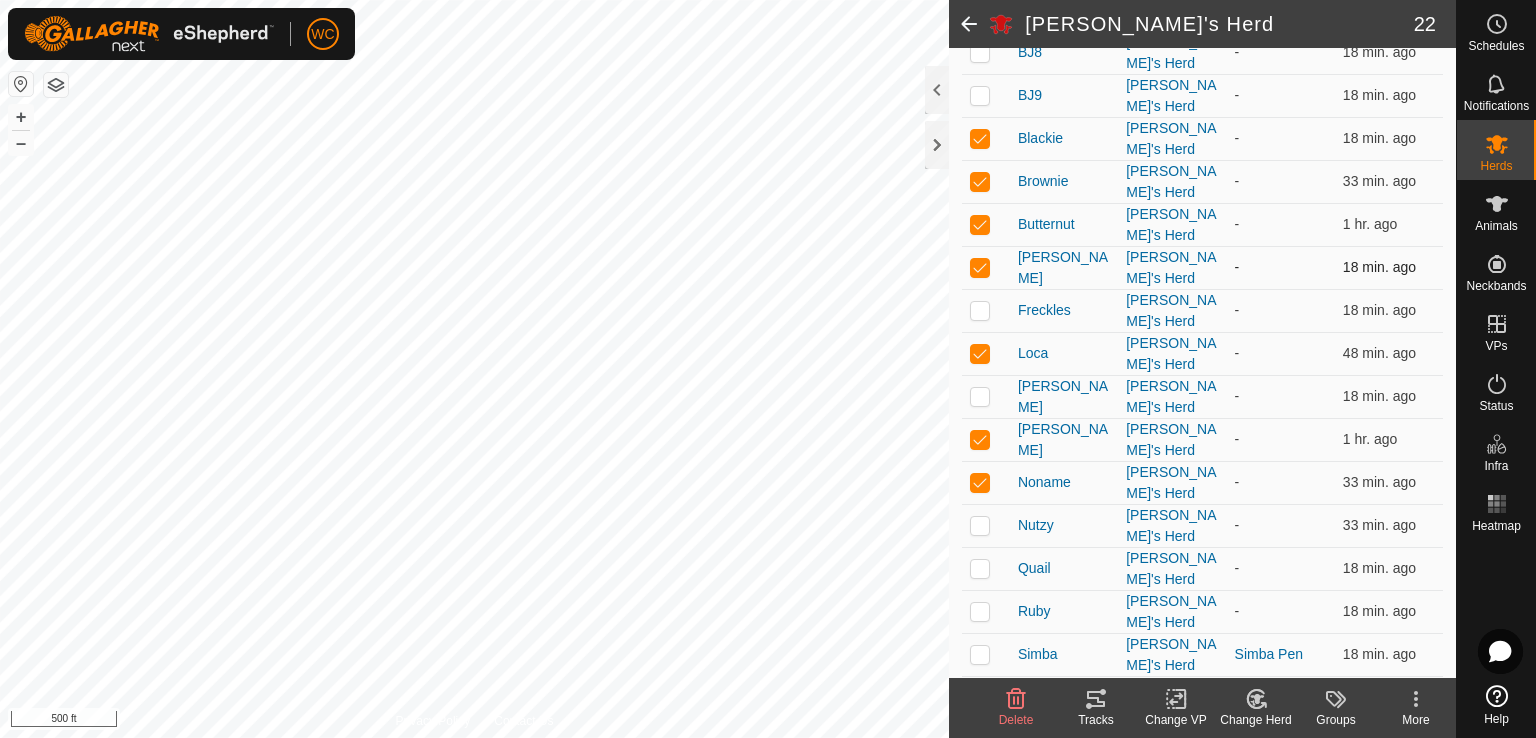 click at bounding box center (980, 267) 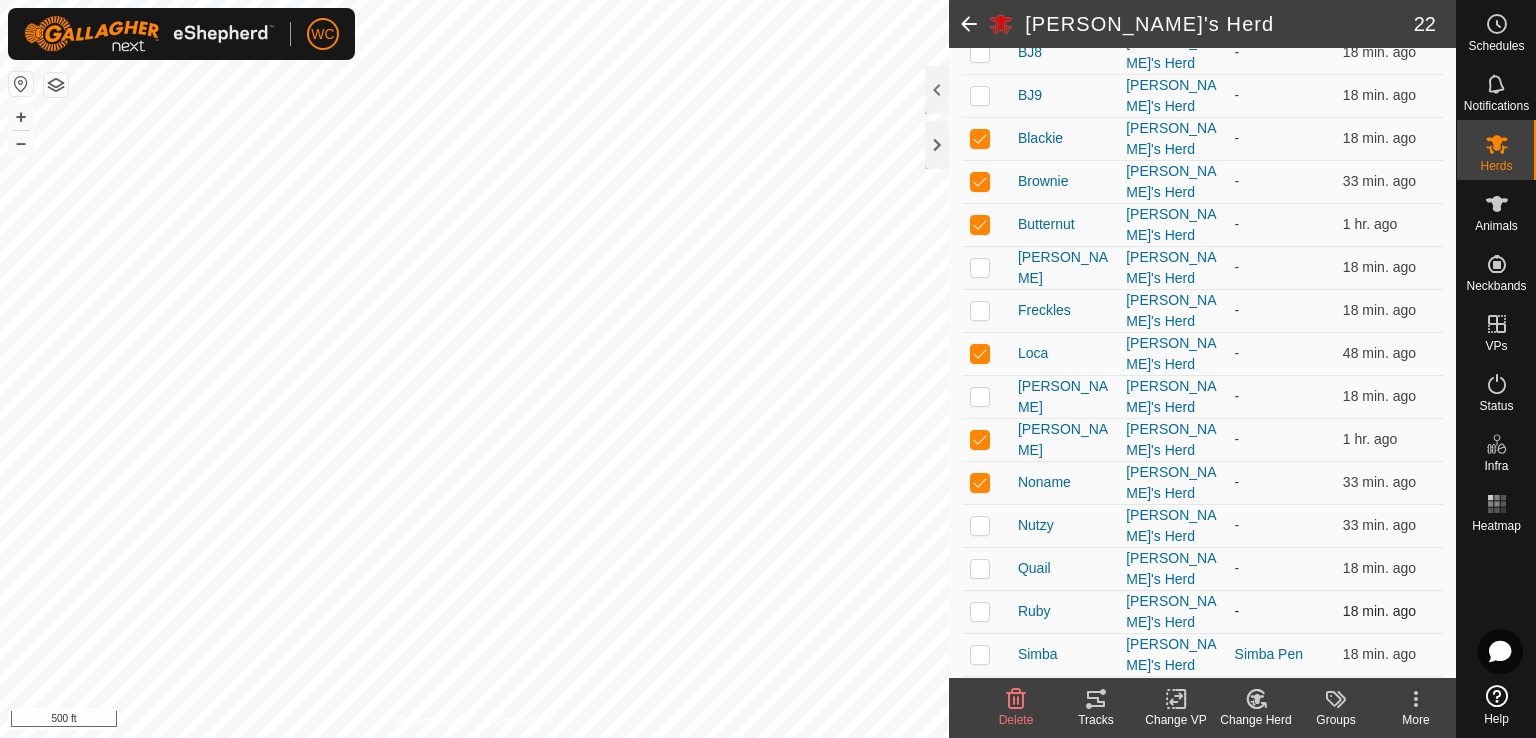 click at bounding box center [986, 611] 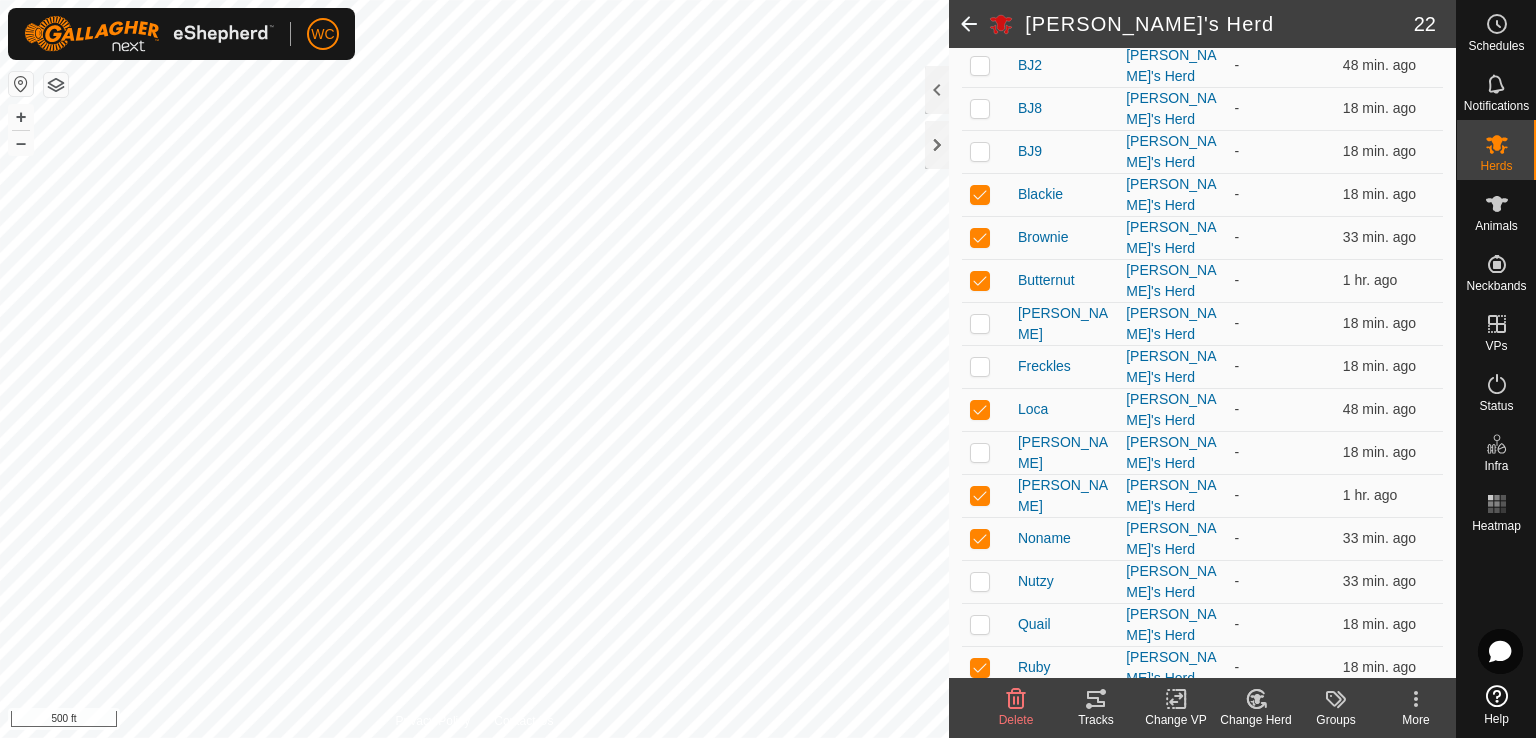 scroll, scrollTop: 283, scrollLeft: 0, axis: vertical 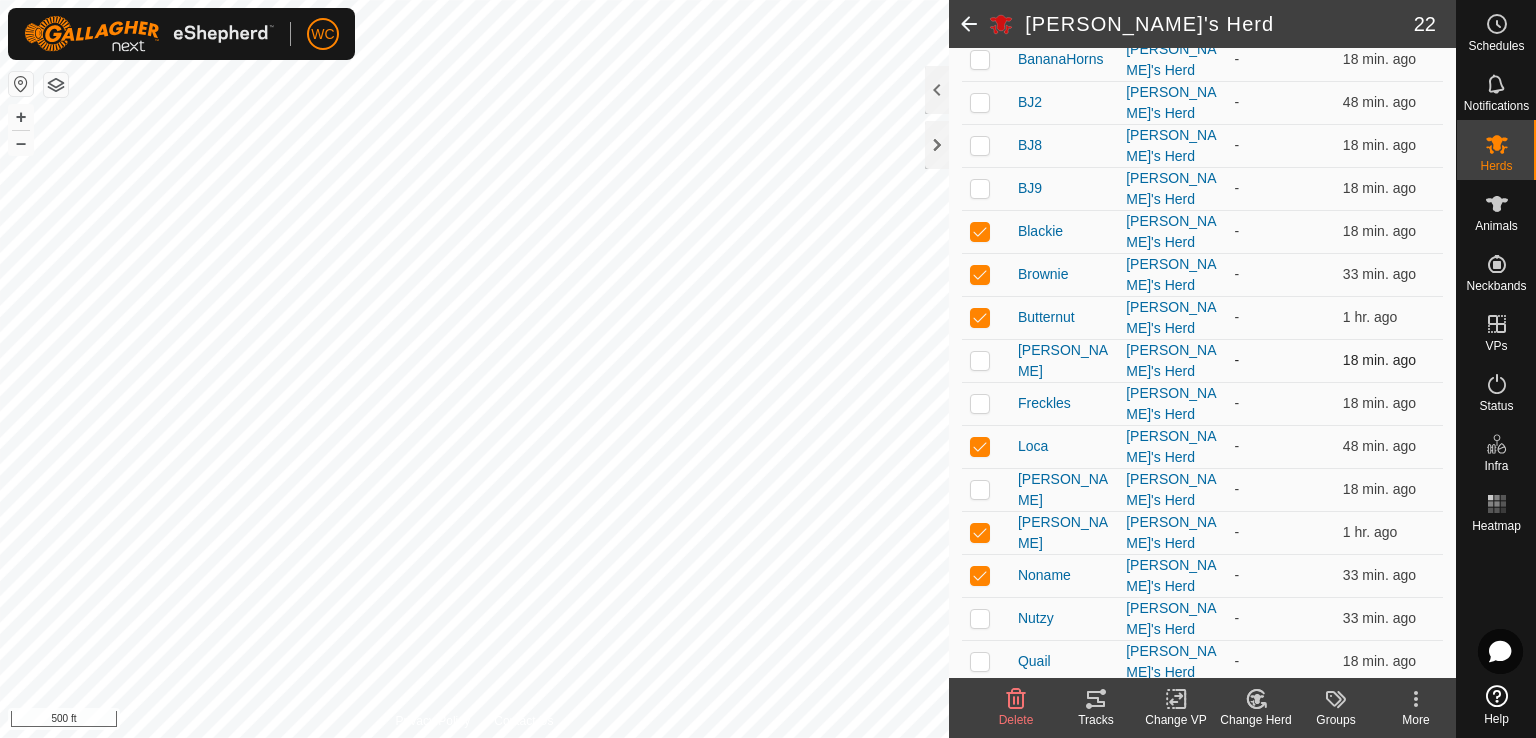 click at bounding box center [980, 360] 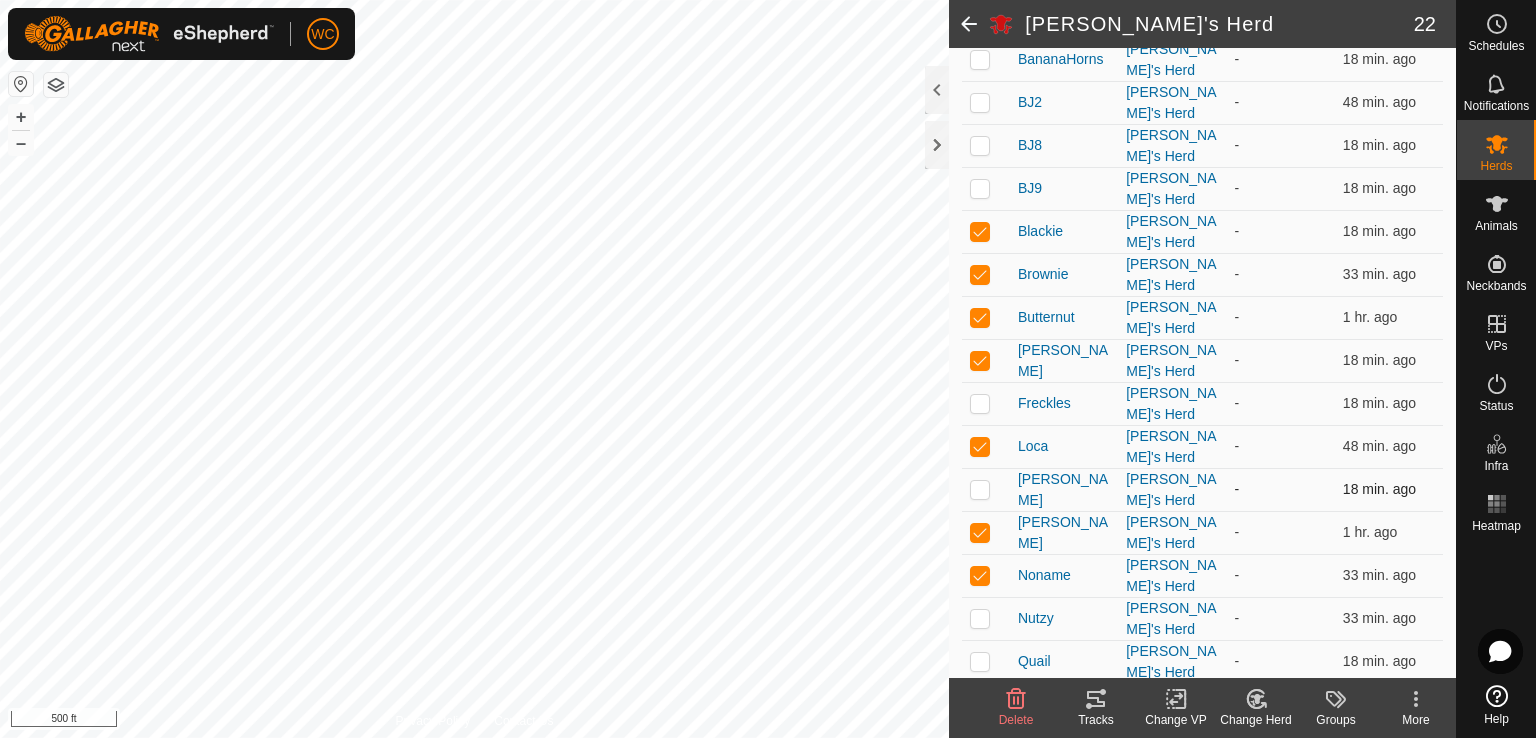 click at bounding box center [980, 489] 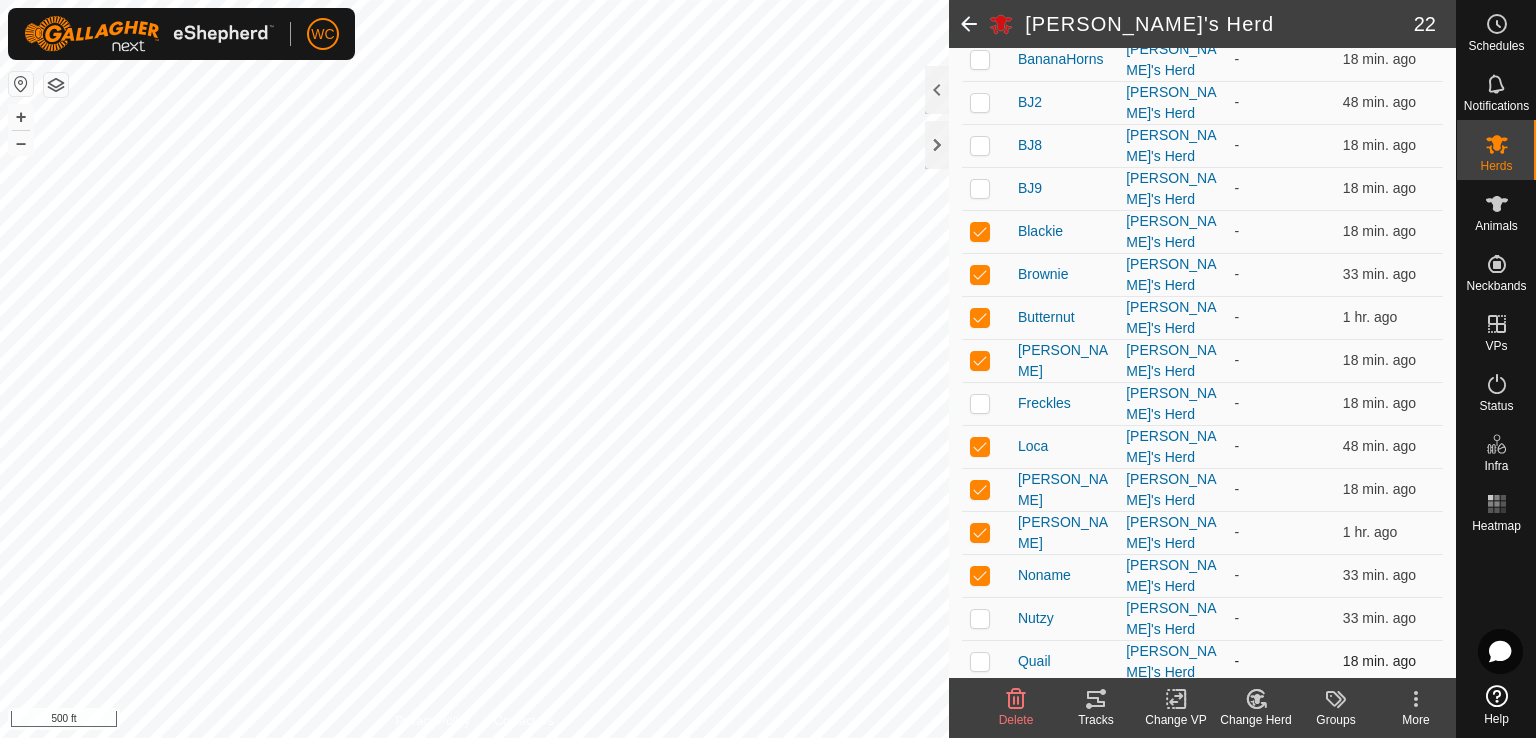 click at bounding box center [986, 661] 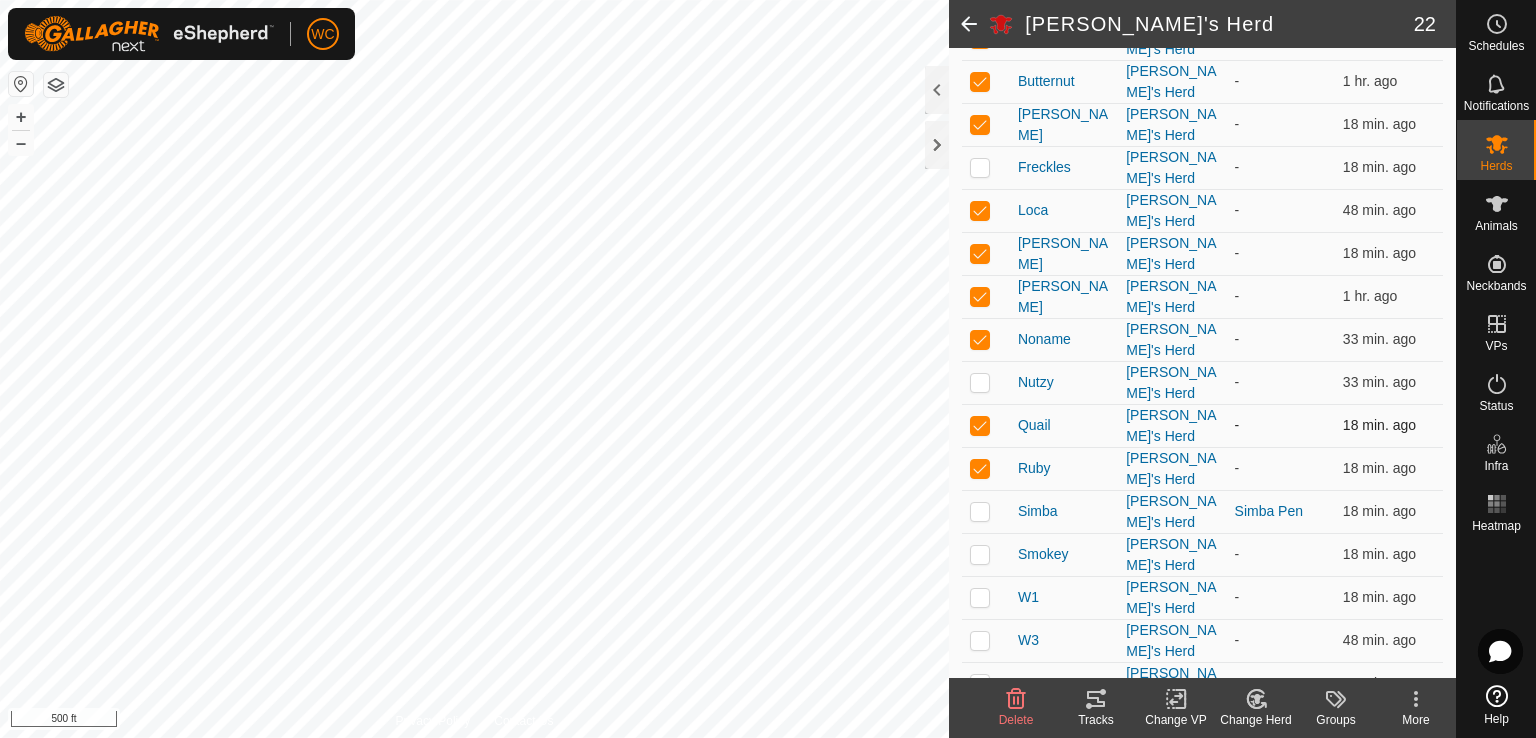 scroll, scrollTop: 523, scrollLeft: 0, axis: vertical 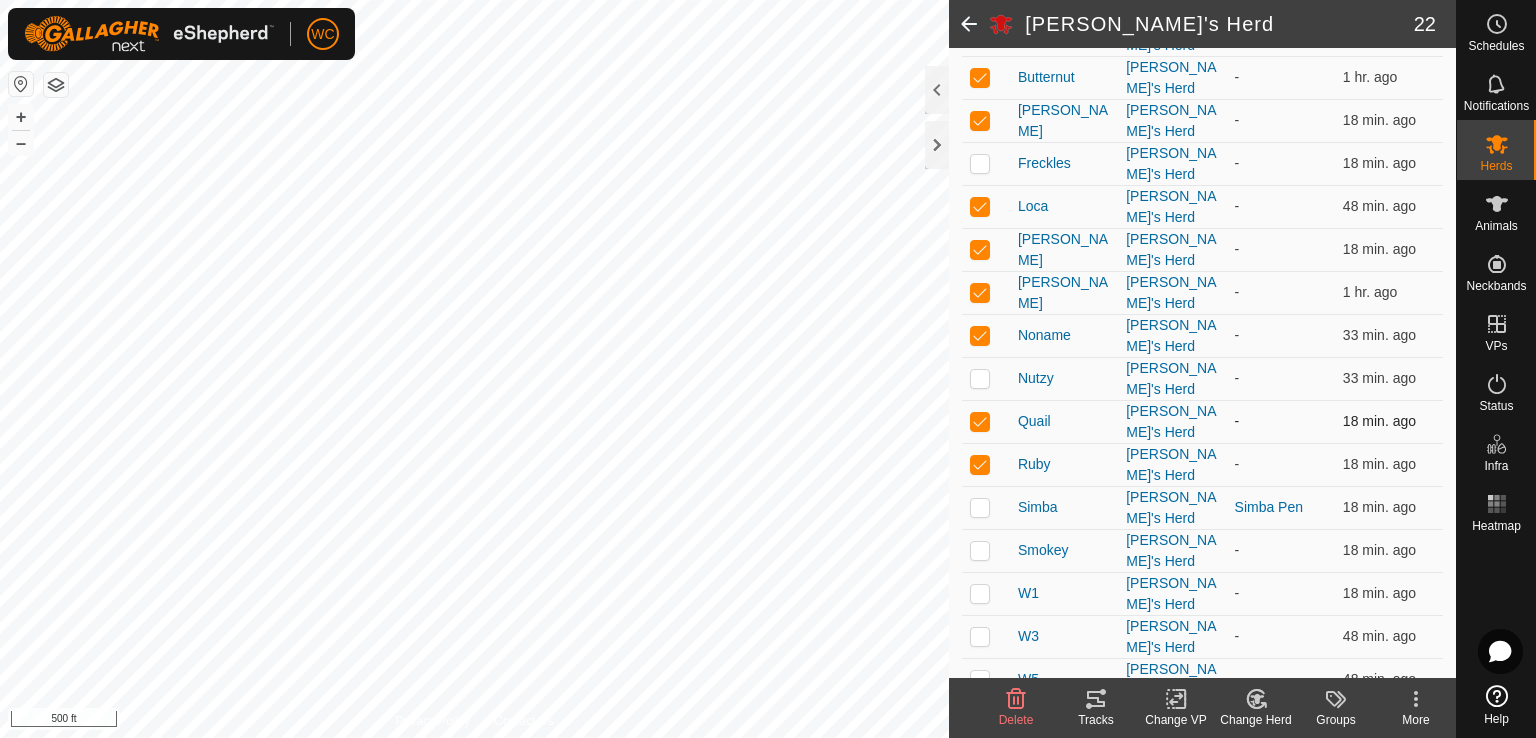 click at bounding box center [980, 421] 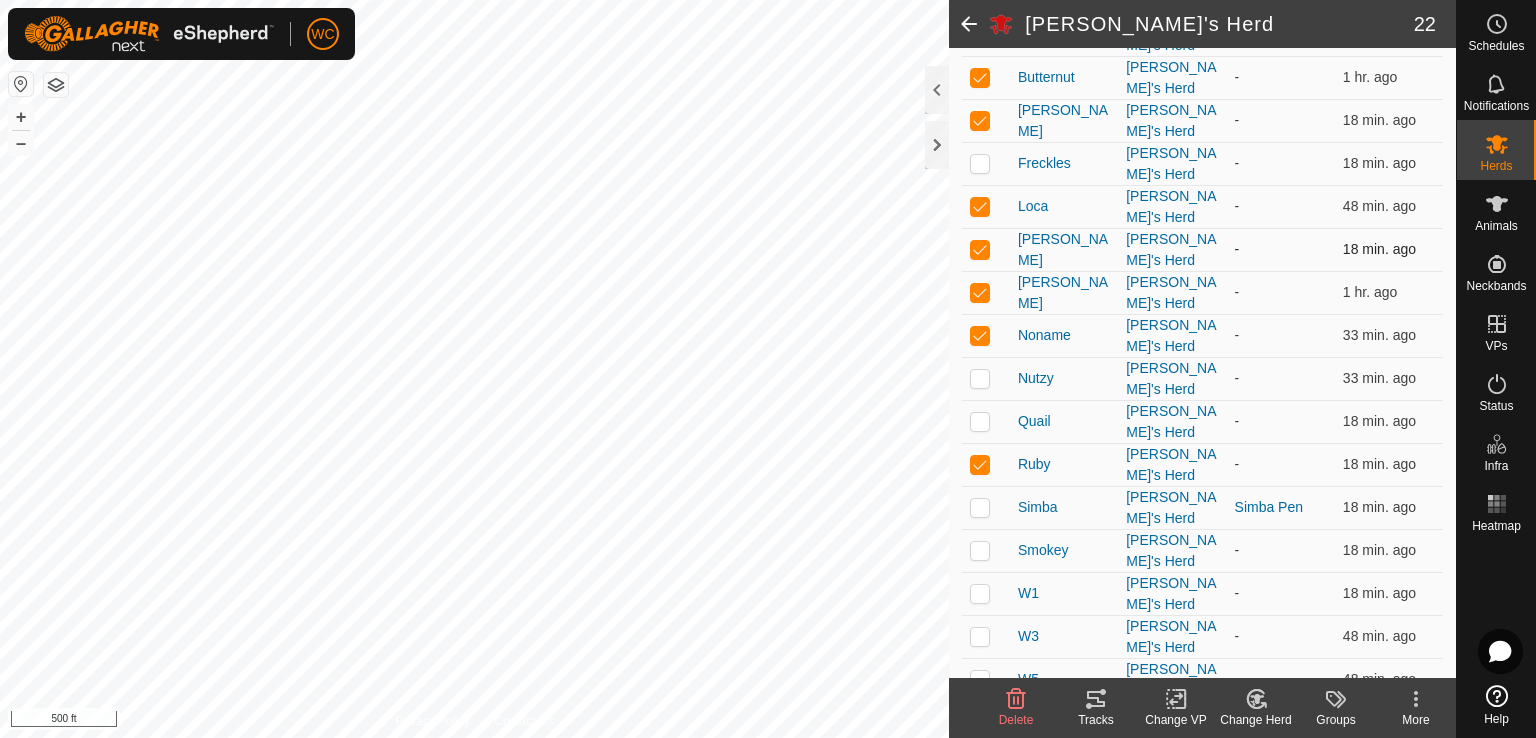 click at bounding box center (986, 249) 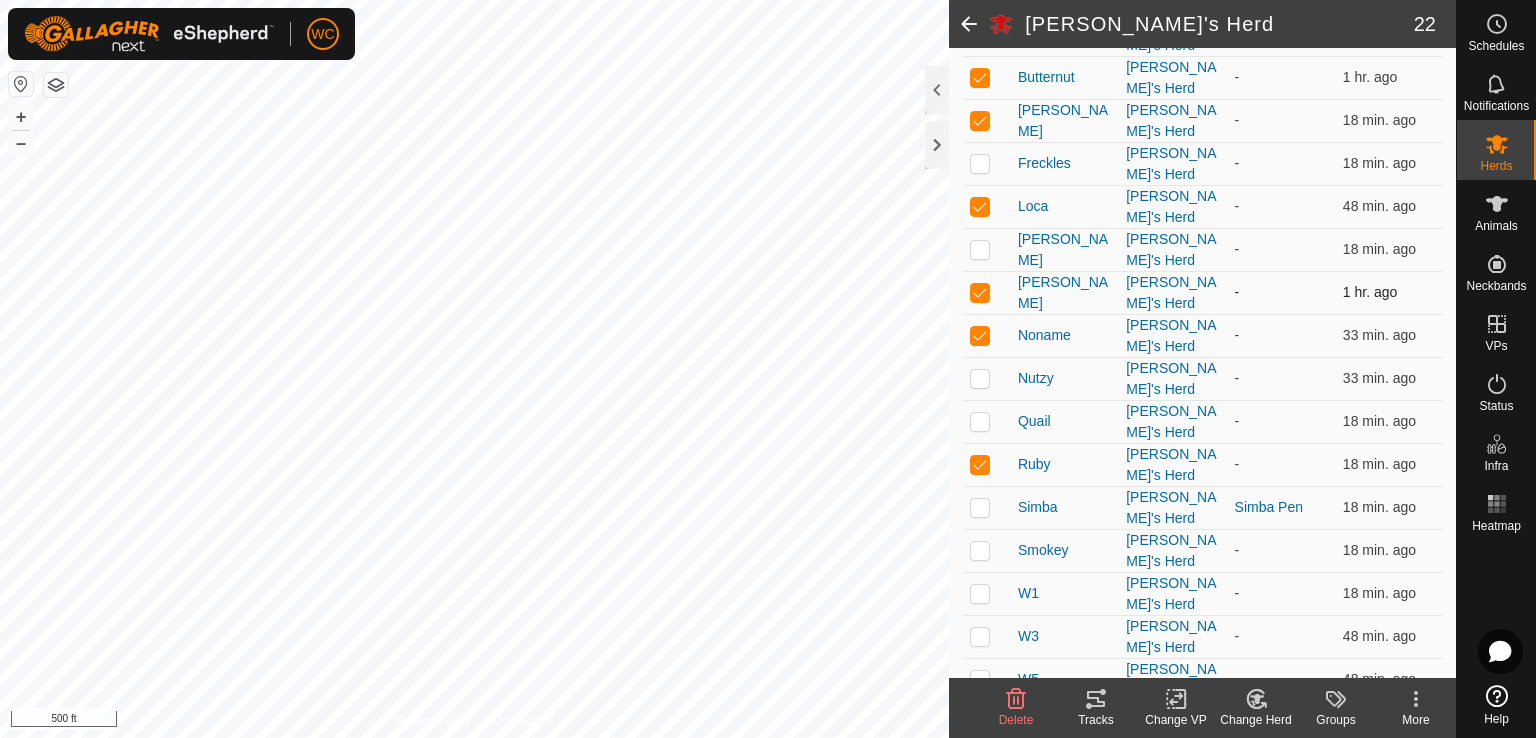 click at bounding box center [980, 292] 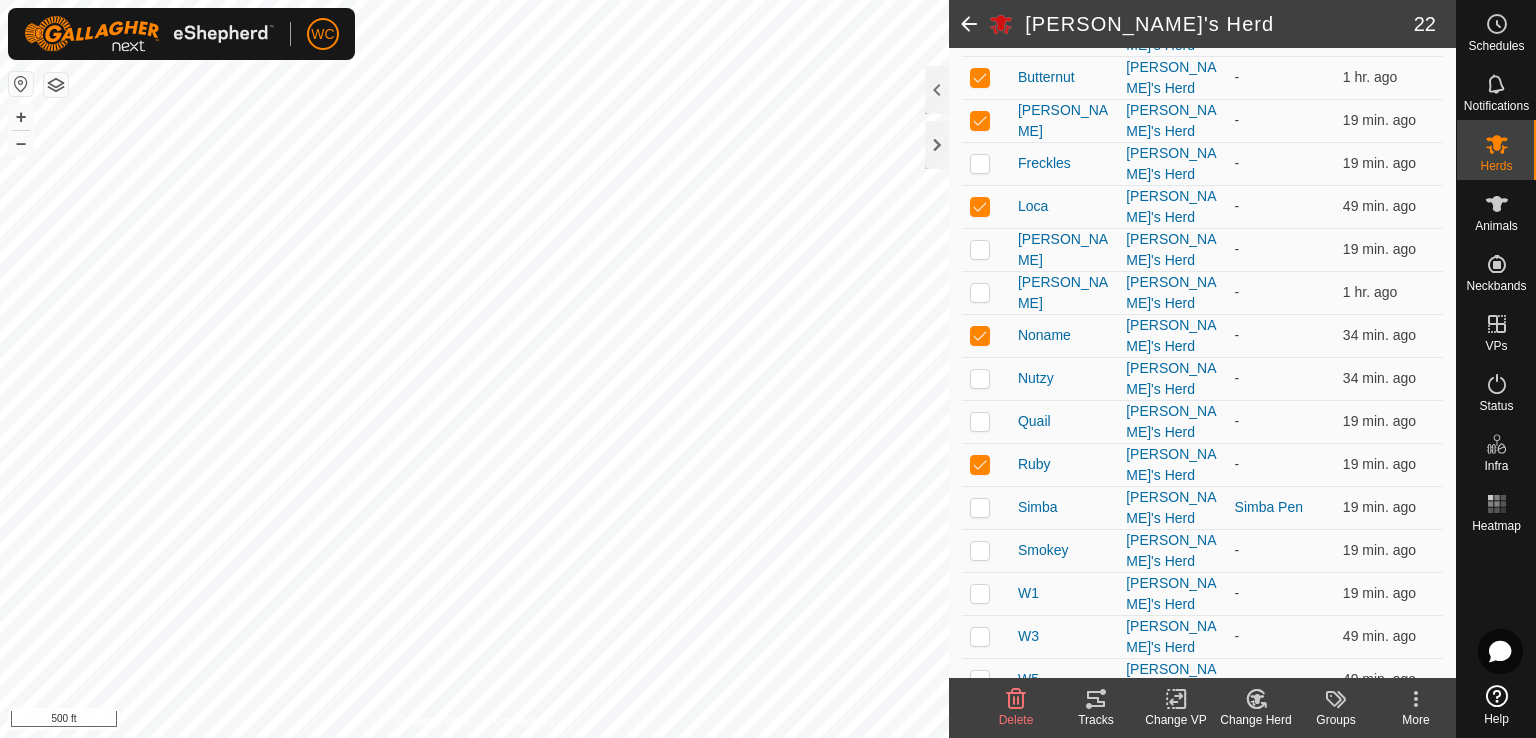 drag, startPoint x: 953, startPoint y: 257, endPoint x: 952, endPoint y: 313, distance: 56.008926 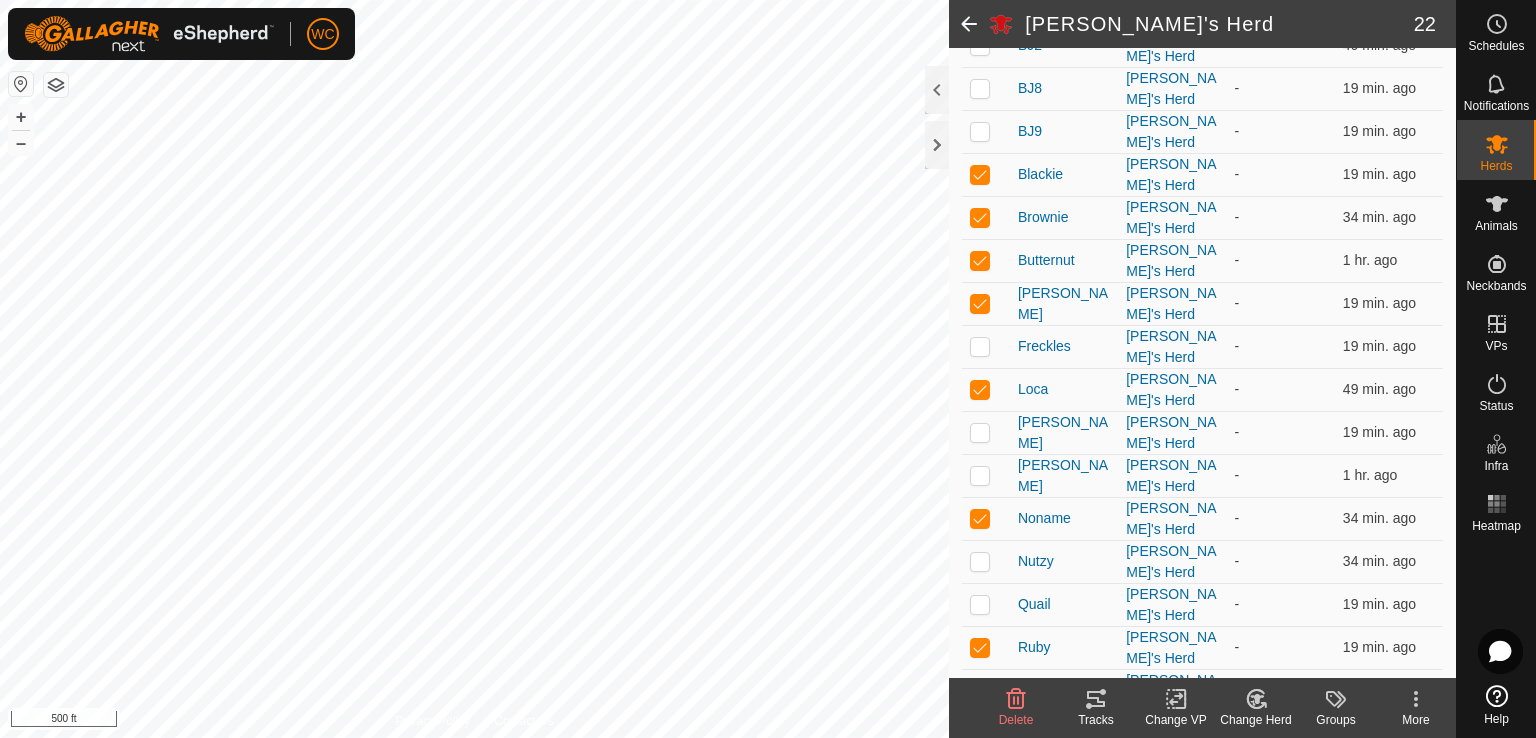 scroll, scrollTop: 340, scrollLeft: 0, axis: vertical 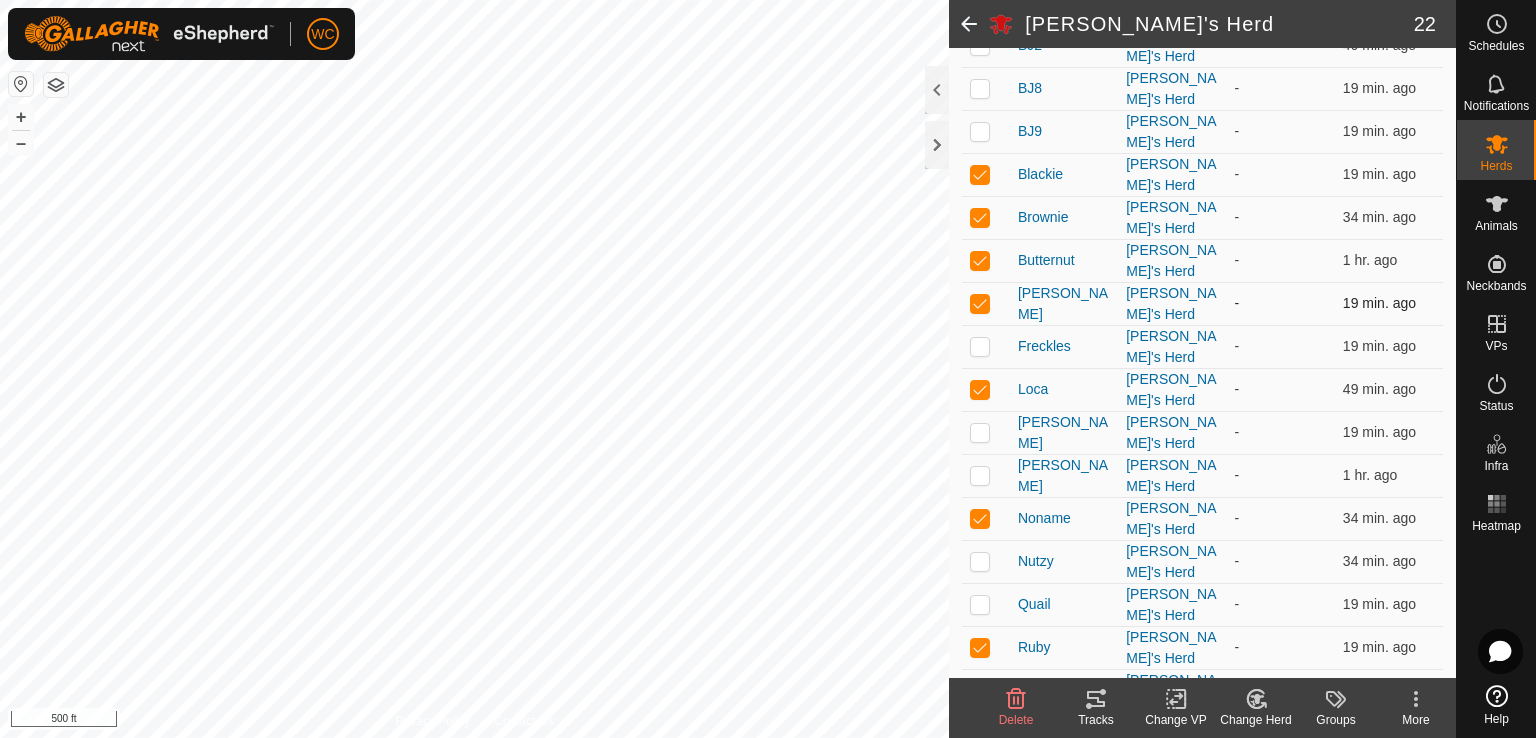 click at bounding box center [980, 303] 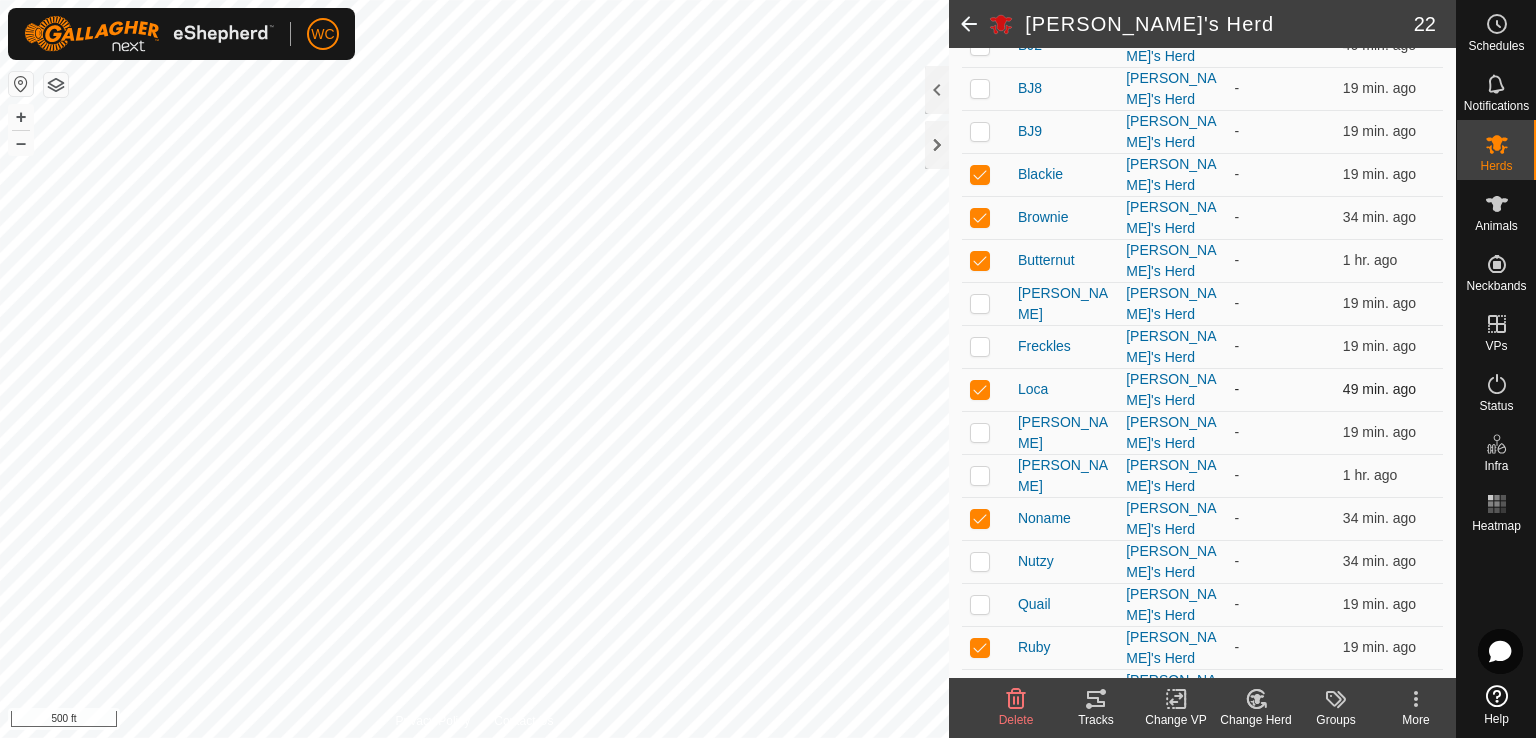 click at bounding box center [980, 389] 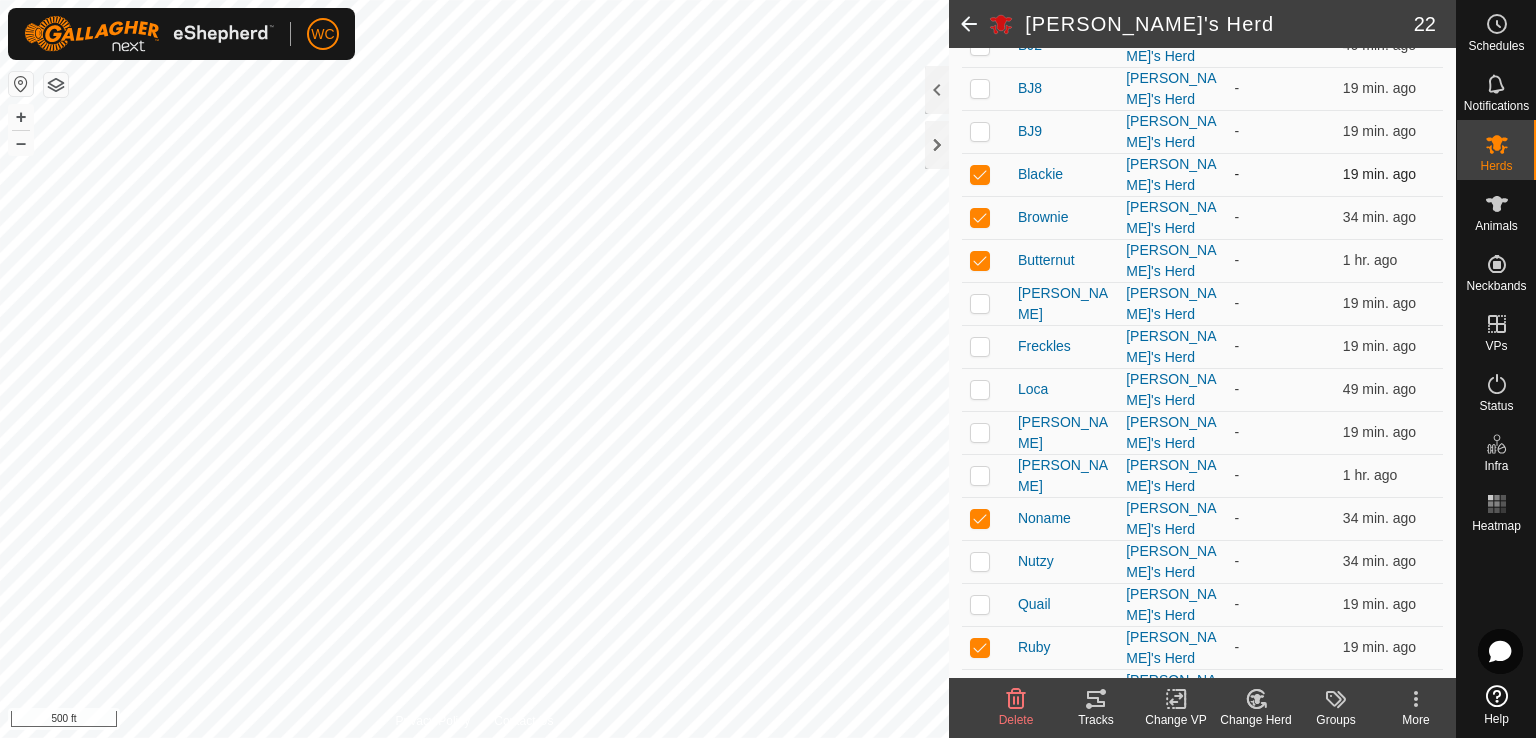 click at bounding box center (980, 174) 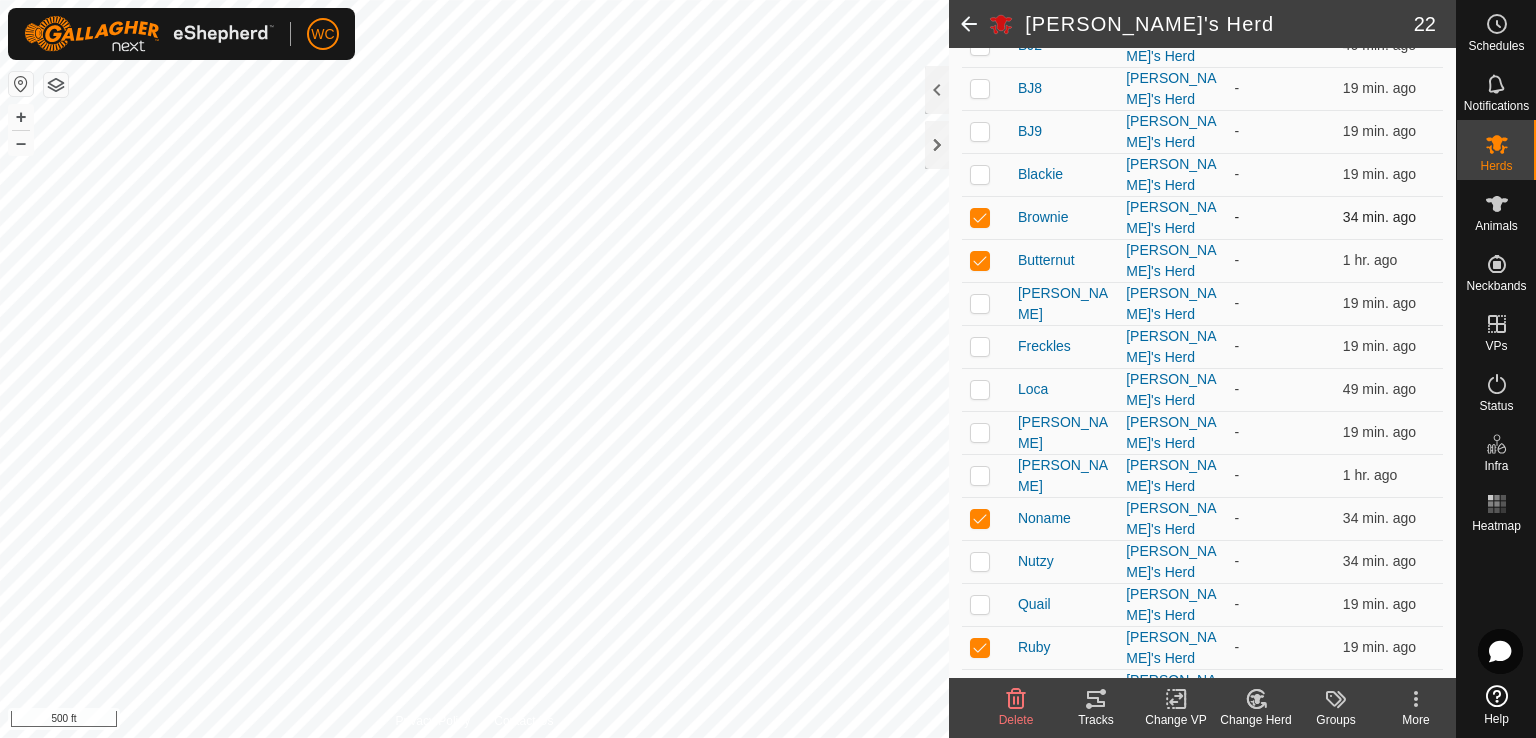 click at bounding box center [980, 217] 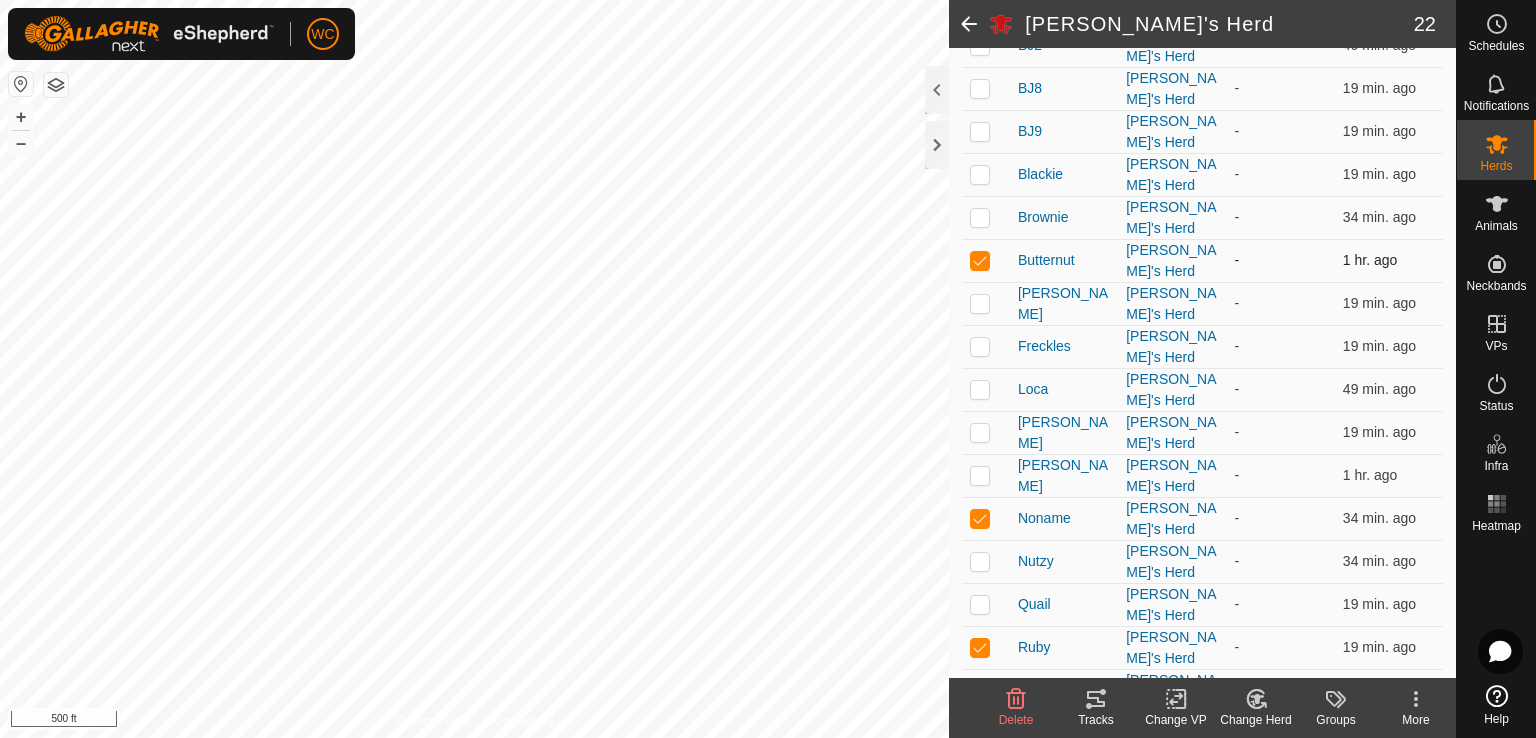 click at bounding box center [980, 260] 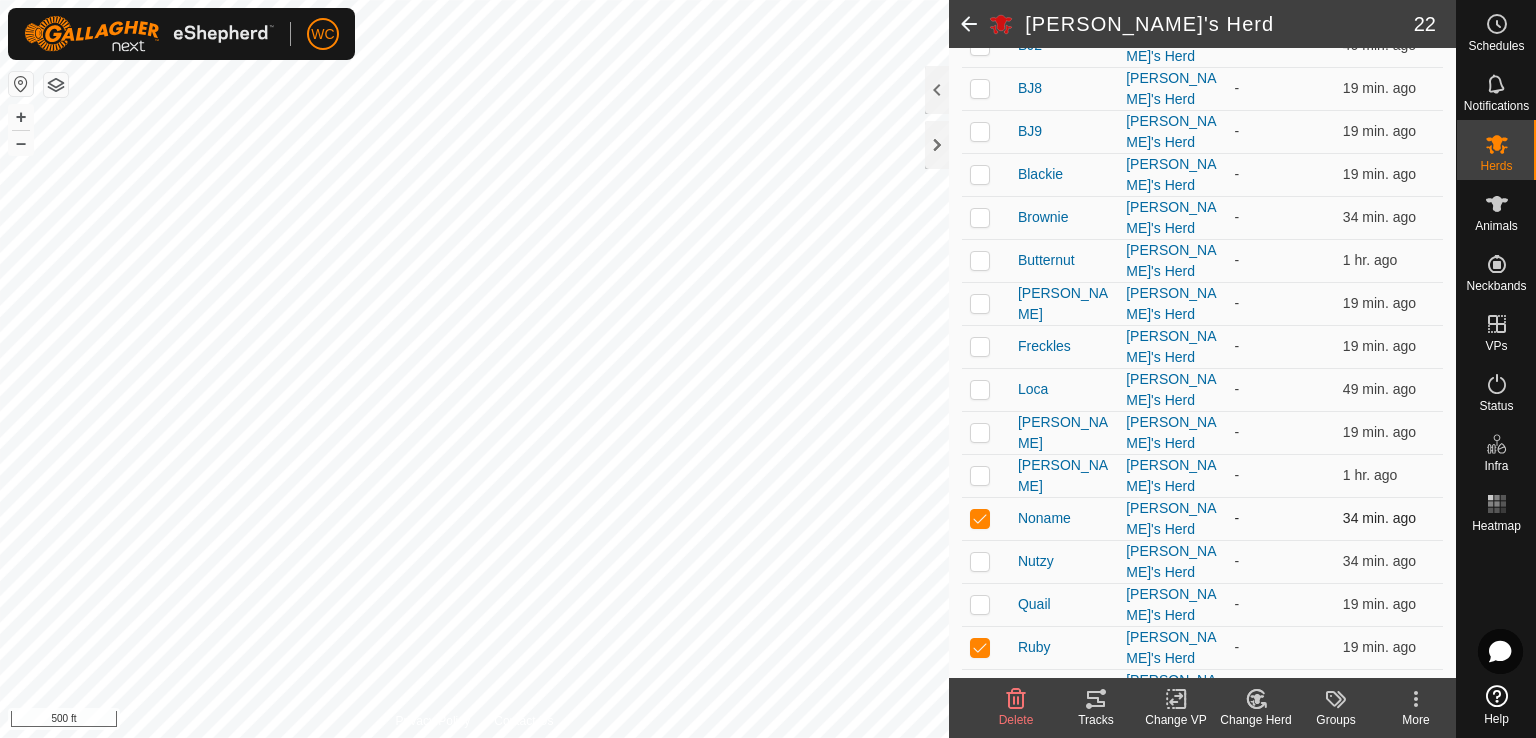 click at bounding box center (980, 518) 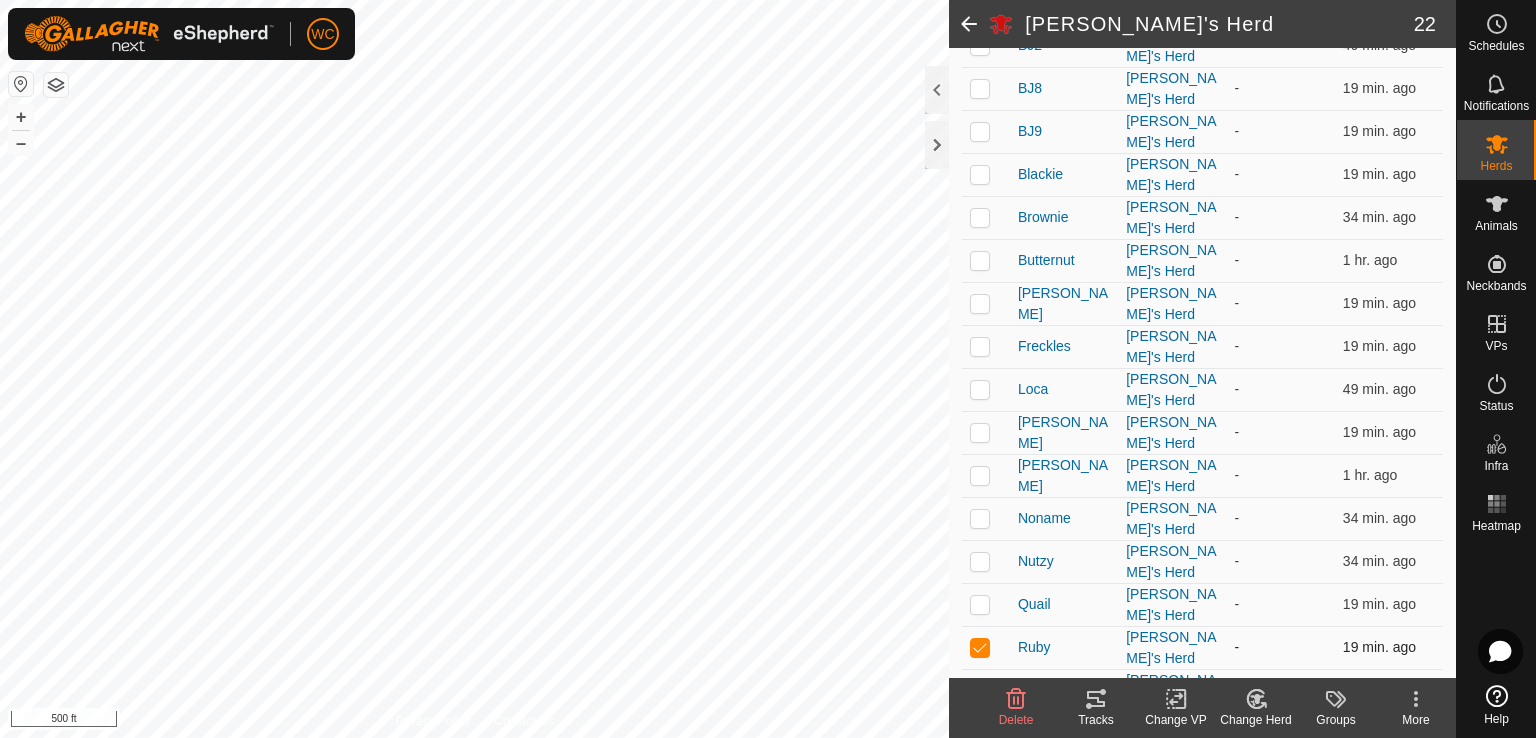 click at bounding box center [980, 647] 